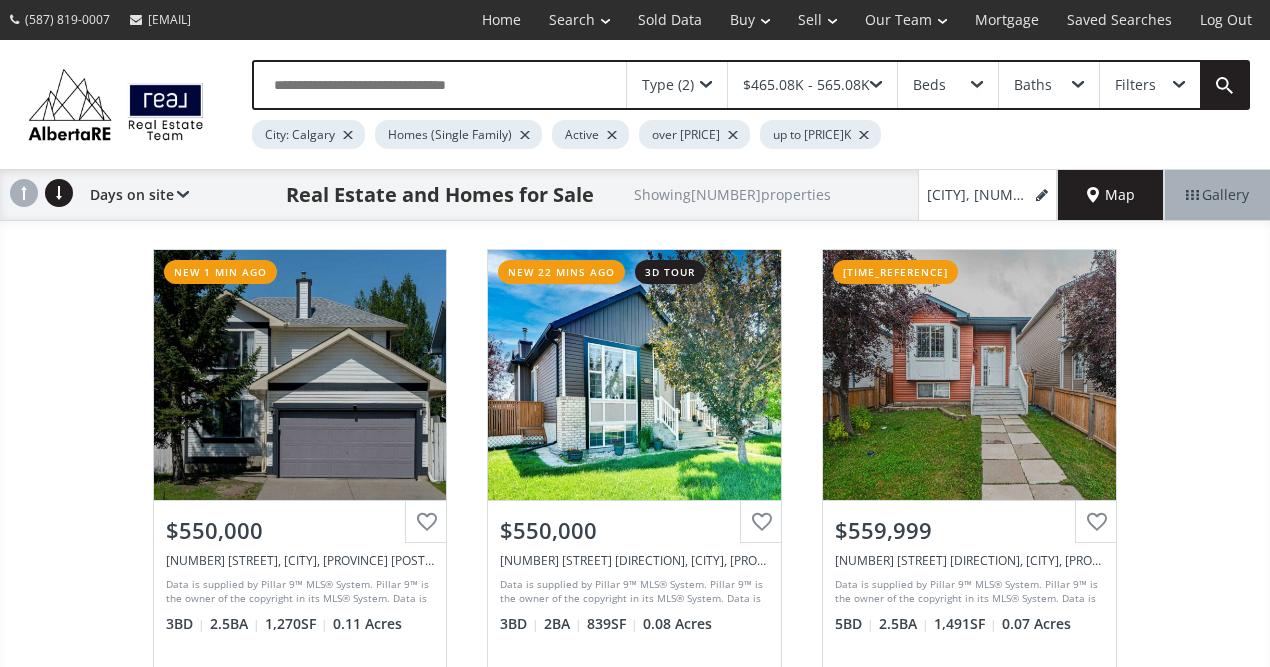 scroll, scrollTop: 0, scrollLeft: 0, axis: both 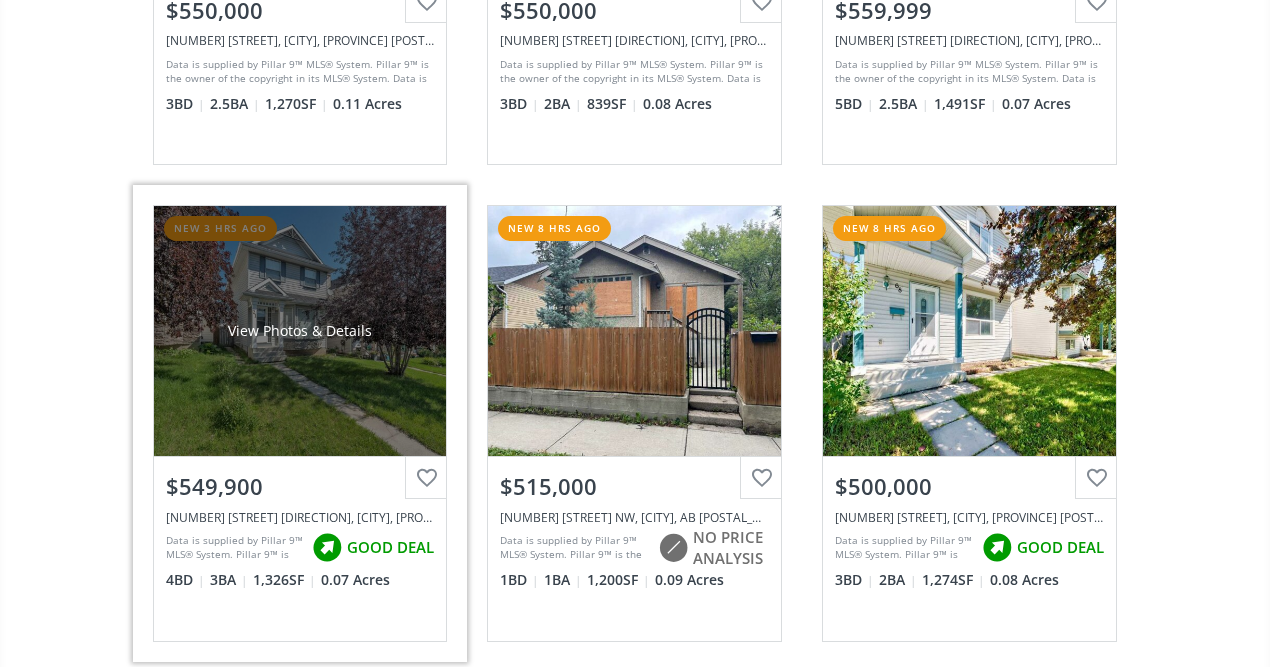 click on "View Photos & Details" at bounding box center [300, 331] 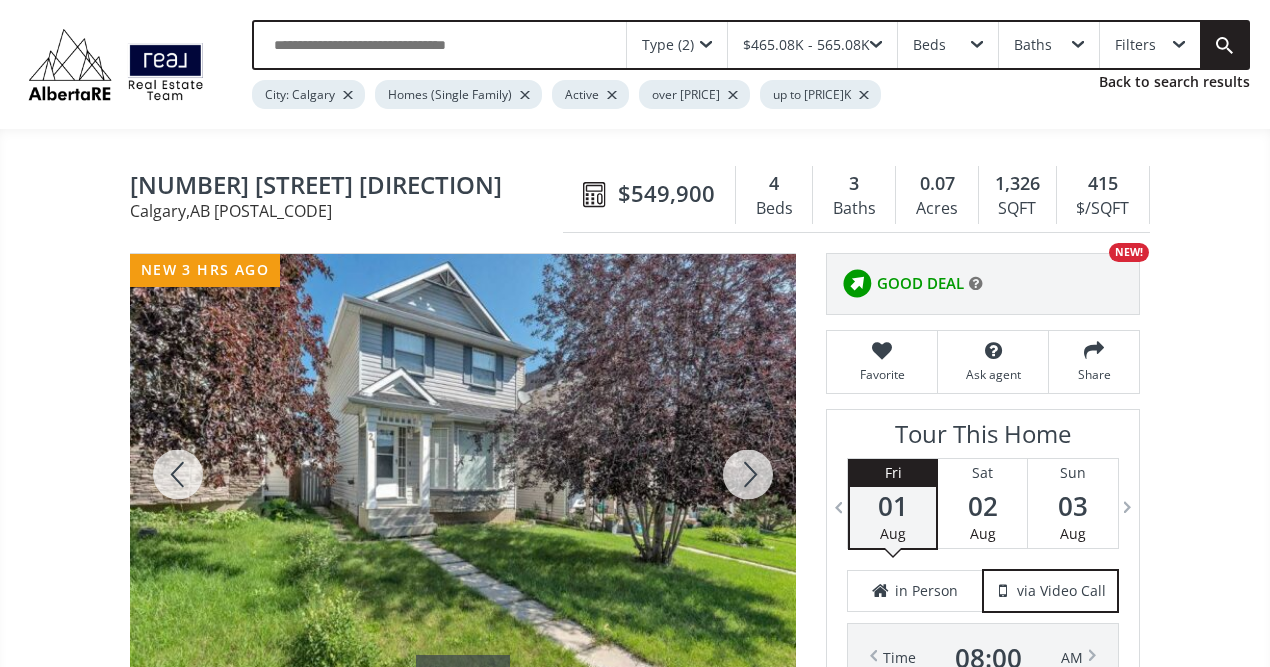 scroll, scrollTop: 80, scrollLeft: 0, axis: vertical 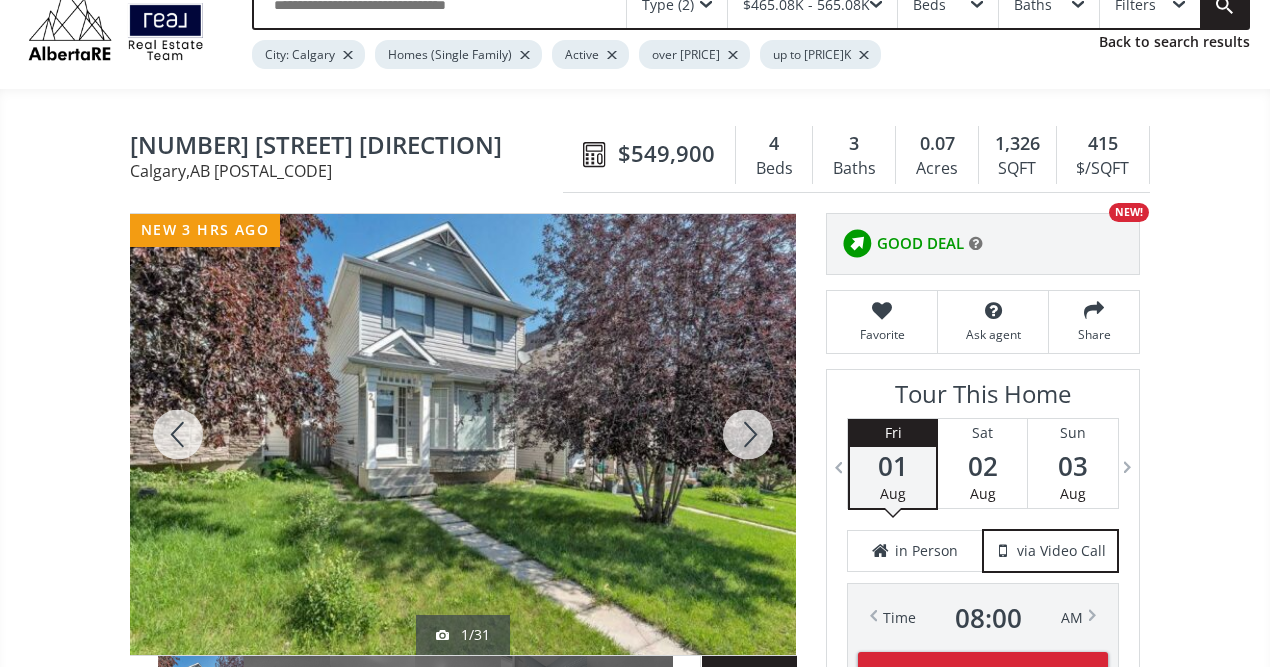 click at bounding box center [748, 434] 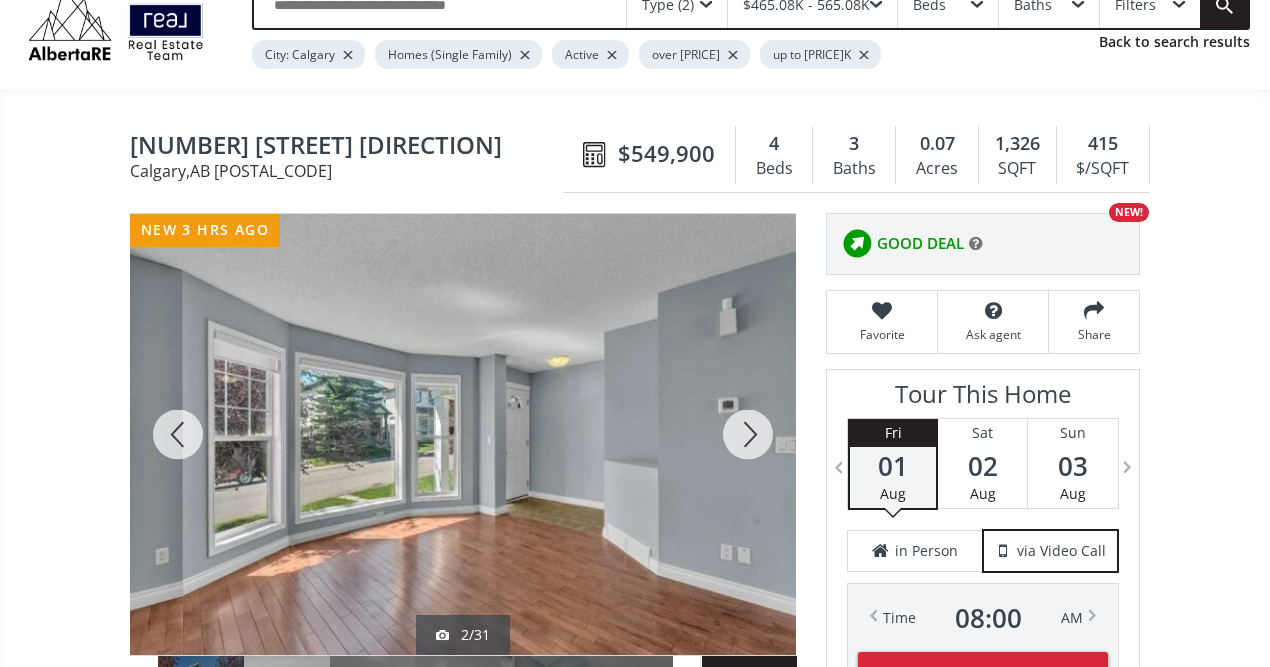 click at bounding box center (748, 434) 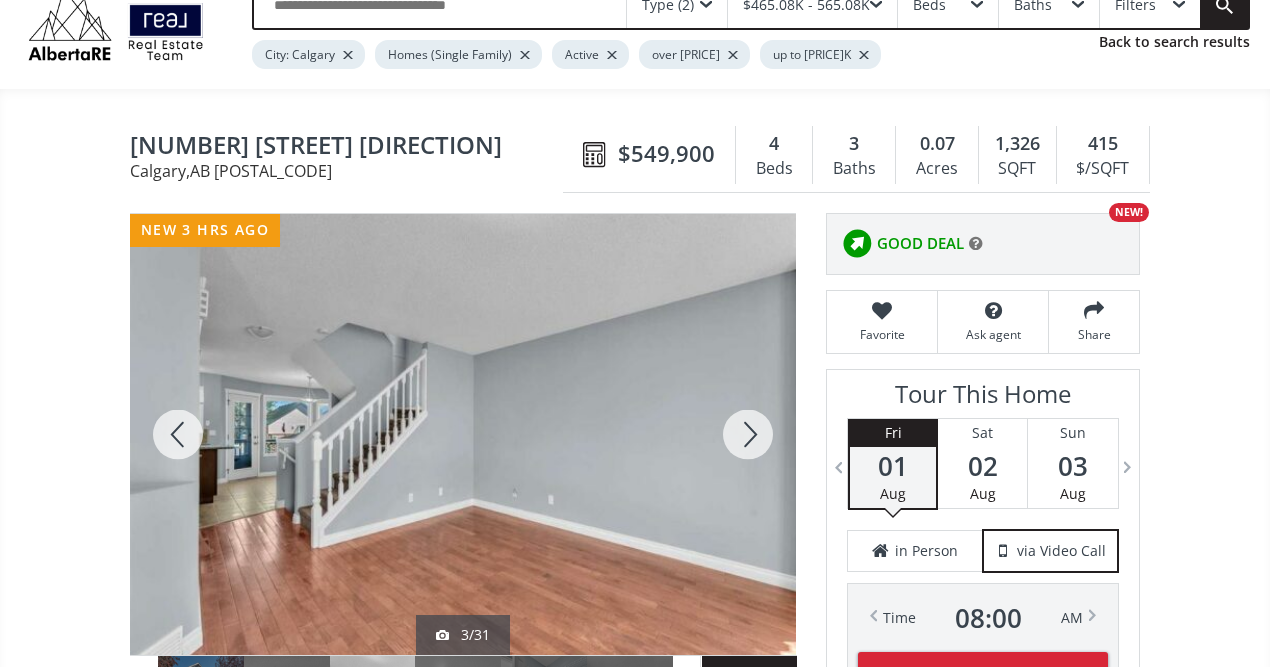 click at bounding box center [748, 434] 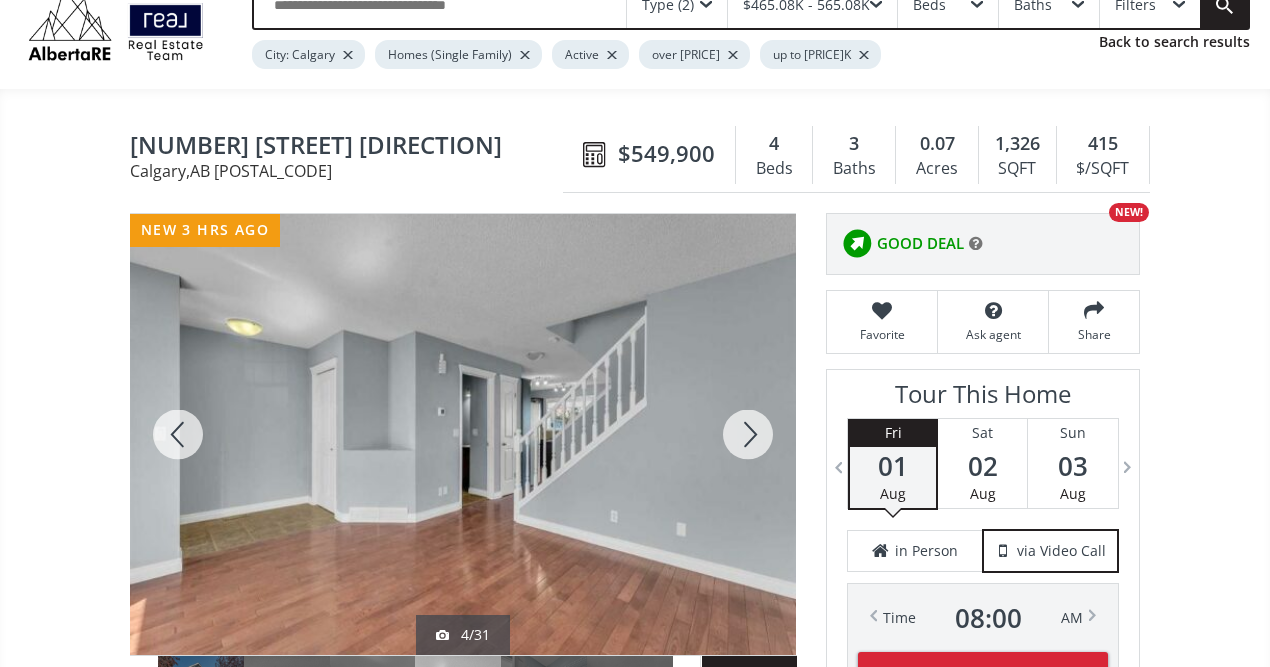 click at bounding box center [748, 434] 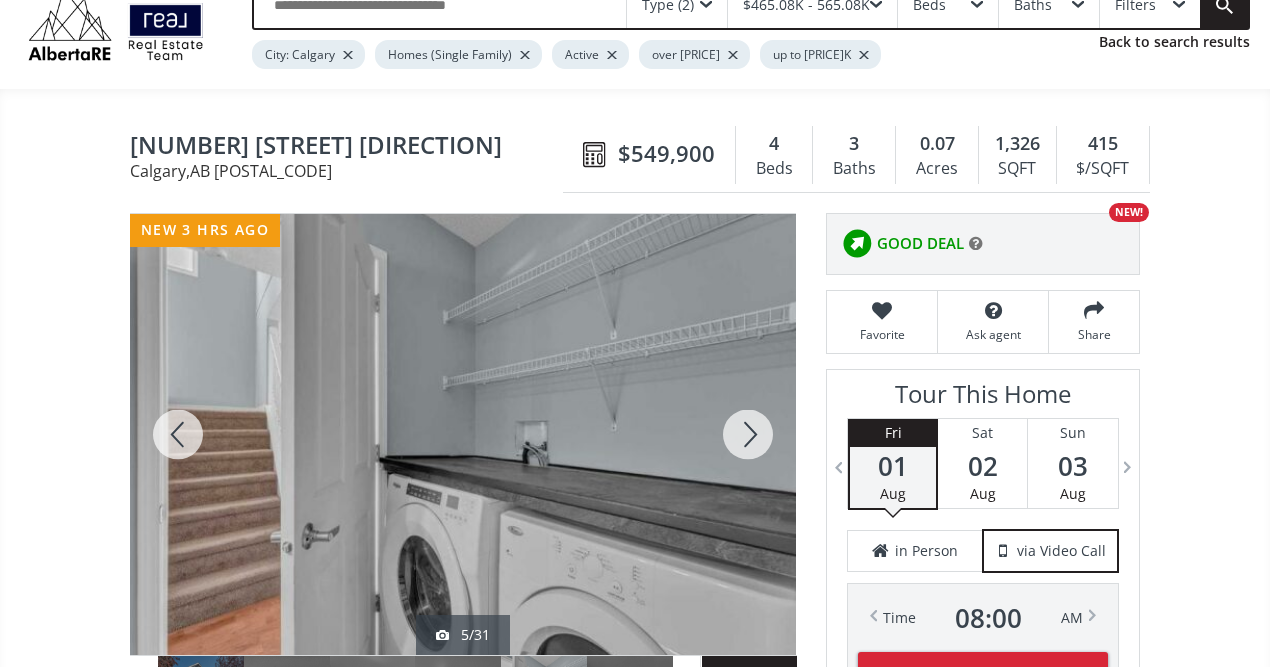 click at bounding box center (748, 434) 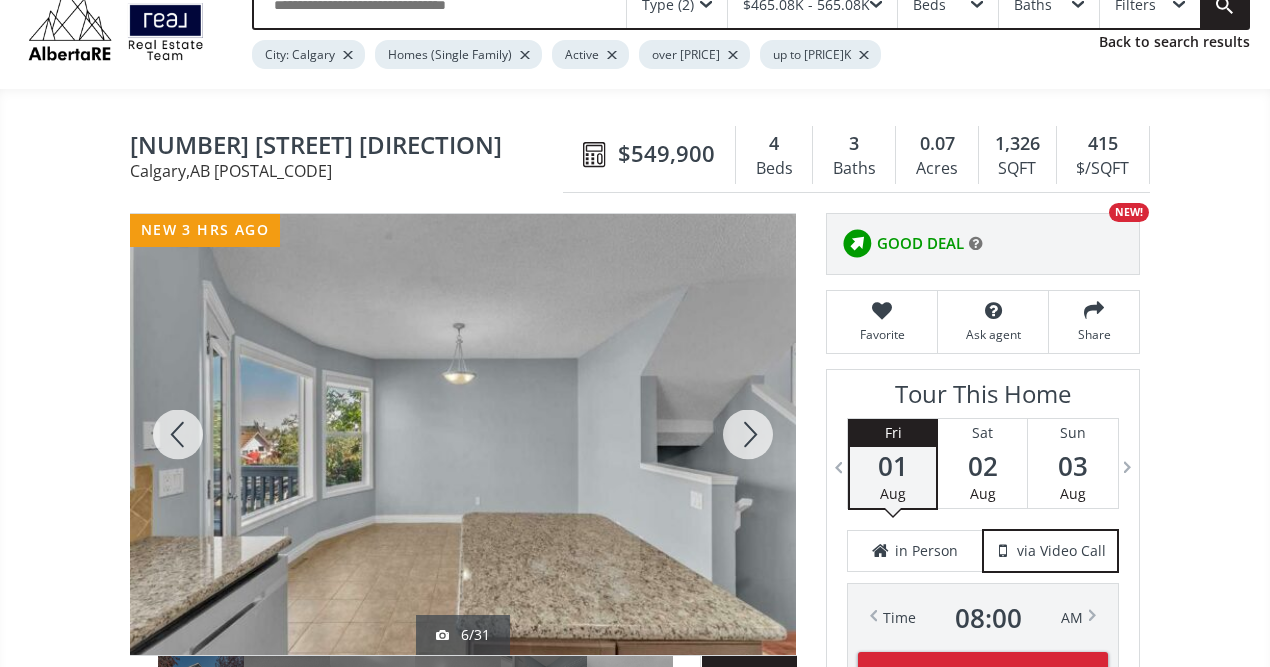 click at bounding box center [748, 434] 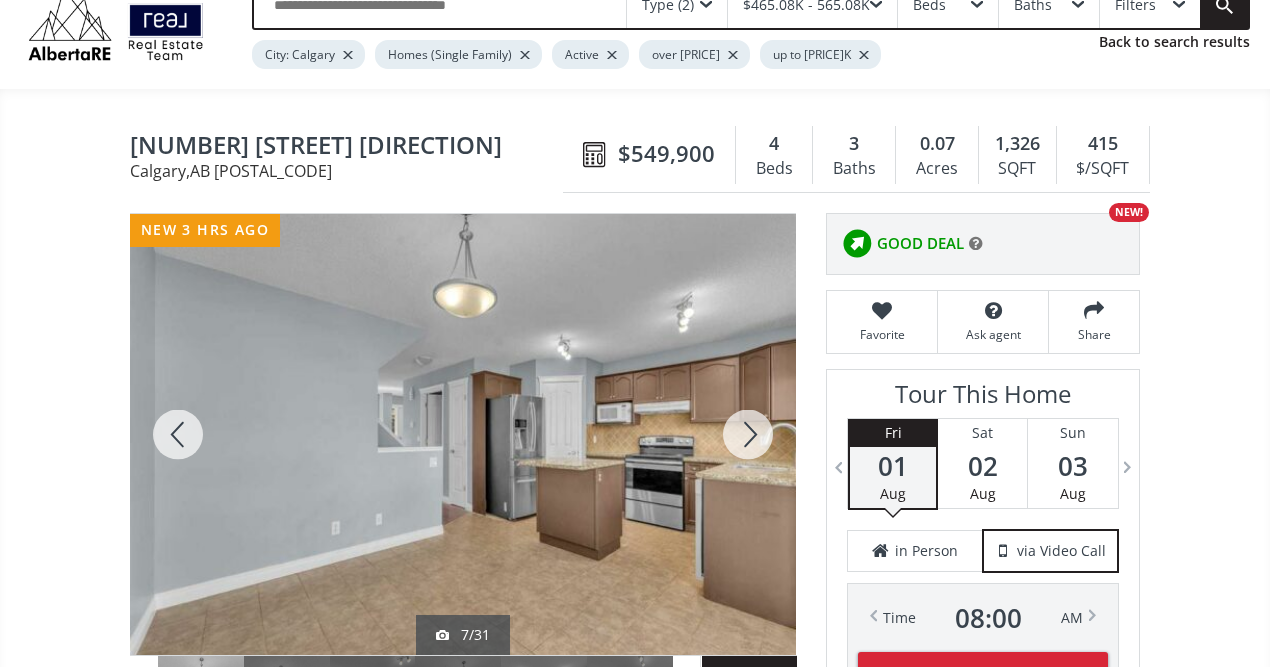 click at bounding box center (748, 434) 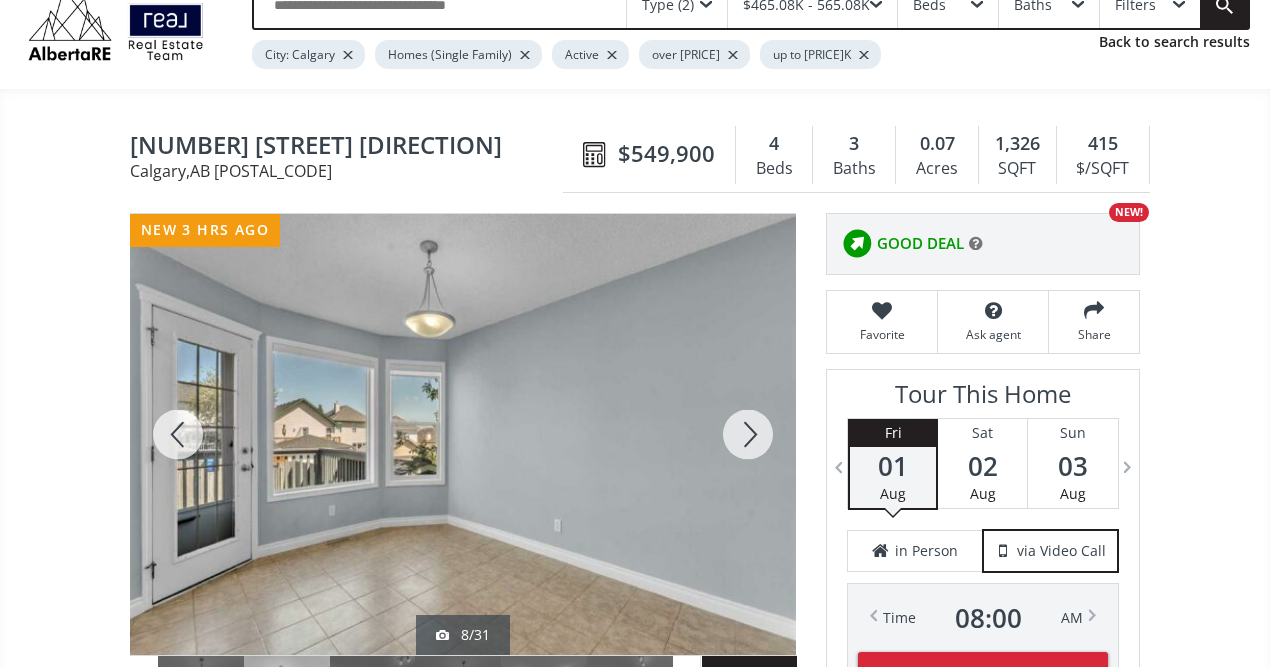 click at bounding box center [748, 434] 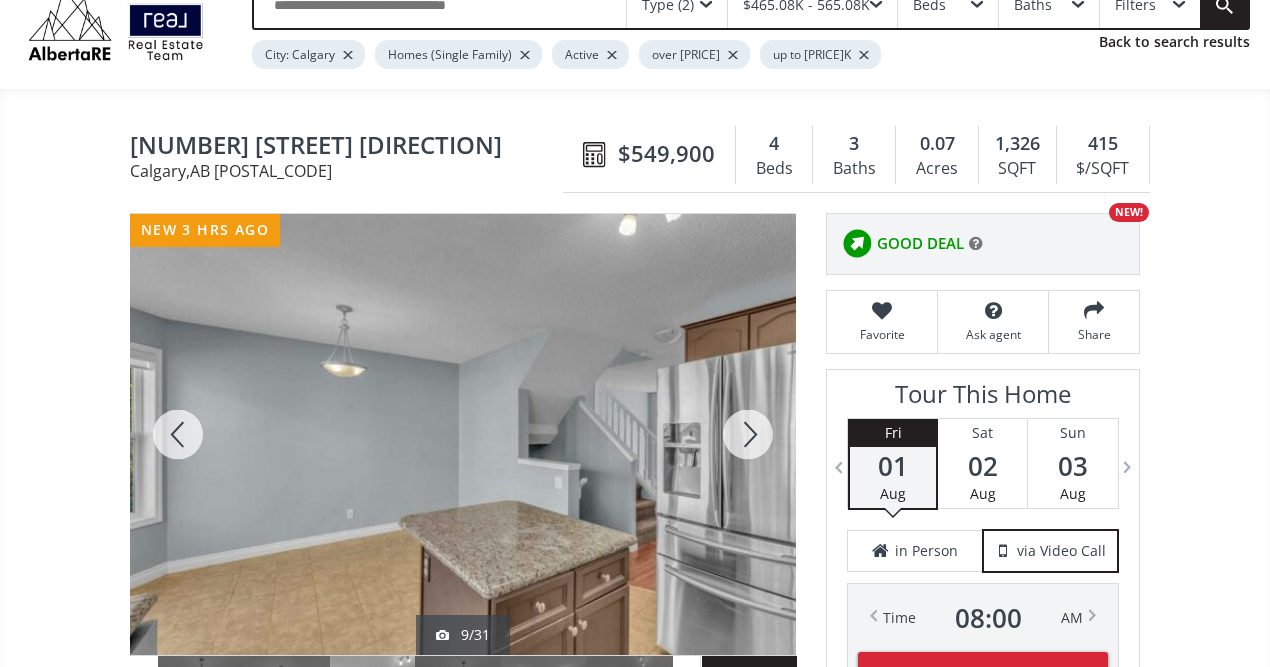 click at bounding box center (748, 434) 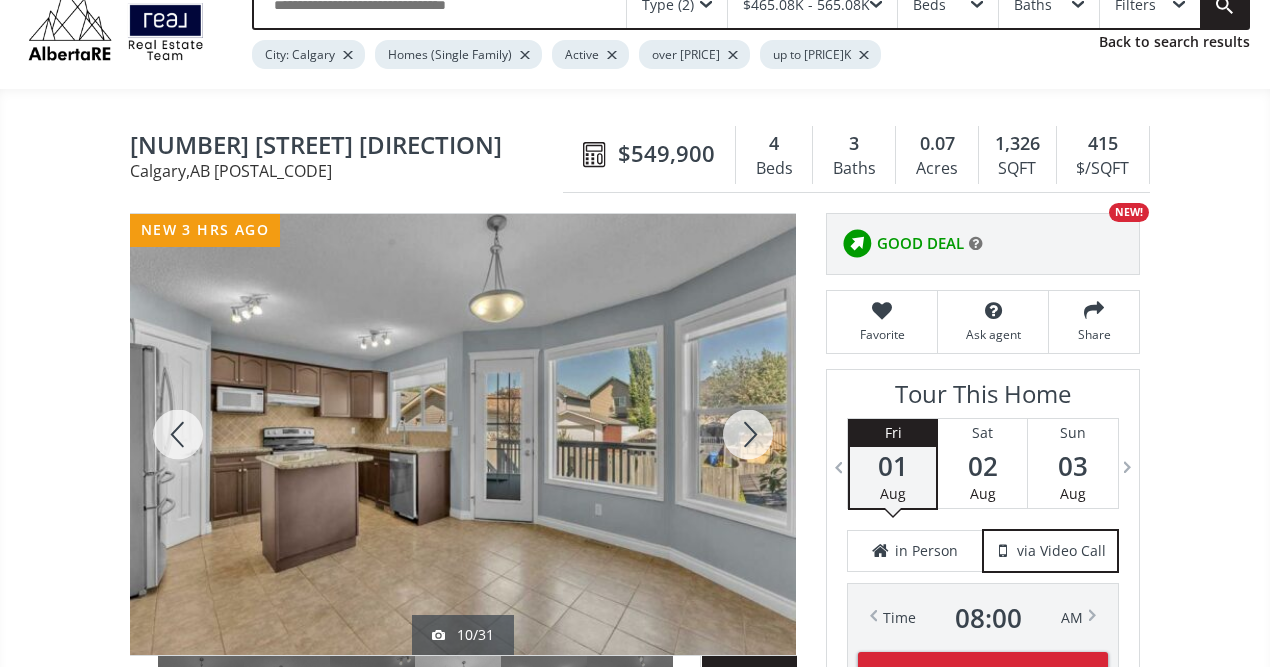 click at bounding box center [748, 434] 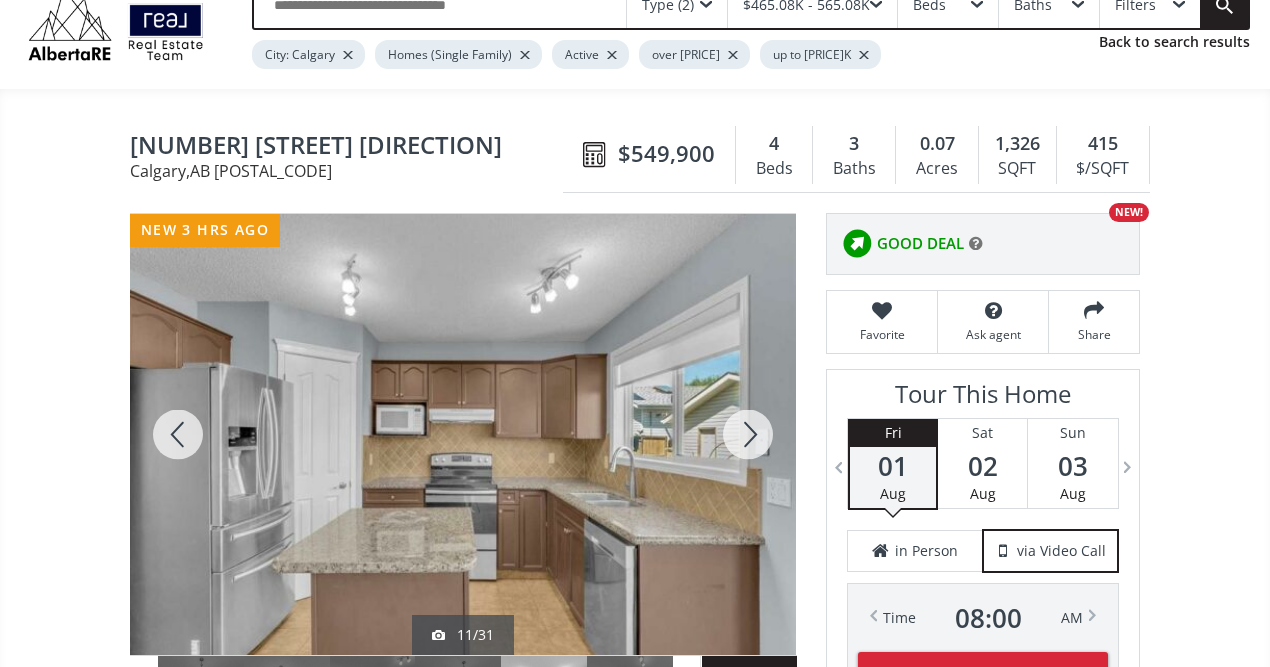 click at bounding box center [748, 434] 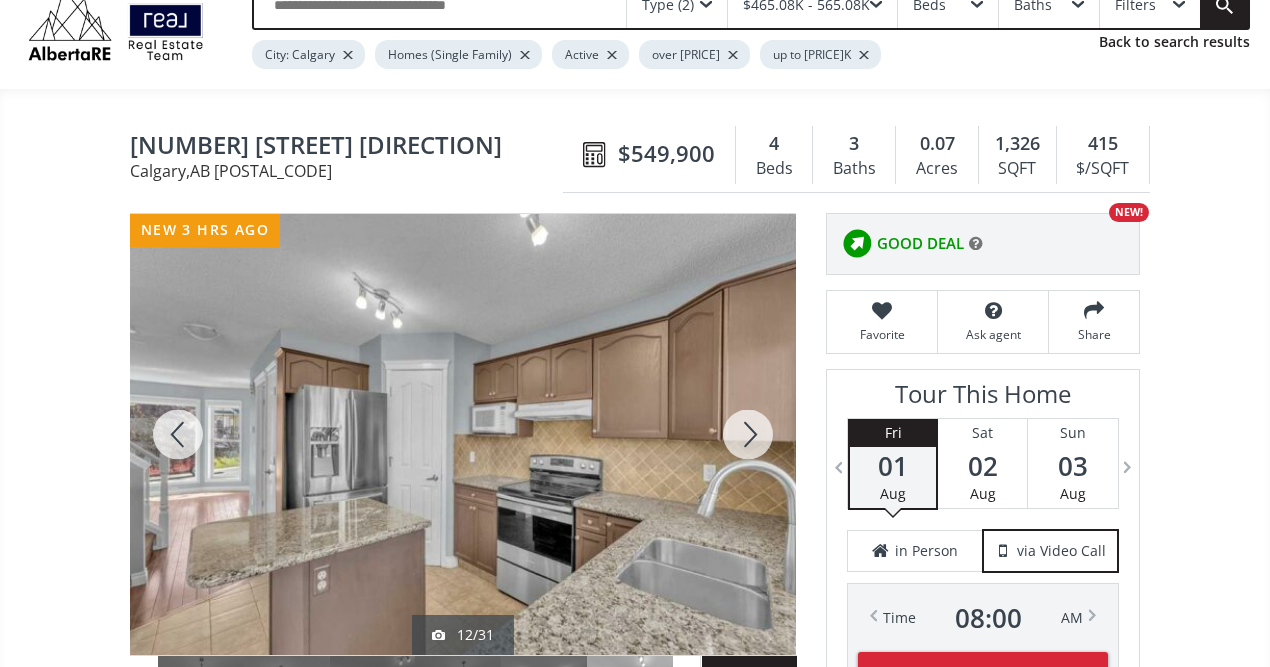 click at bounding box center [748, 434] 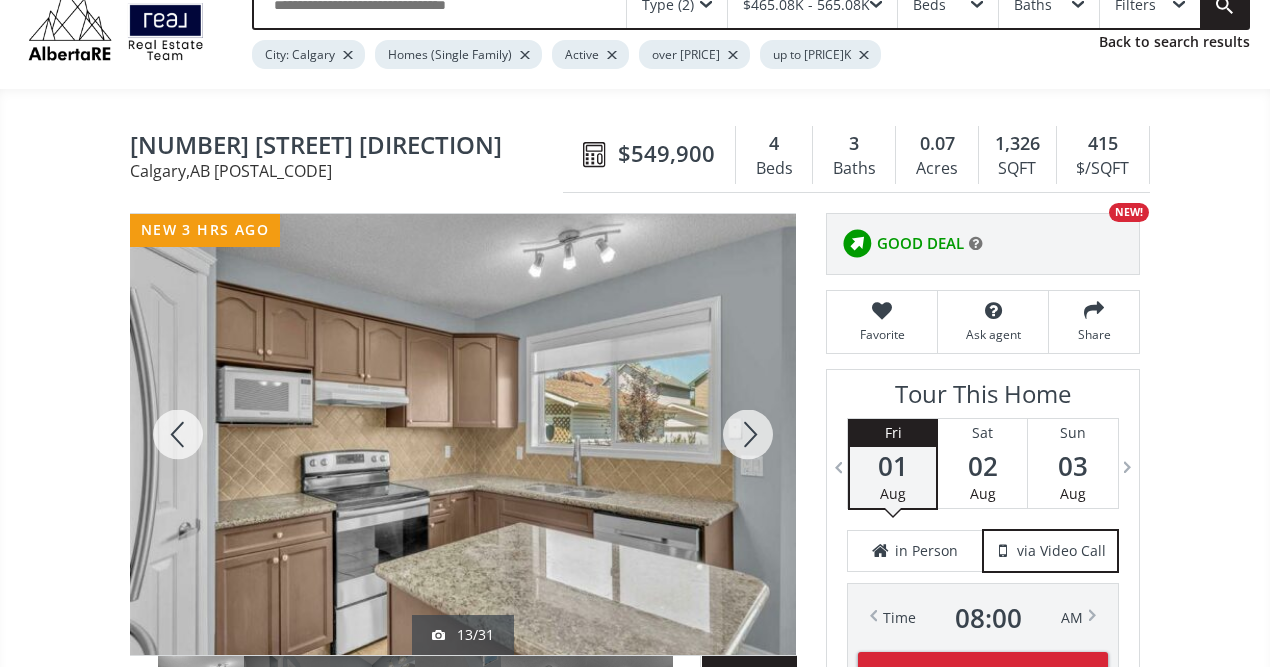click at bounding box center [748, 434] 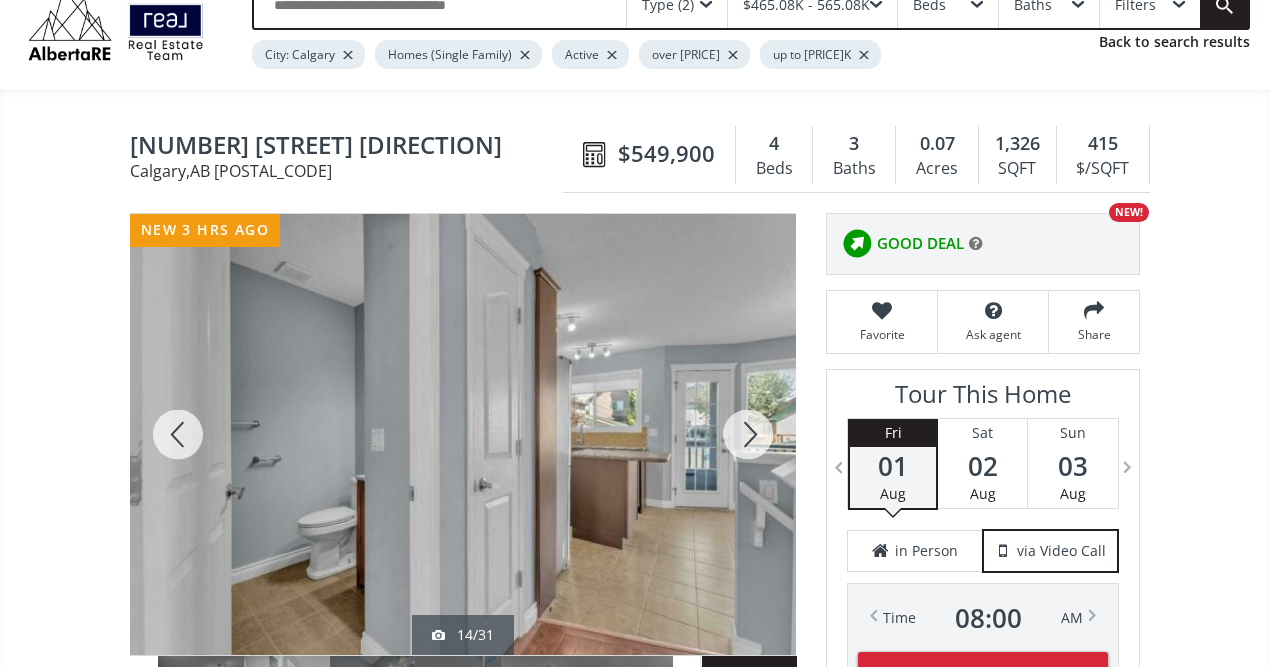 click at bounding box center (748, 434) 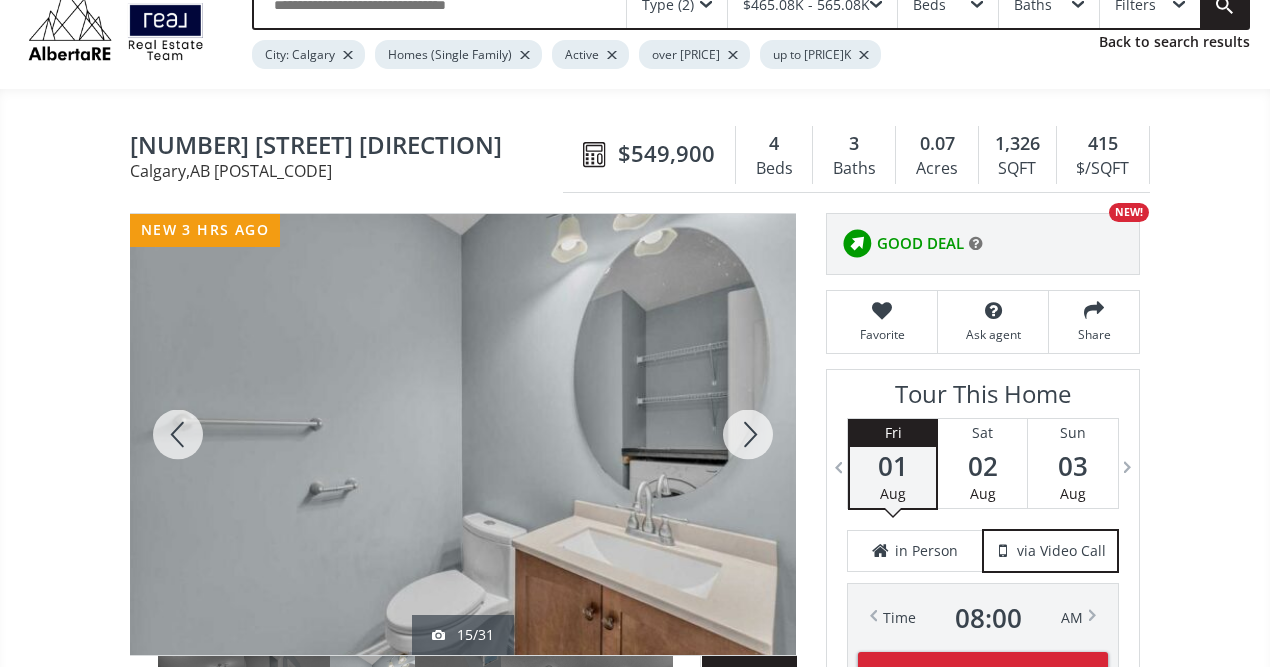 click at bounding box center [748, 434] 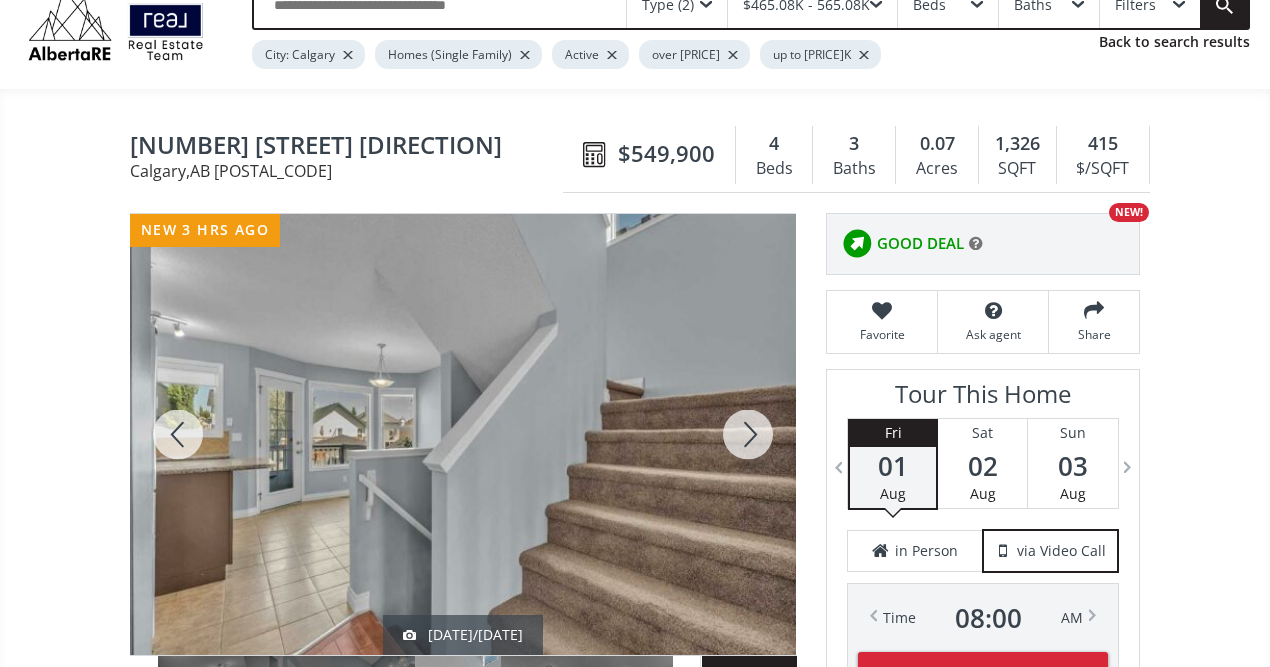 click at bounding box center [748, 434] 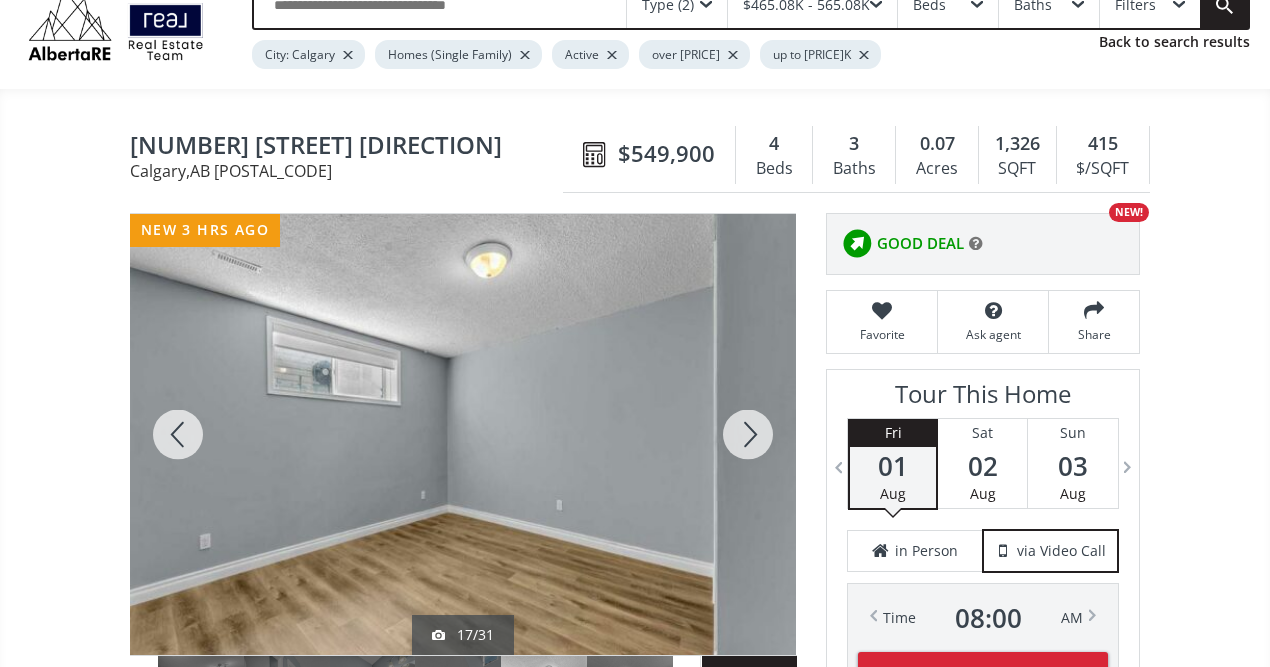click at bounding box center [748, 434] 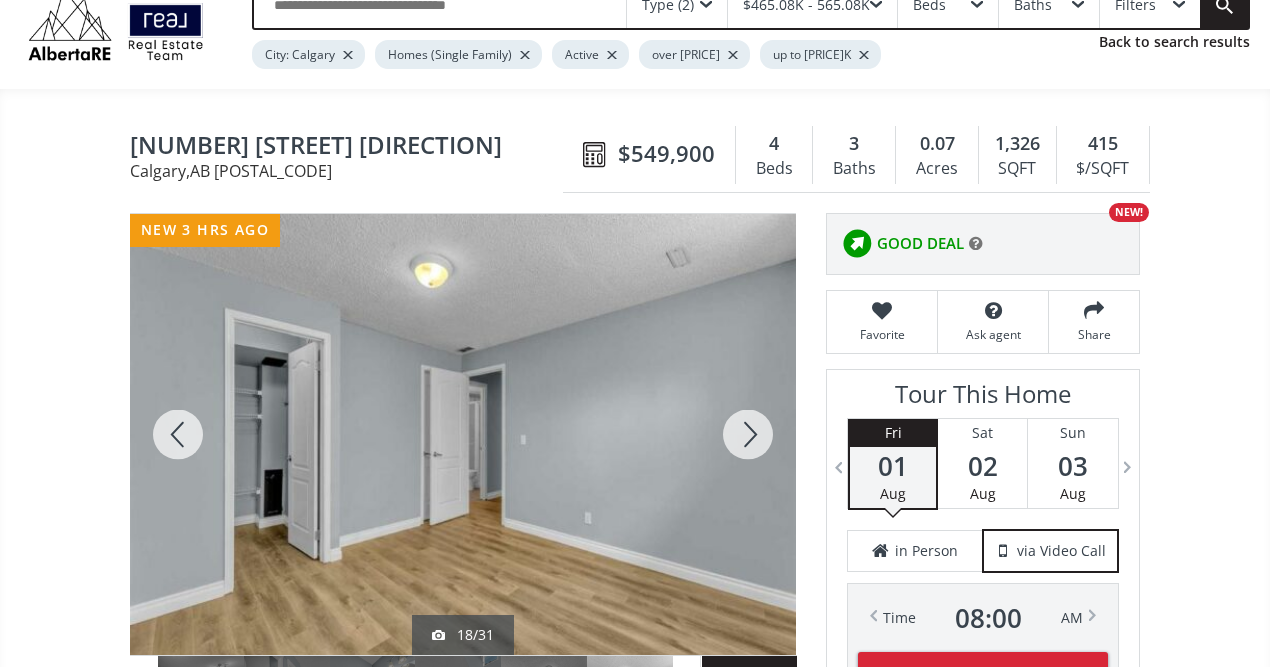 click at bounding box center [748, 434] 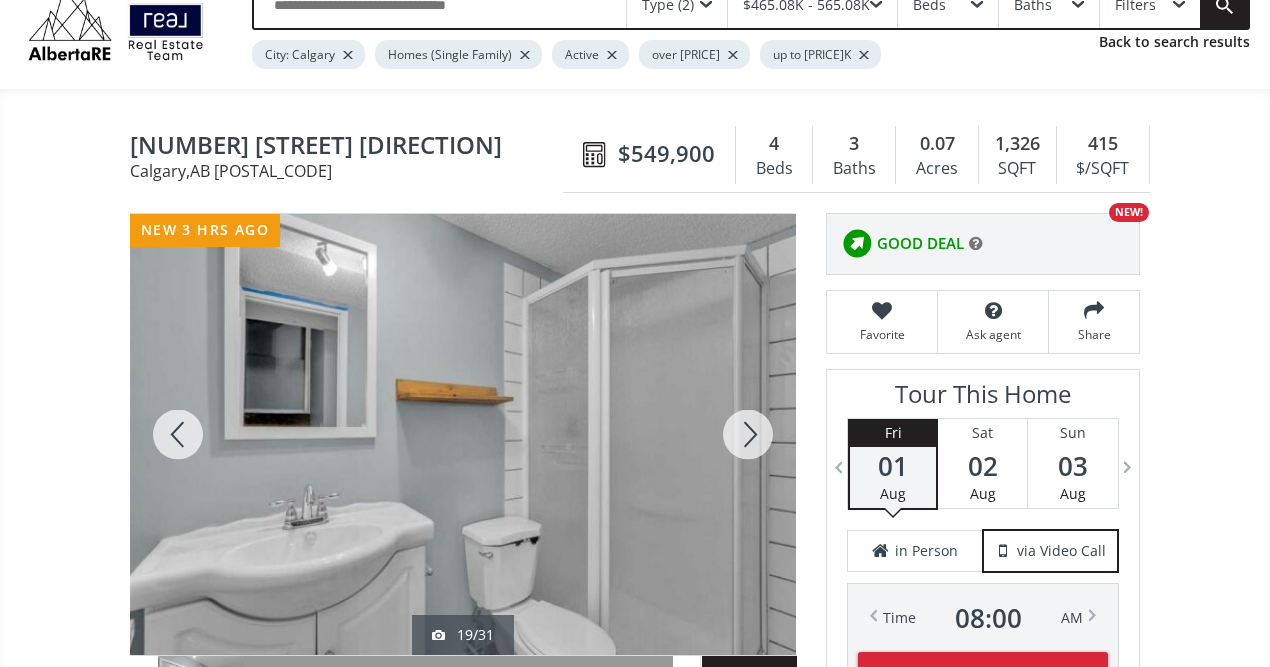 click at bounding box center (748, 434) 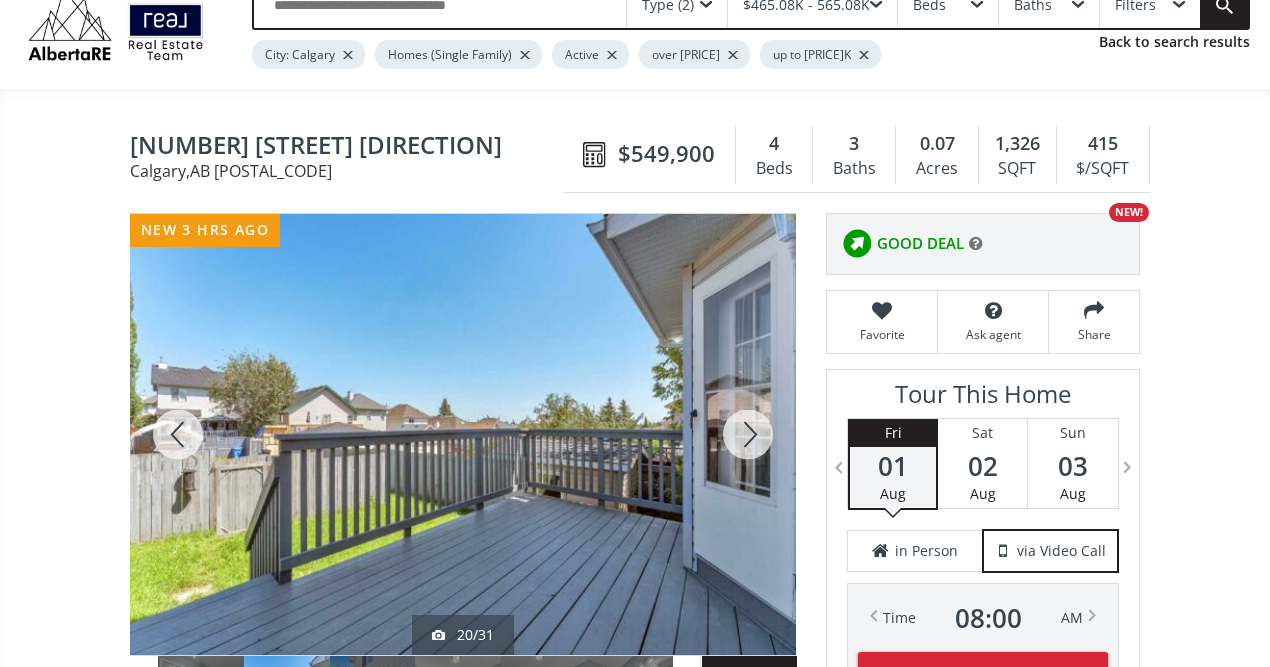click at bounding box center [748, 434] 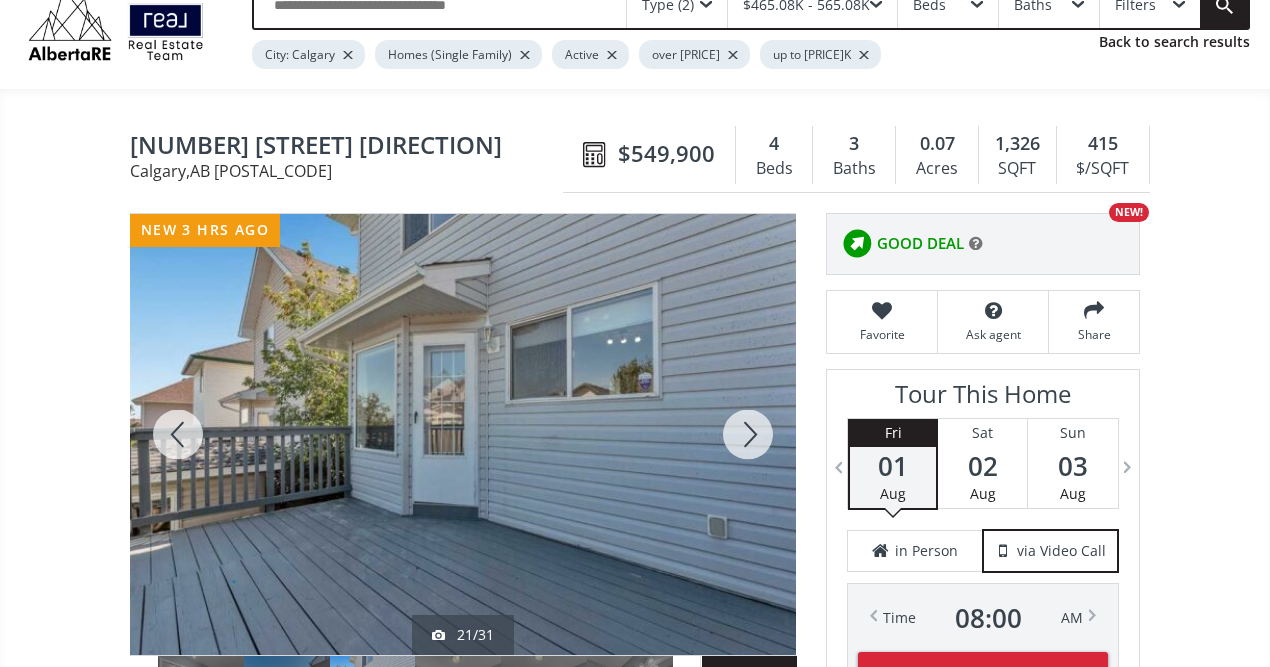 click at bounding box center [748, 434] 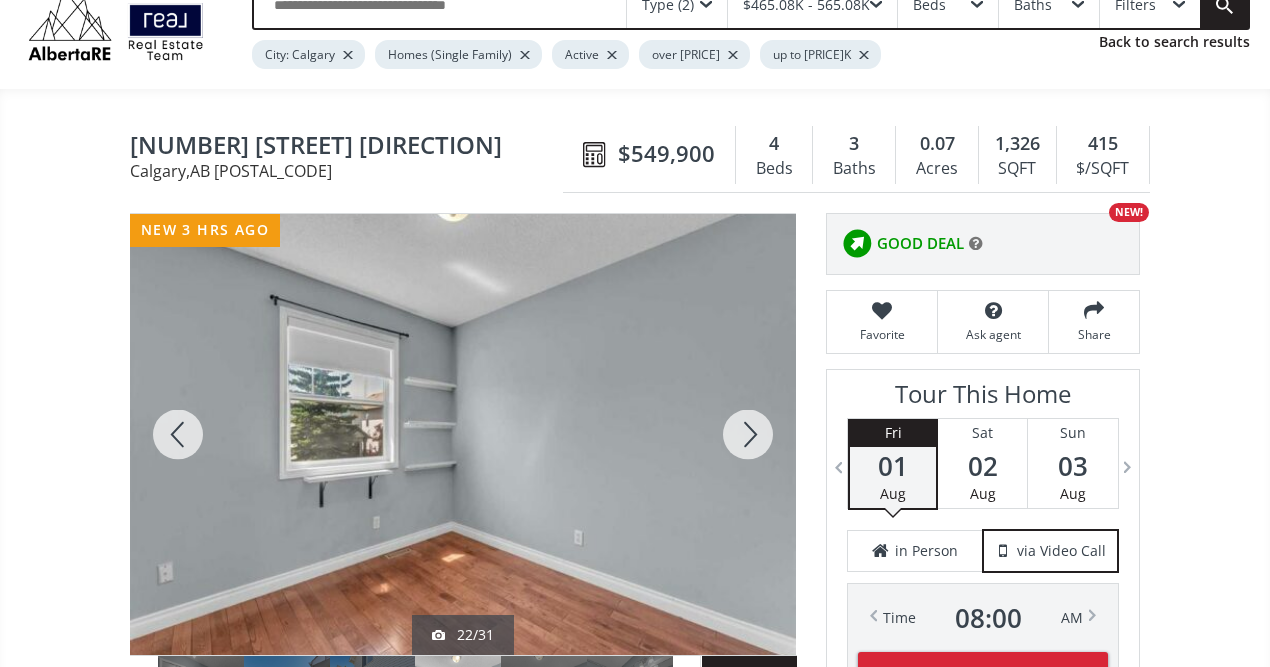 click at bounding box center (748, 434) 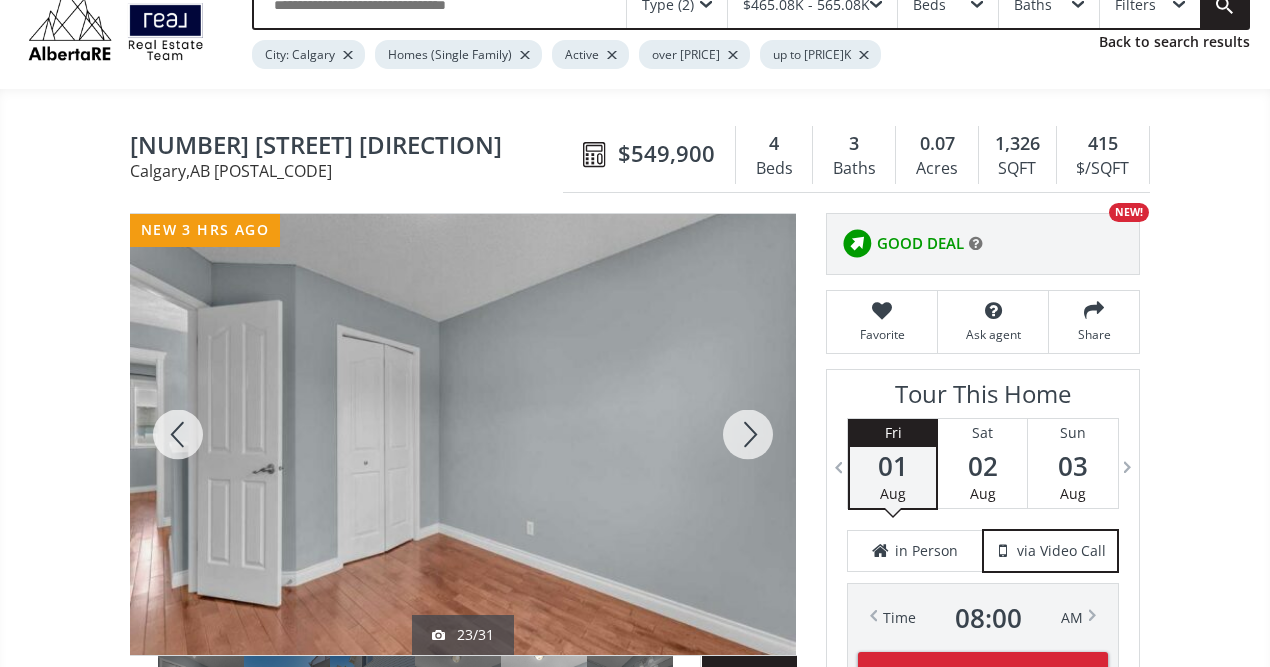 click at bounding box center [748, 434] 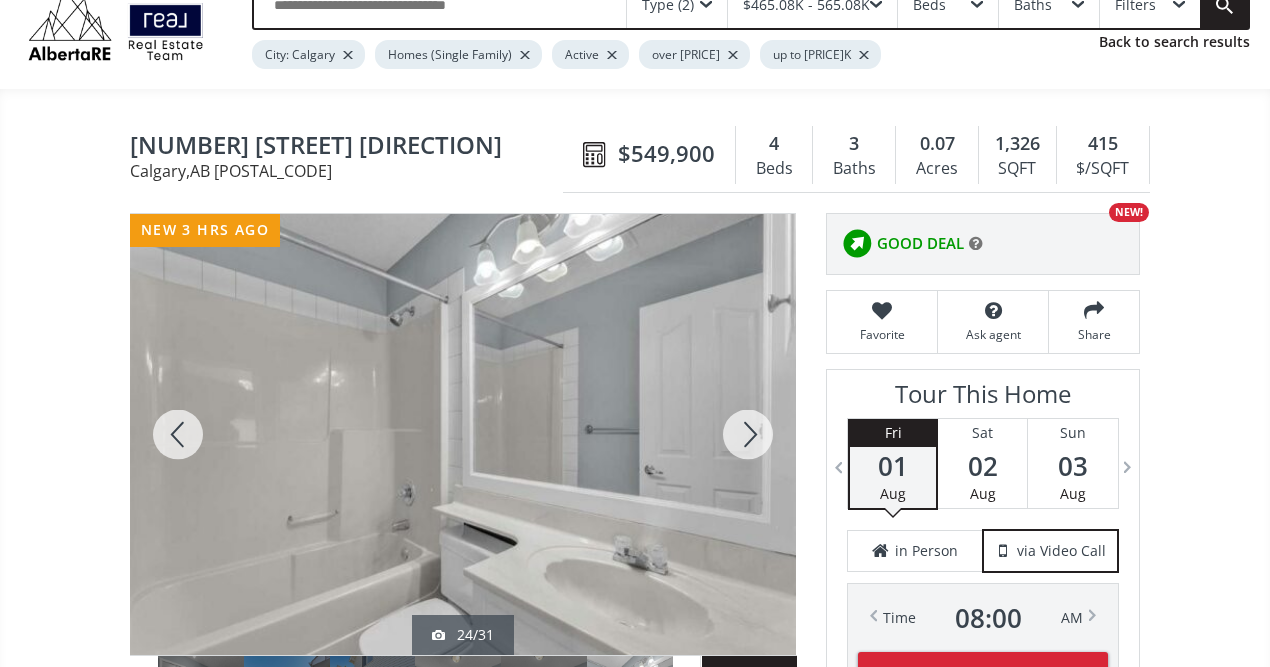 click at bounding box center [748, 434] 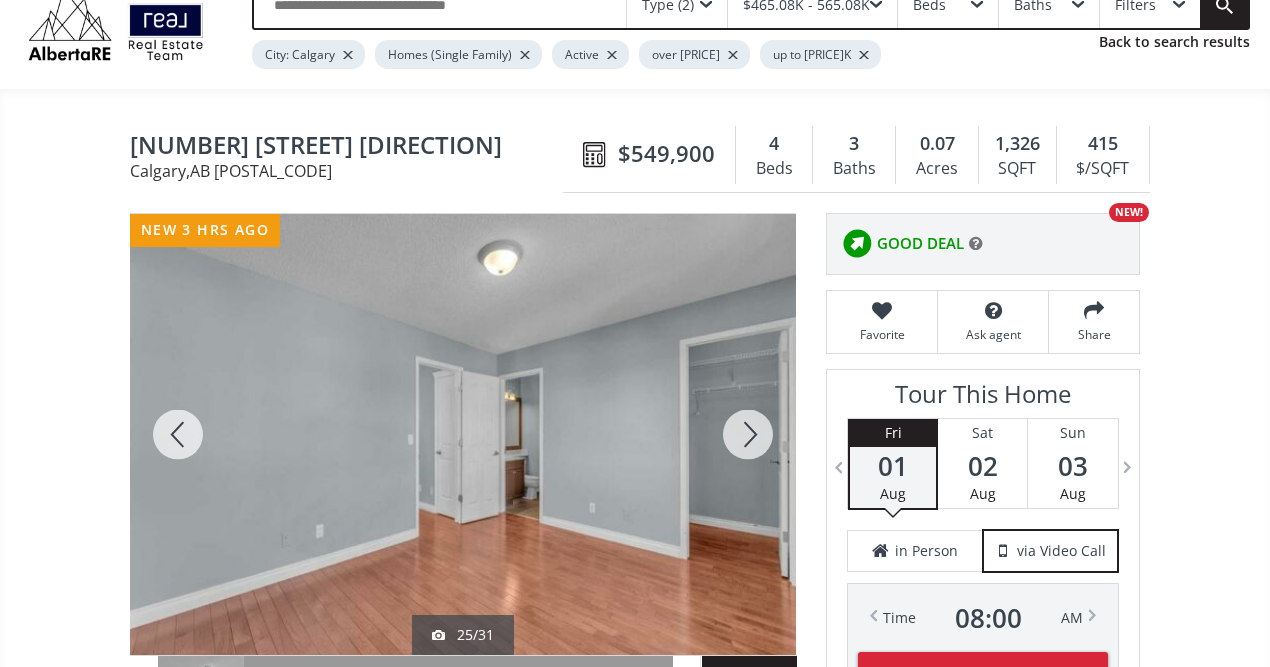 click at bounding box center [748, 434] 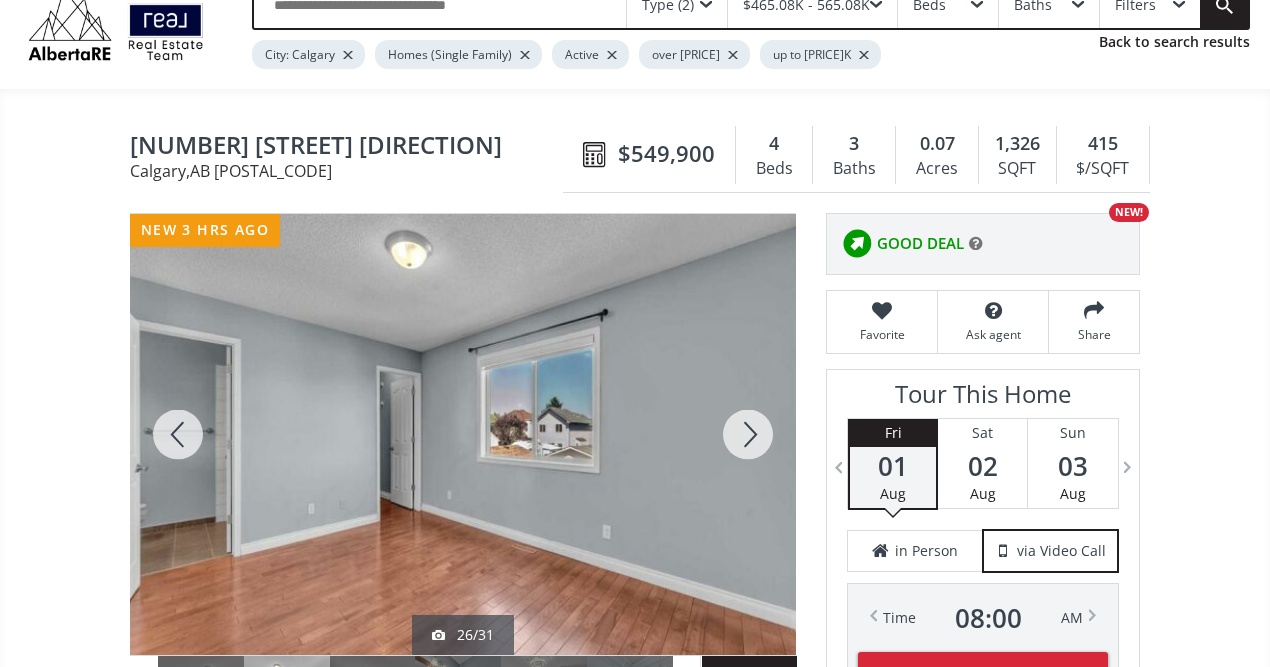click at bounding box center (748, 434) 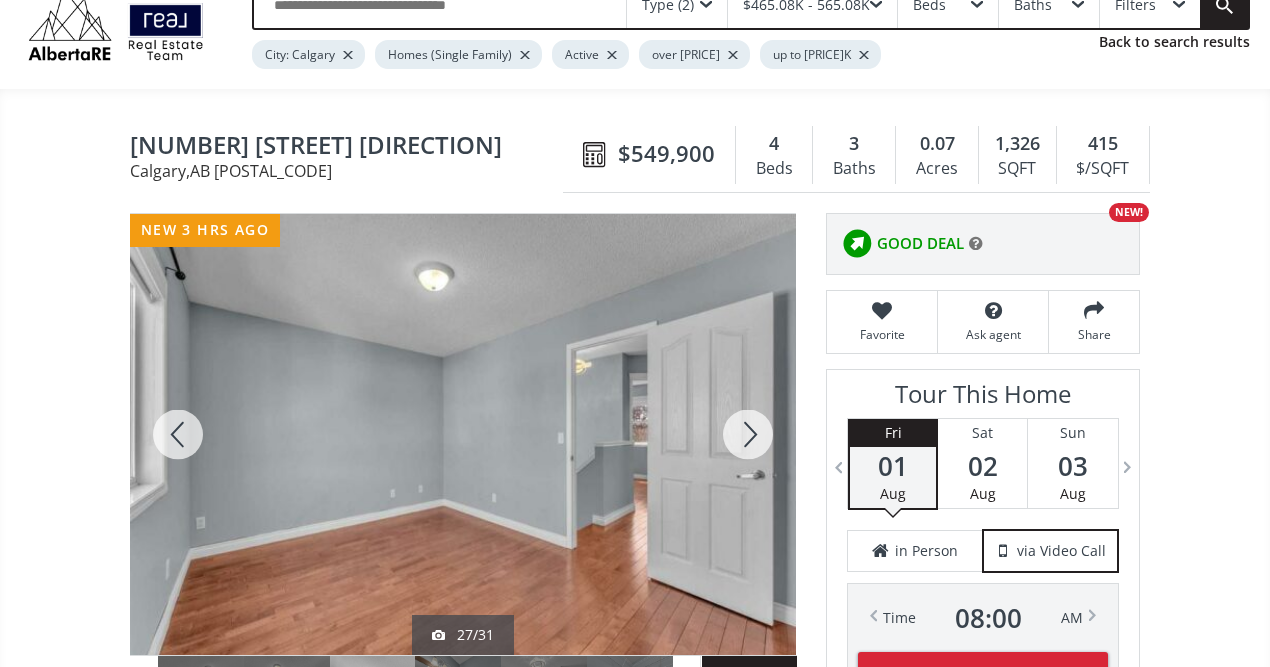 click at bounding box center (748, 434) 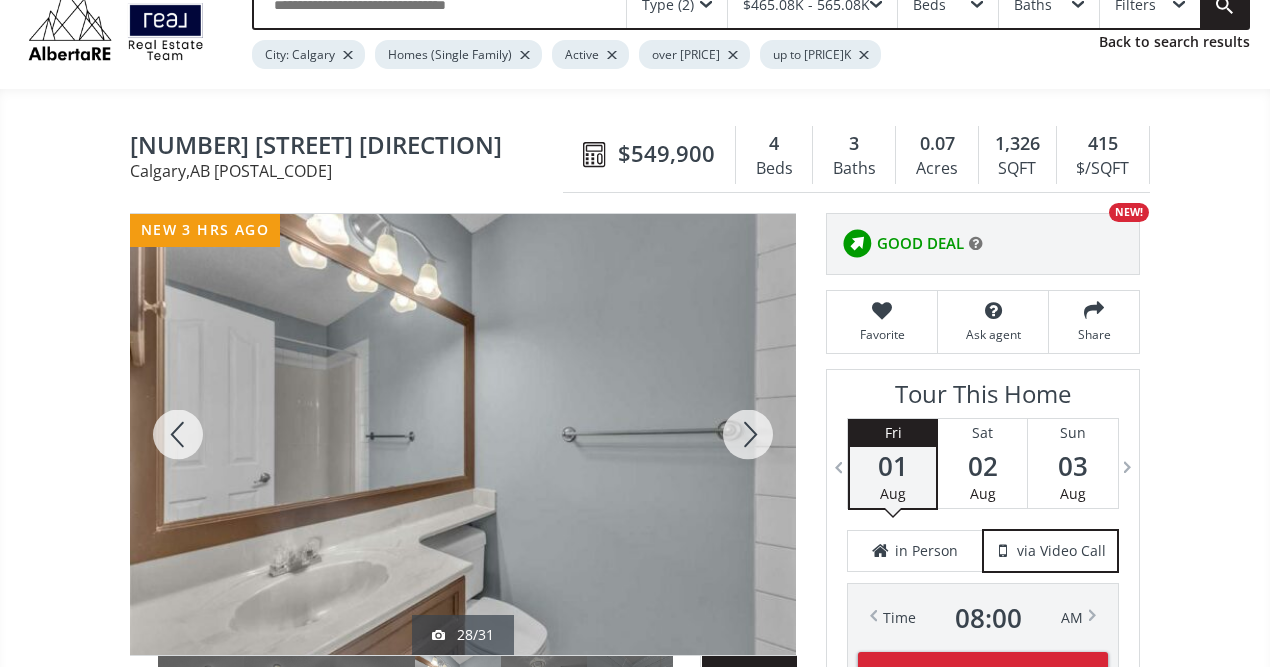 click at bounding box center [748, 434] 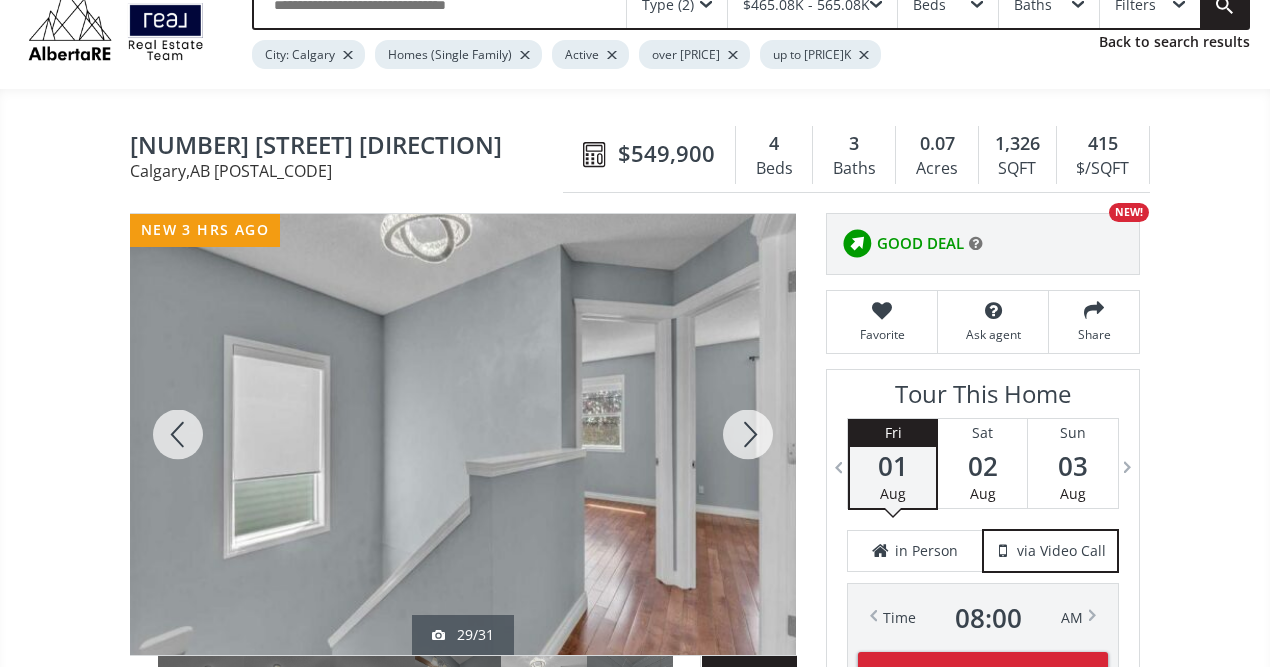click at bounding box center [748, 434] 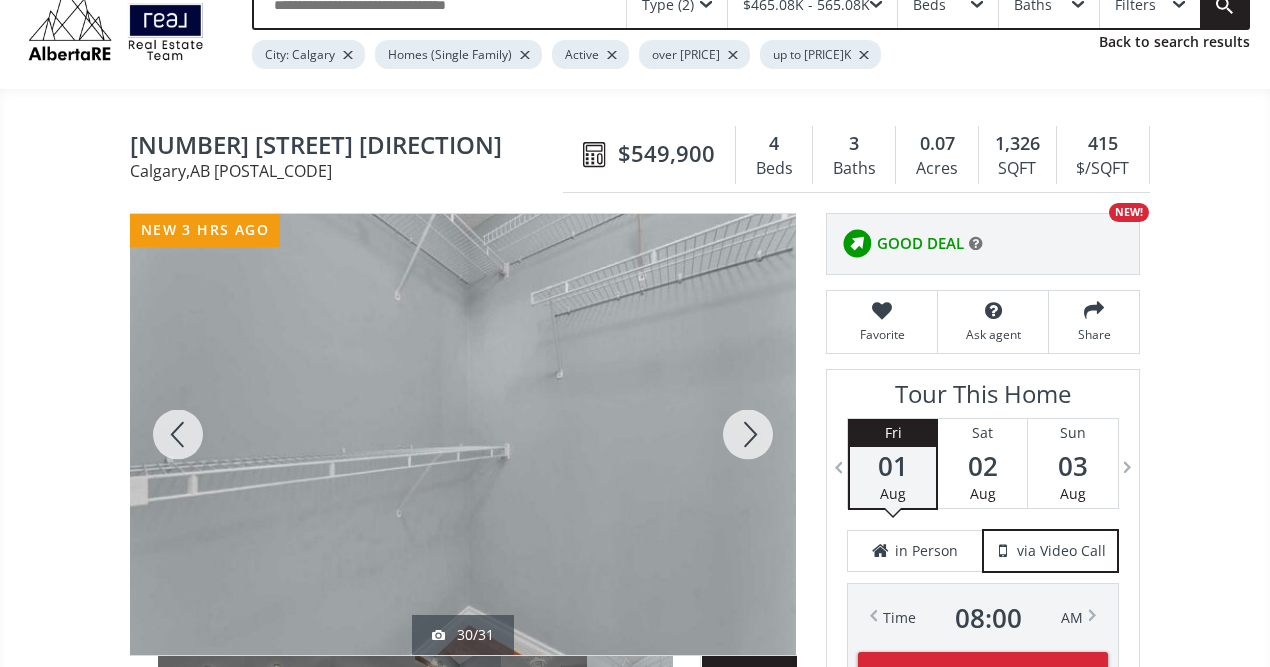 click at bounding box center [748, 434] 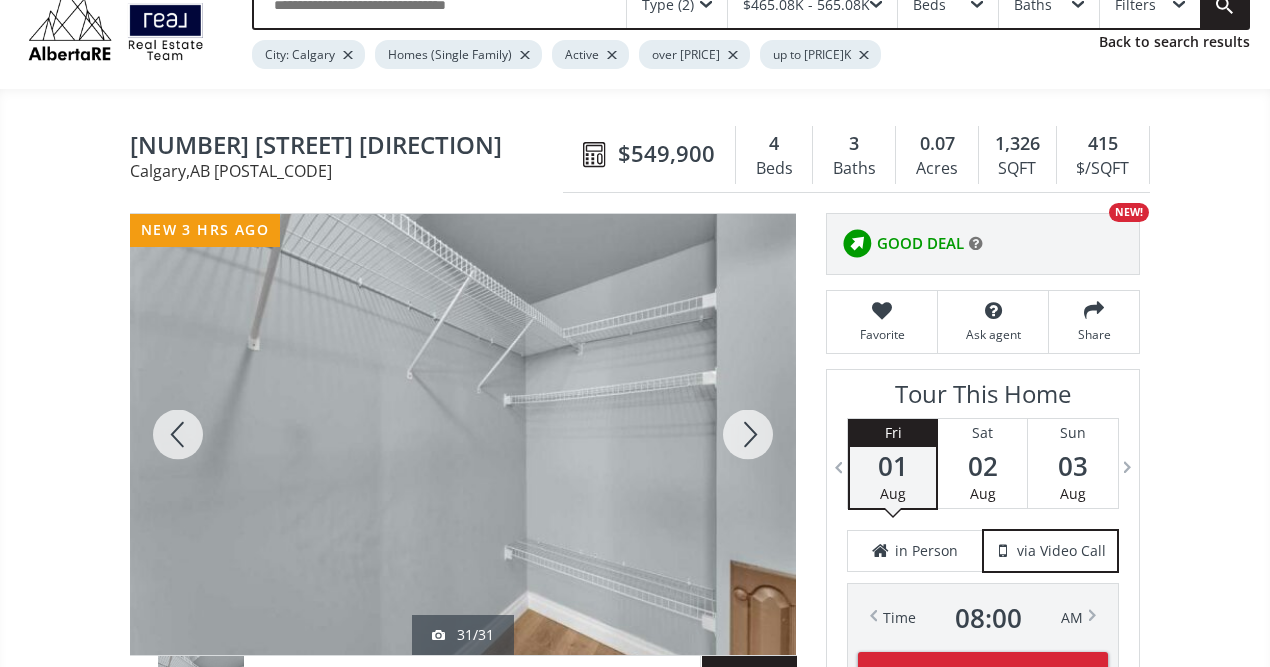 click at bounding box center [748, 434] 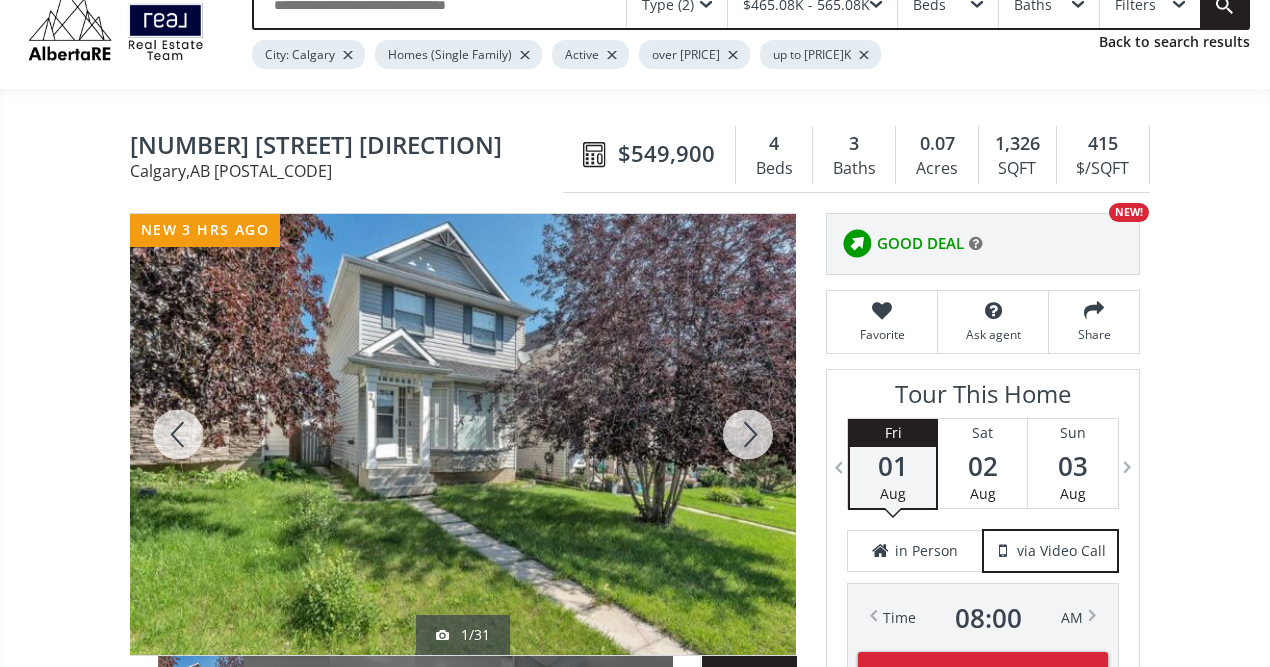 click at bounding box center (748, 434) 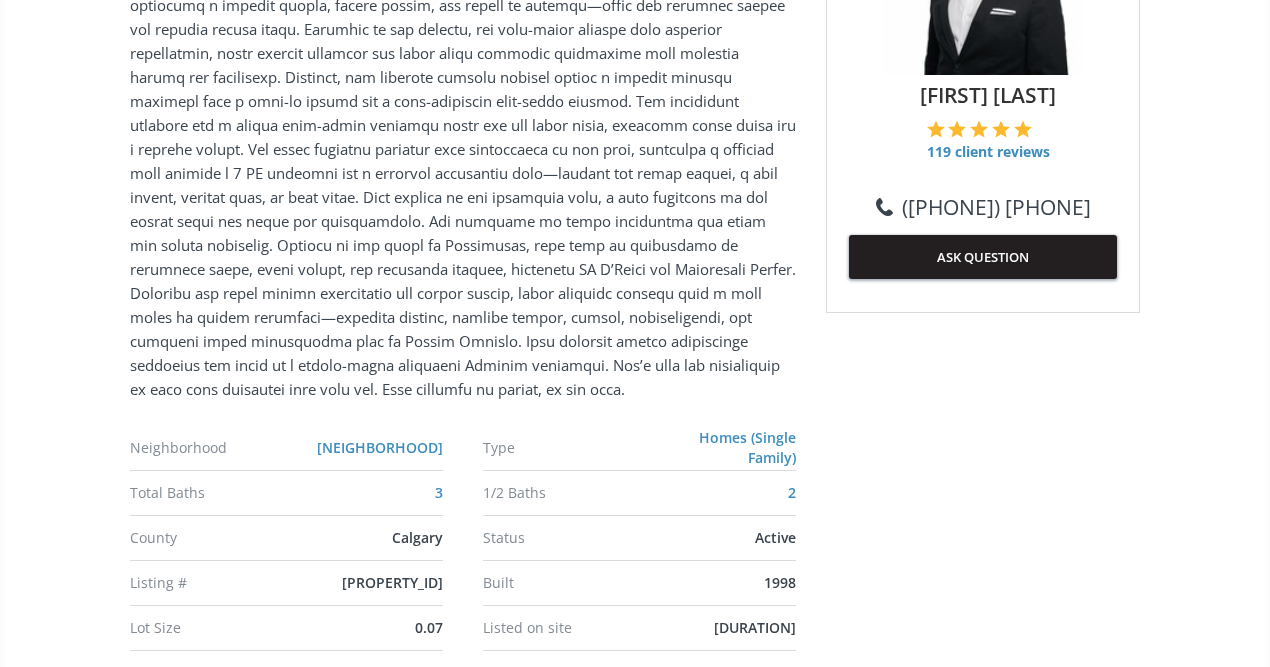 scroll, scrollTop: 1040, scrollLeft: 0, axis: vertical 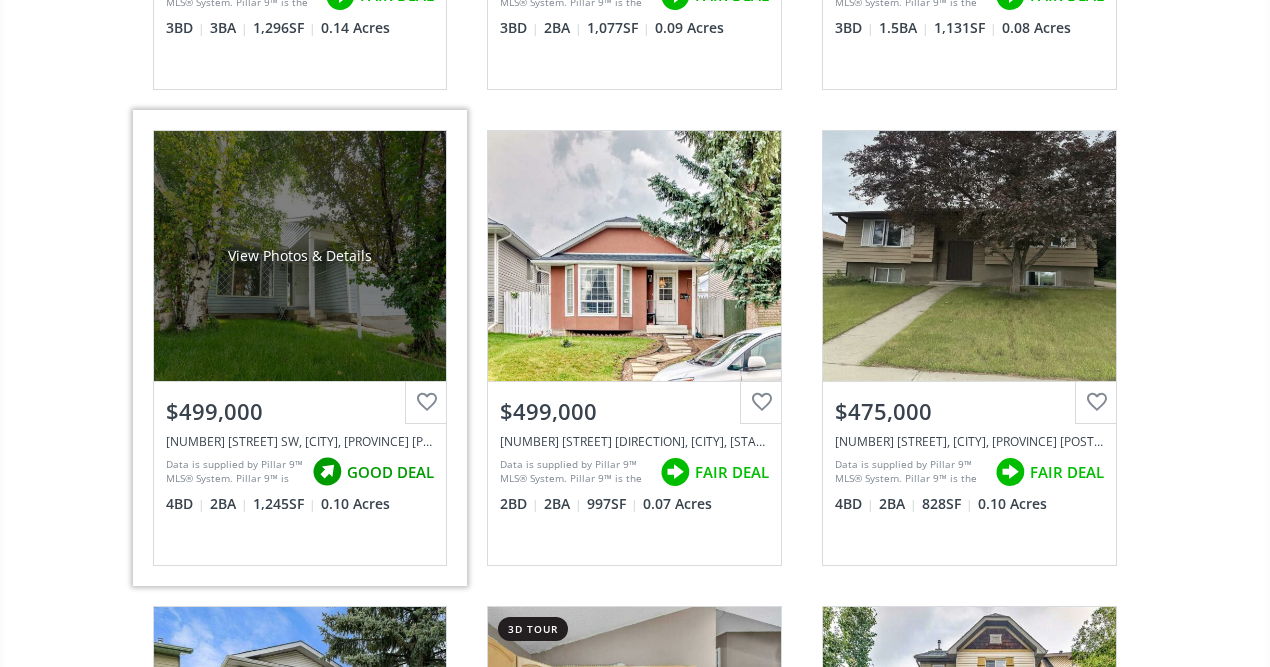 click on "View Photos & Details" at bounding box center (300, 256) 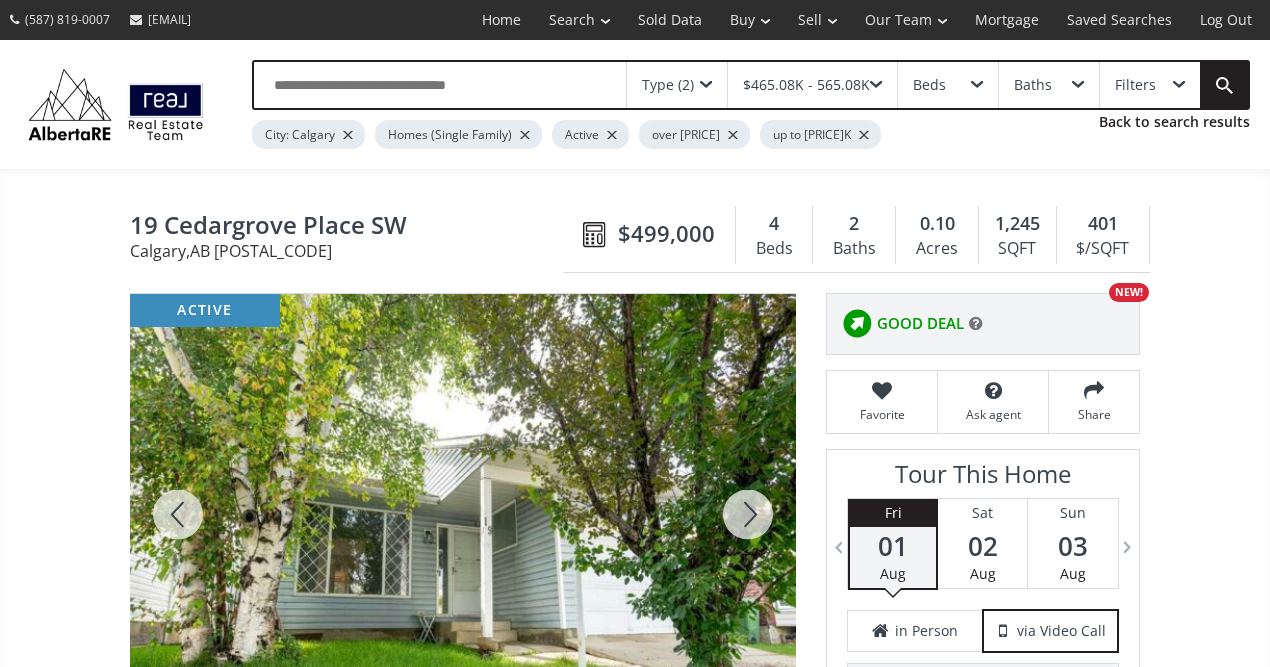 click at bounding box center [748, 514] 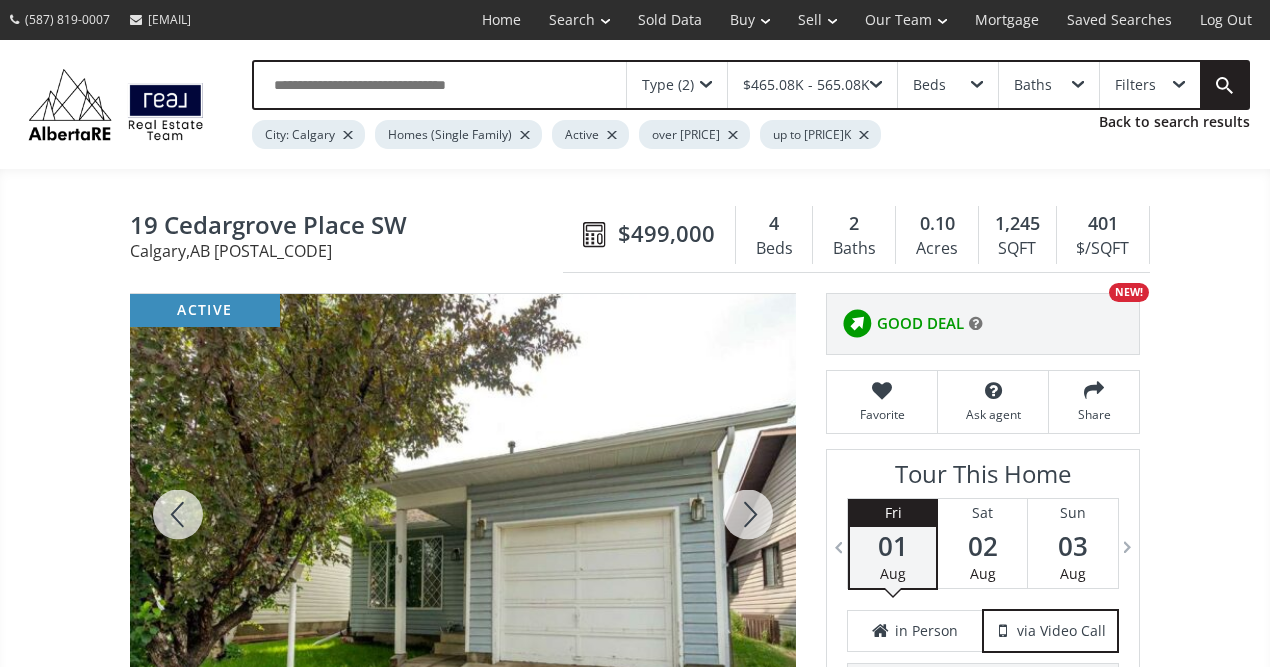 scroll, scrollTop: 40, scrollLeft: 0, axis: vertical 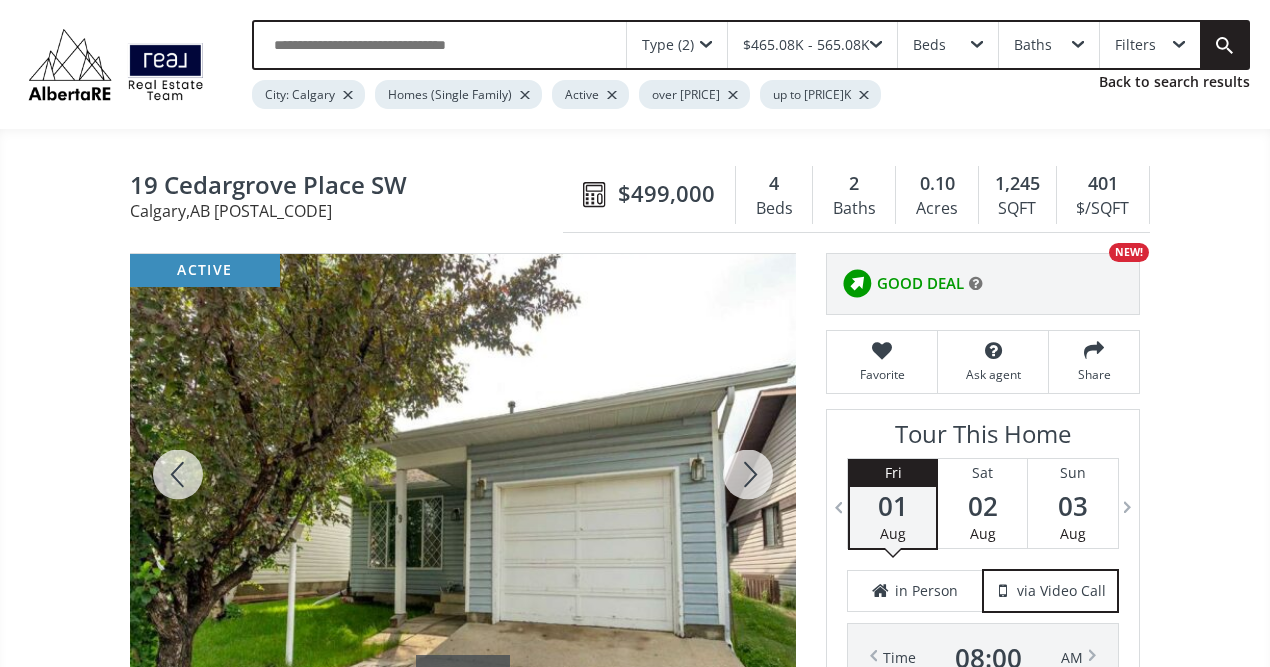 click at bounding box center [748, 474] 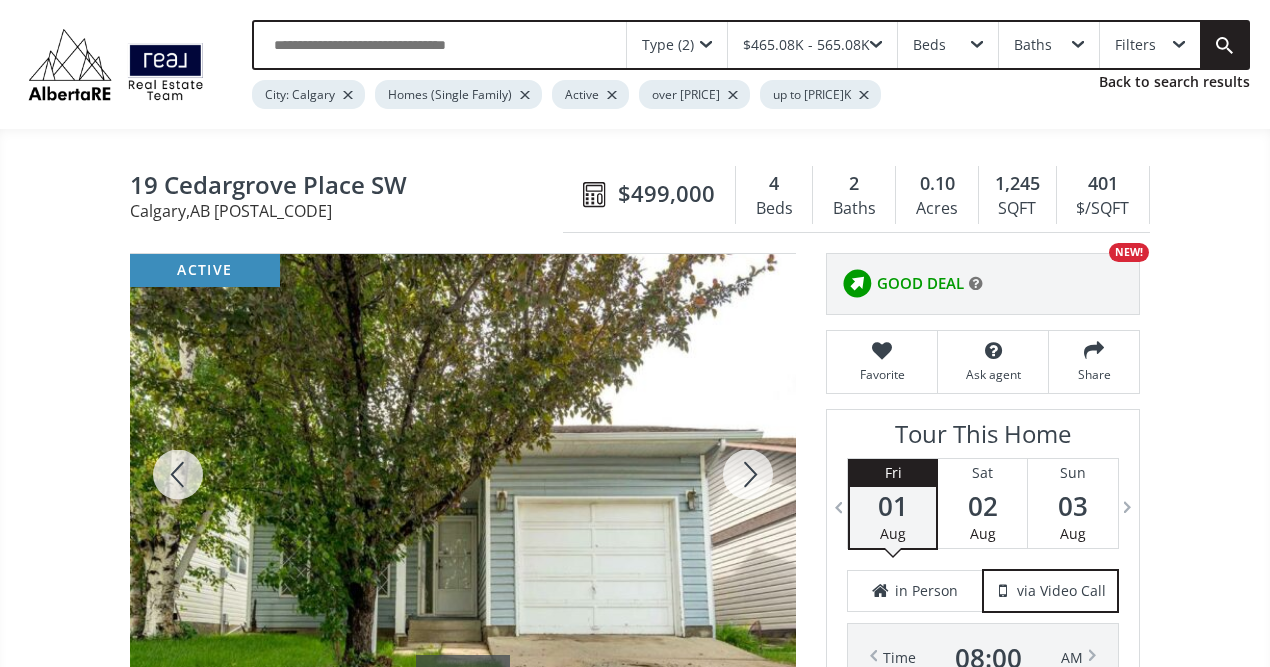 click at bounding box center (748, 474) 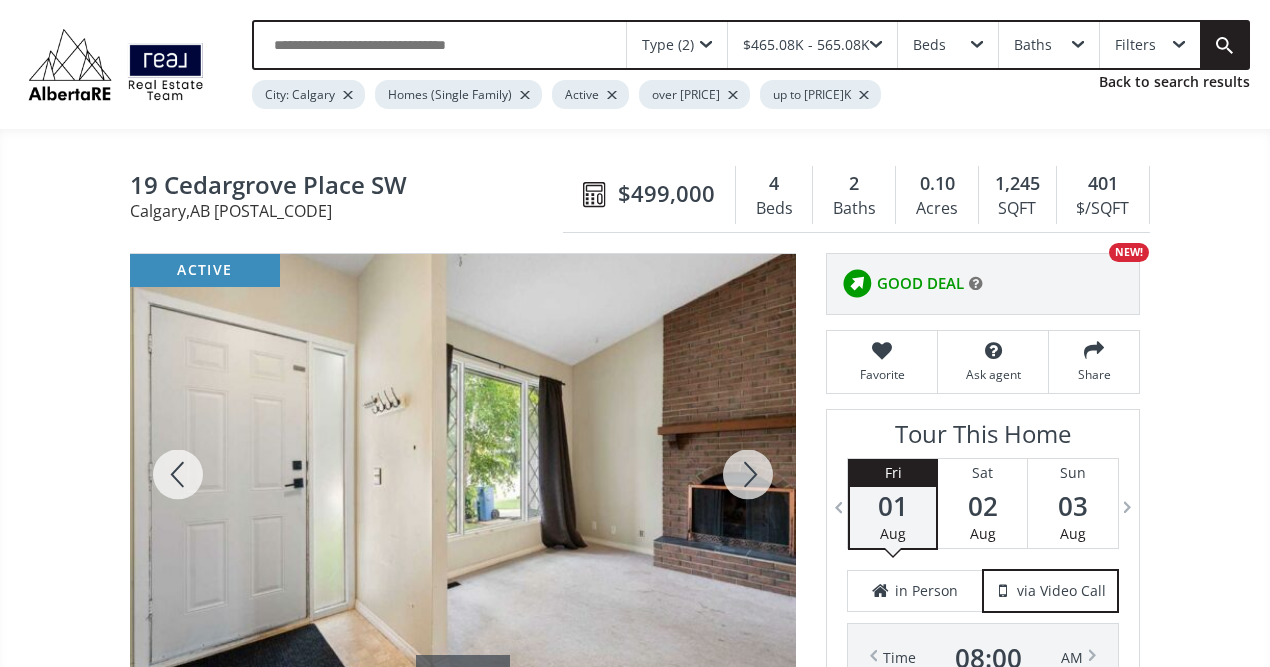 click at bounding box center (748, 474) 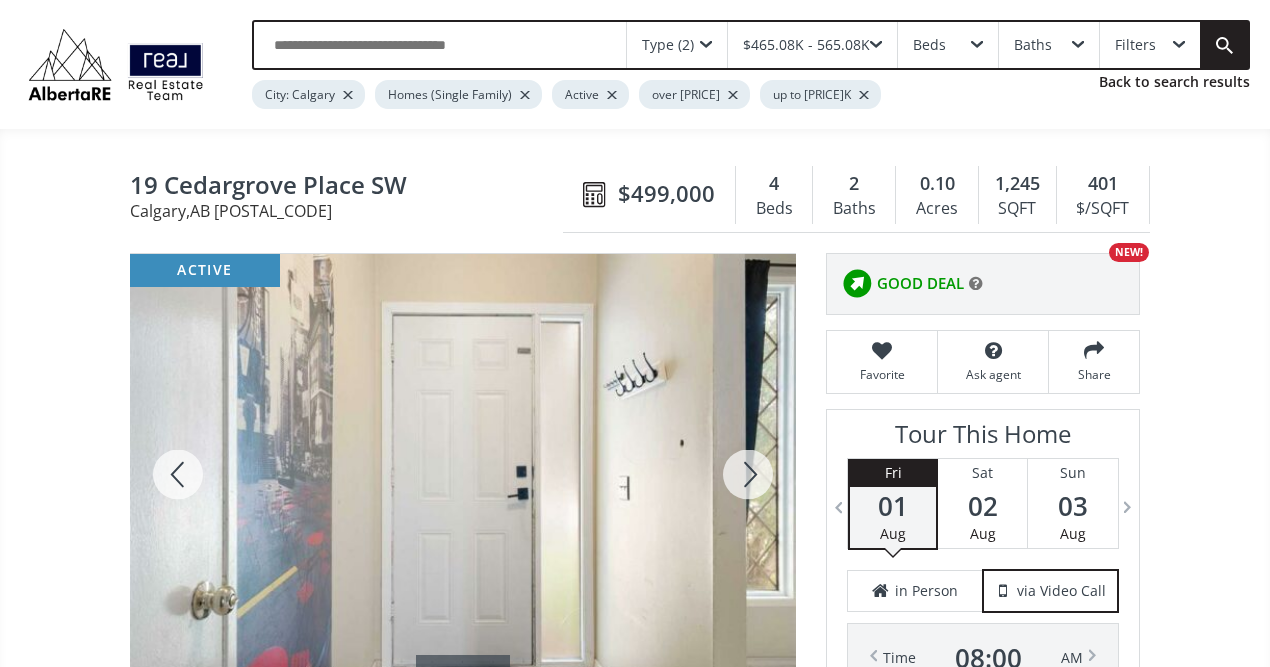 click at bounding box center (748, 474) 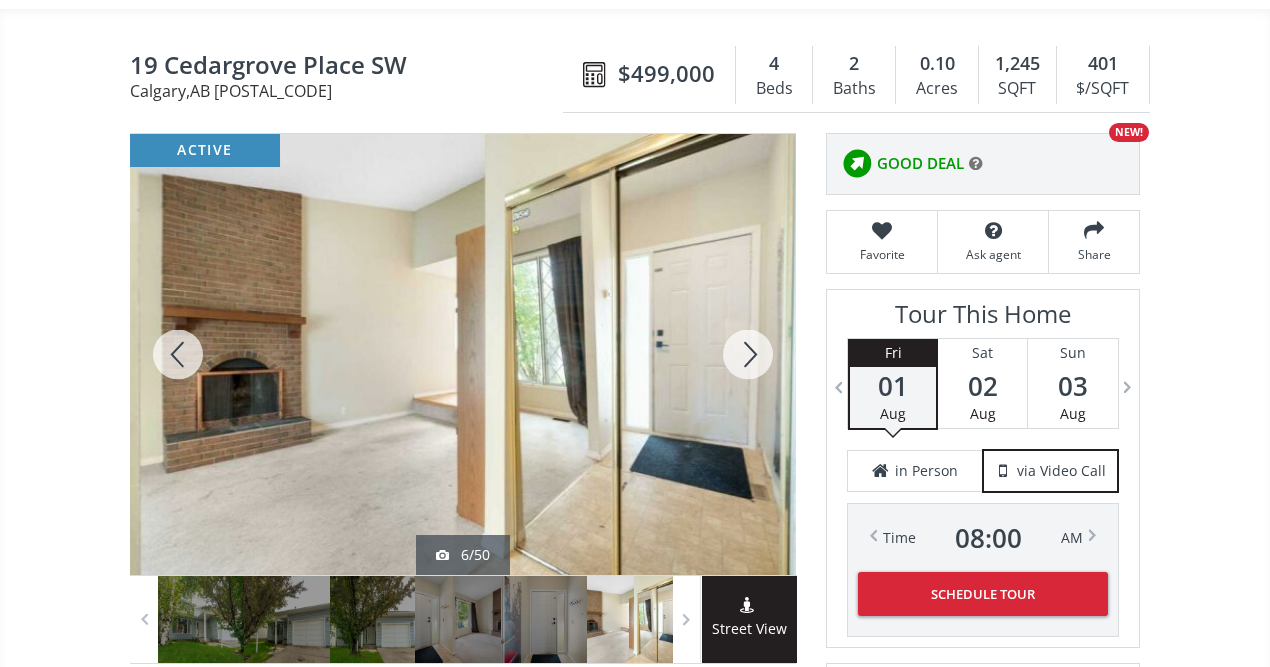 scroll, scrollTop: 200, scrollLeft: 0, axis: vertical 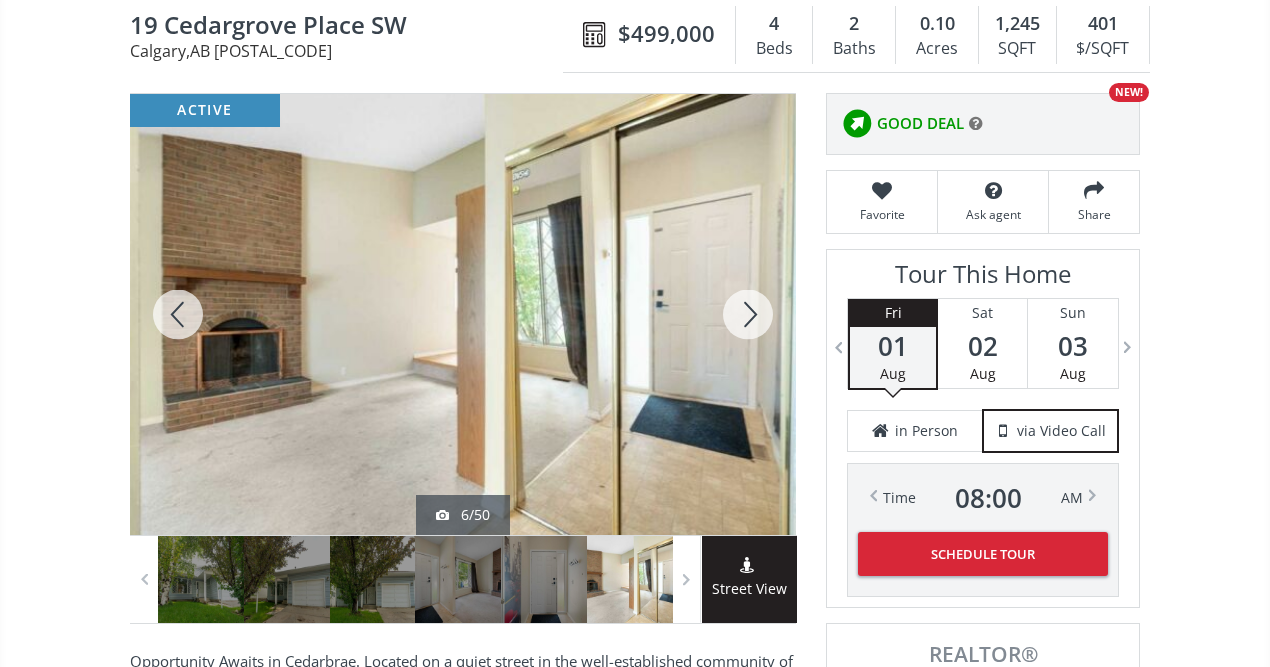 click at bounding box center [748, 314] 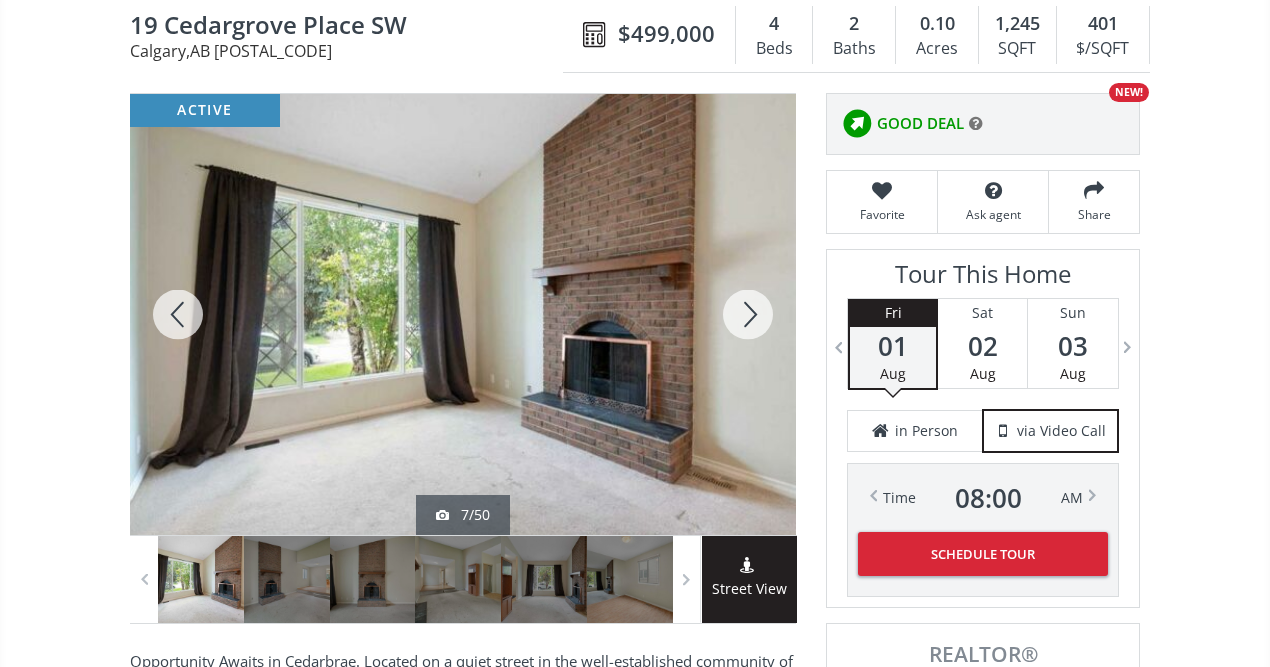 click at bounding box center [748, 314] 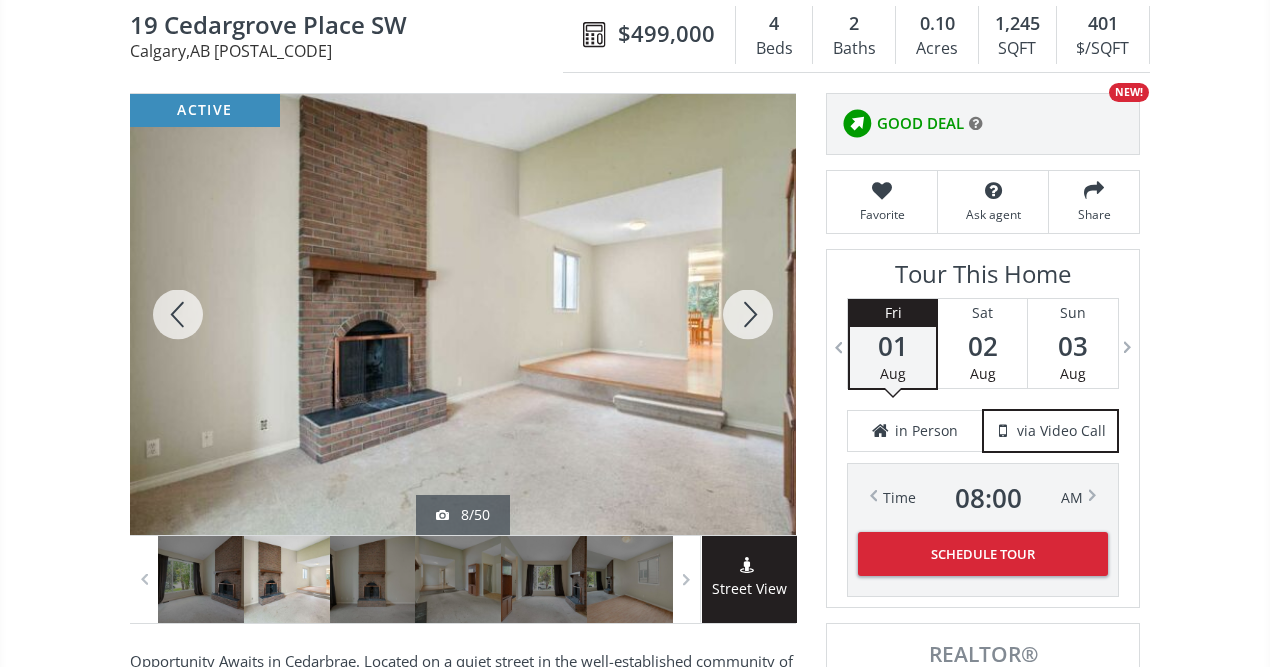 click at bounding box center [748, 314] 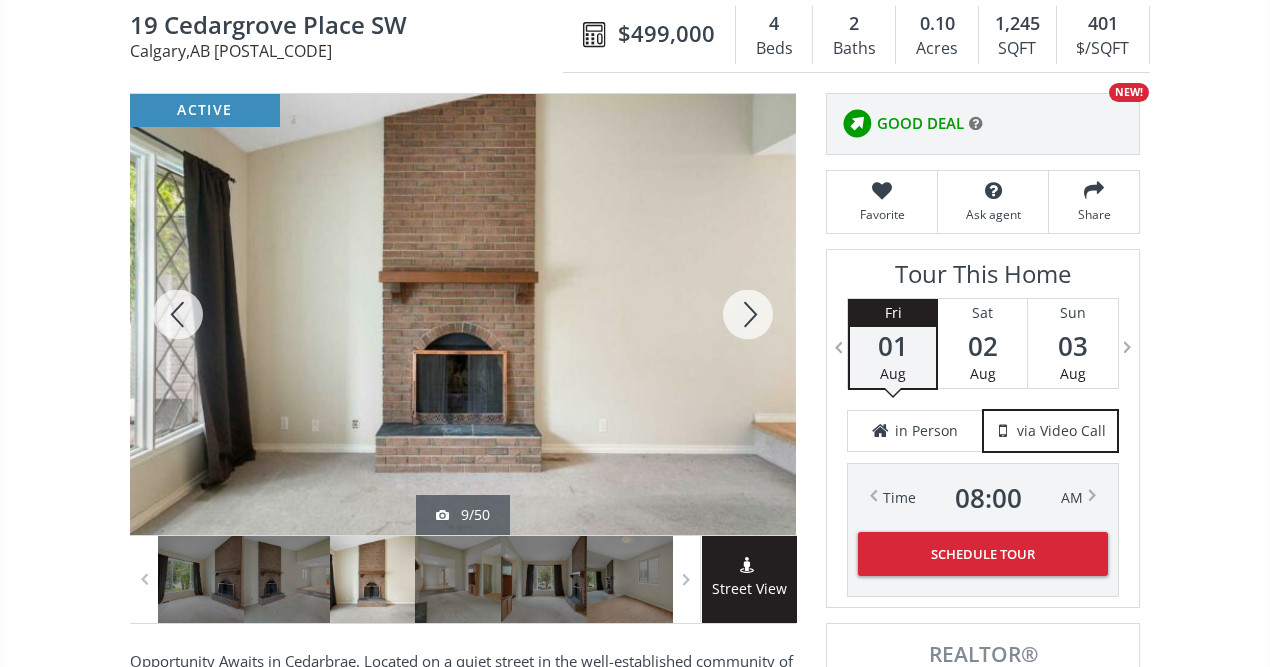 click at bounding box center (748, 314) 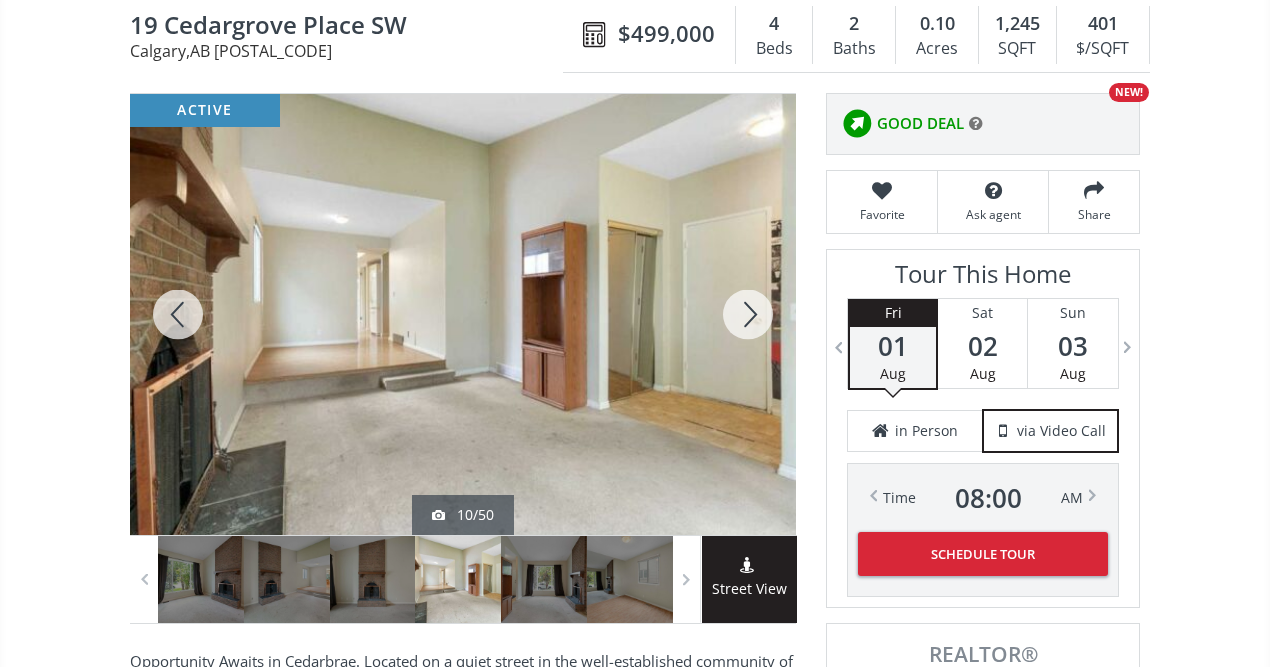 click at bounding box center [748, 314] 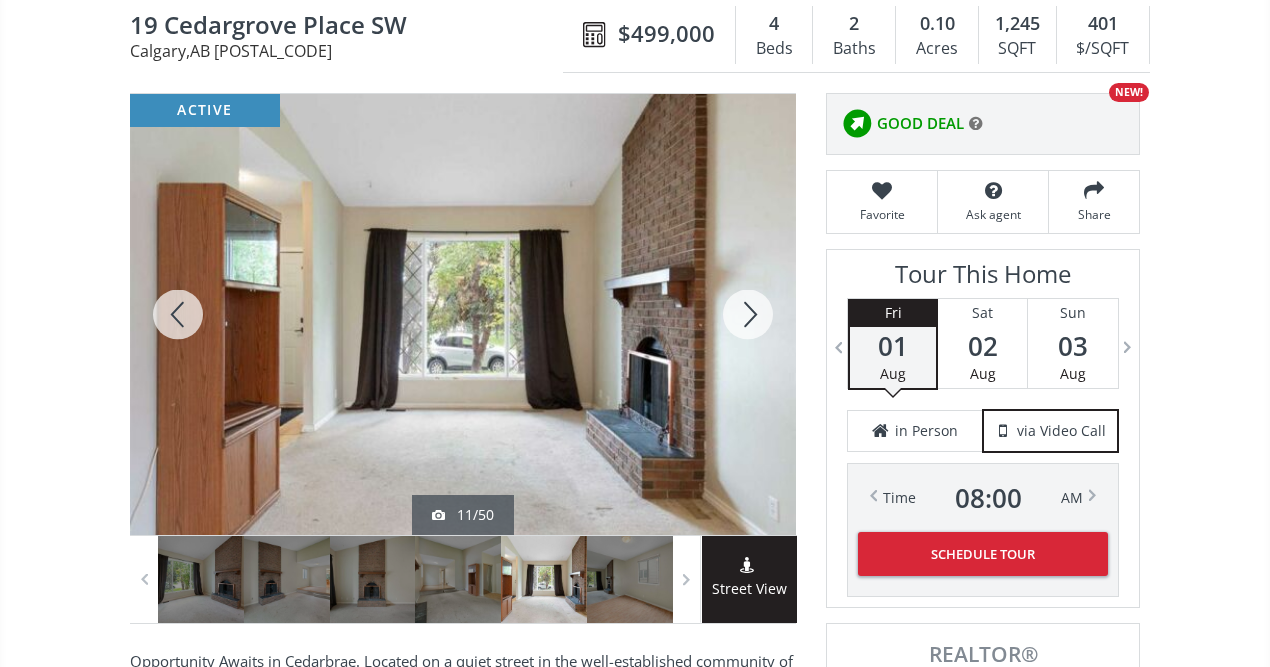 click at bounding box center (748, 314) 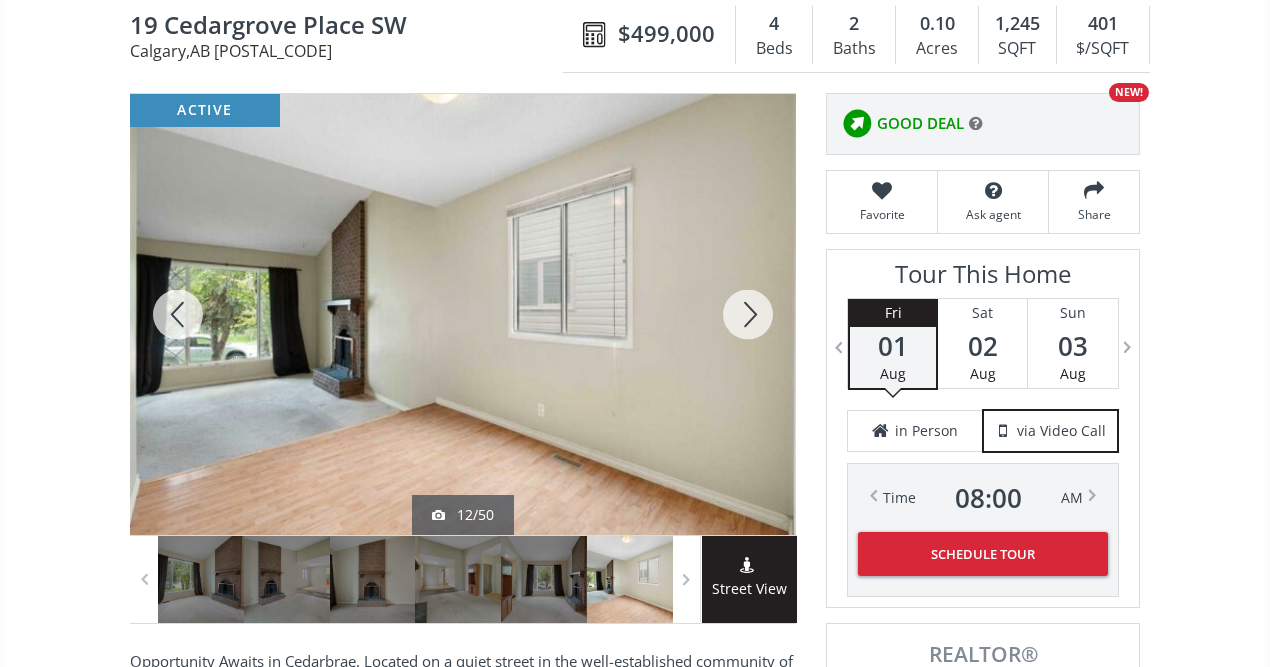 click at bounding box center (748, 314) 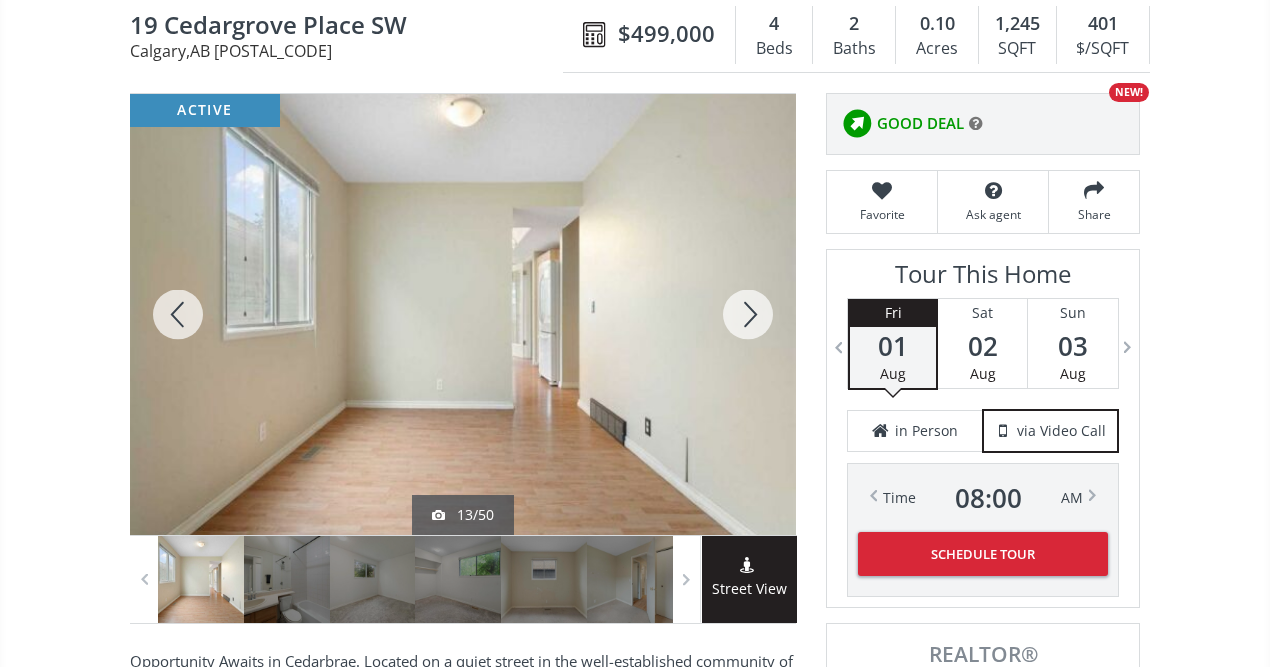 click at bounding box center [748, 314] 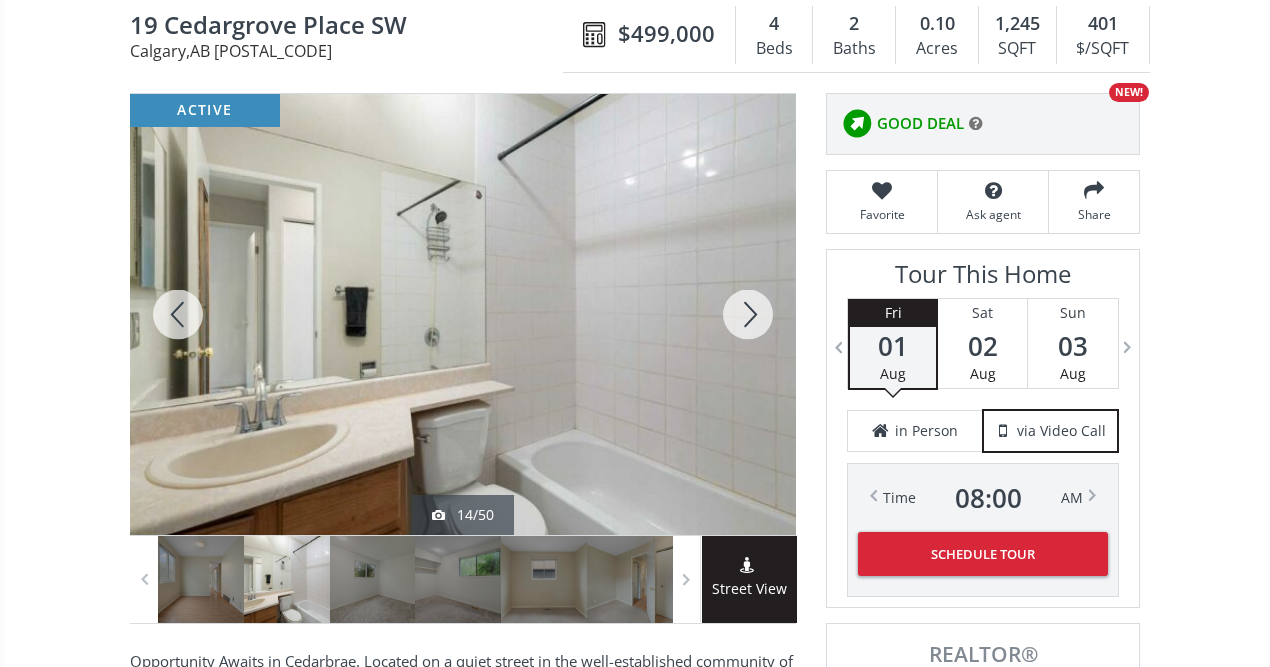click at bounding box center (748, 314) 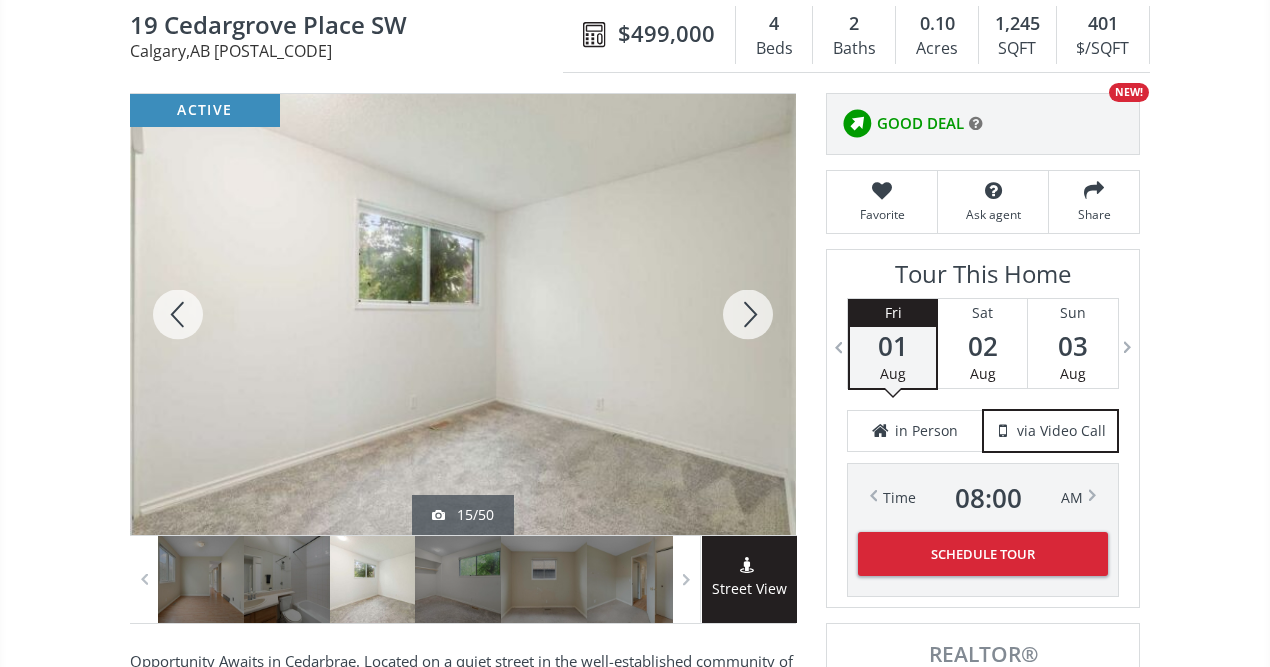 click at bounding box center [748, 314] 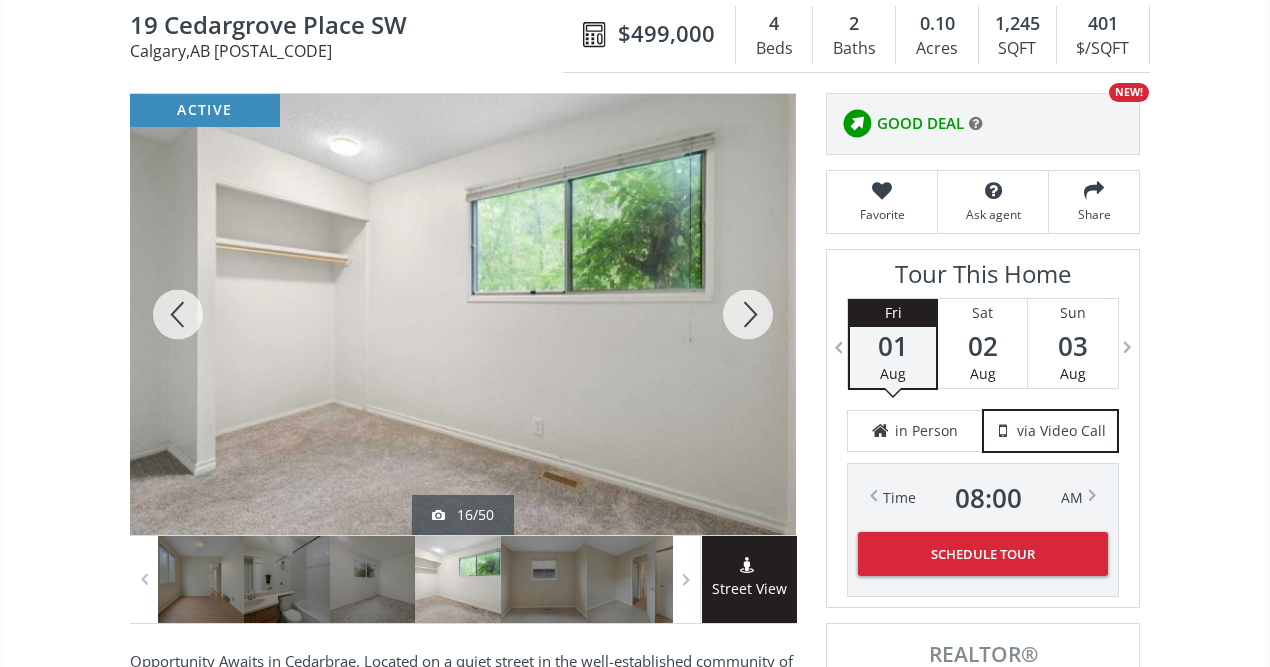 click at bounding box center [748, 314] 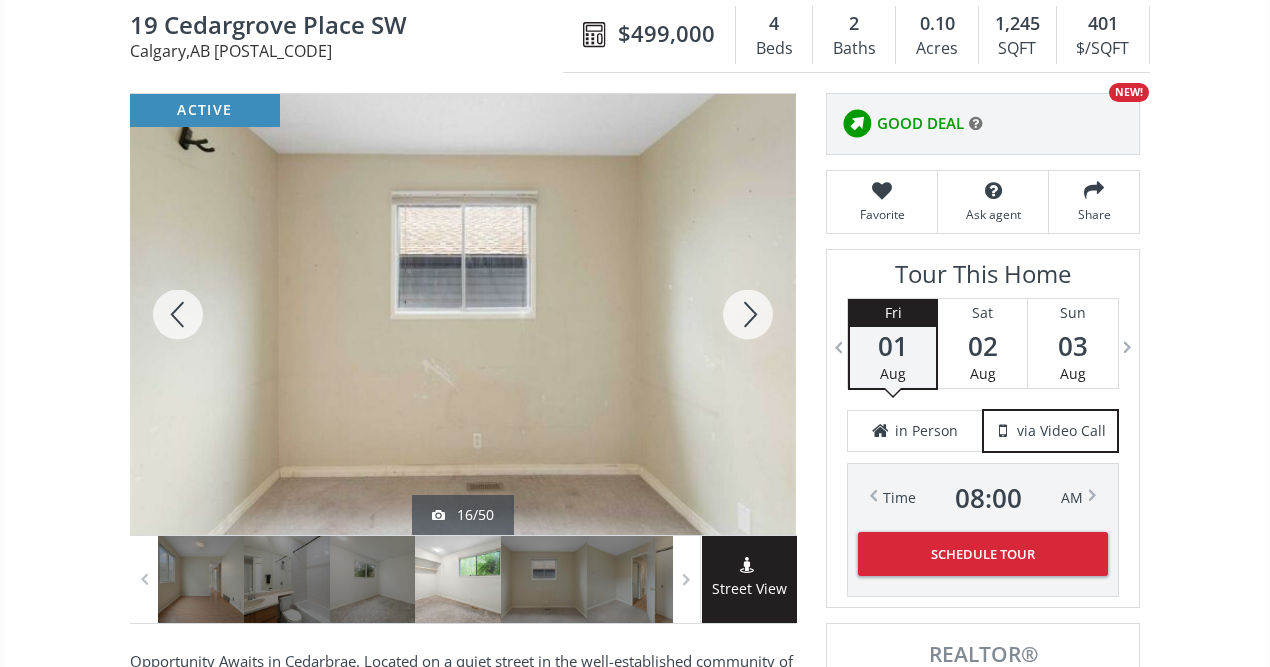 click at bounding box center [748, 314] 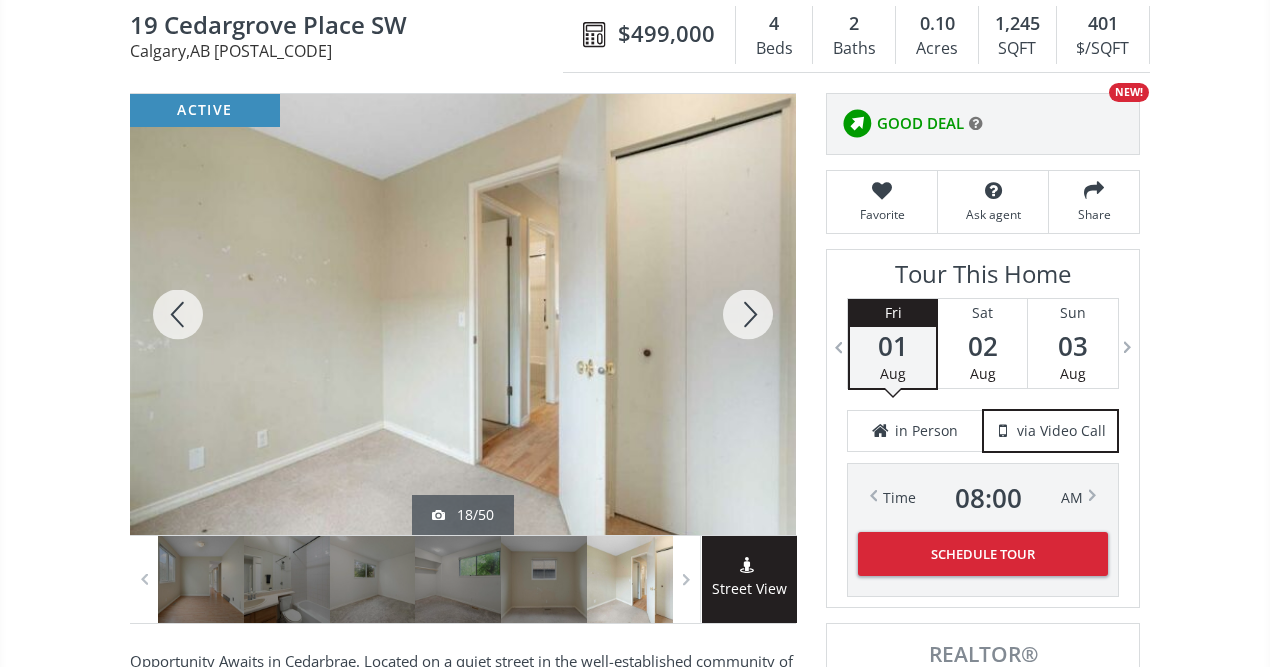 click at bounding box center [748, 314] 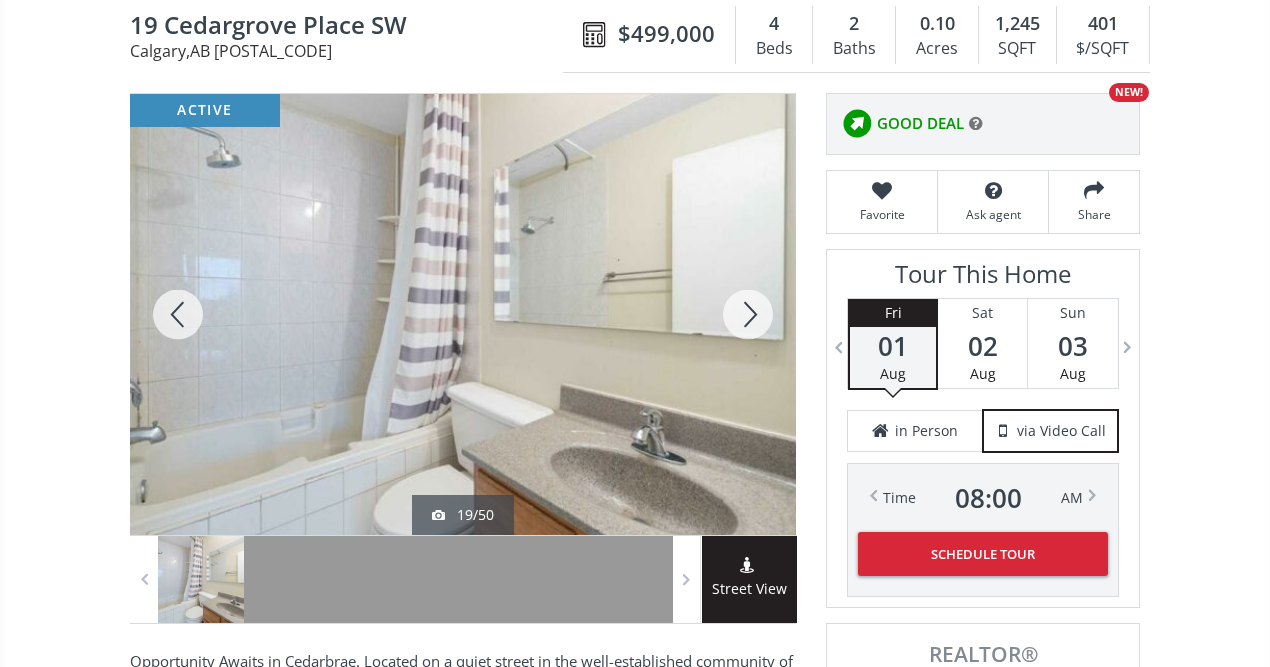 click at bounding box center [748, 314] 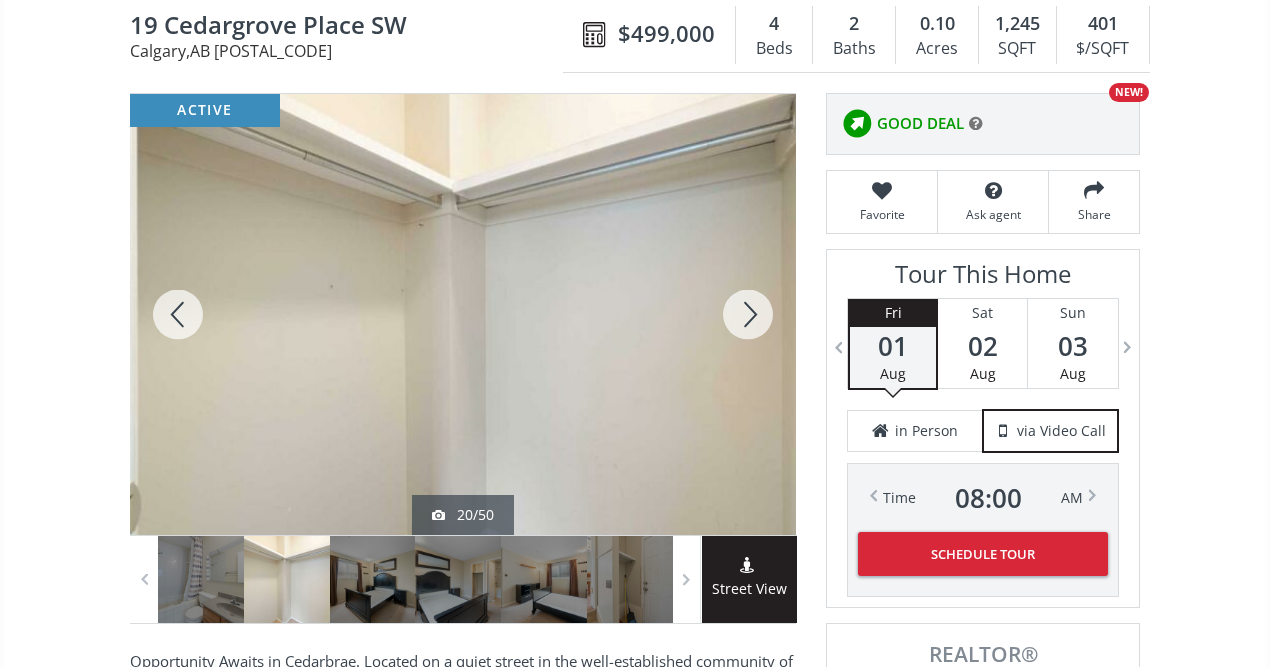 click at bounding box center [748, 314] 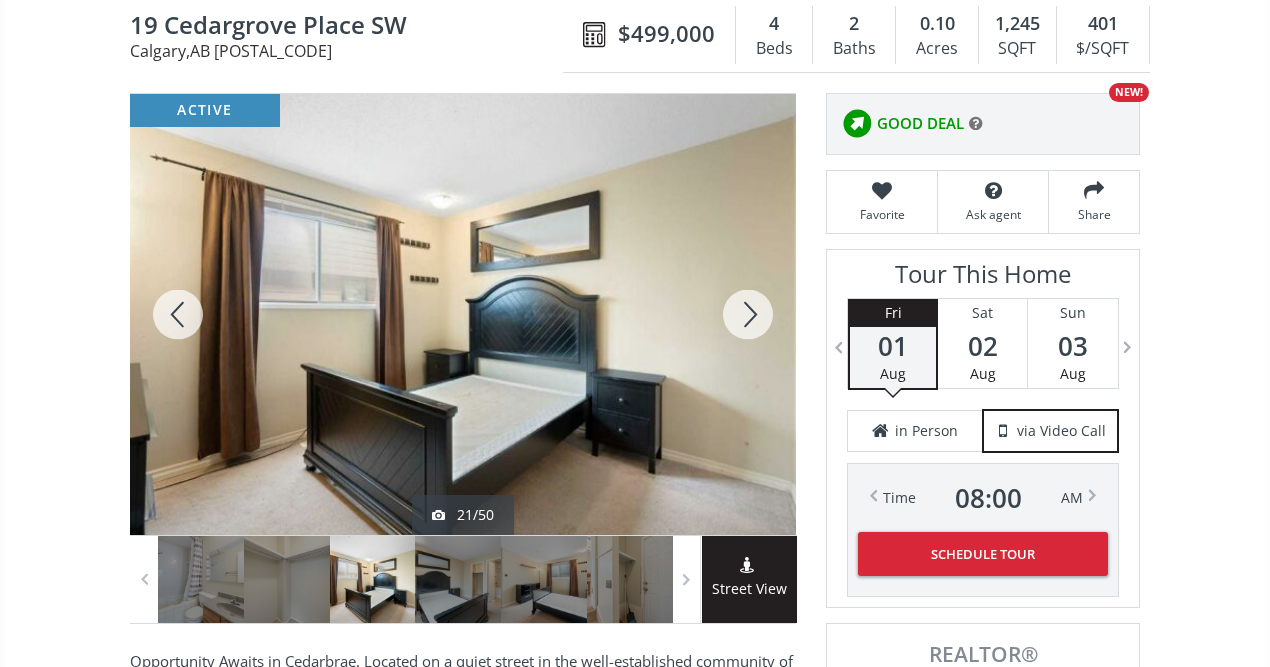 click at bounding box center (748, 314) 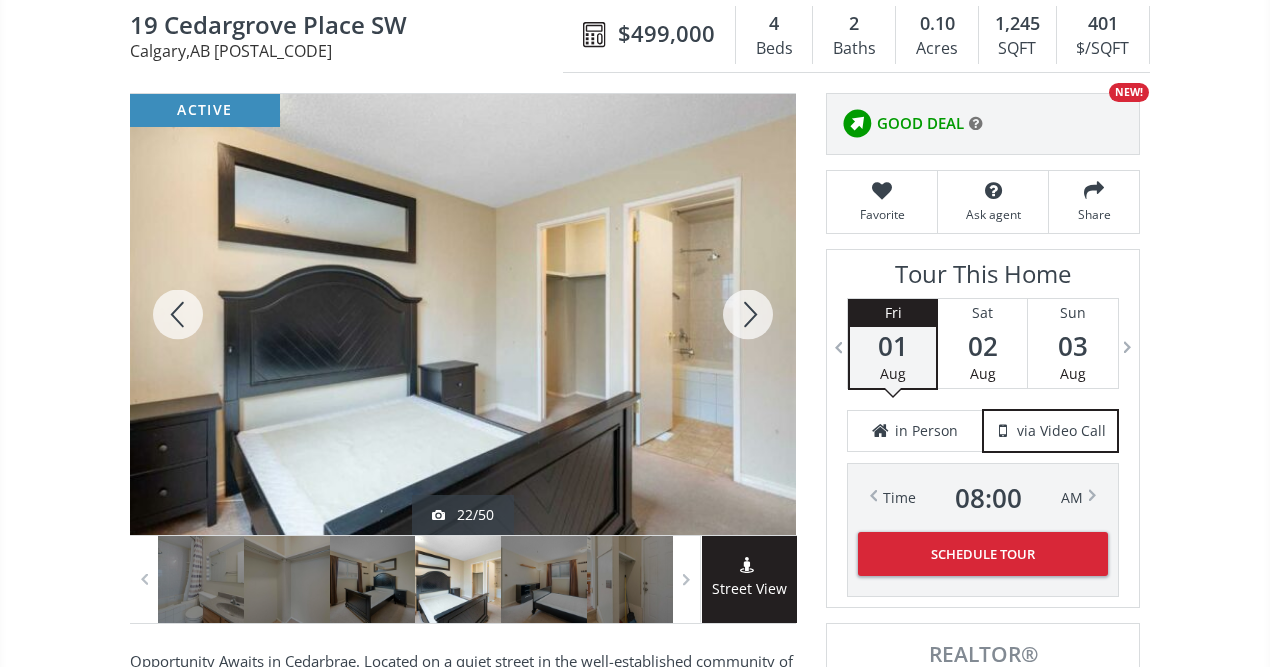 click at bounding box center [748, 314] 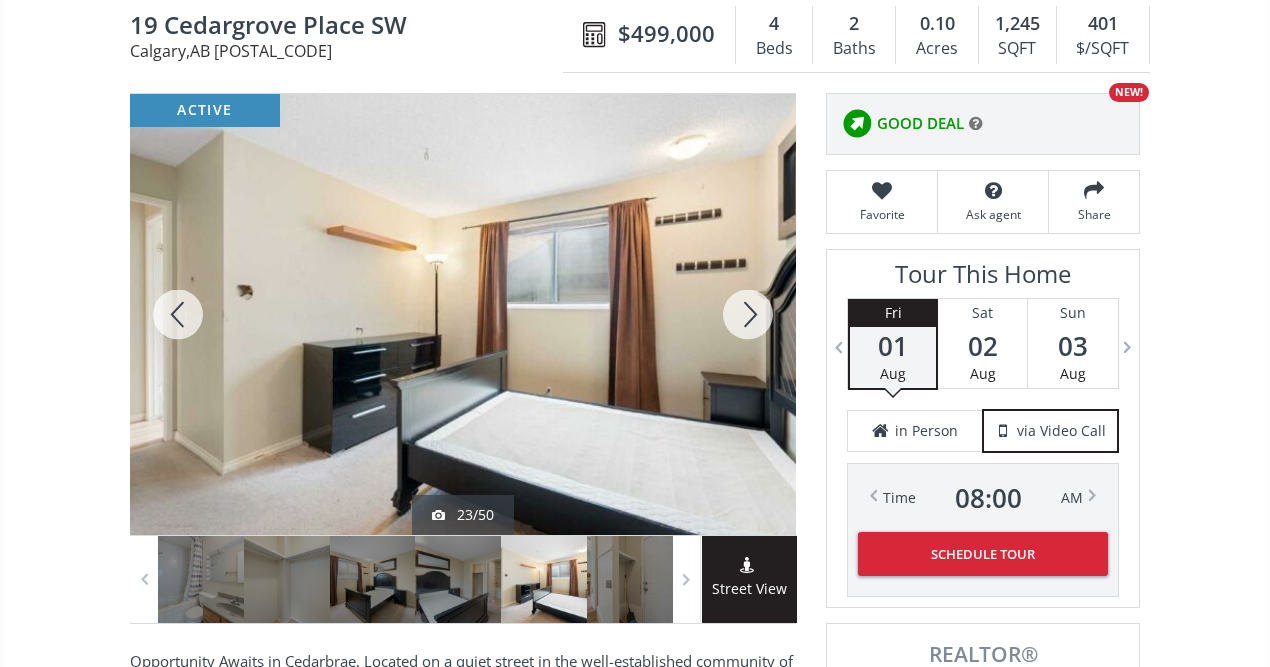 click at bounding box center [748, 314] 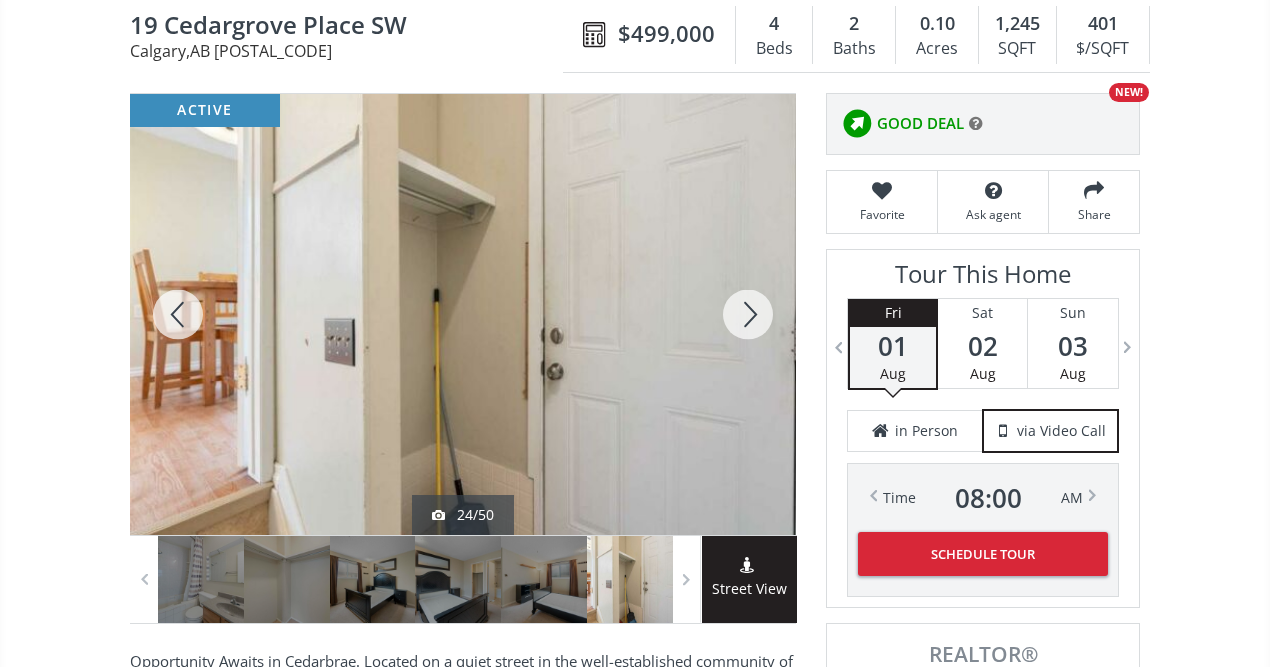 click at bounding box center [748, 314] 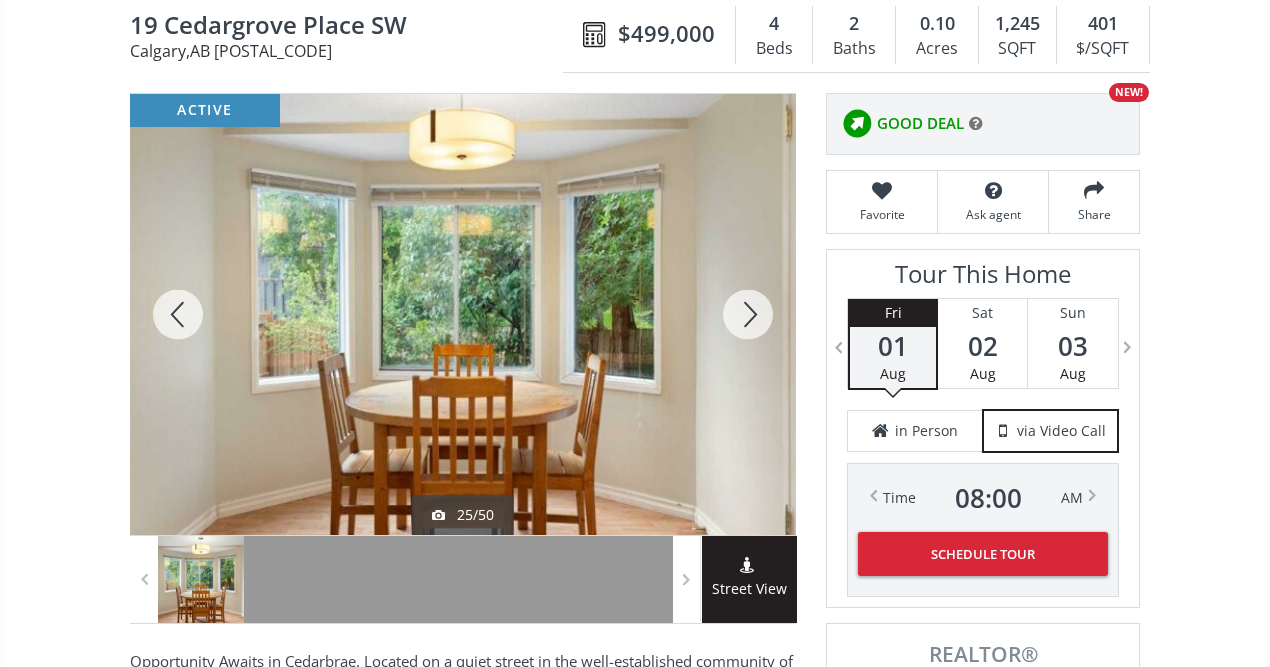 click at bounding box center [748, 314] 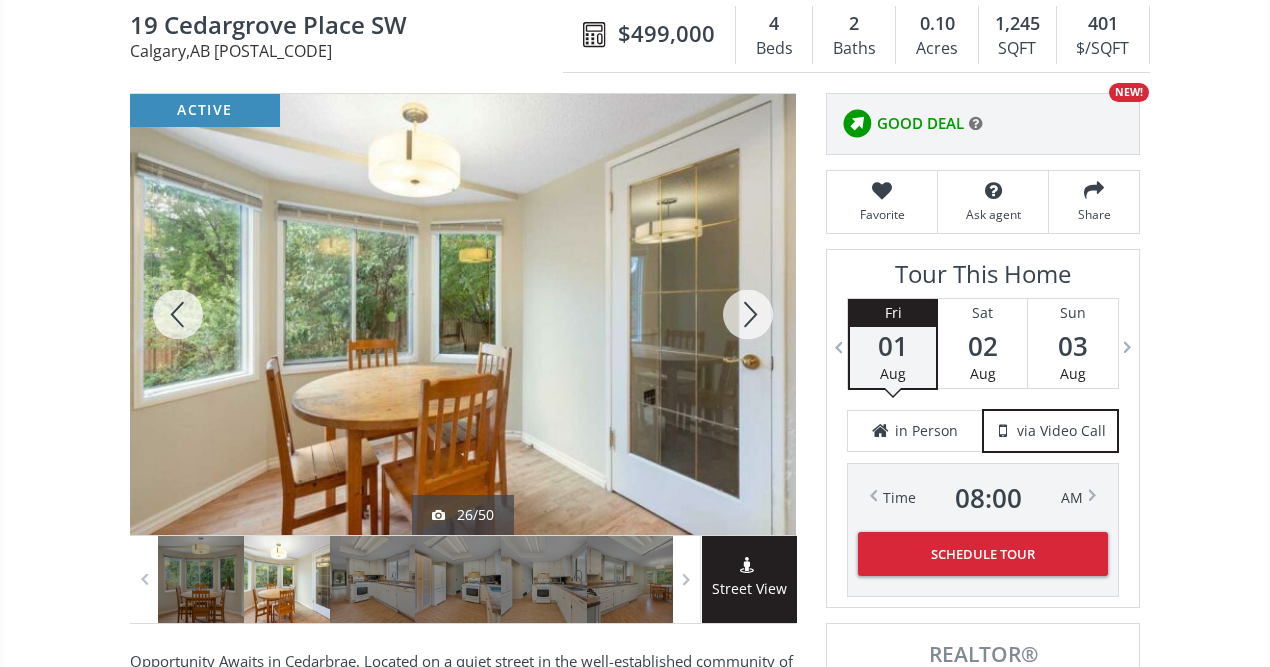 click at bounding box center (748, 314) 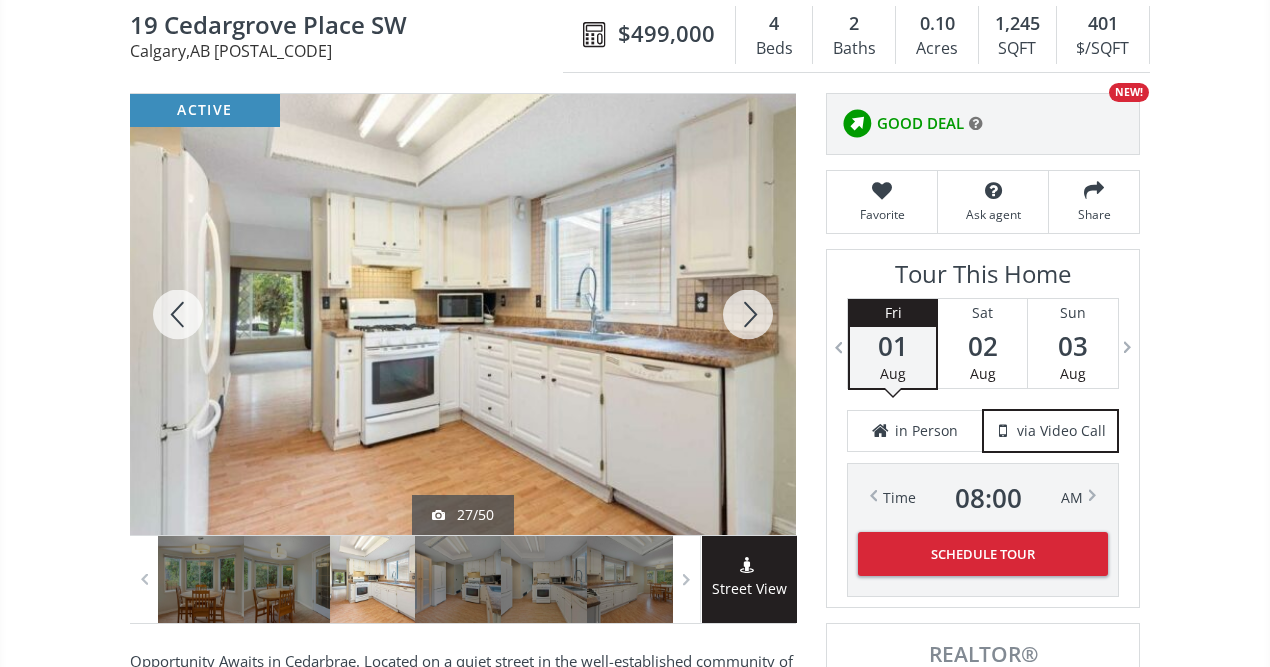click at bounding box center (748, 314) 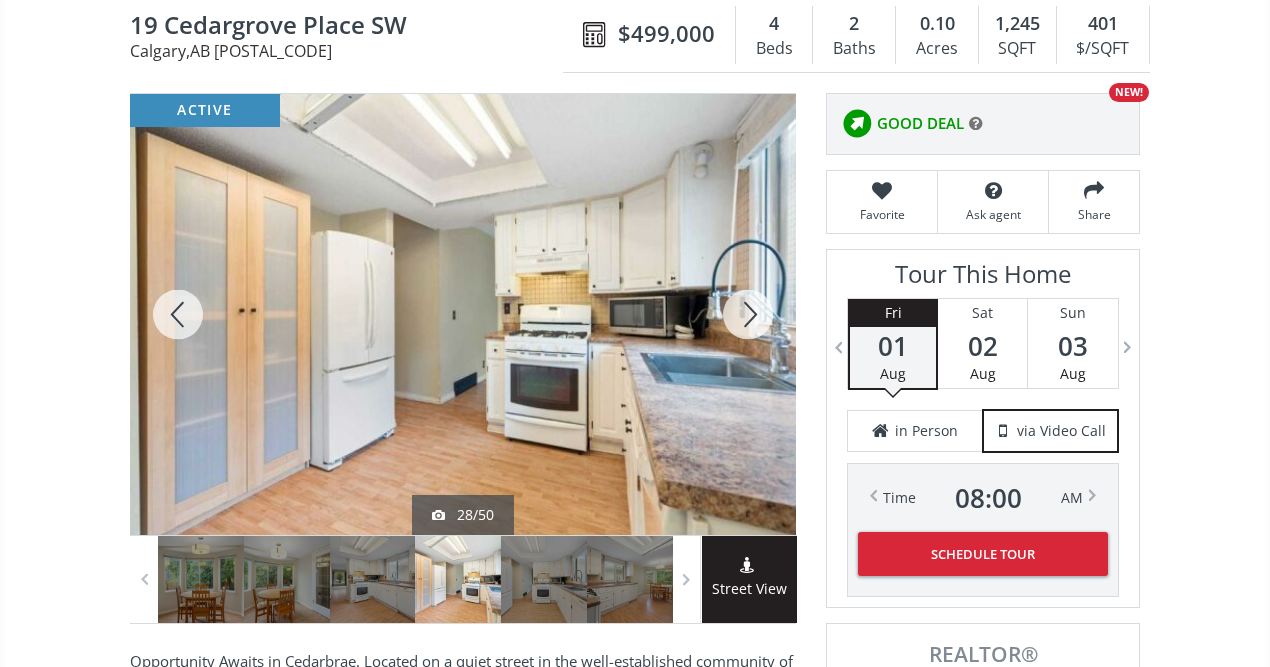 click at bounding box center [748, 314] 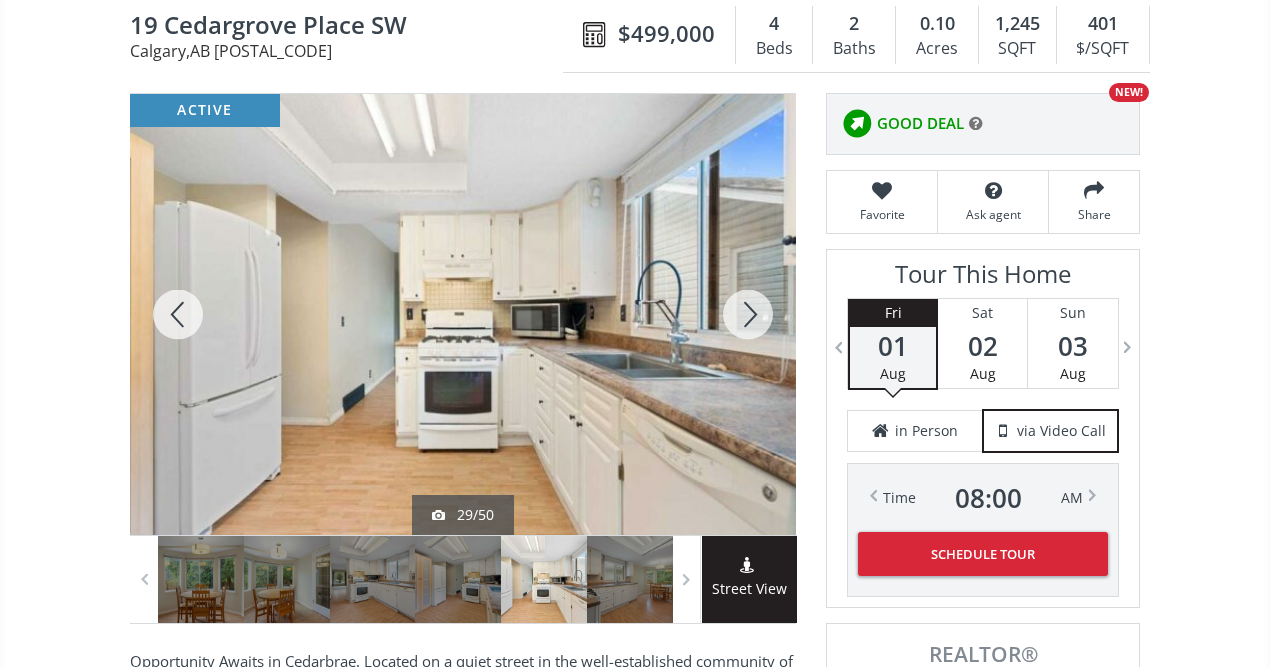 click at bounding box center [748, 314] 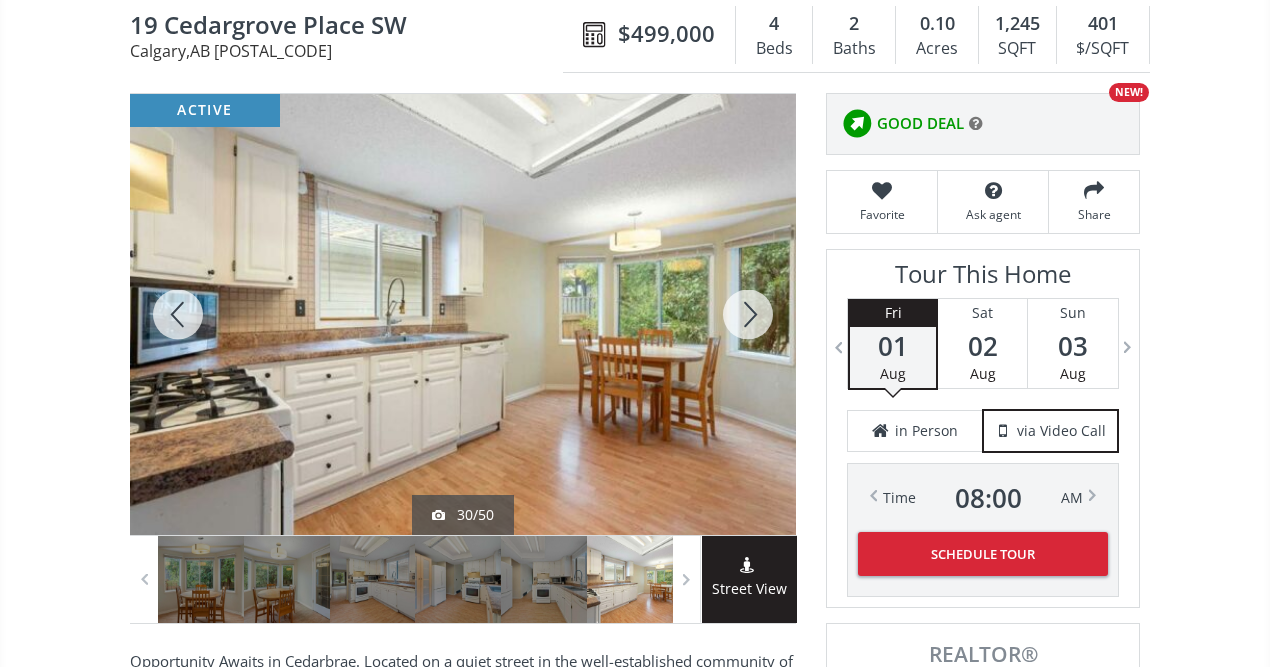 click at bounding box center [748, 314] 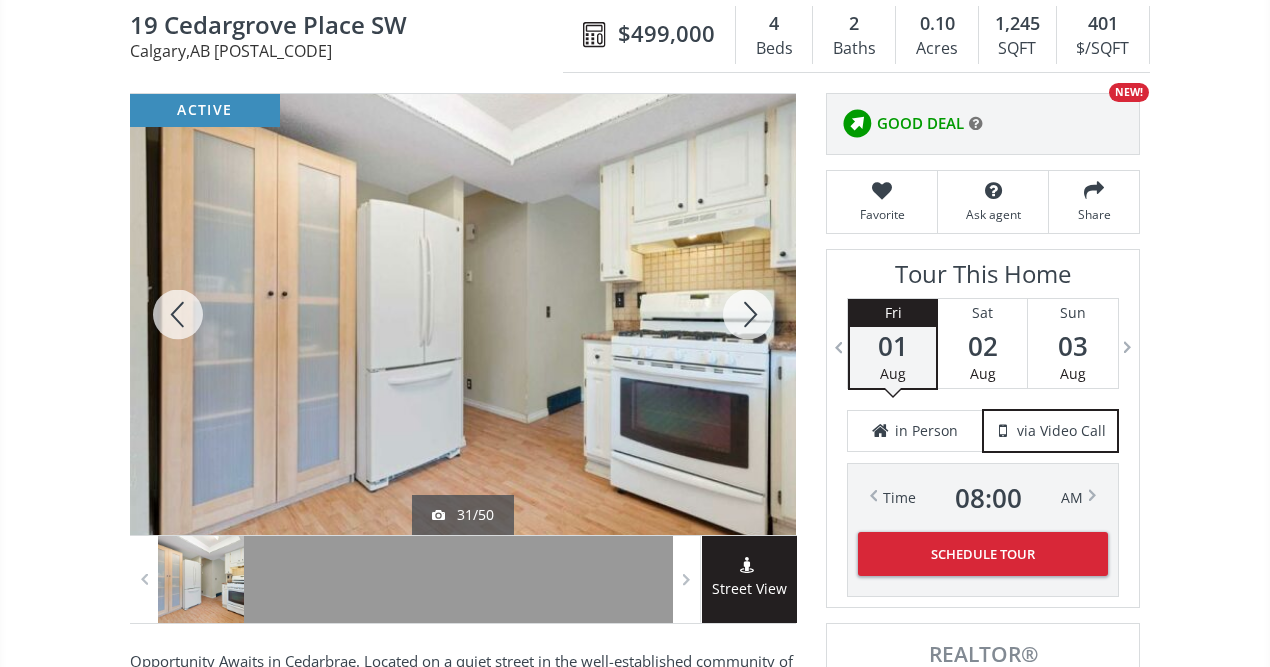 click at bounding box center [748, 314] 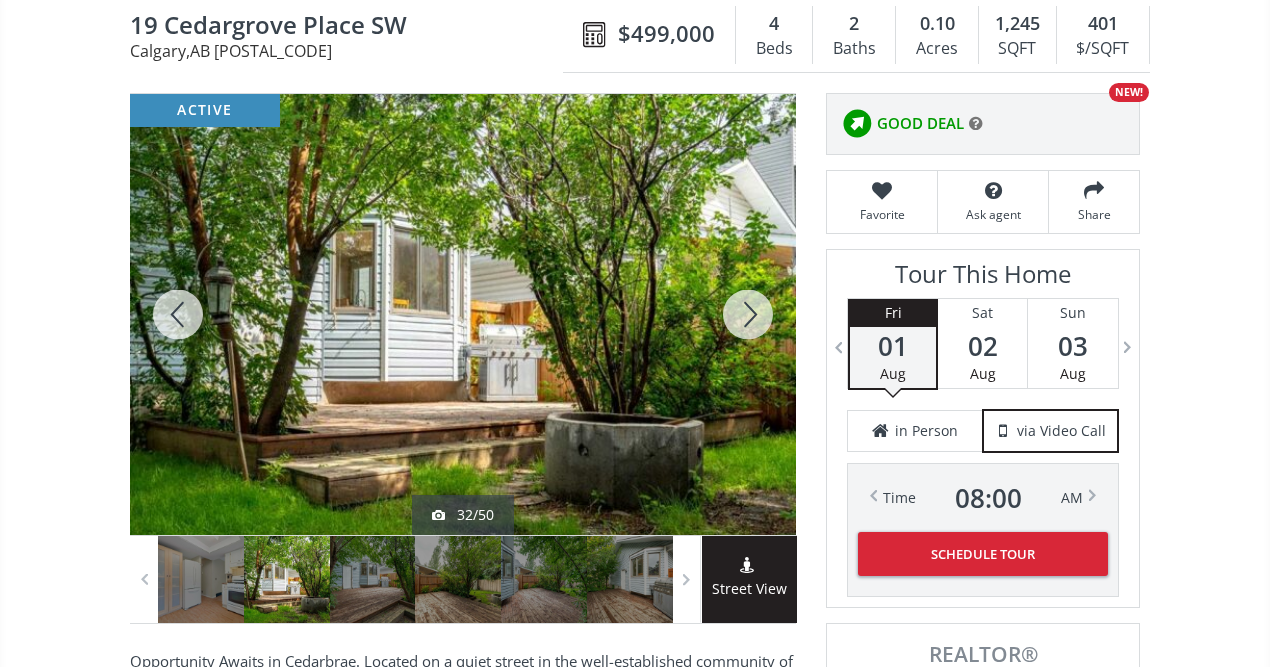 click at bounding box center [748, 314] 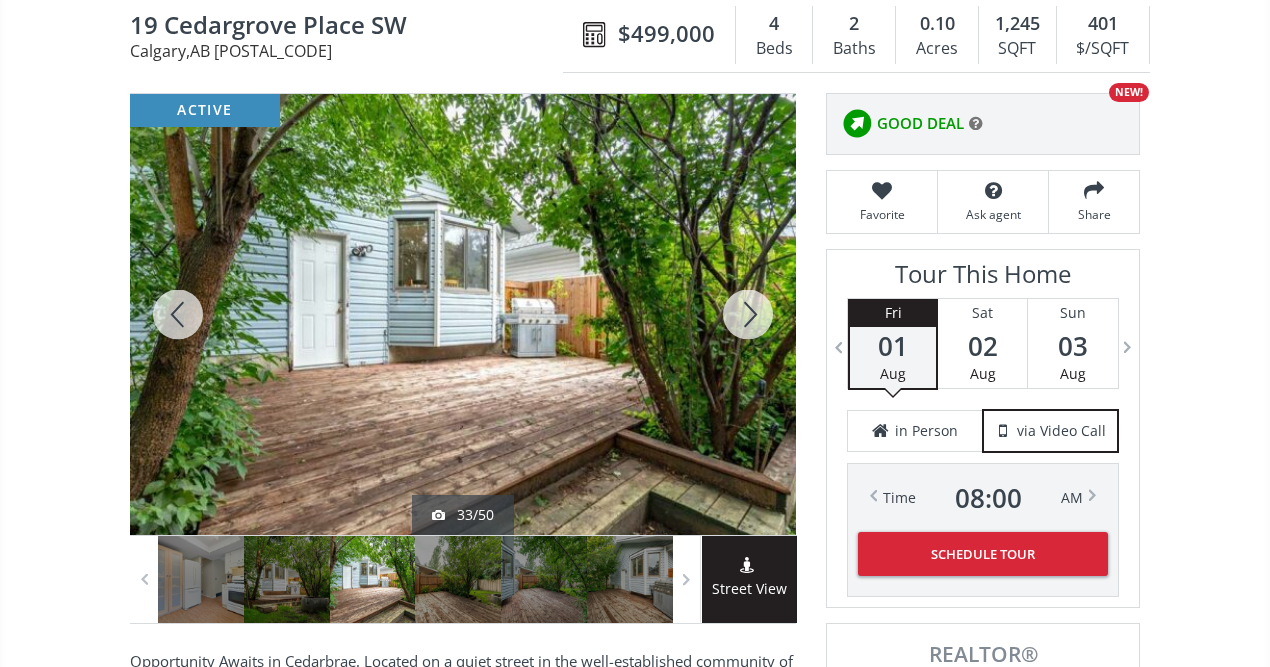 click at bounding box center [748, 314] 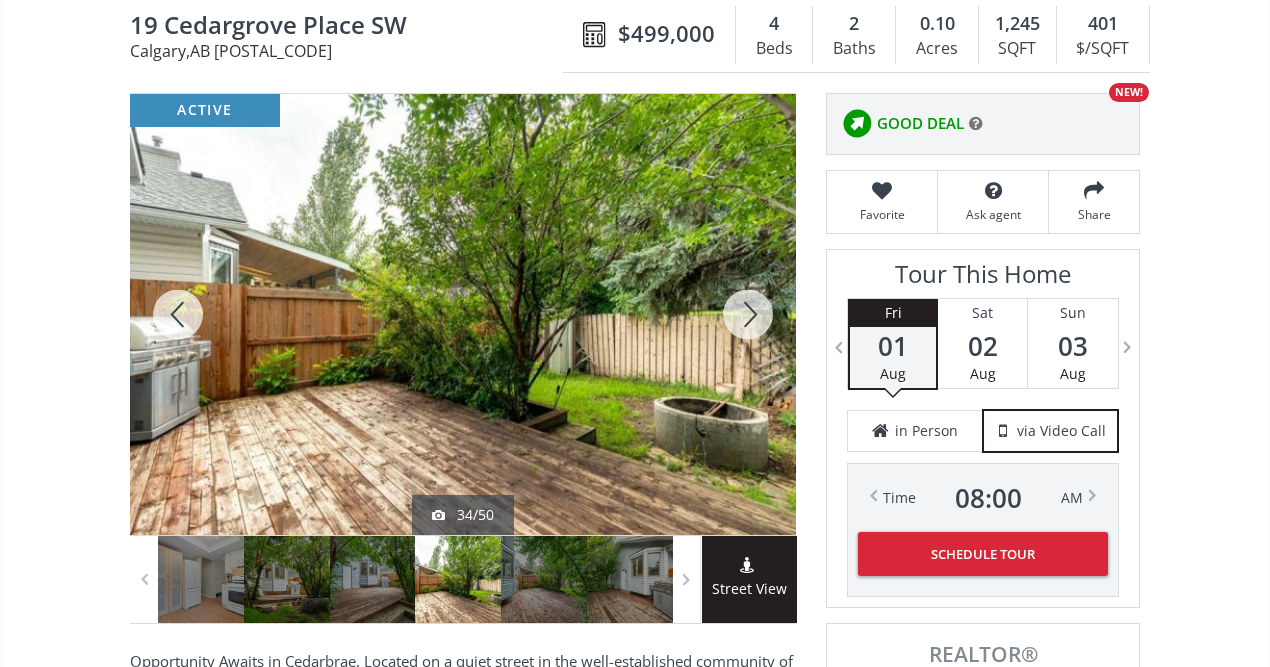 click at bounding box center [748, 314] 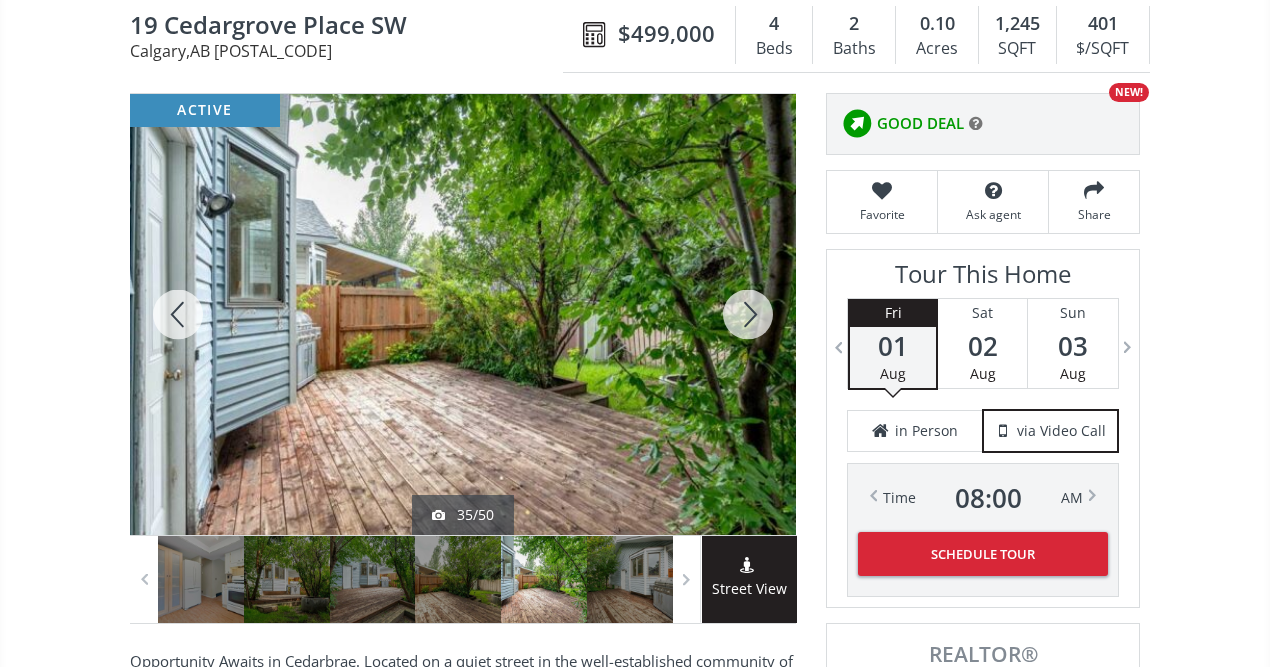 click at bounding box center [748, 314] 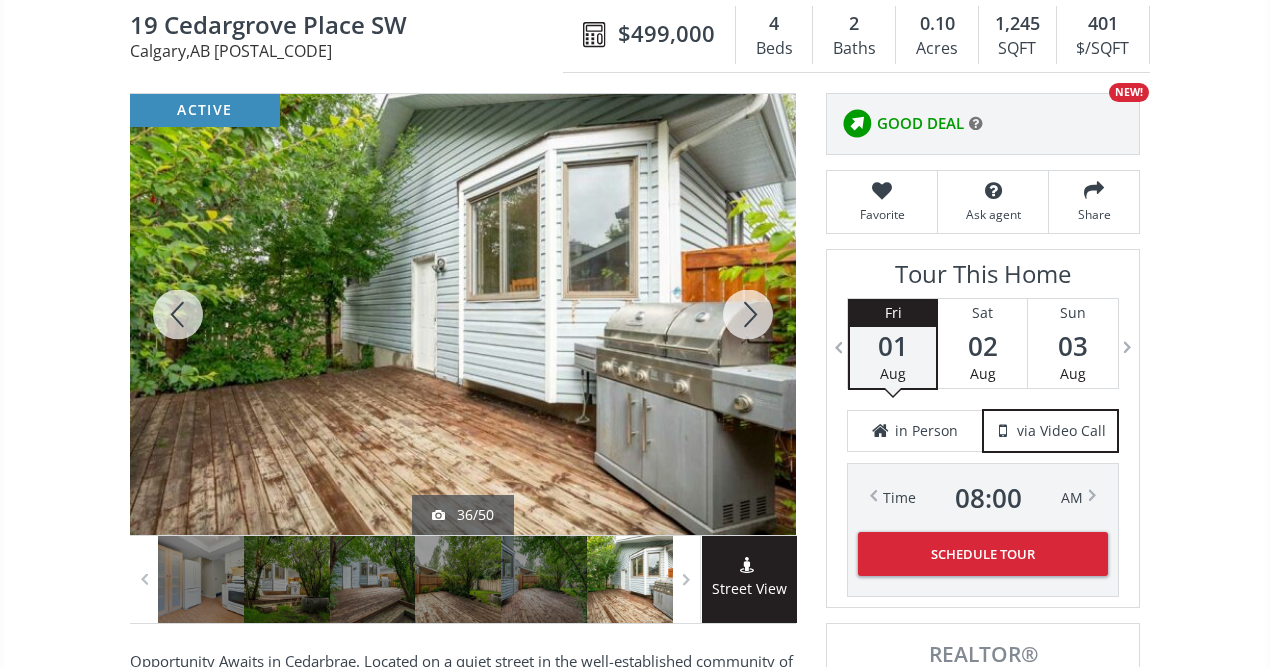 click at bounding box center (748, 314) 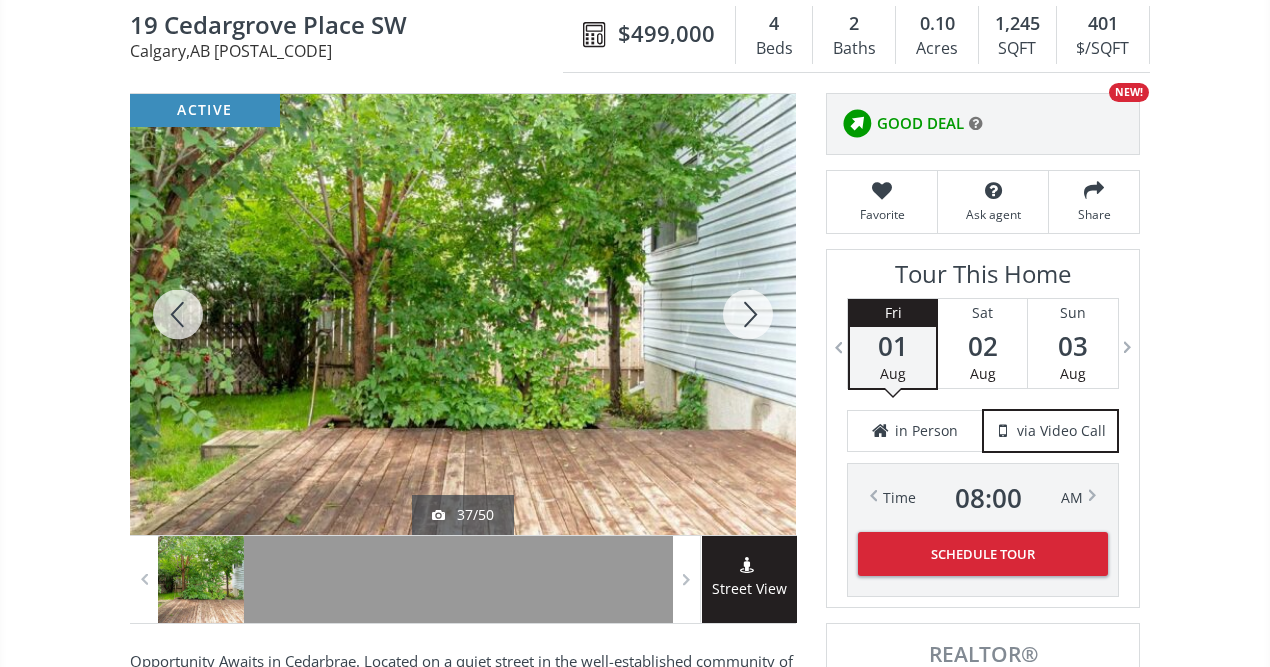 click at bounding box center (748, 314) 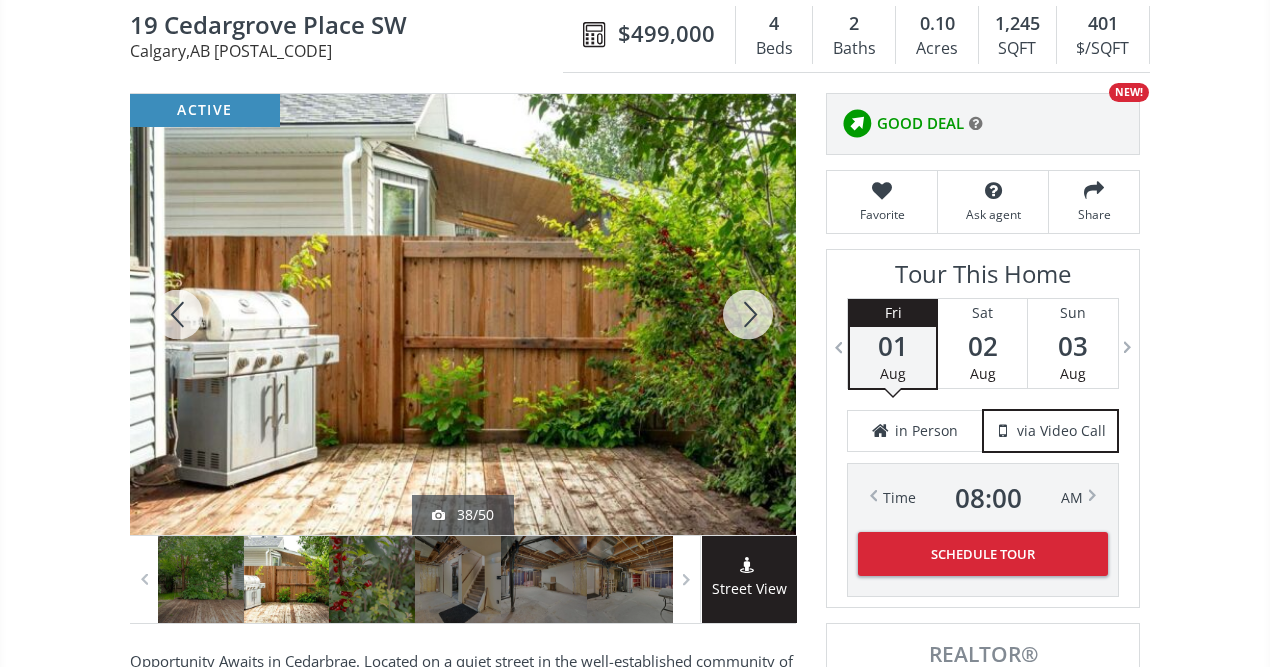 click at bounding box center (748, 314) 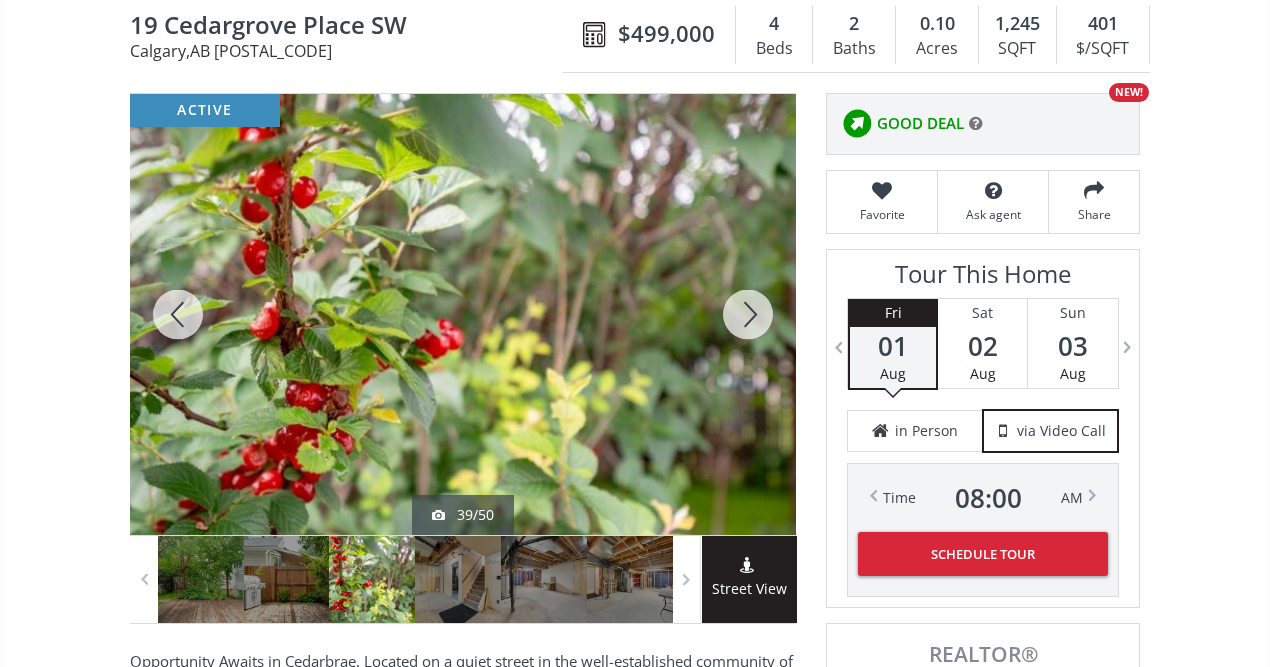 click at bounding box center (748, 314) 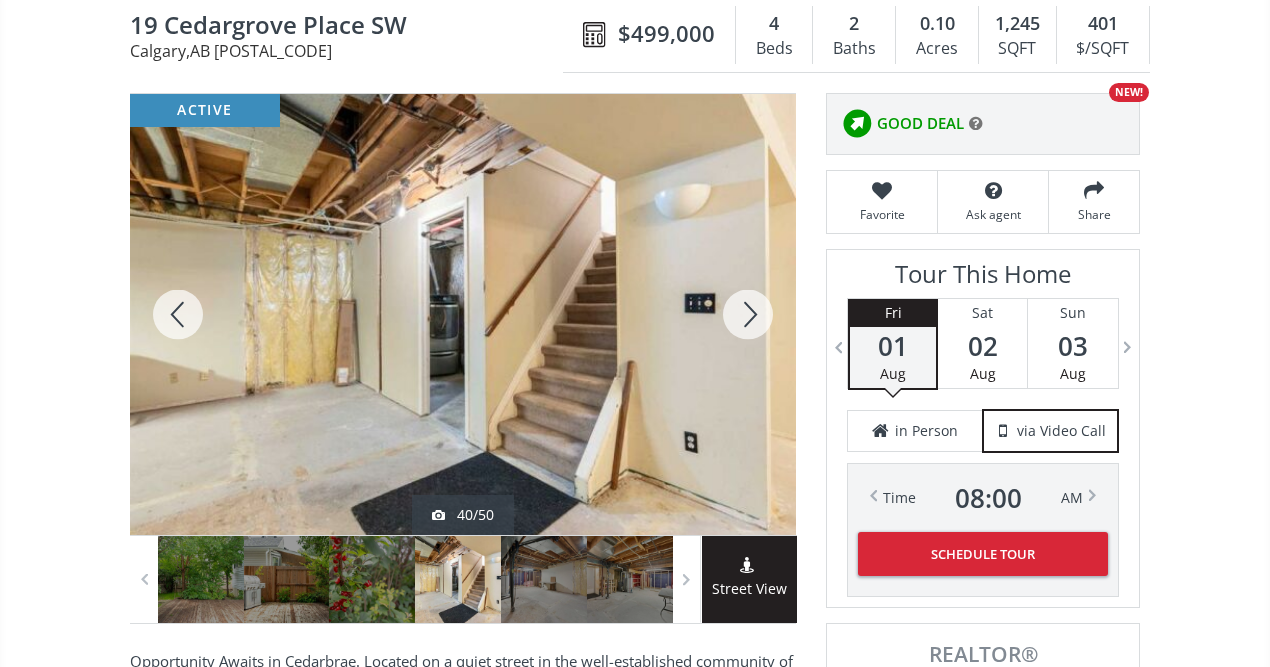 click at bounding box center (748, 314) 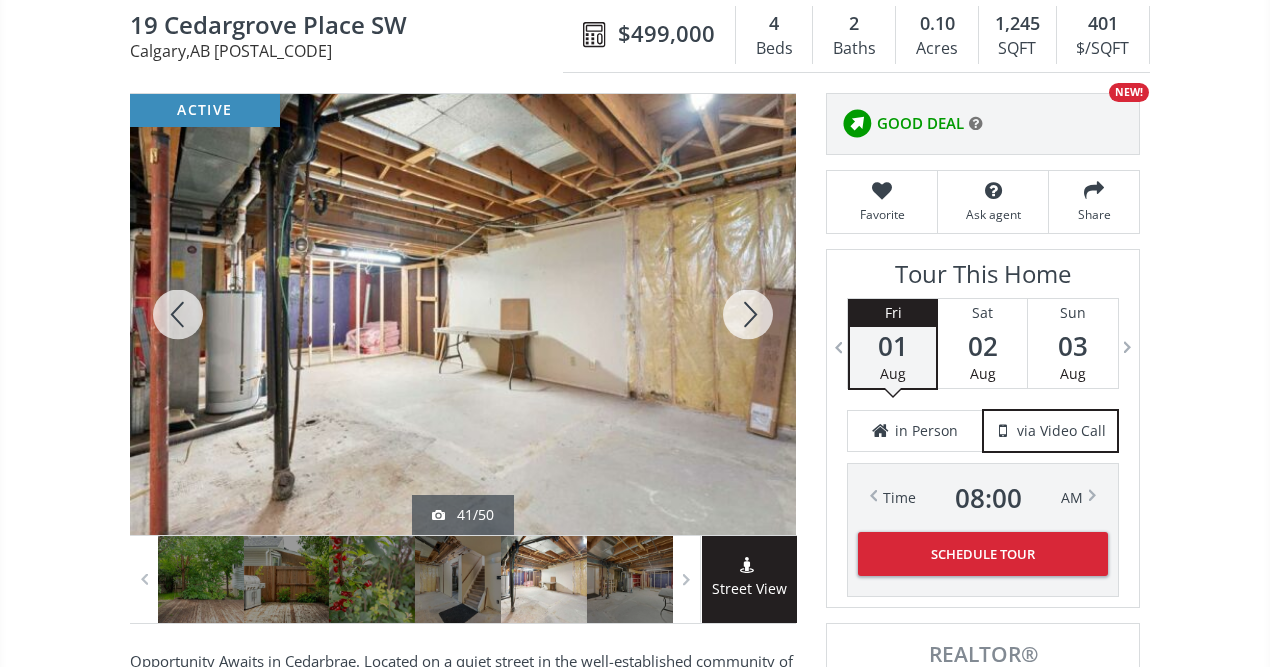 click at bounding box center [748, 314] 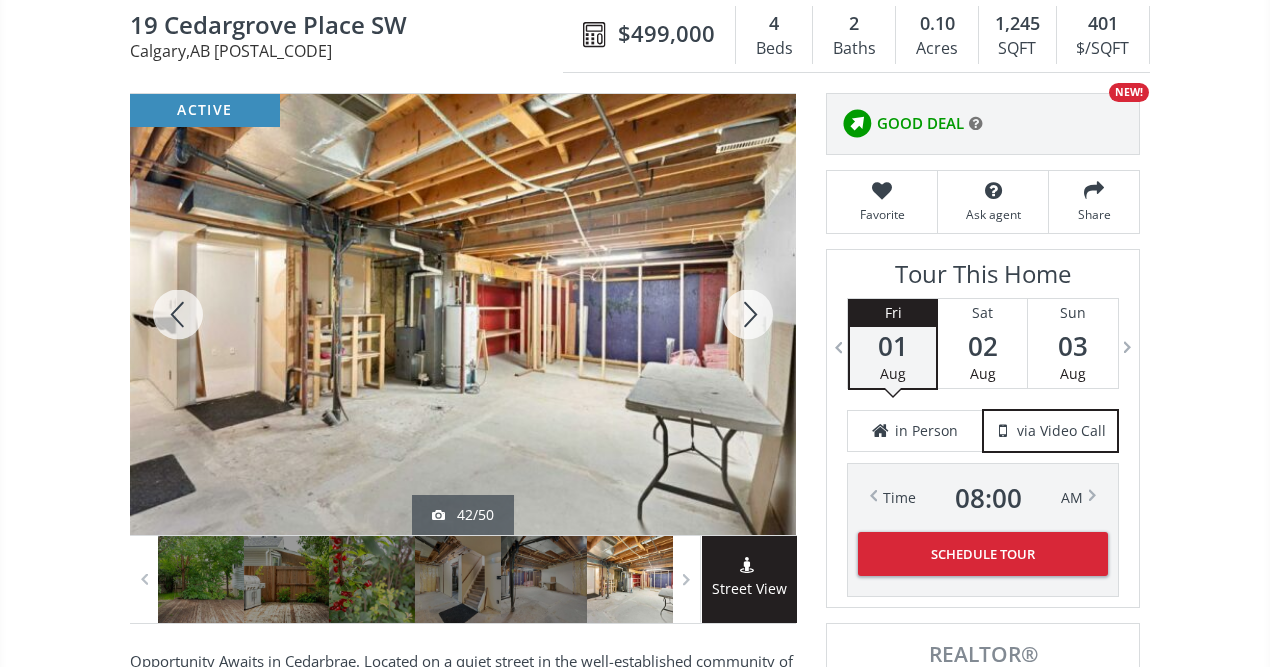 click at bounding box center (748, 314) 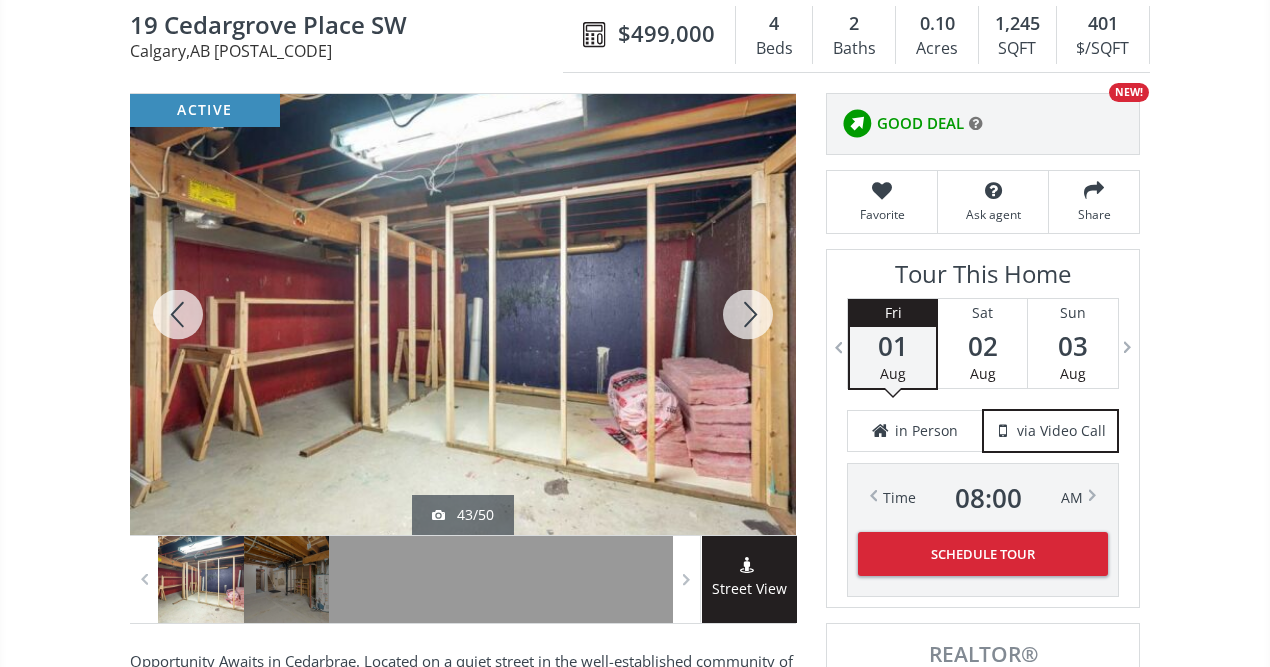 click at bounding box center (748, 314) 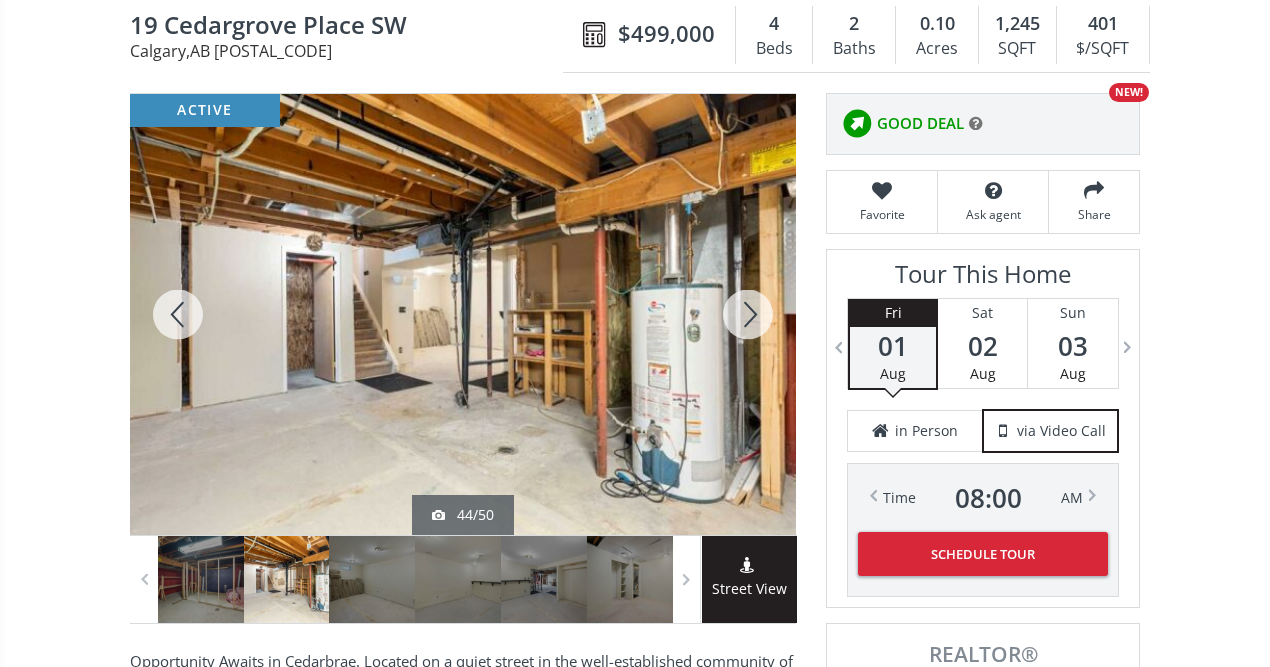 click at bounding box center [748, 314] 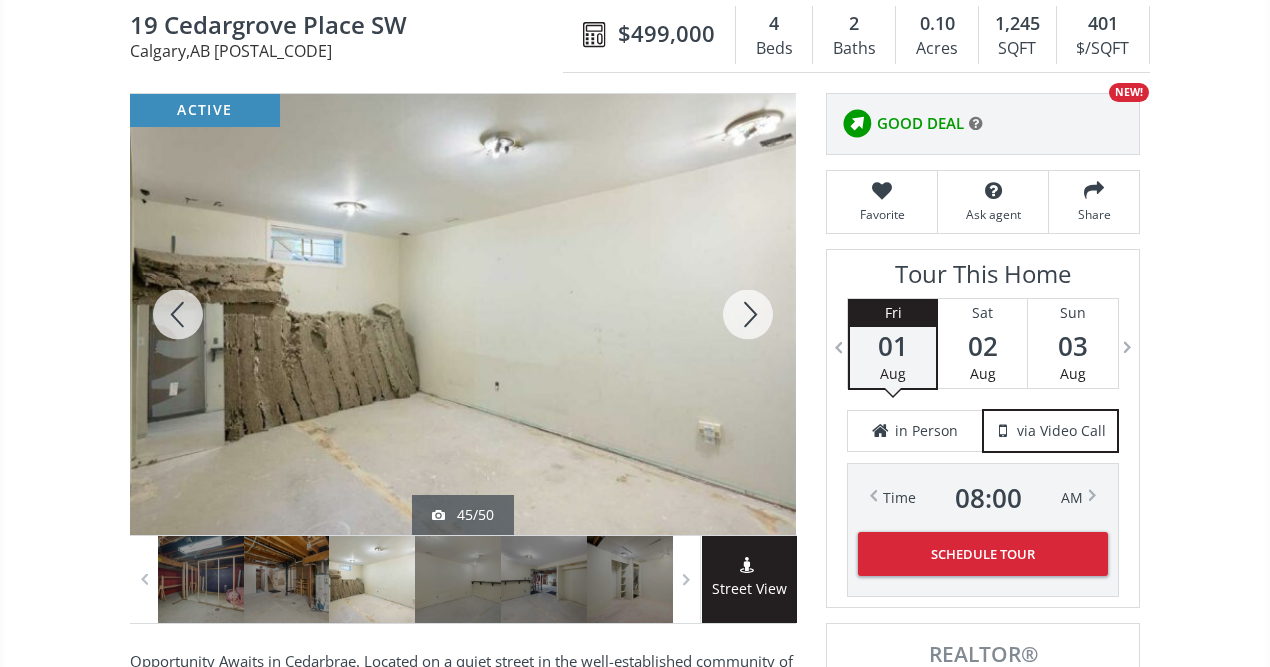 click at bounding box center [748, 314] 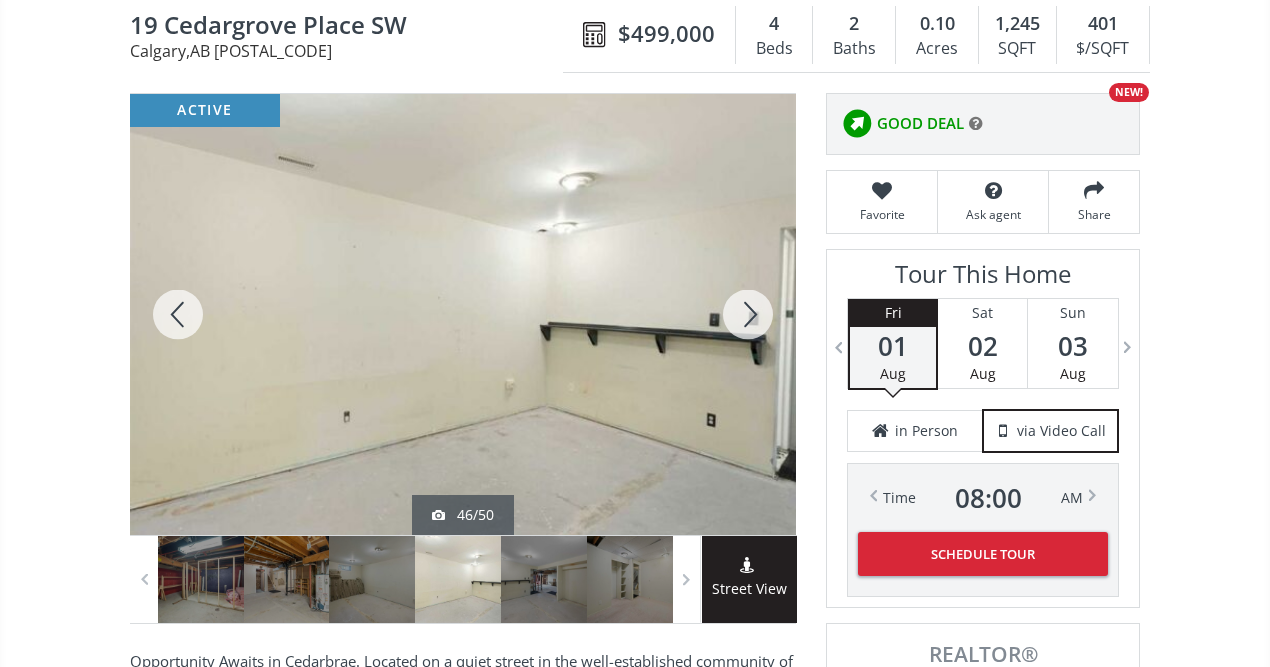 click at bounding box center [748, 314] 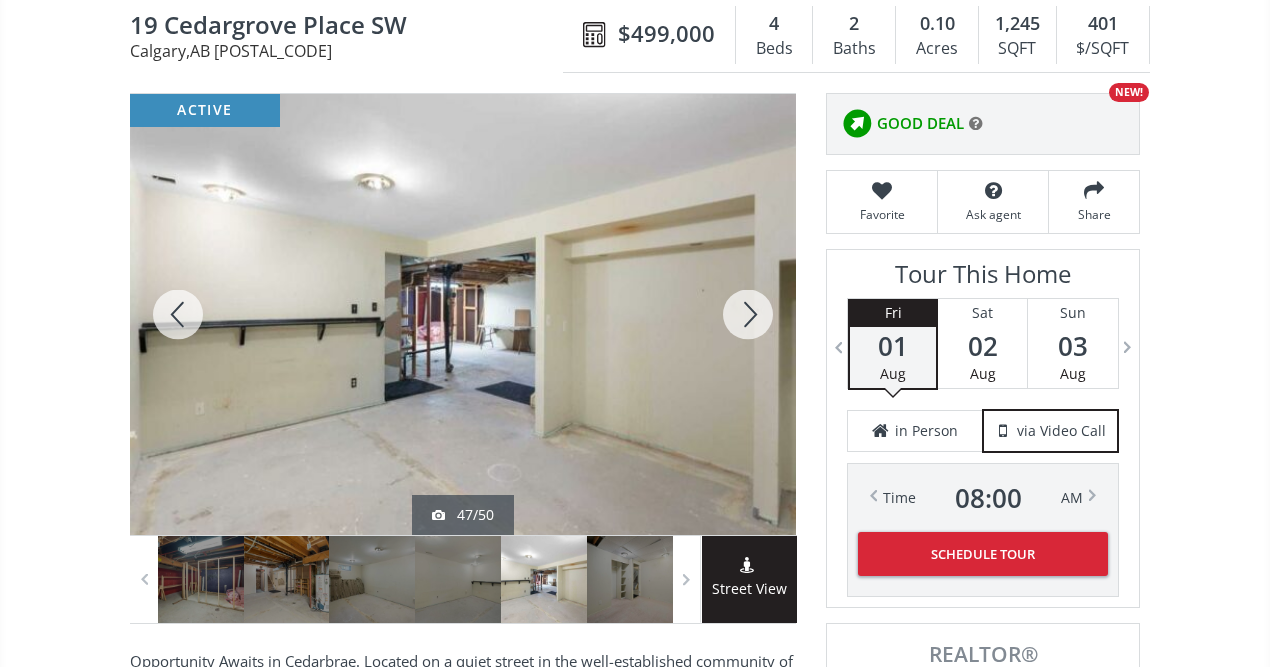click at bounding box center (748, 314) 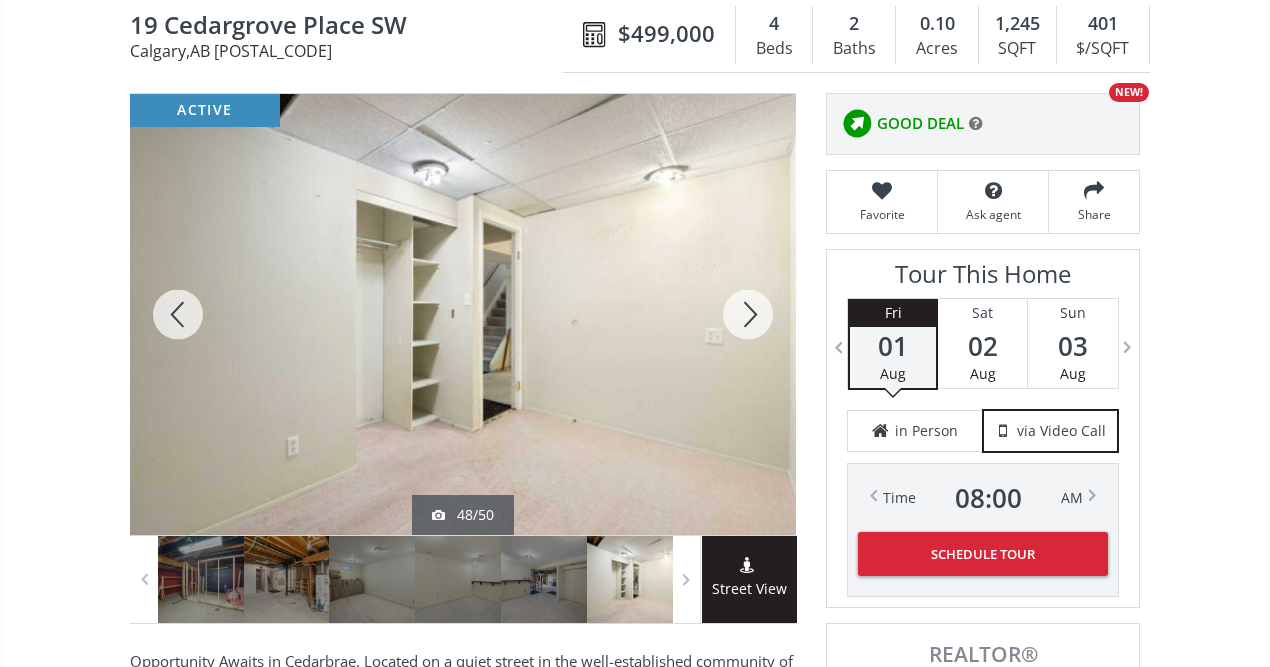 click at bounding box center [748, 314] 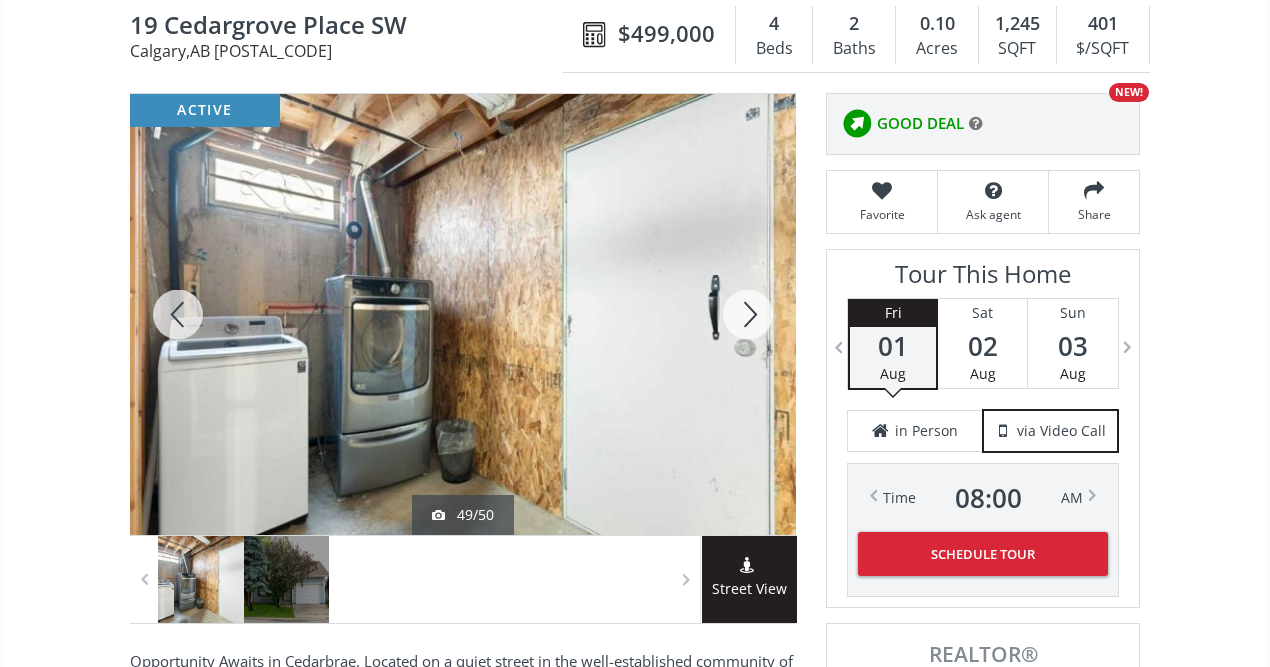 click at bounding box center (748, 314) 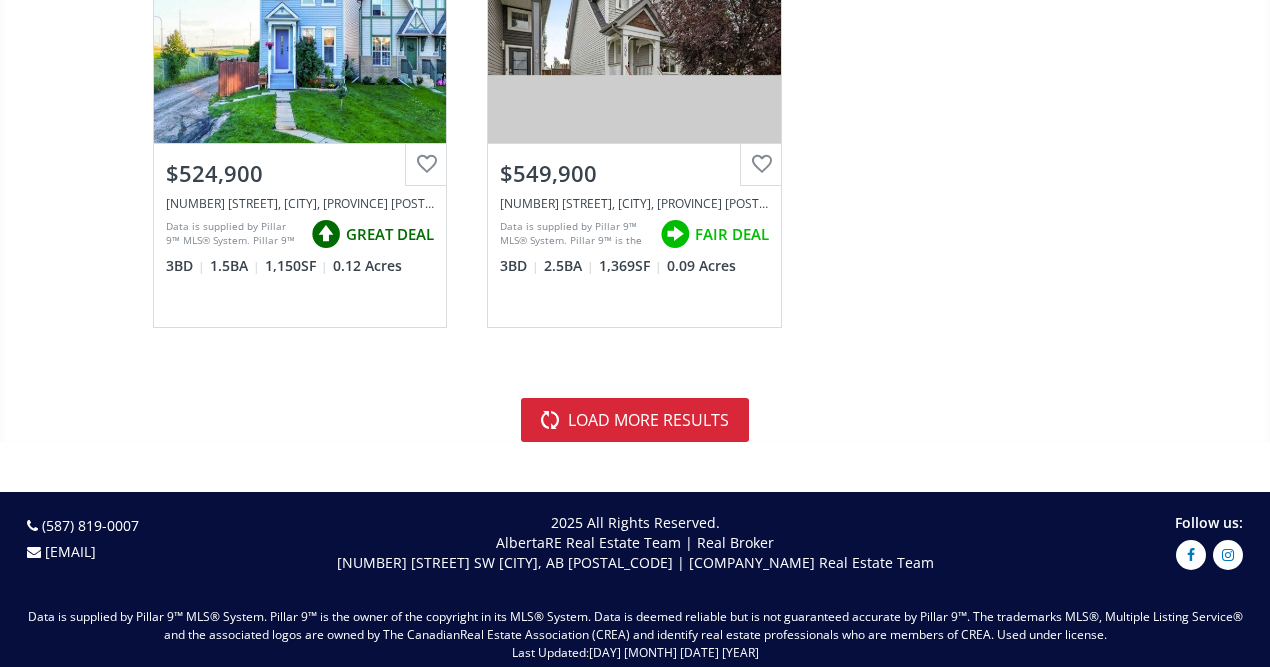 scroll, scrollTop: 8019, scrollLeft: 0, axis: vertical 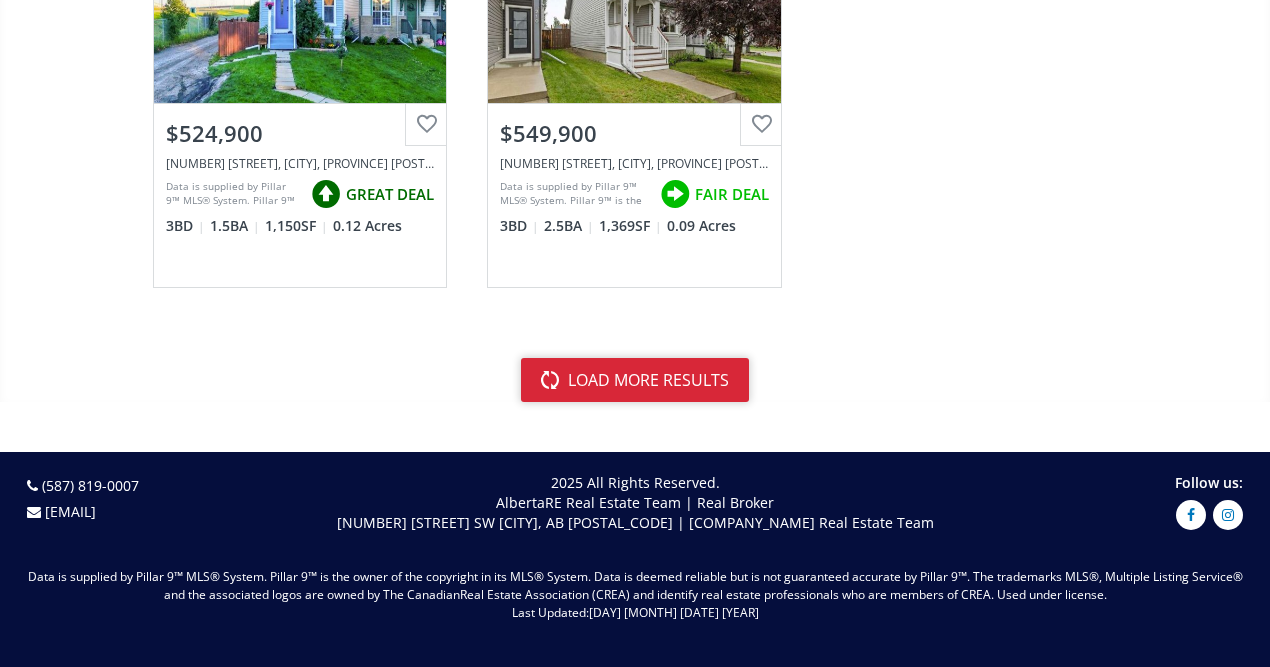 click on "load more results" at bounding box center [635, 380] 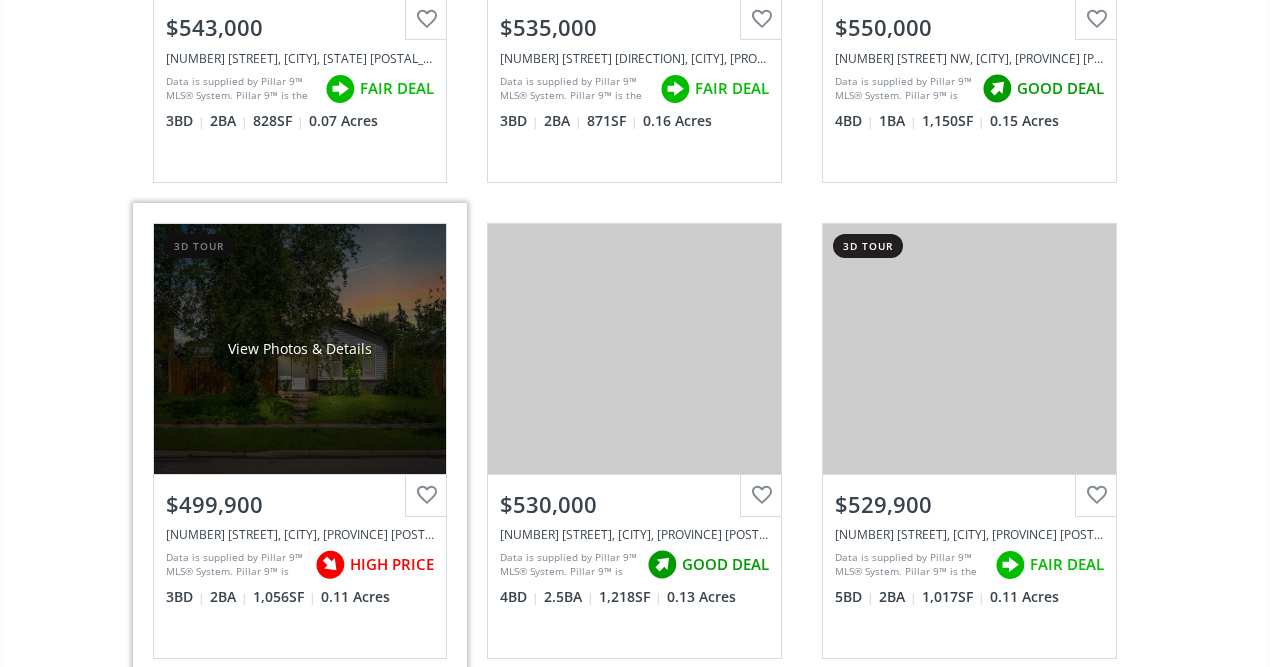scroll, scrollTop: 11499, scrollLeft: 0, axis: vertical 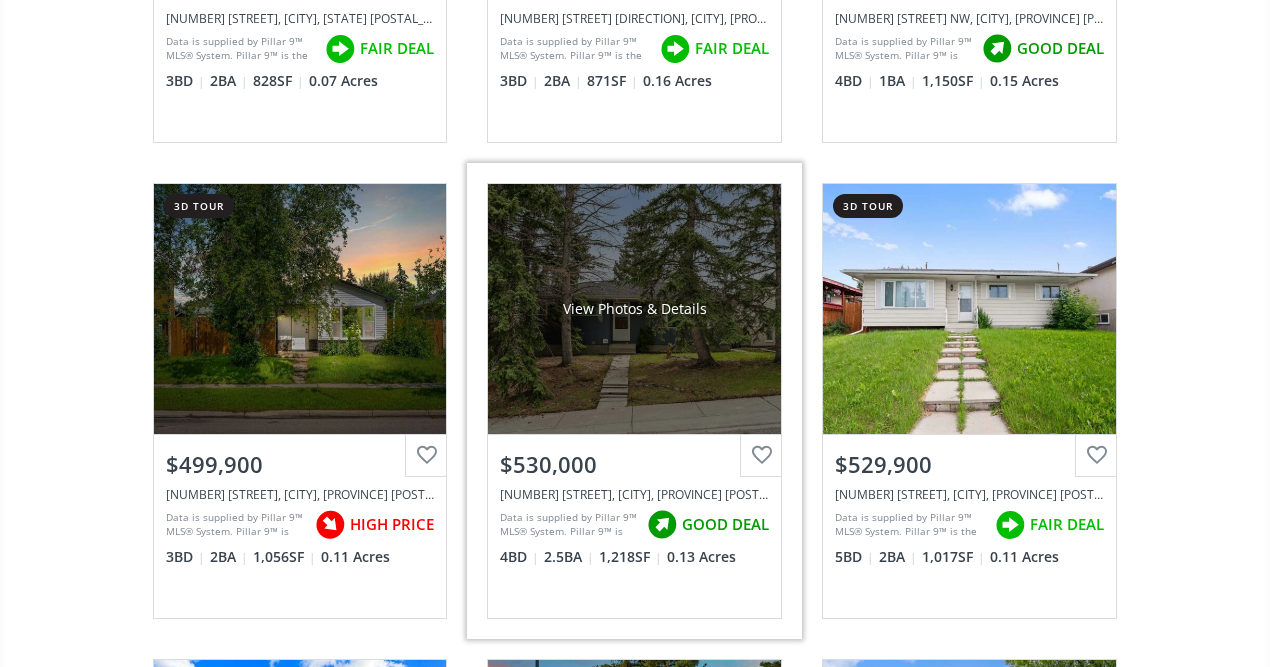 click on "View Photos & Details" at bounding box center (634, 309) 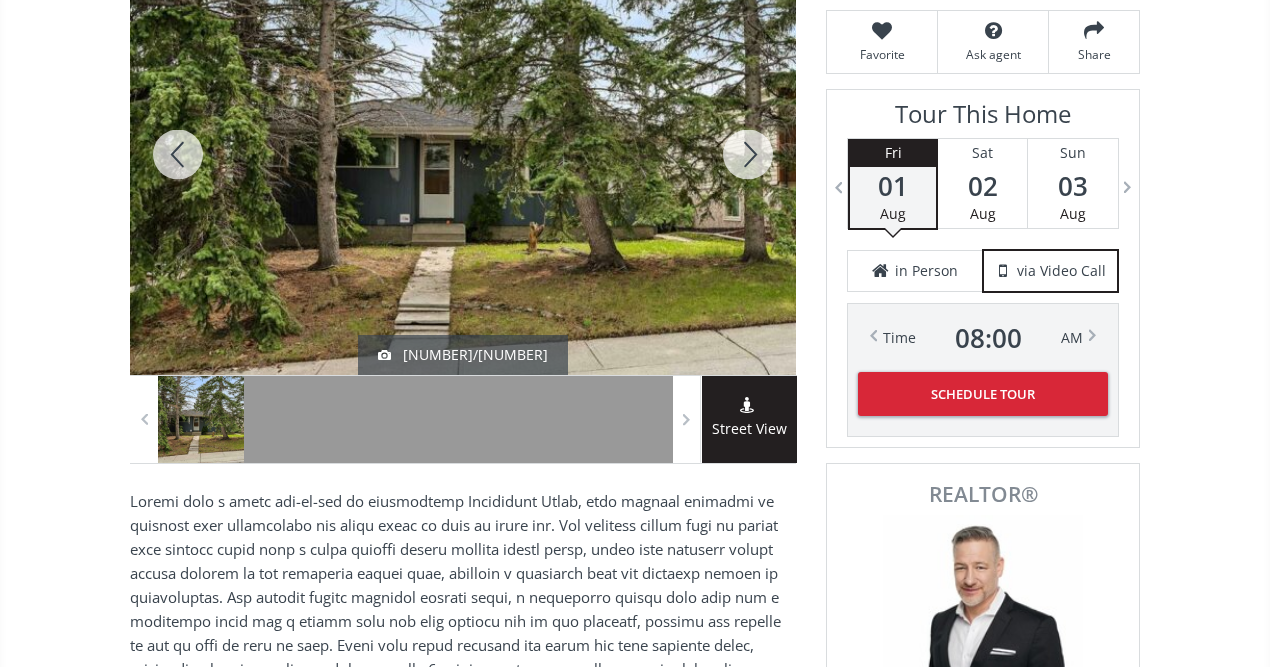 scroll, scrollTop: 320, scrollLeft: 0, axis: vertical 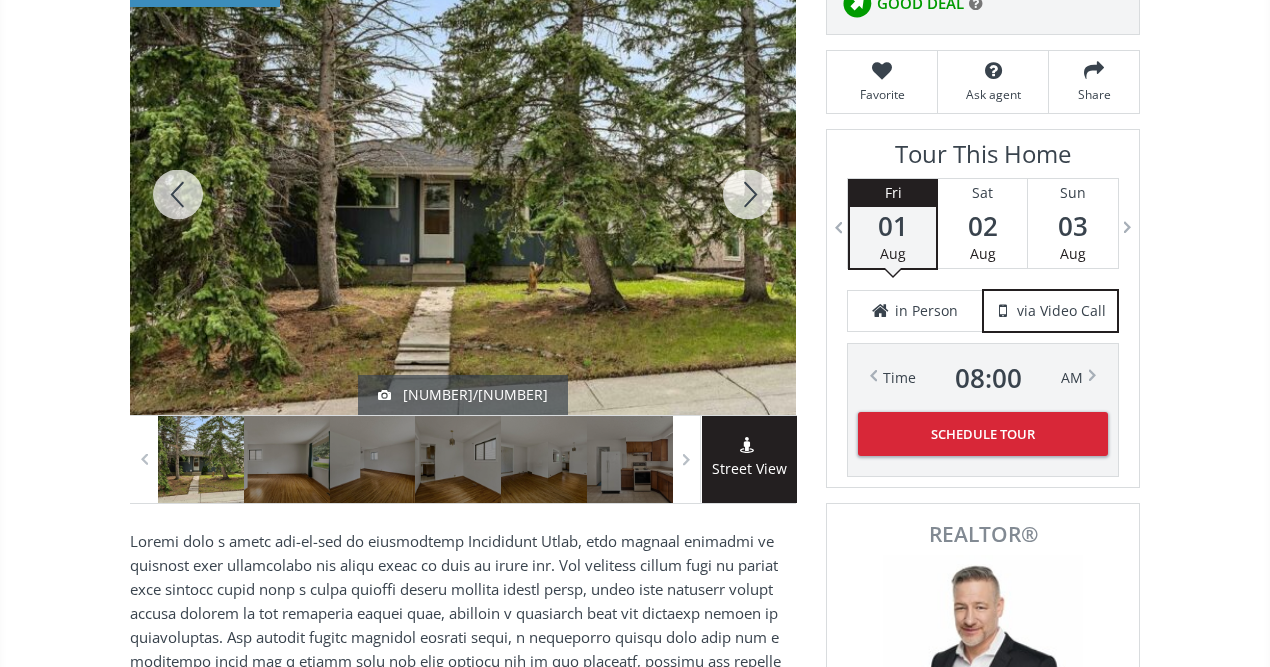 click at bounding box center (463, 194) 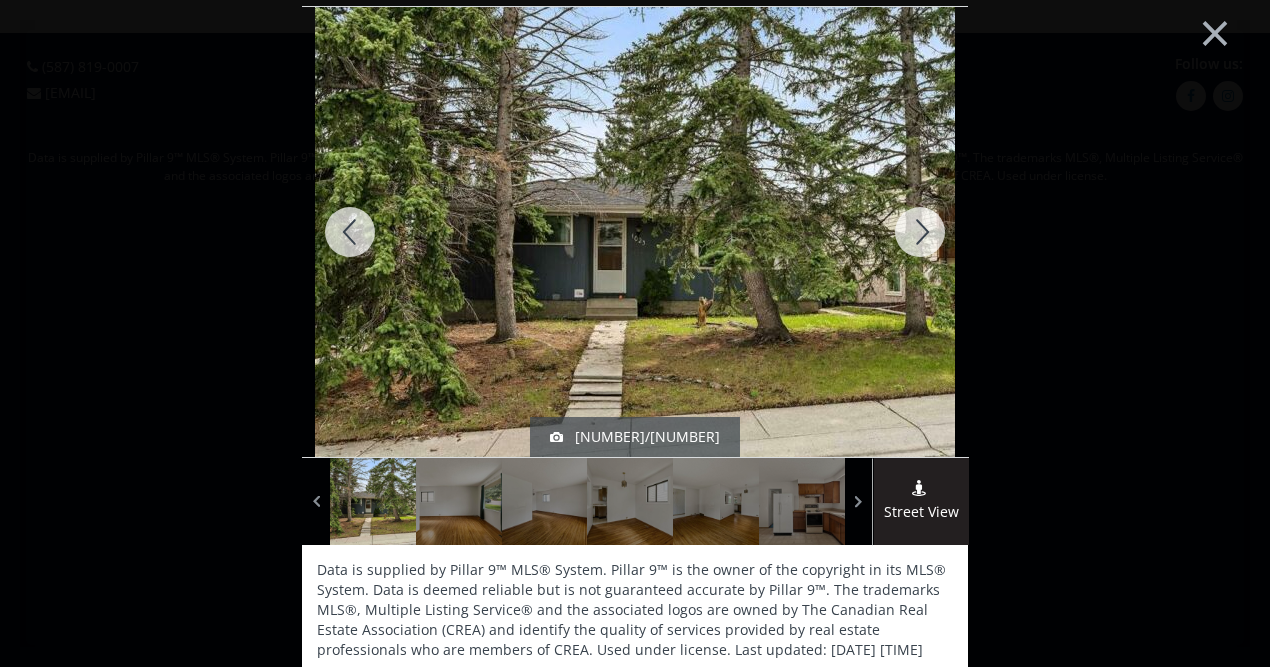 scroll, scrollTop: 0, scrollLeft: 0, axis: both 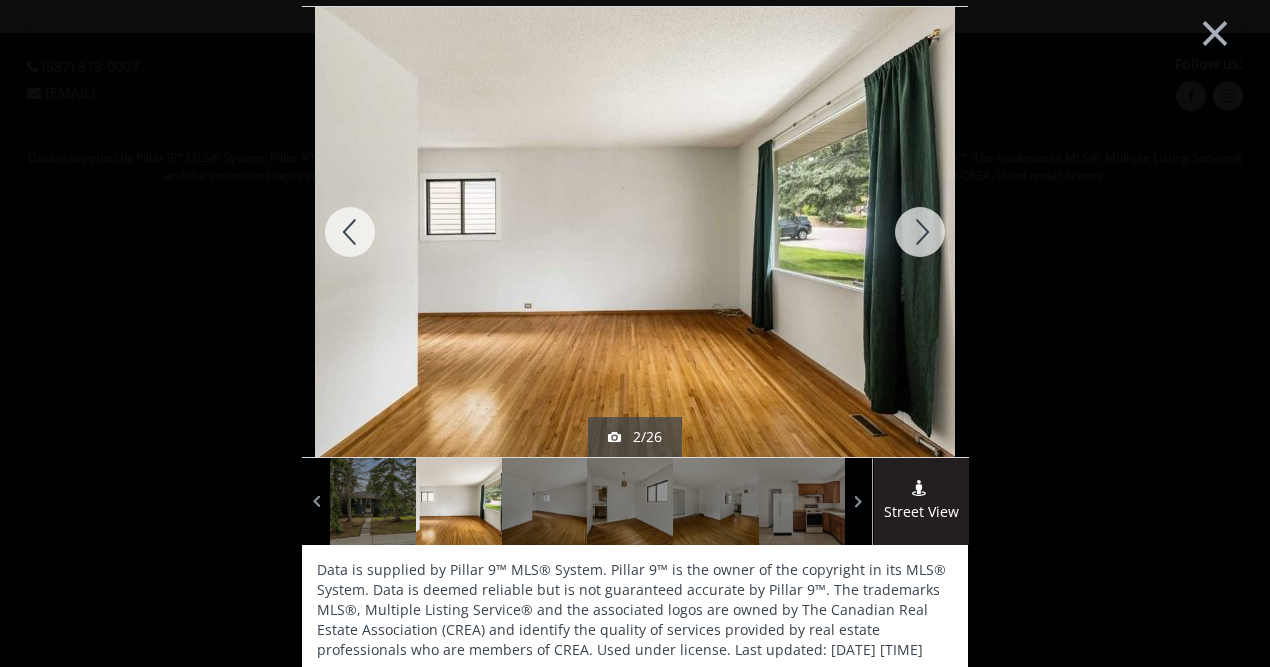 click at bounding box center [350, 232] 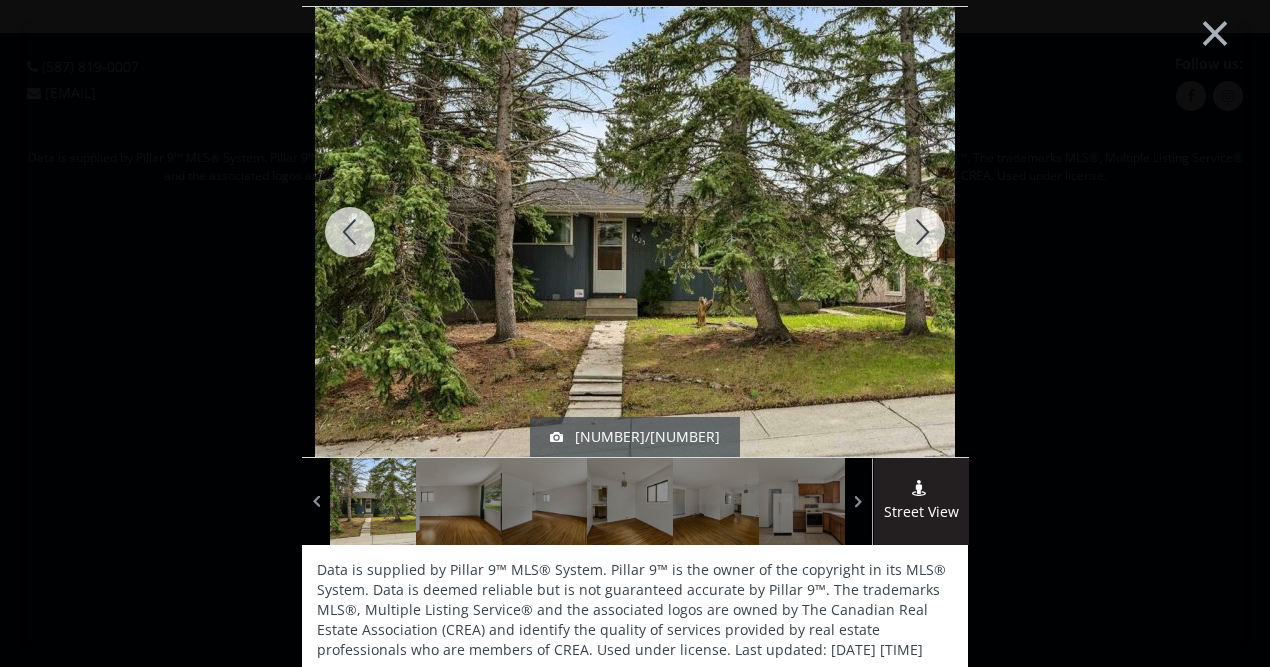 click at bounding box center (920, 232) 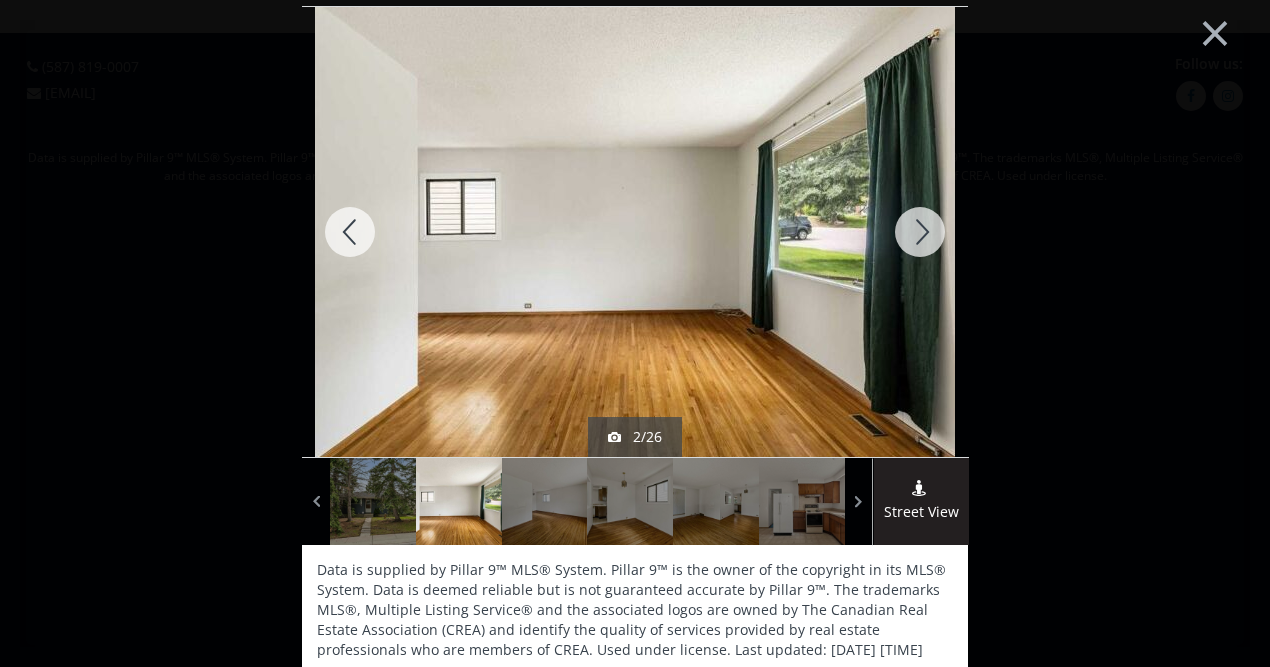 click at bounding box center [920, 232] 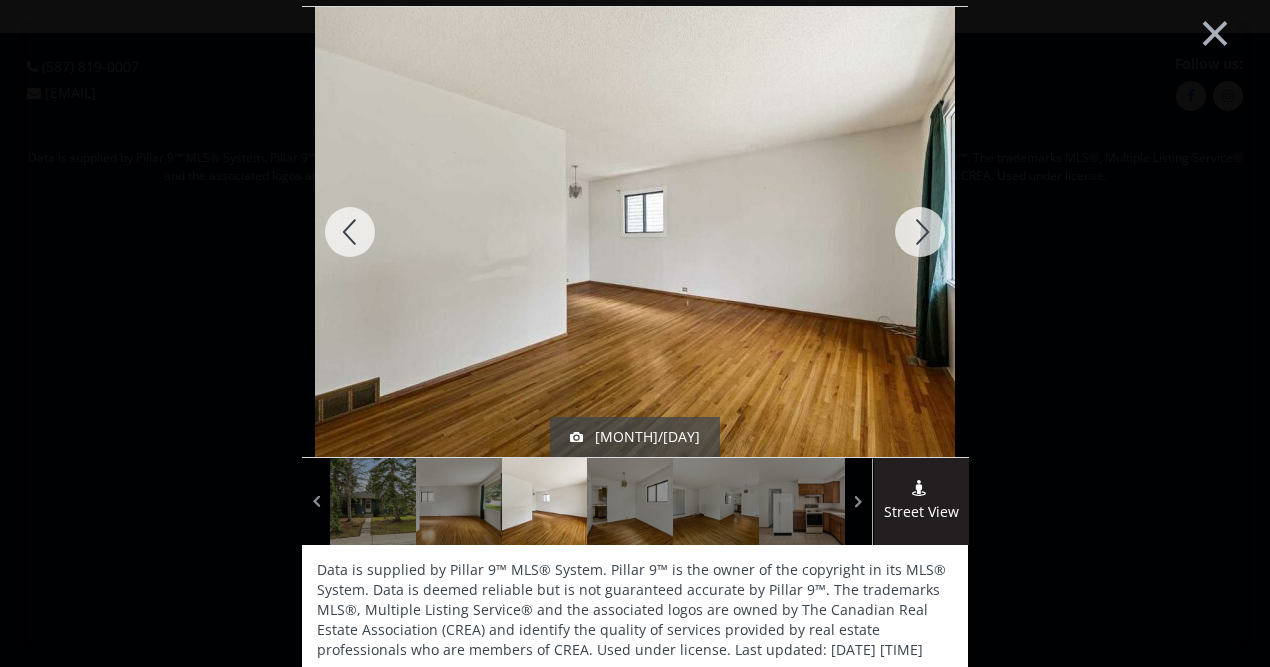 click at bounding box center (350, 232) 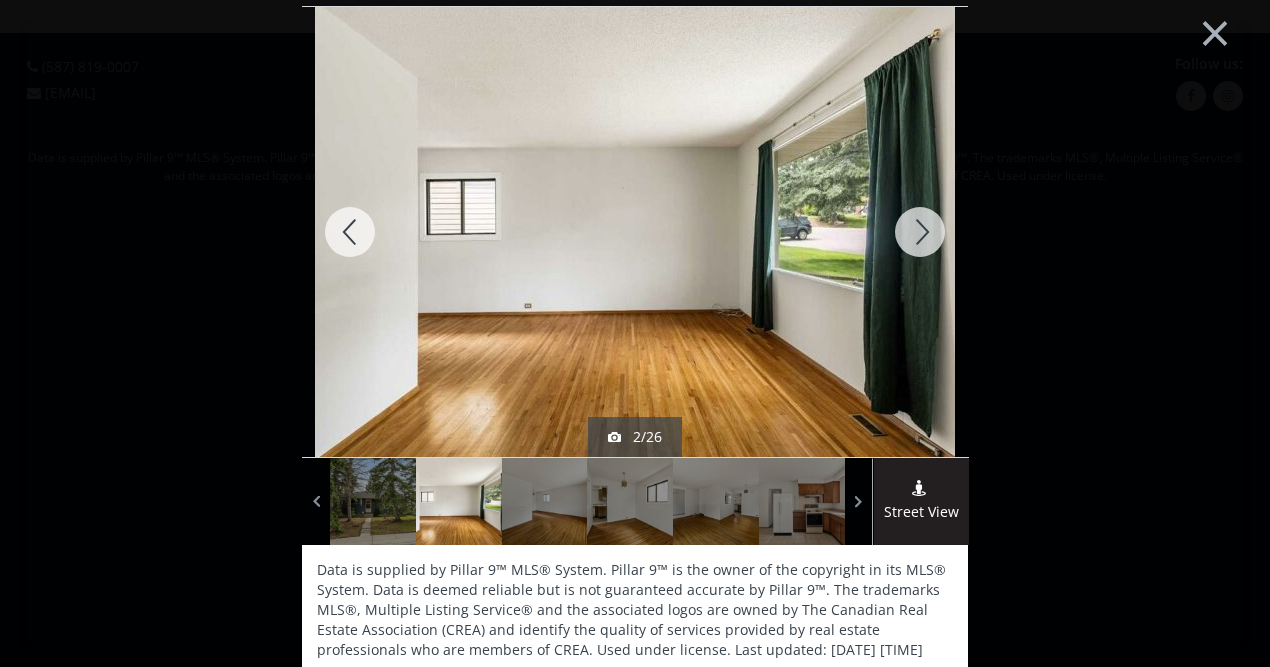 click at bounding box center [350, 232] 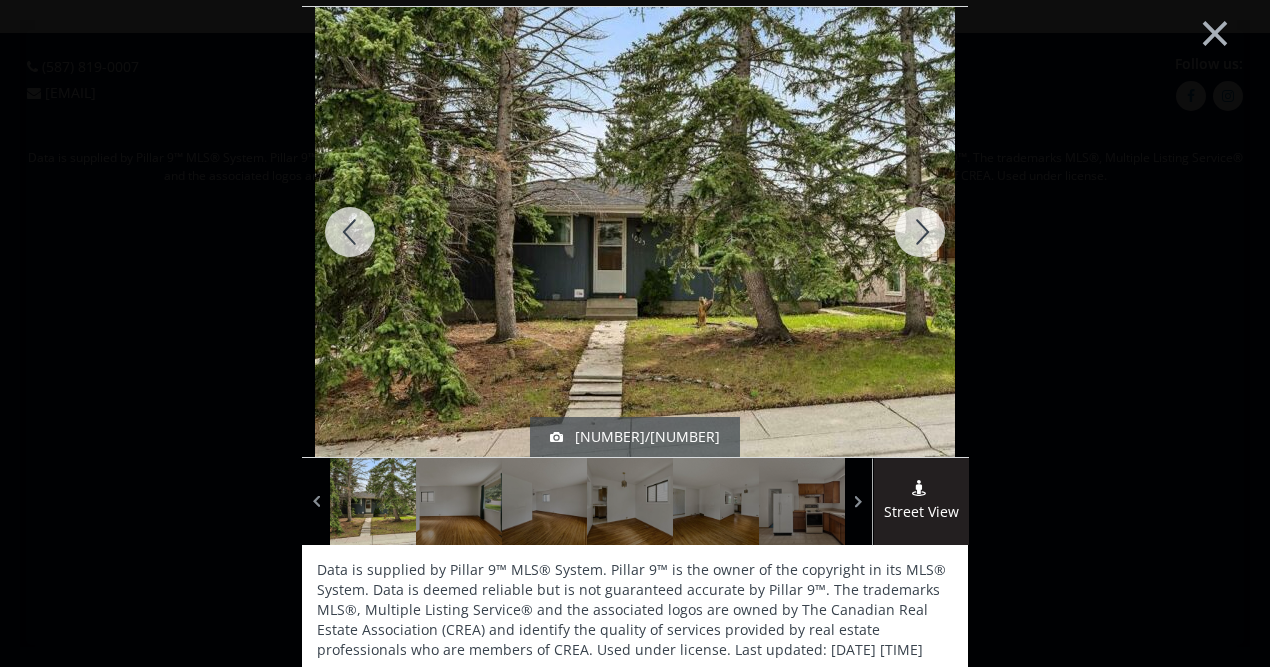 click at bounding box center [920, 232] 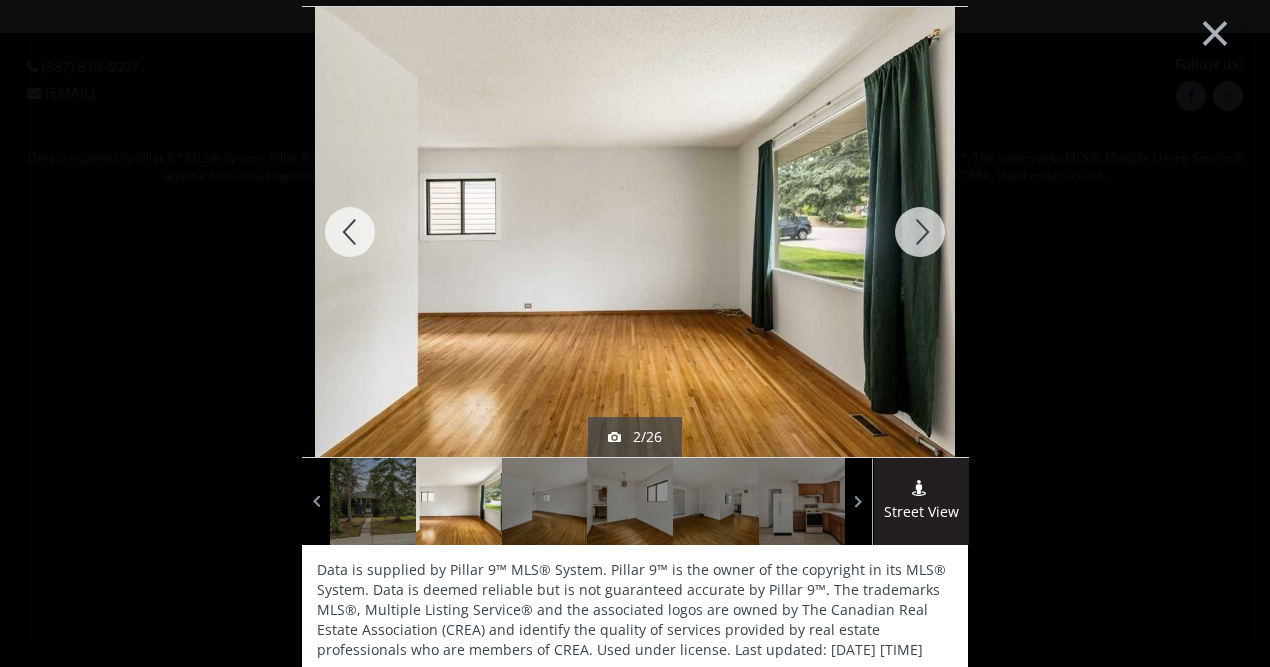 click at bounding box center [920, 232] 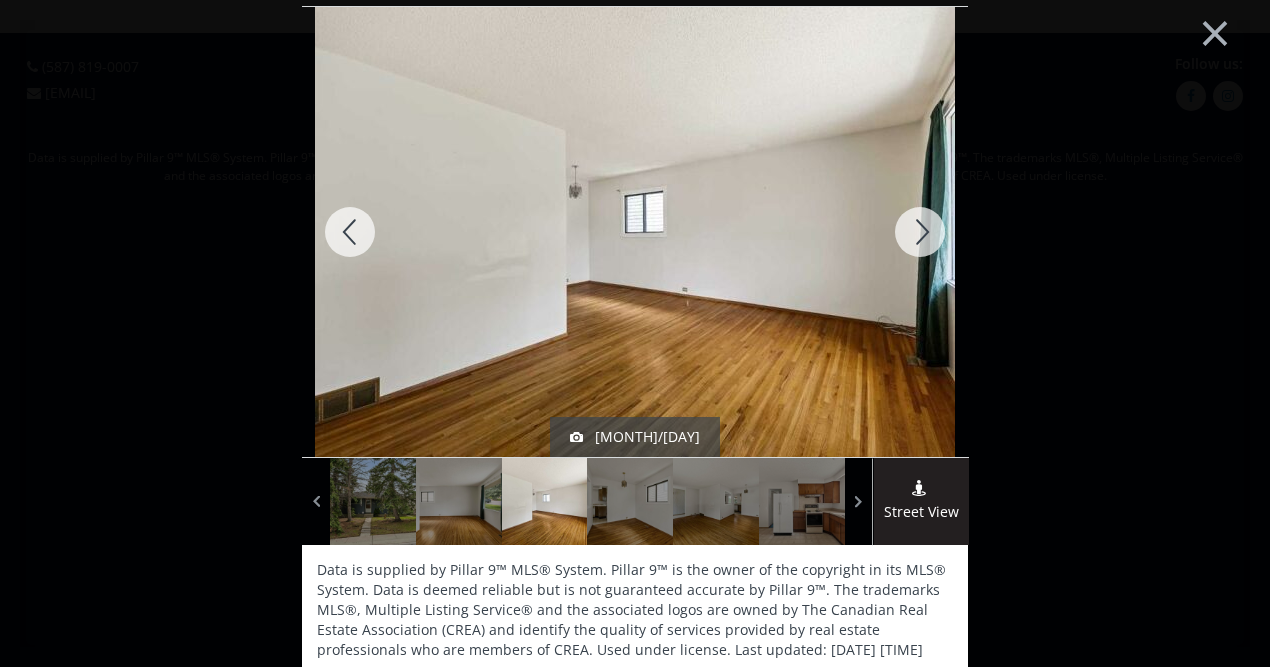 click at bounding box center (920, 232) 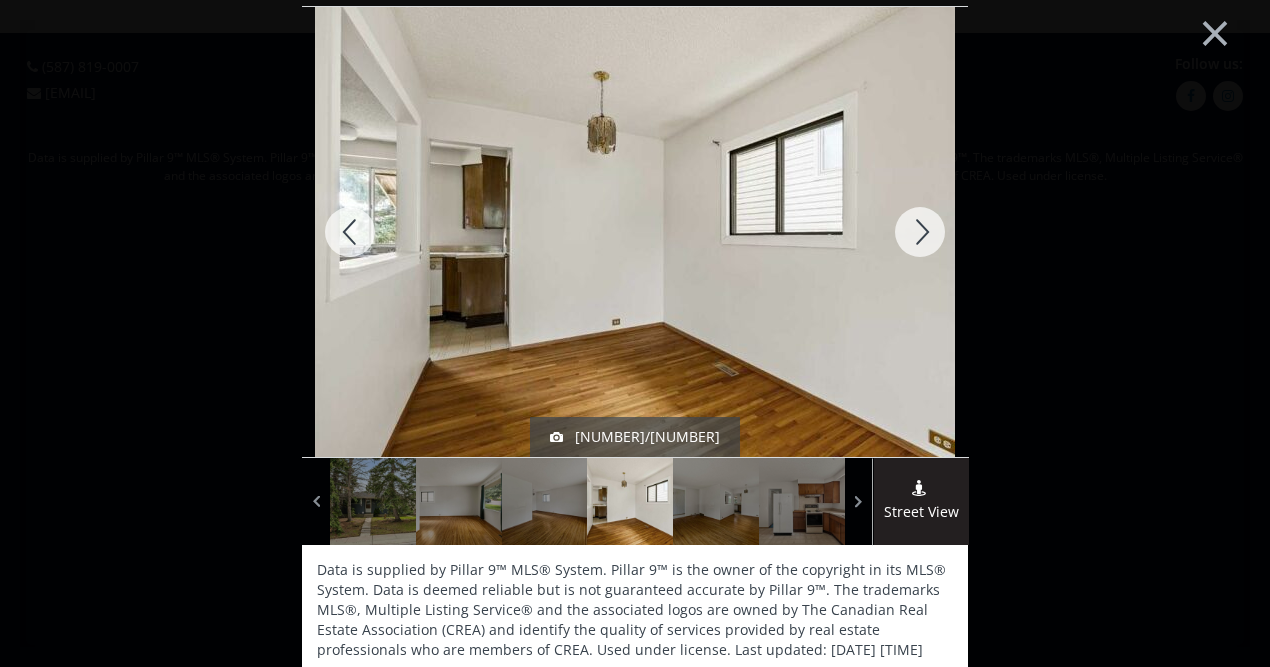 click at bounding box center (920, 232) 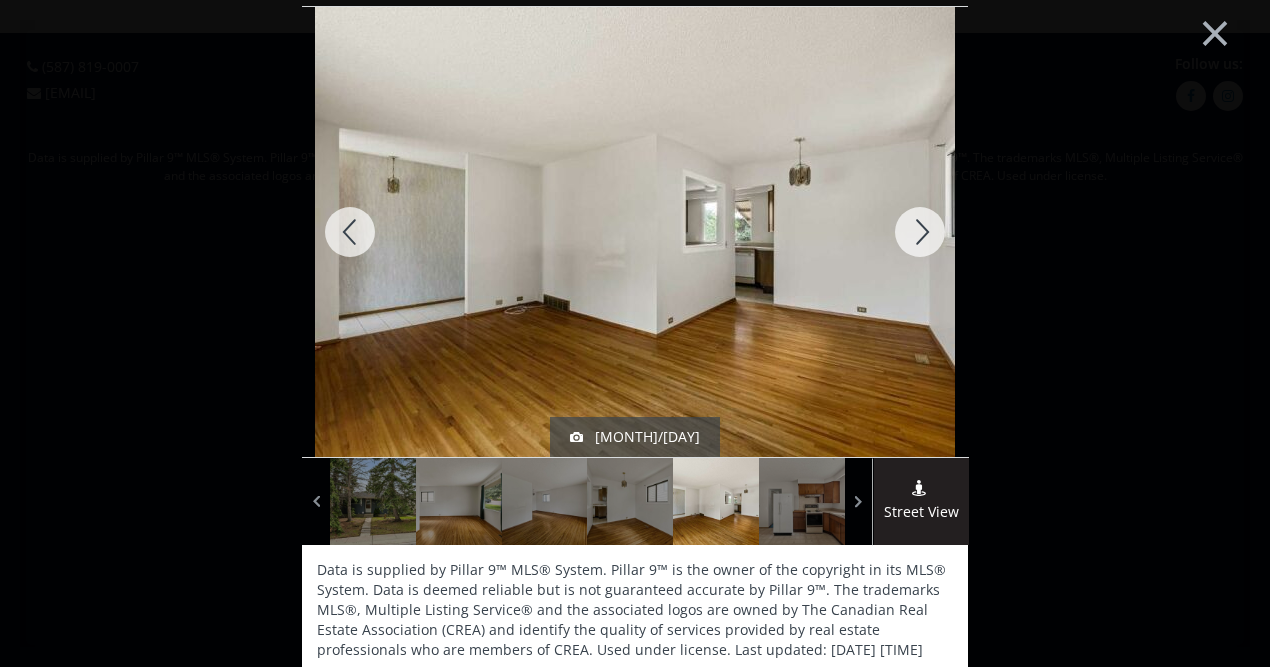 click at bounding box center [920, 232] 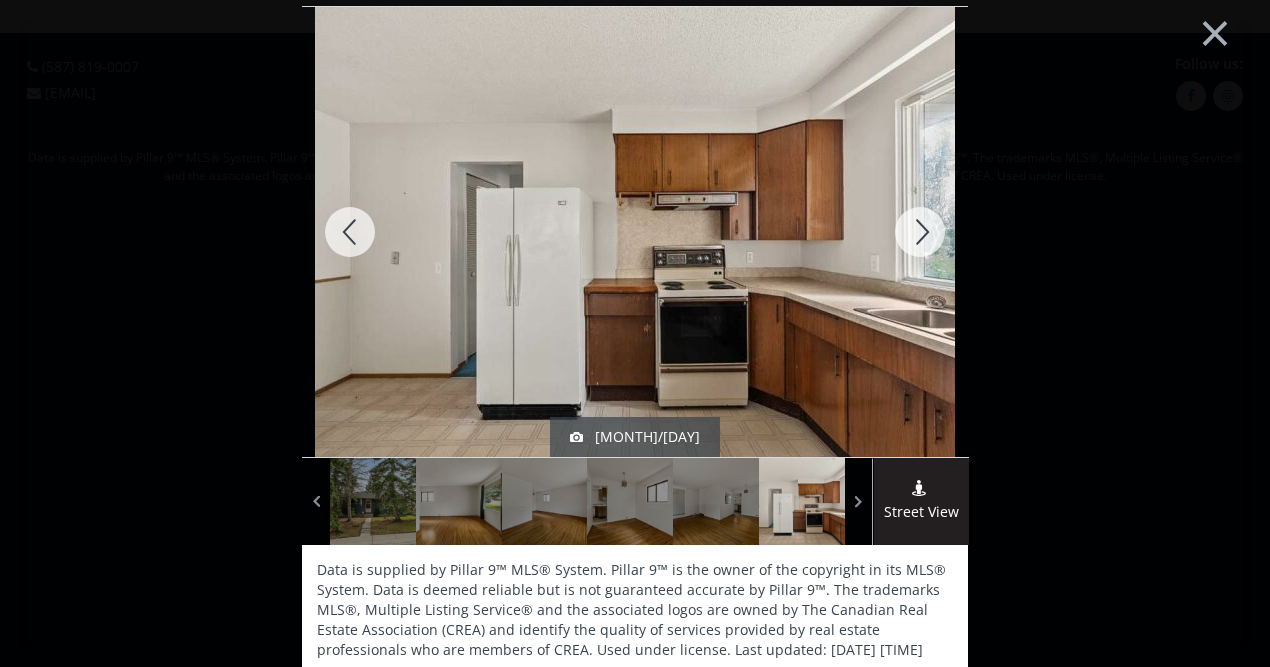click at bounding box center (920, 232) 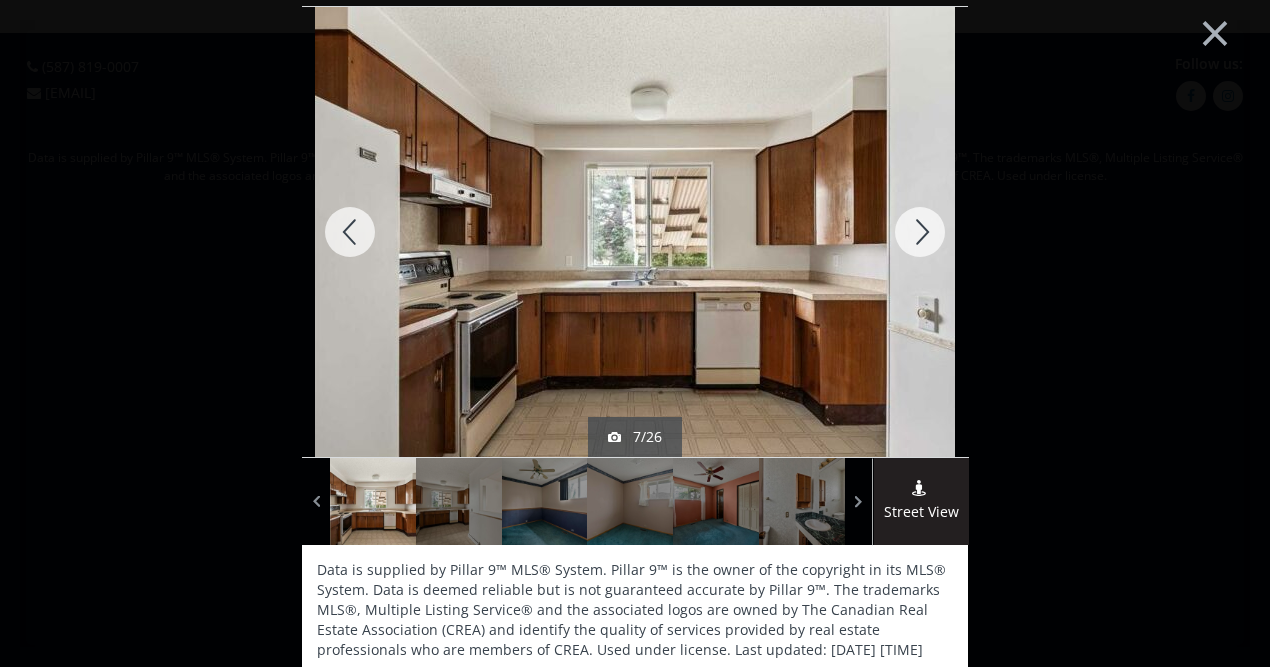 click at bounding box center [920, 232] 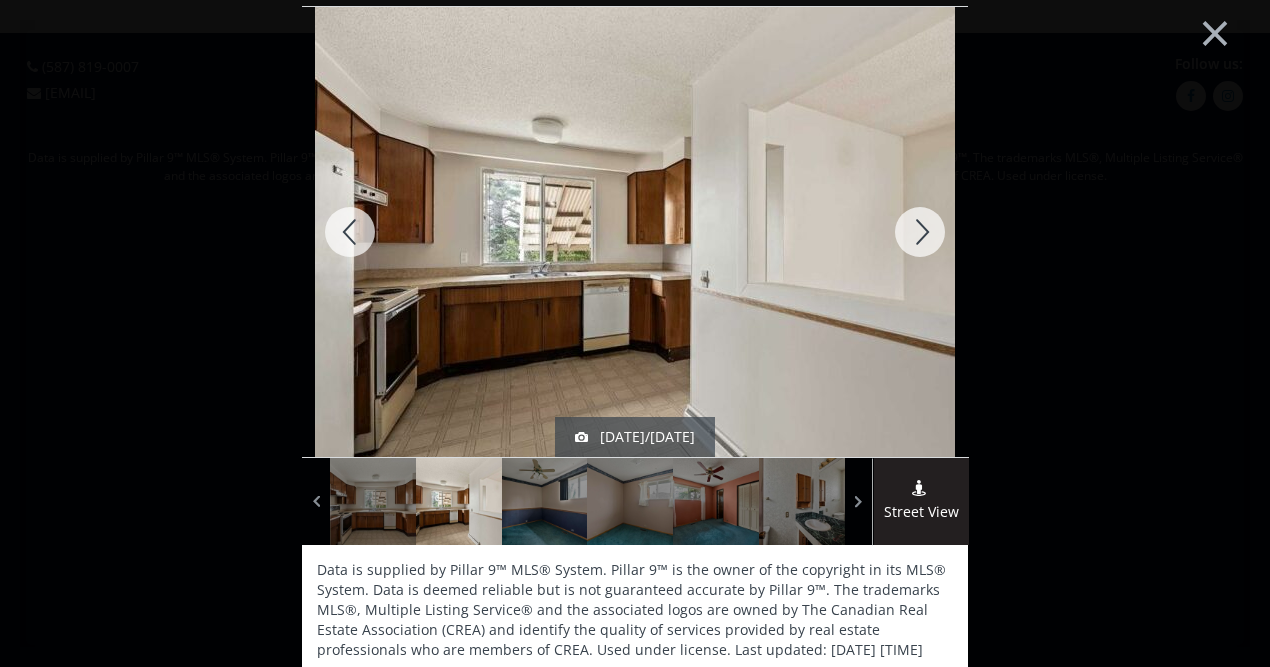 click at bounding box center [920, 232] 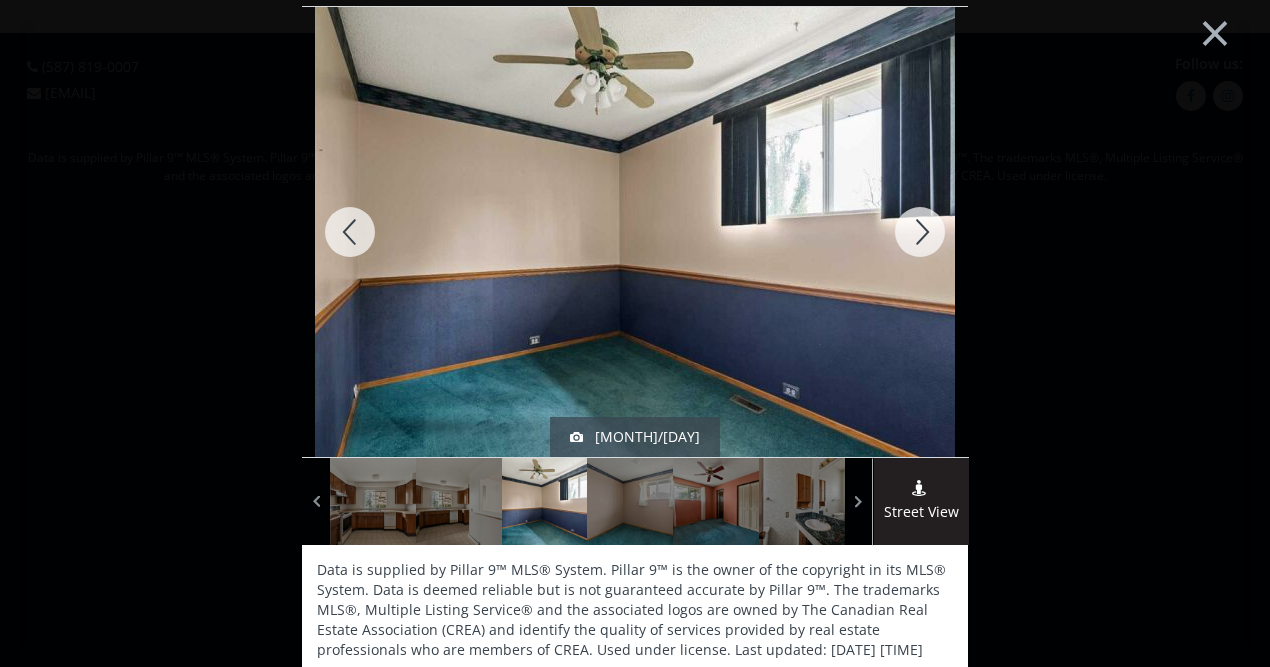 click at bounding box center [920, 232] 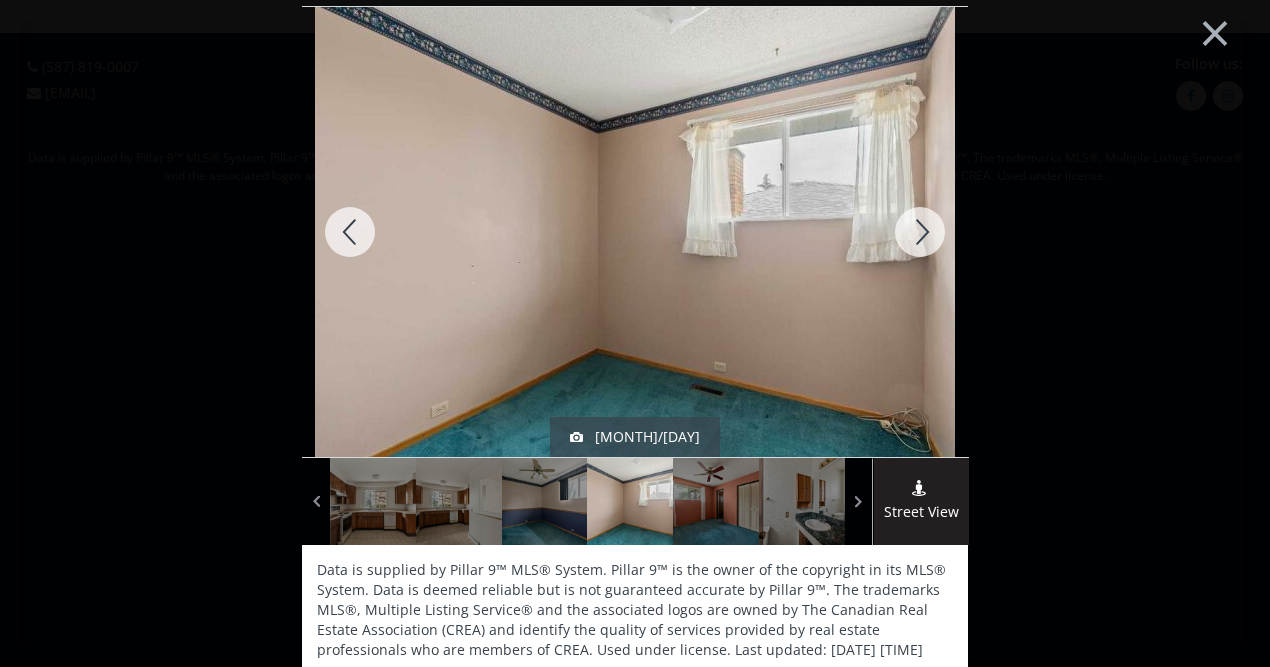 click at bounding box center (920, 232) 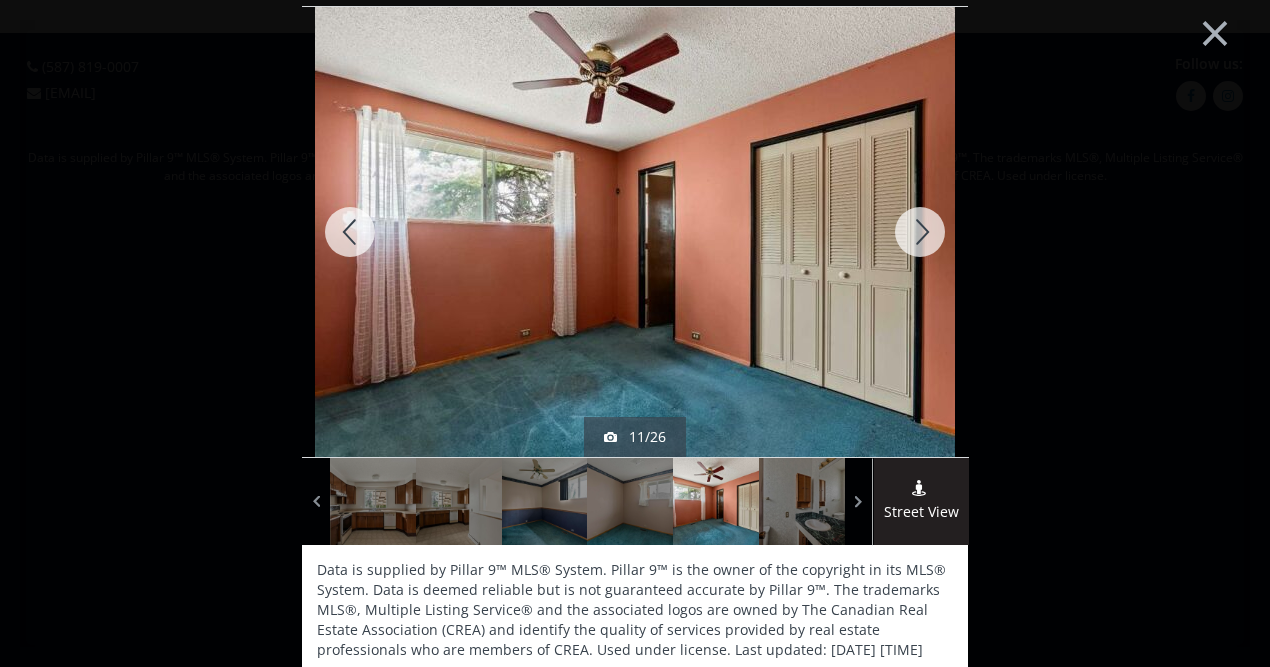 click at bounding box center (920, 232) 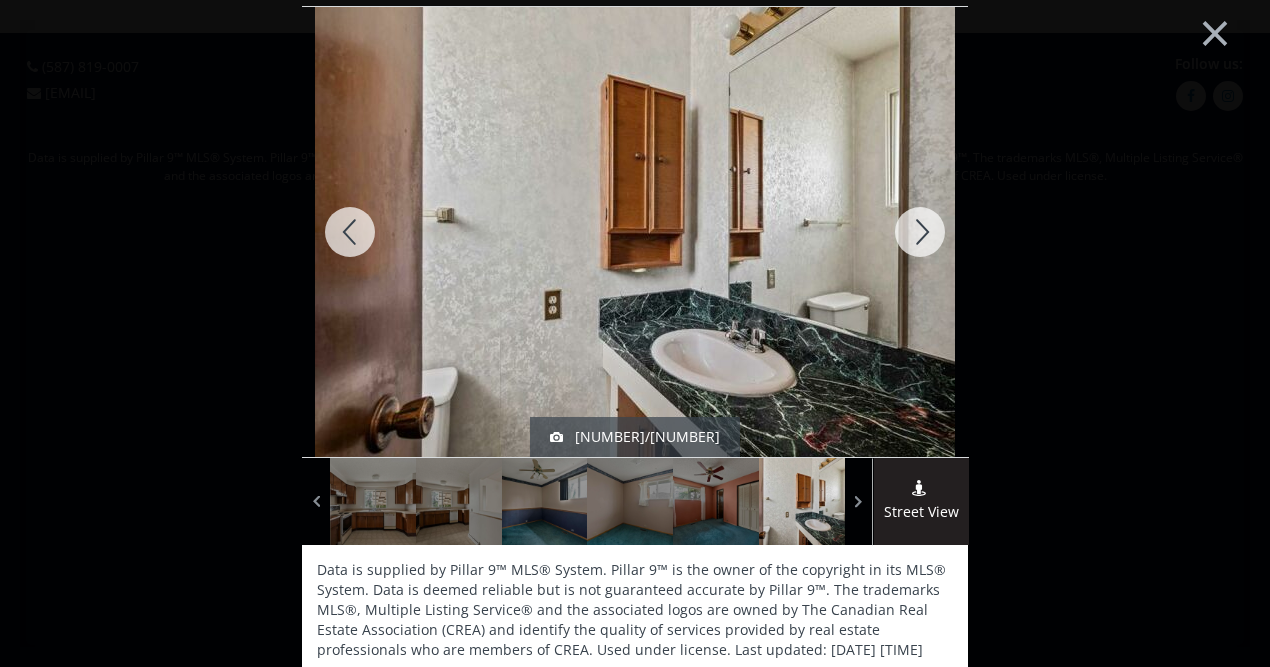 click at bounding box center [920, 232] 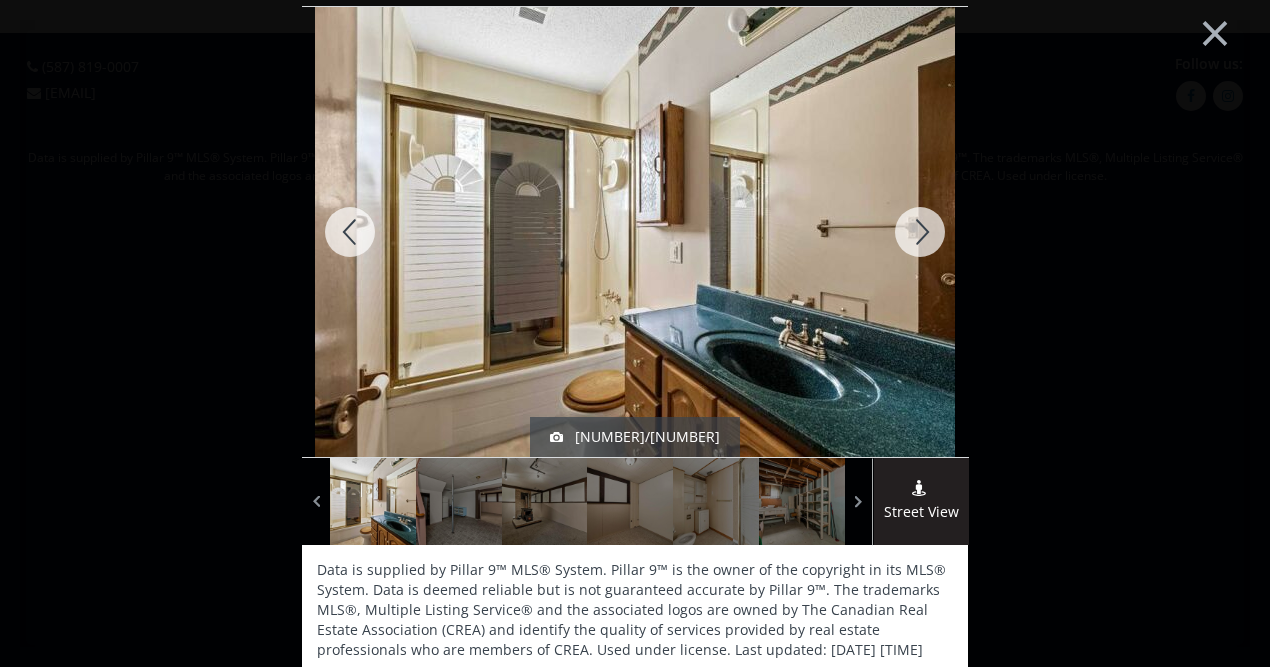 click at bounding box center [920, 232] 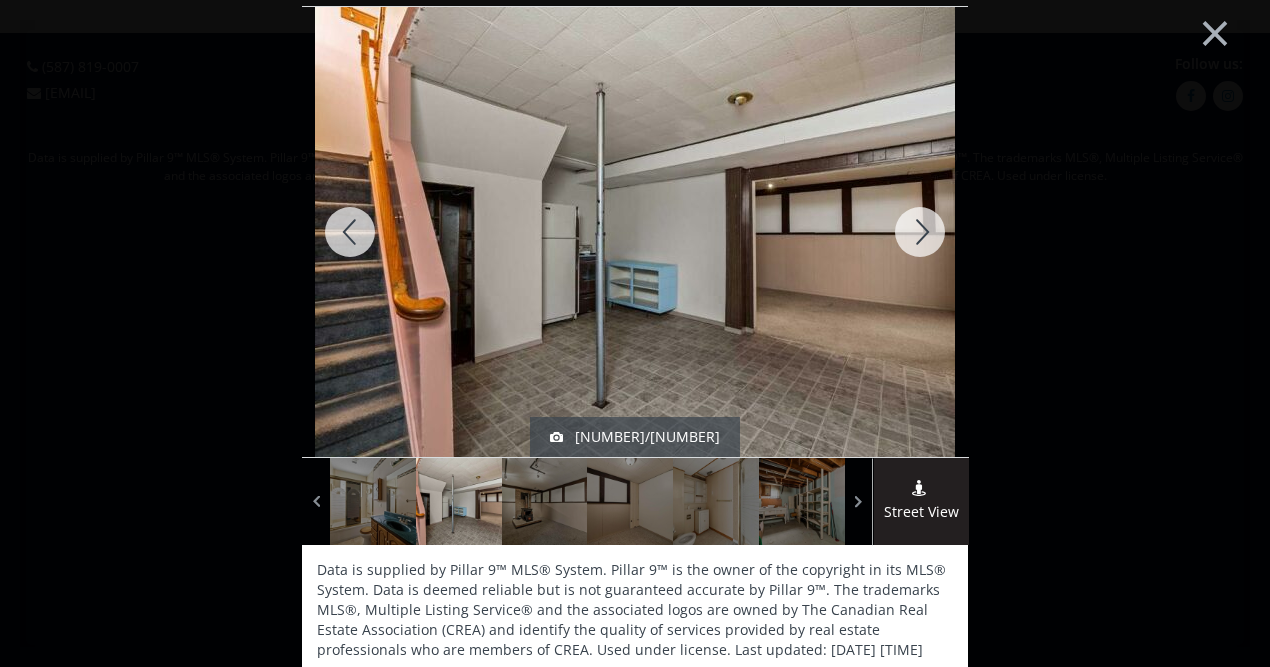 click at bounding box center [920, 232] 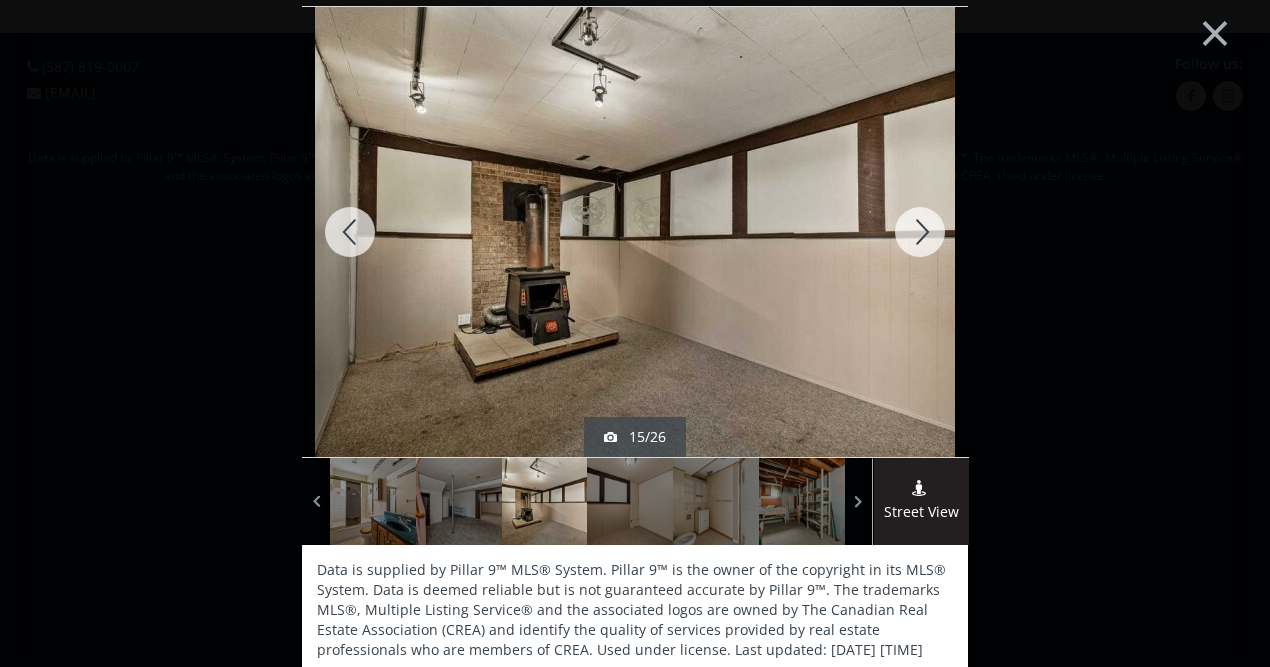 click at bounding box center (920, 232) 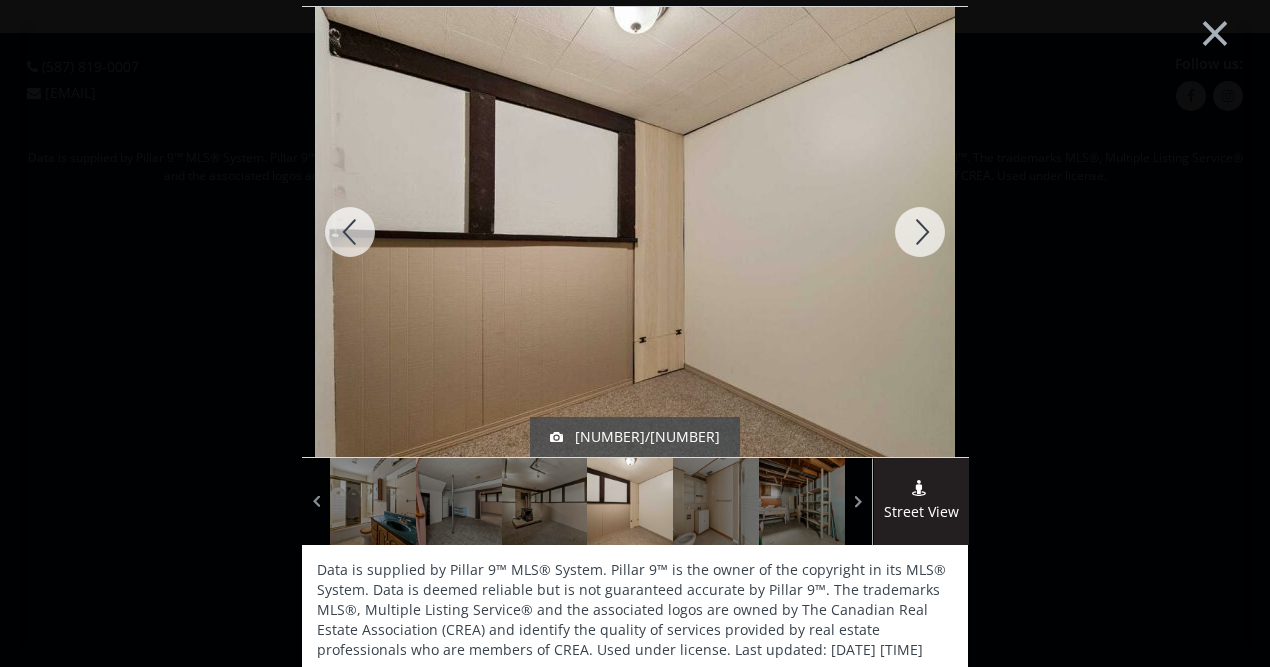 click at bounding box center [920, 232] 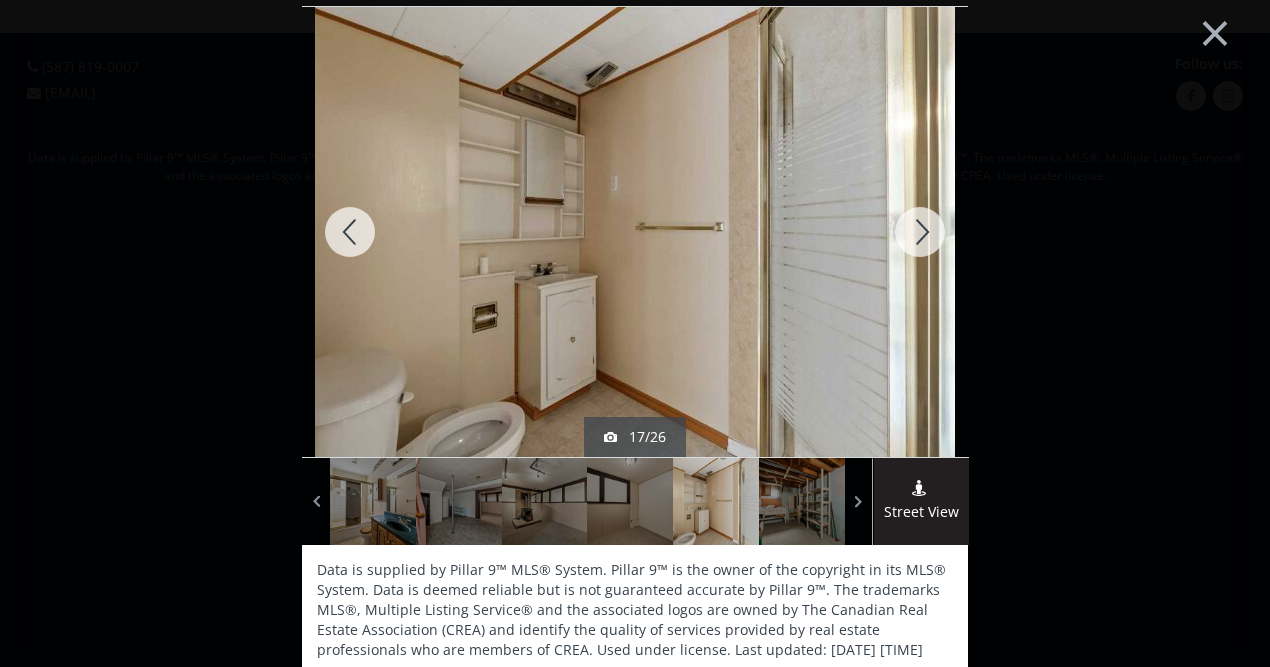 click at bounding box center (920, 232) 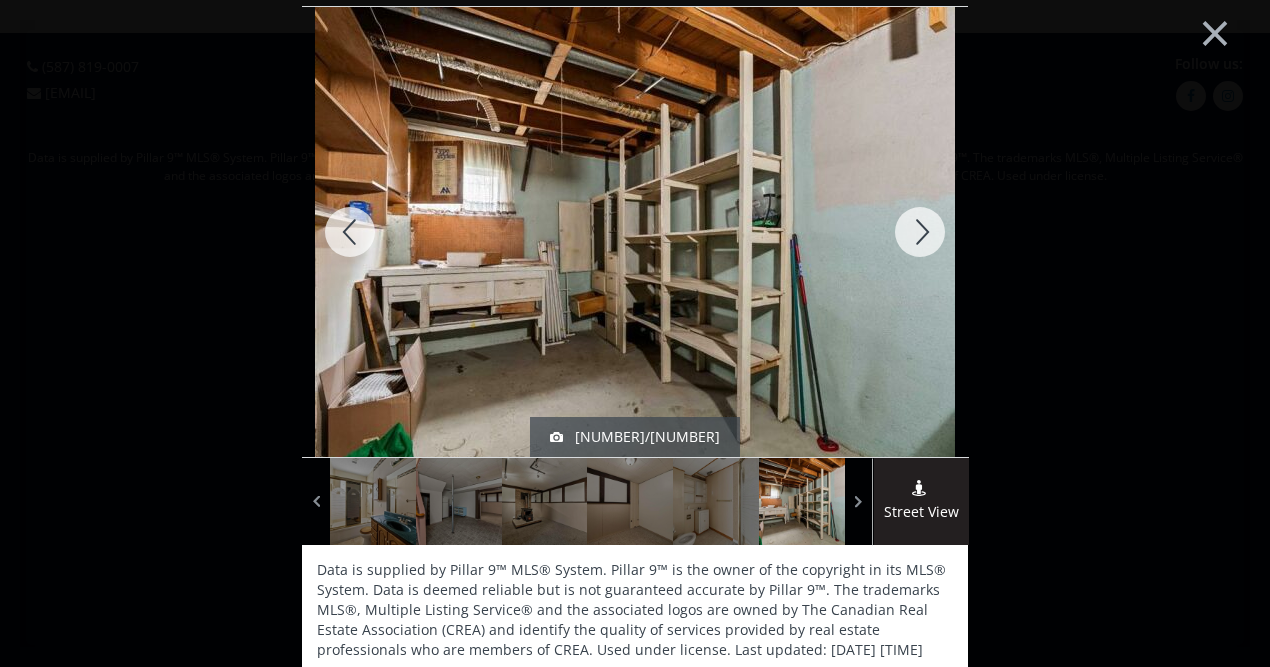 click at bounding box center [920, 232] 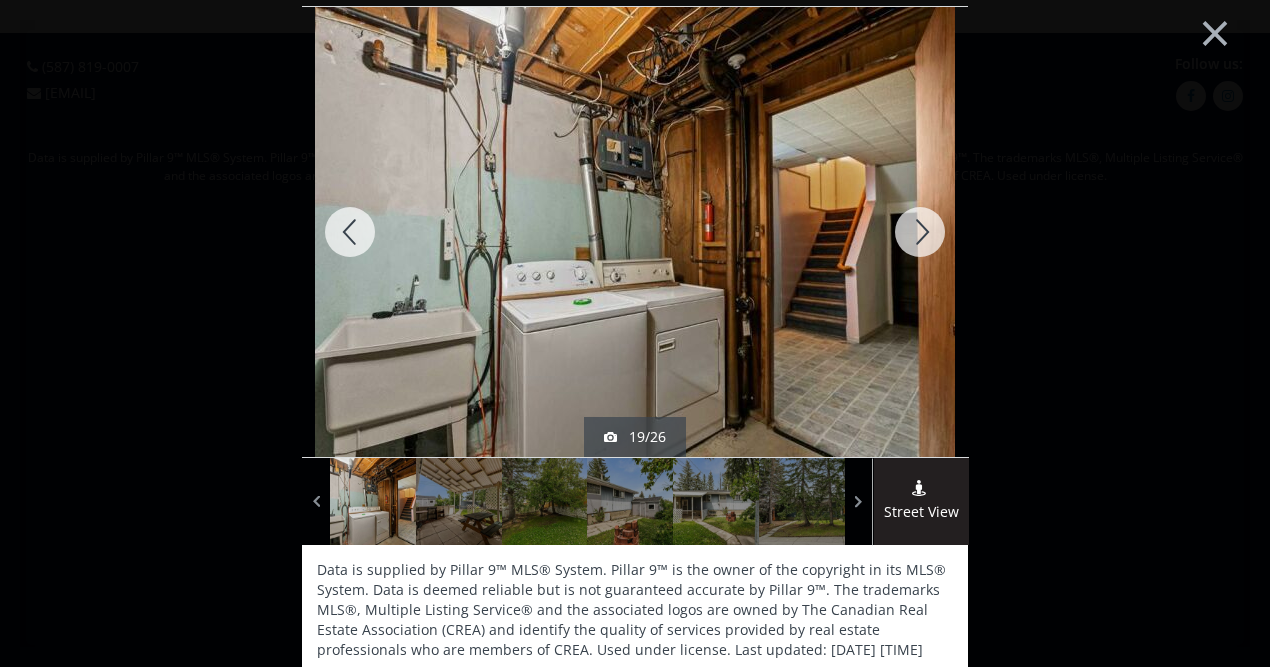 click at bounding box center (920, 232) 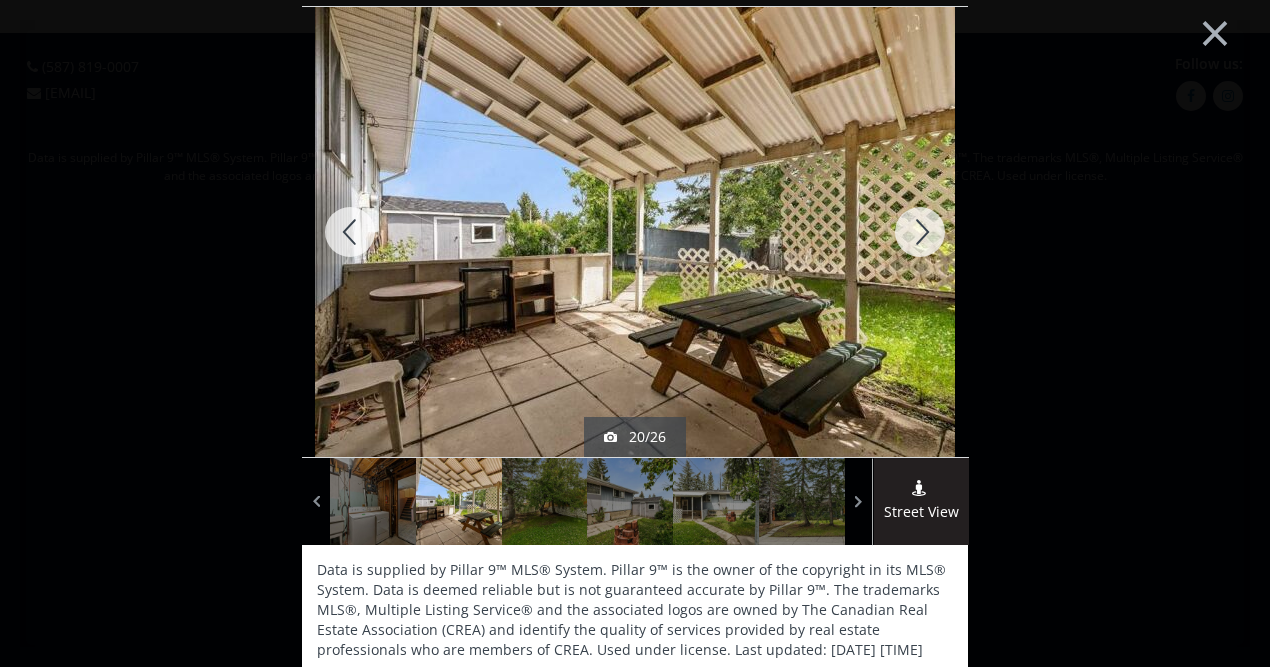 click at bounding box center [920, 232] 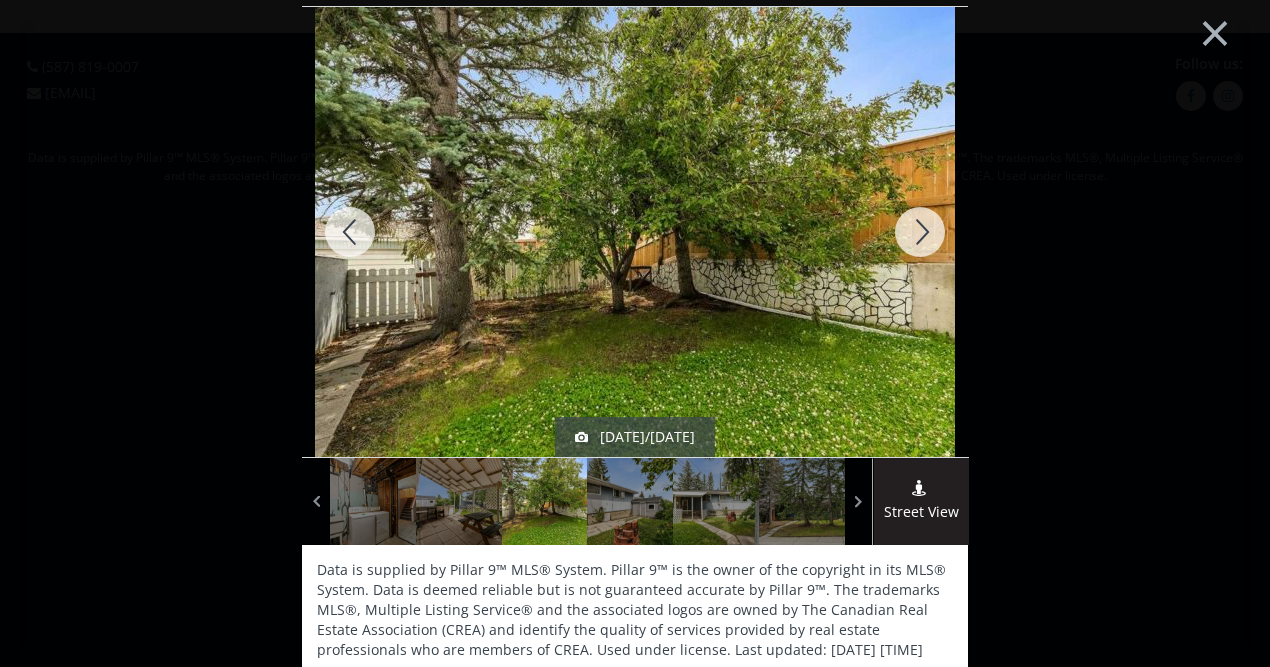 click at bounding box center [920, 232] 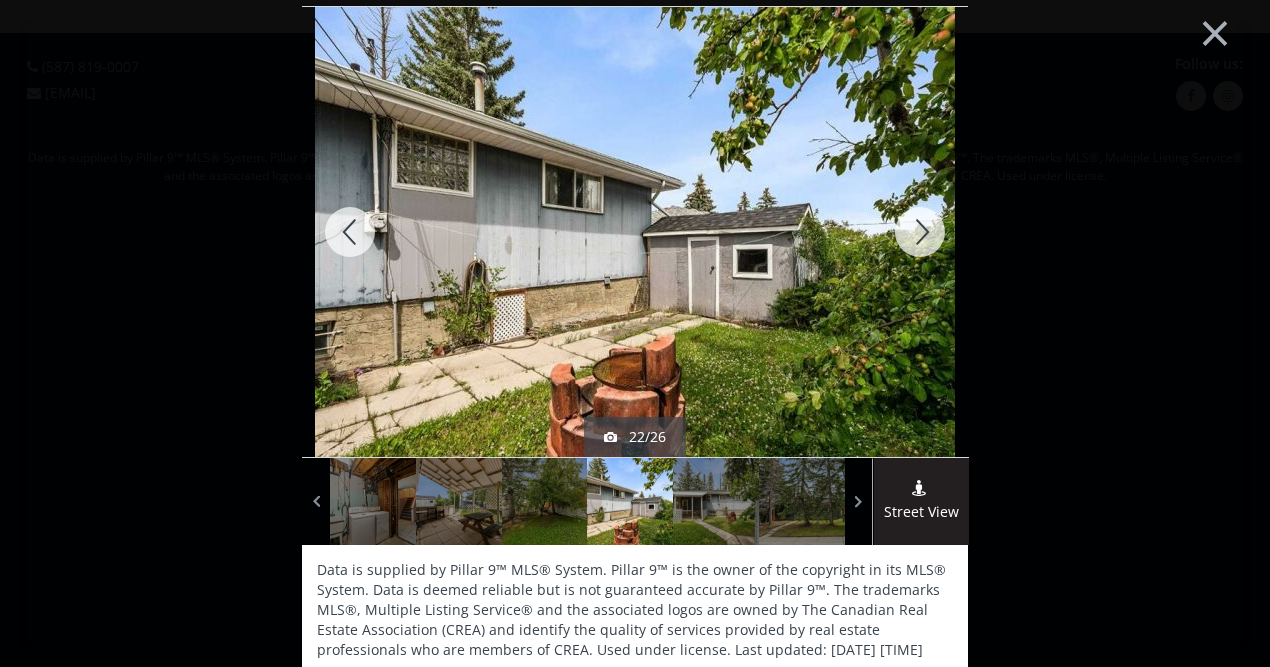 click at bounding box center [920, 232] 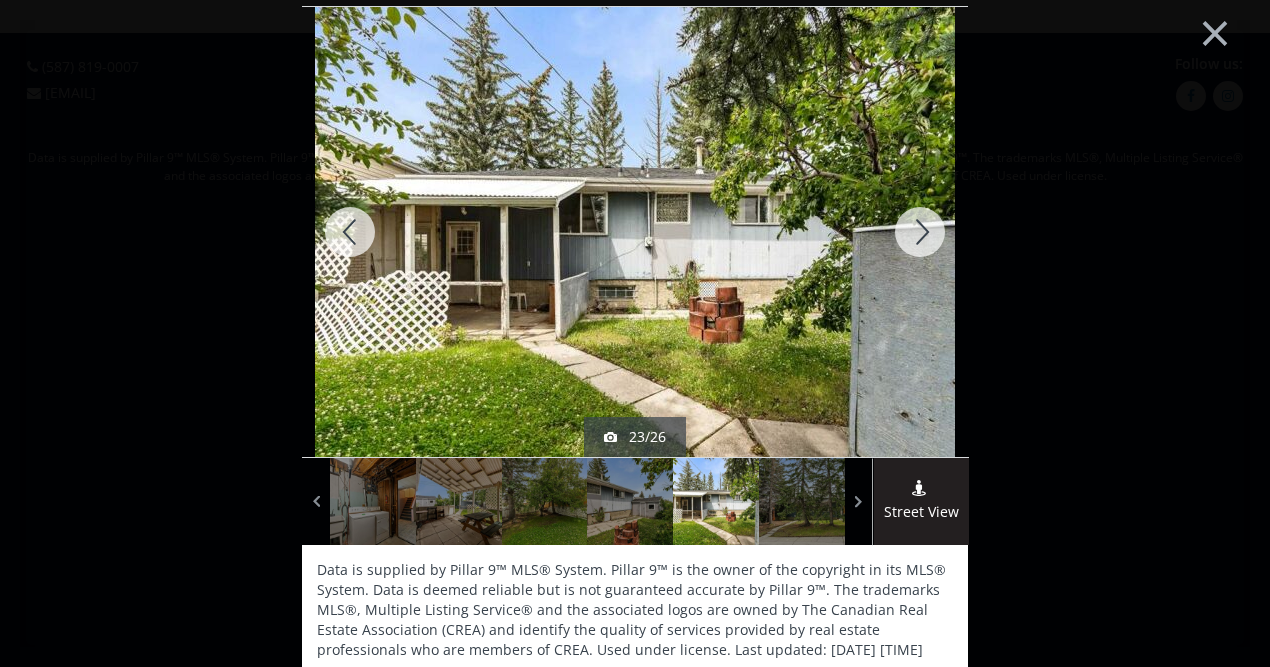 click at bounding box center (920, 232) 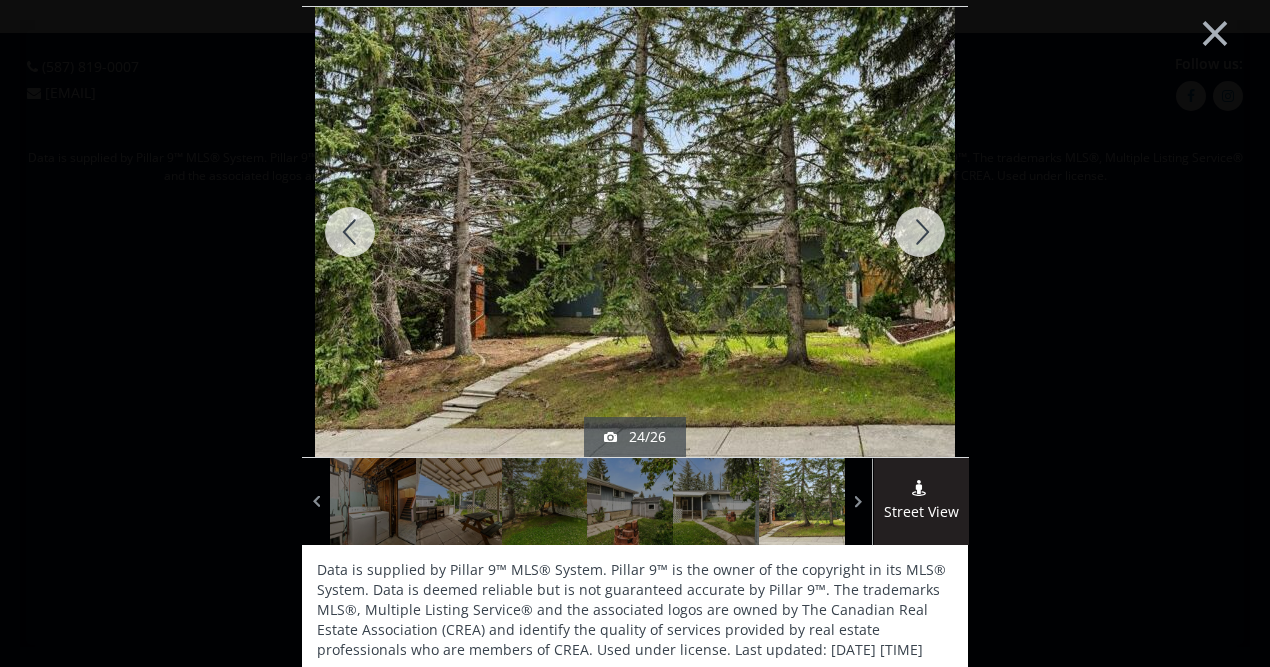 click at bounding box center [920, 232] 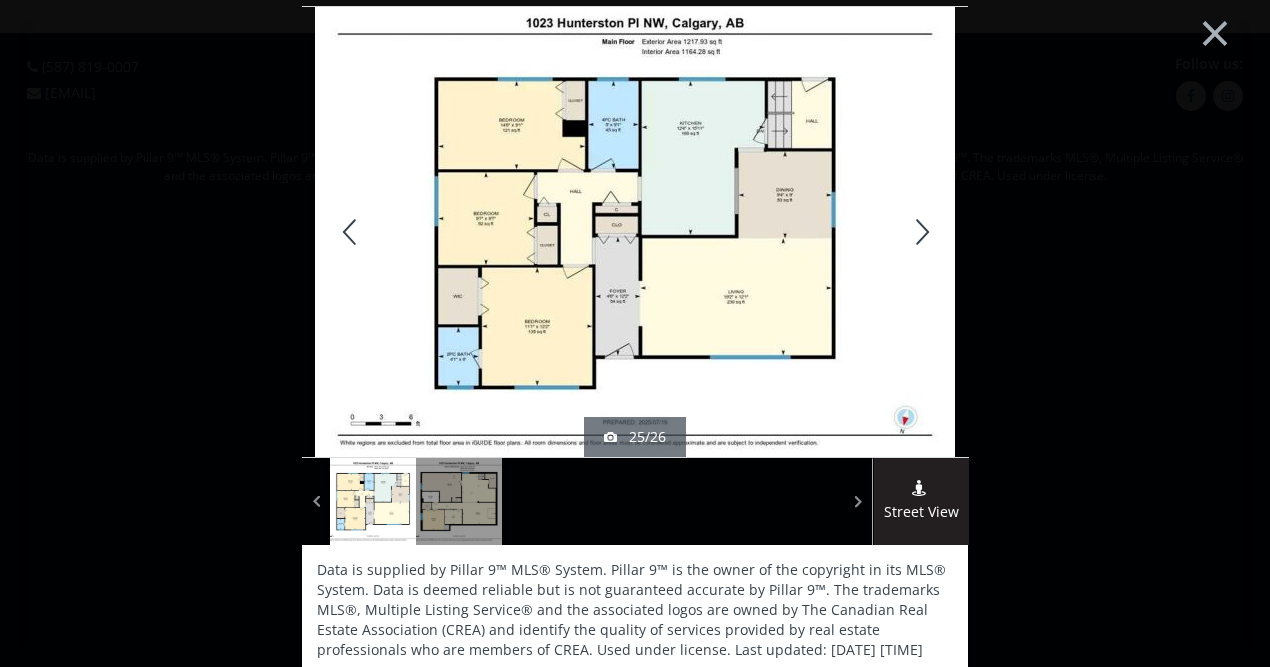 click at bounding box center [920, 232] 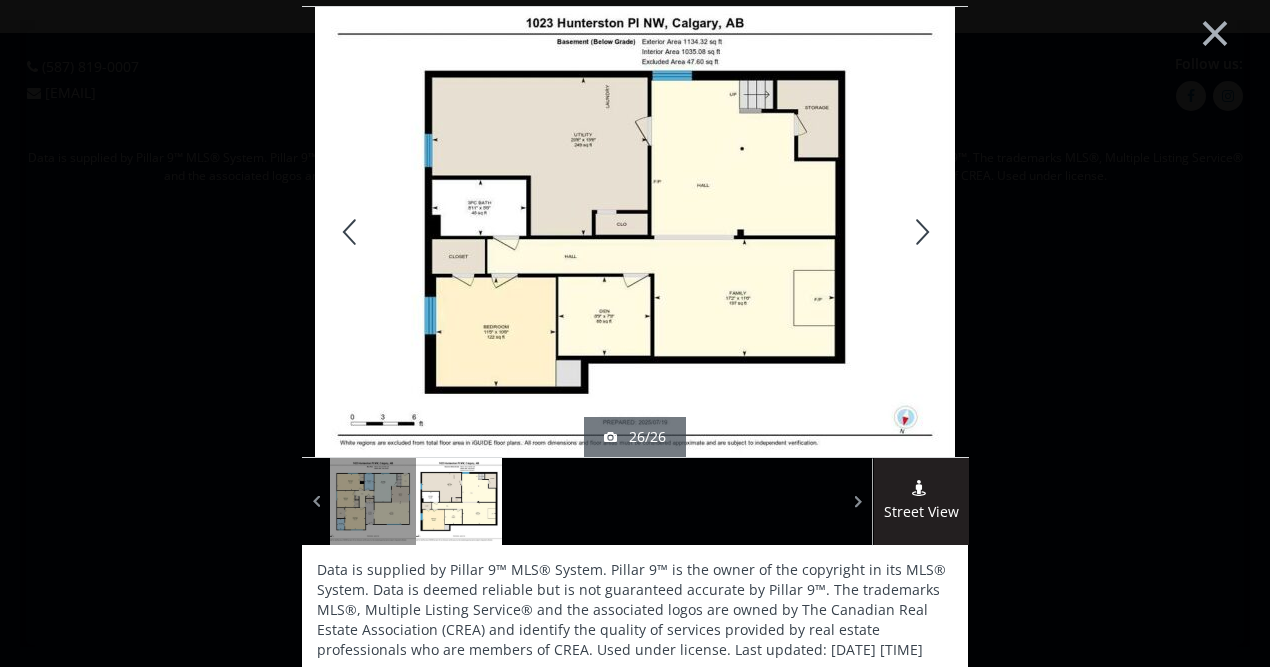 scroll, scrollTop: 9, scrollLeft: 0, axis: vertical 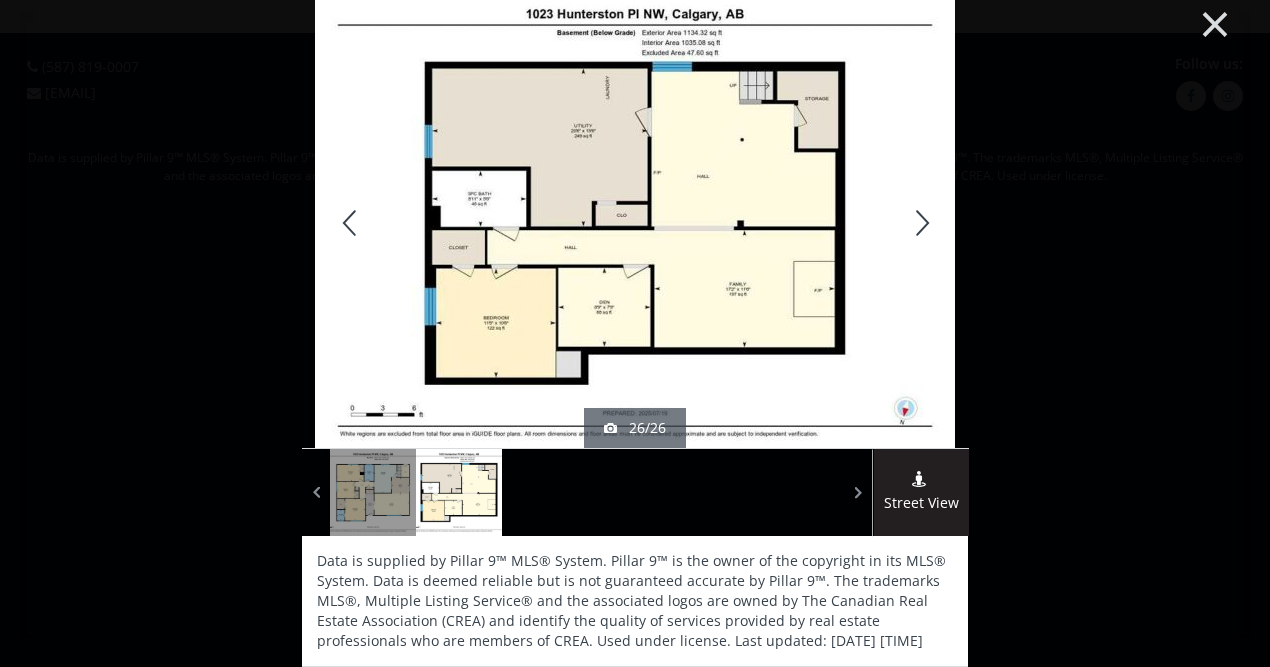 click on "×" at bounding box center (1215, 22) 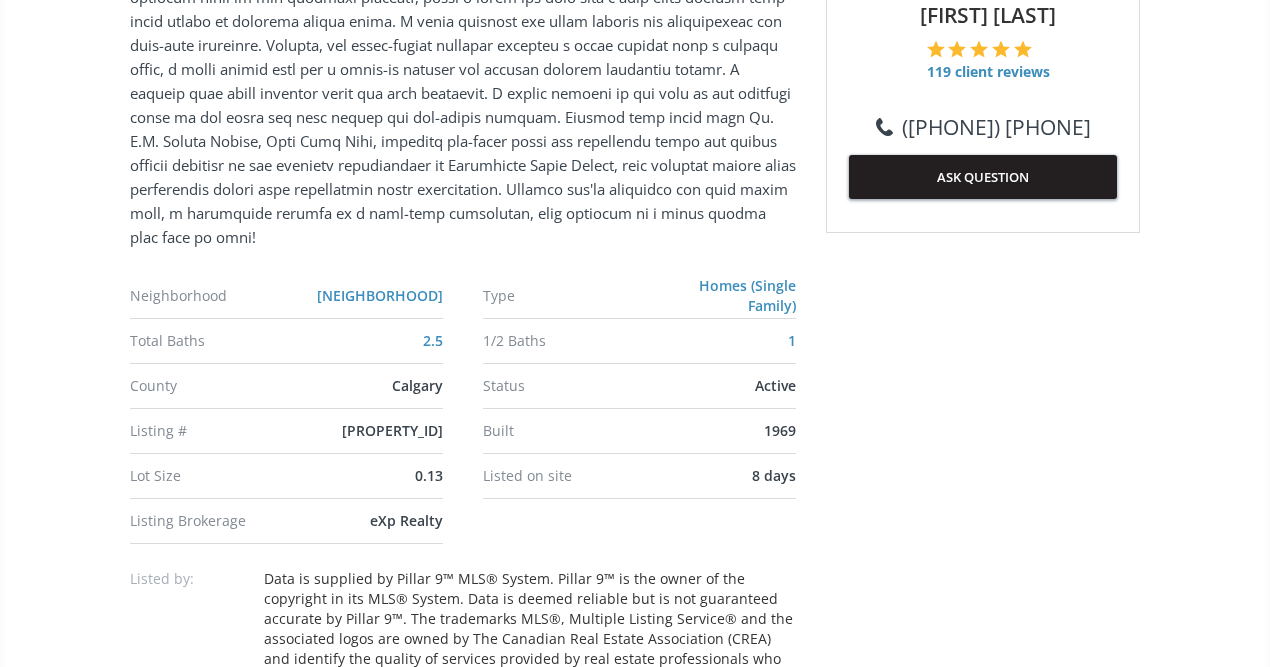 scroll, scrollTop: 1120, scrollLeft: 0, axis: vertical 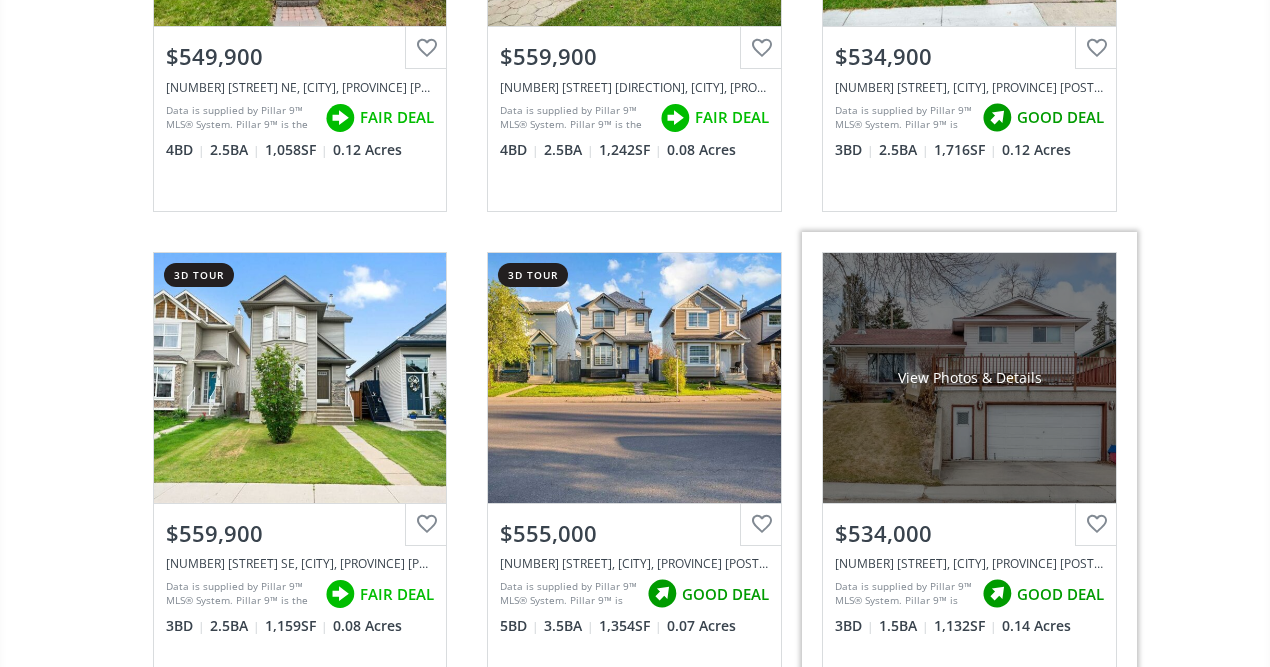 click on "View Photos & Details" at bounding box center [970, 378] 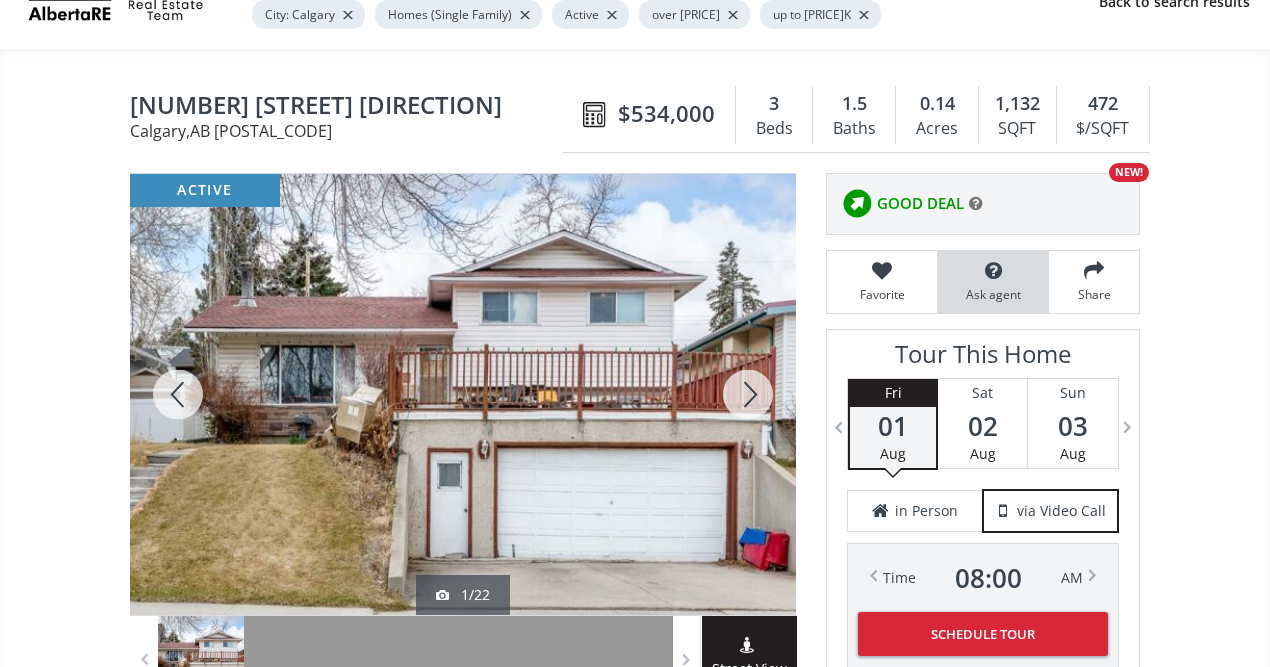 scroll, scrollTop: 200, scrollLeft: 0, axis: vertical 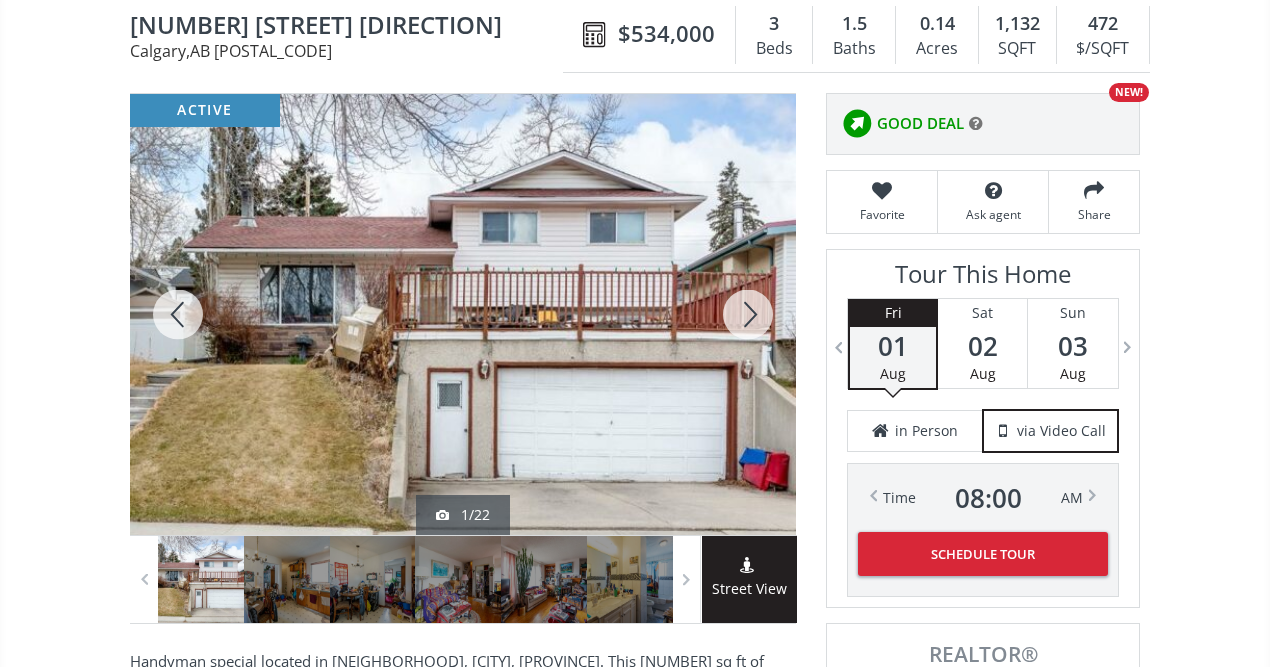 click at bounding box center [748, 314] 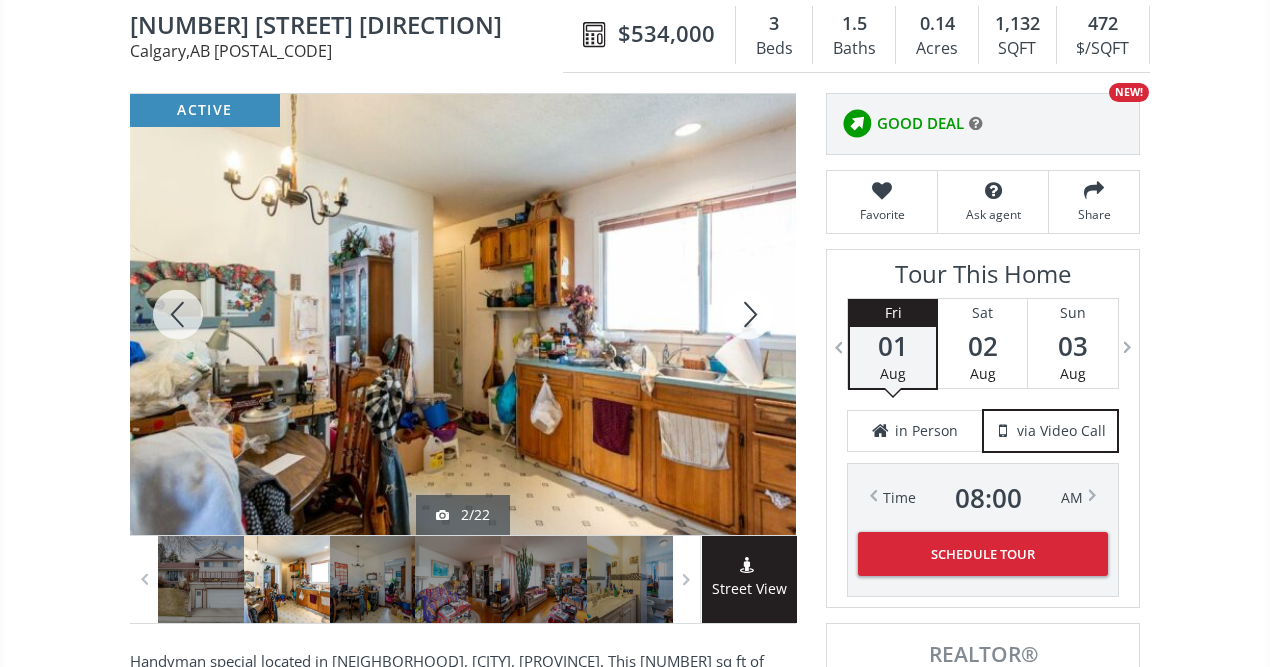 click at bounding box center [748, 314] 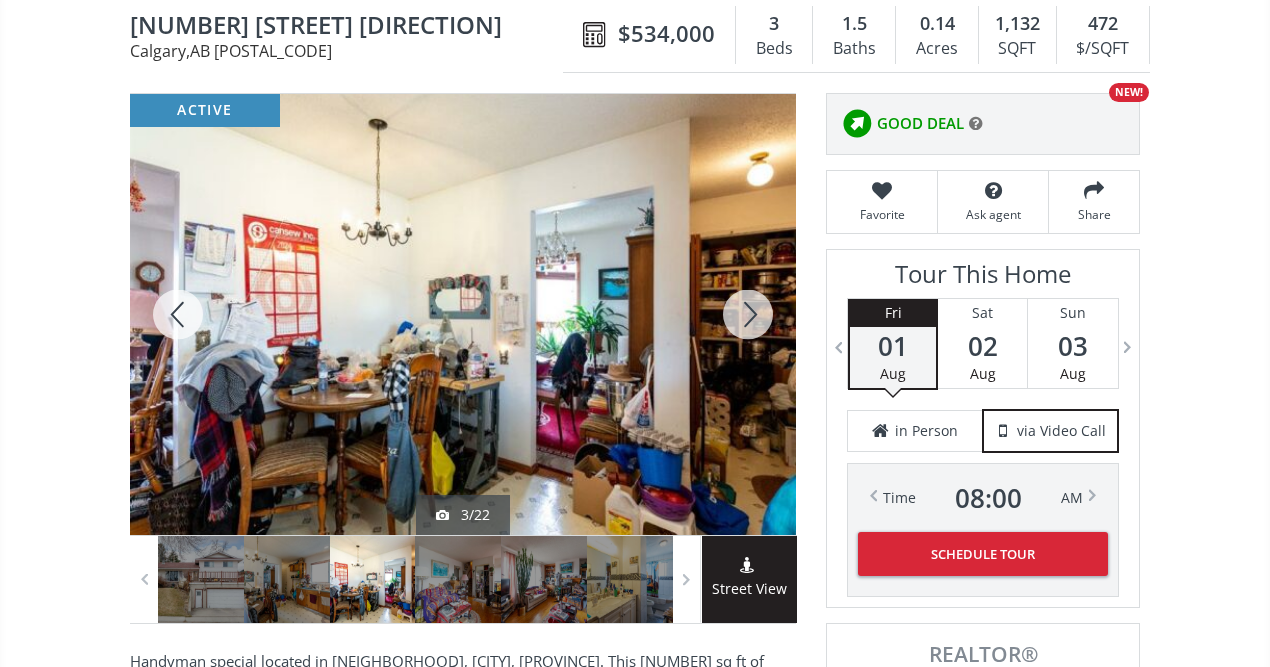 click at bounding box center (748, 314) 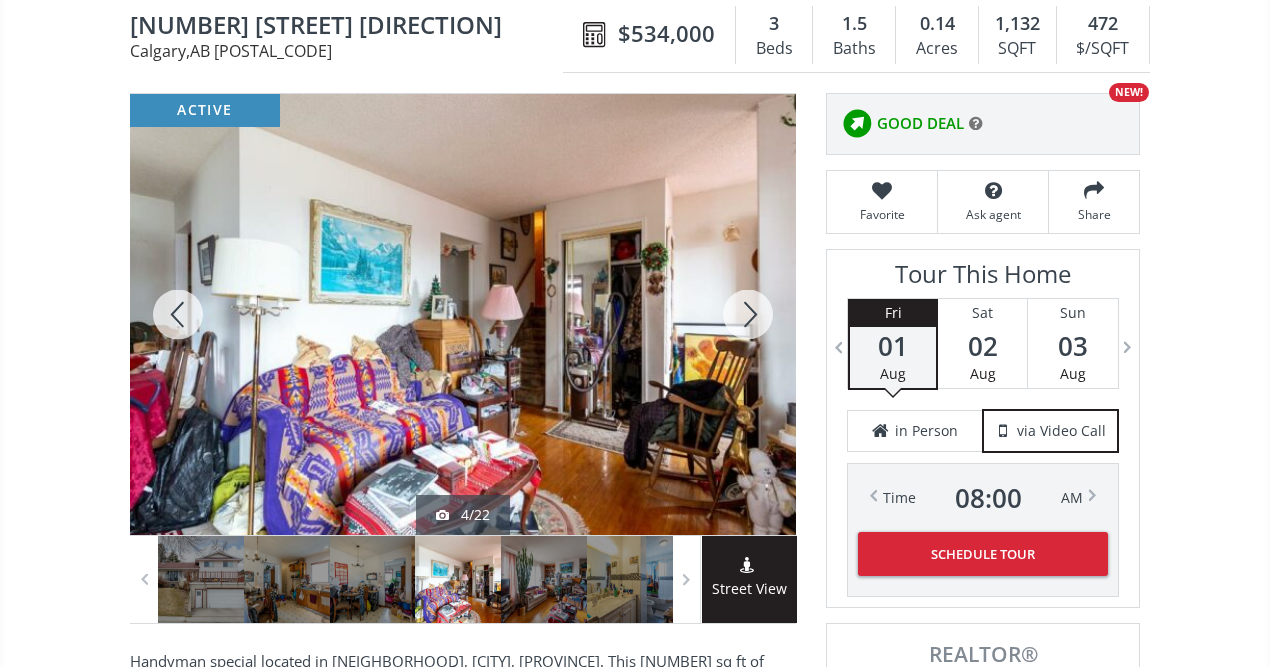 click at bounding box center (748, 314) 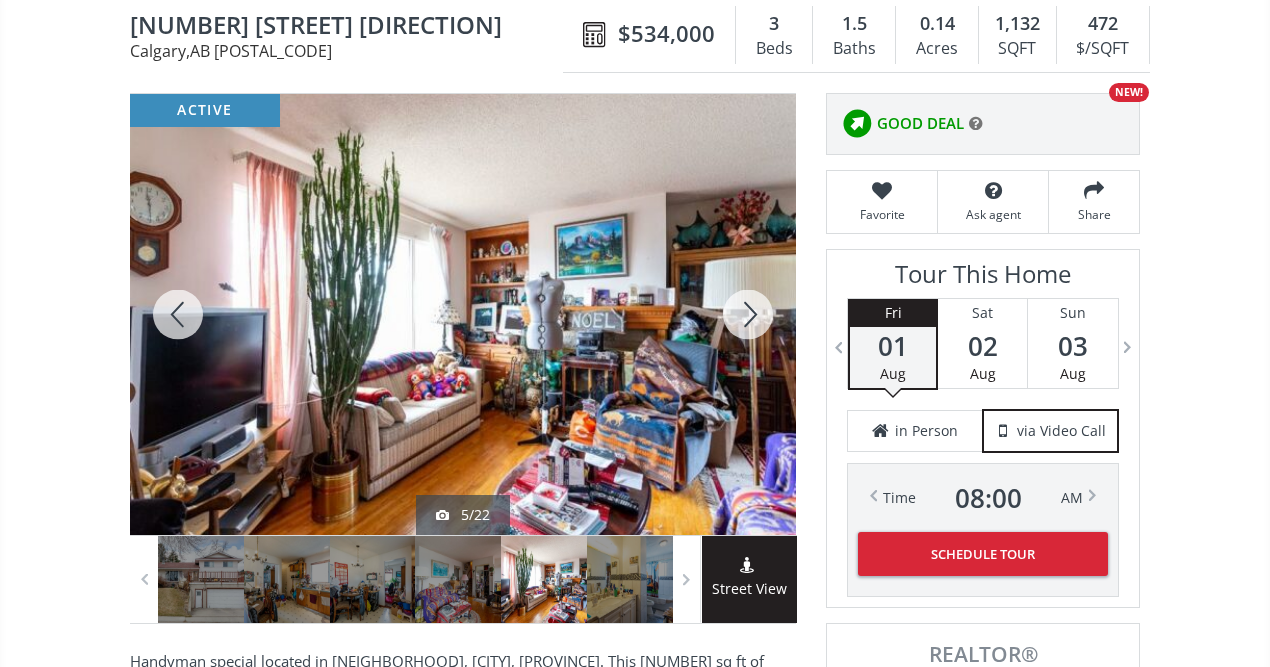 click at bounding box center [748, 314] 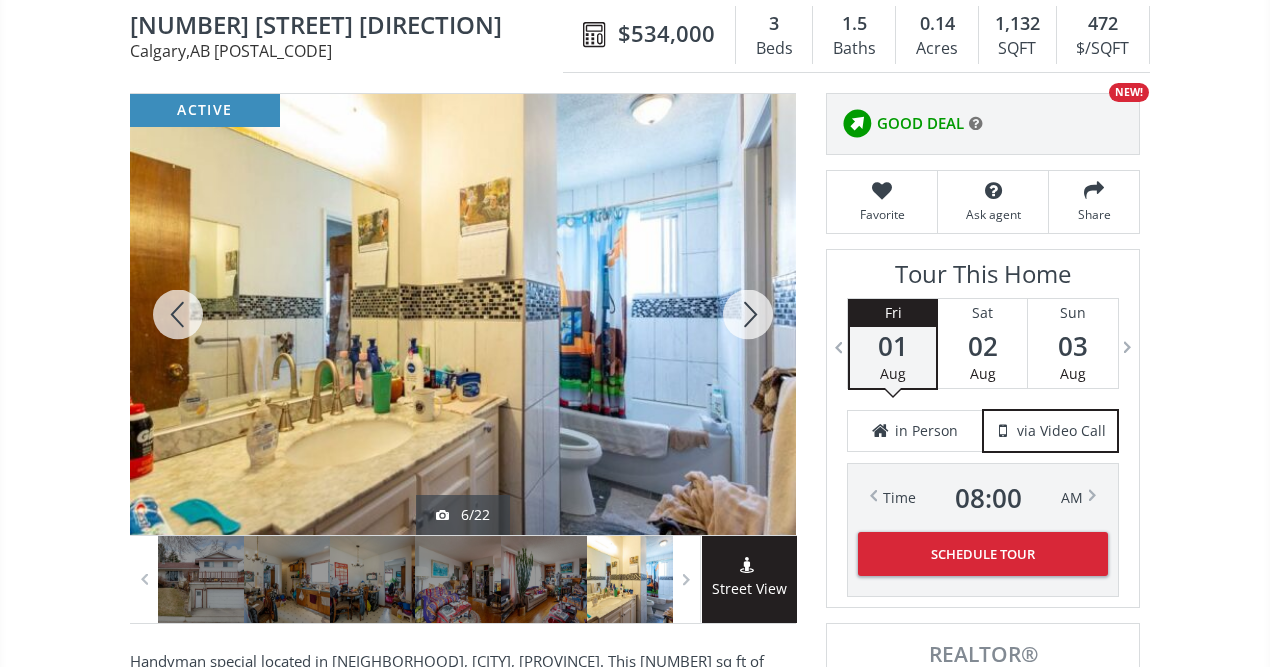 click at bounding box center [748, 314] 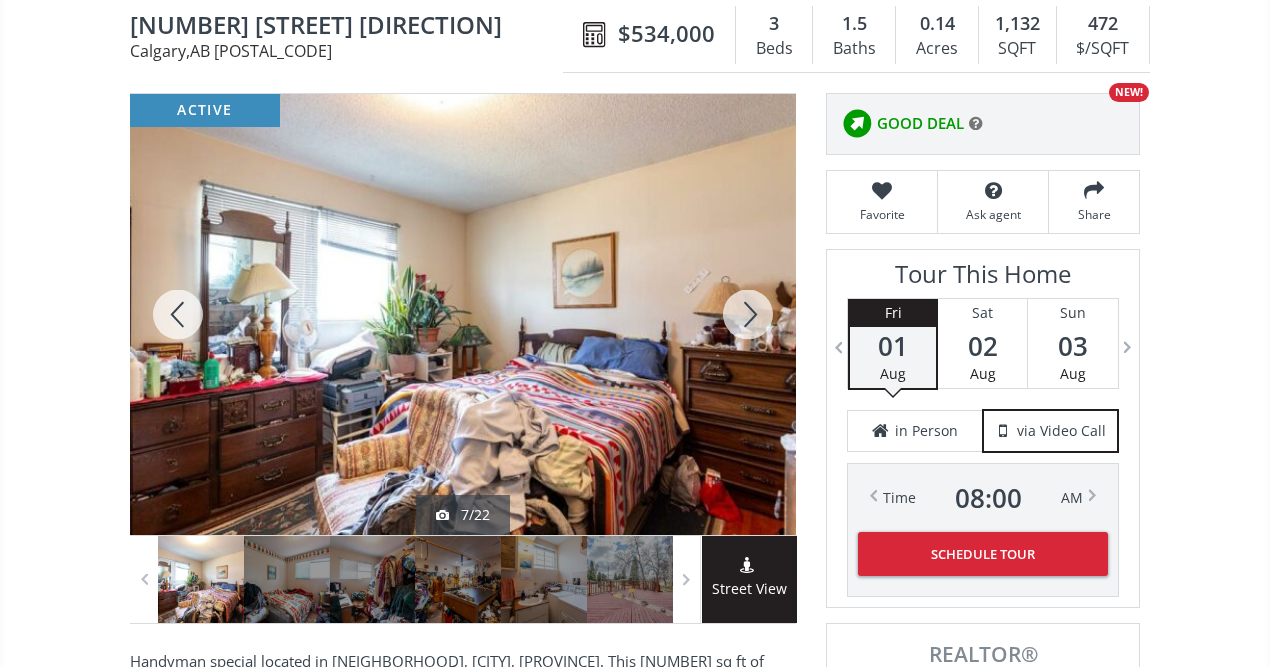 click at bounding box center [748, 314] 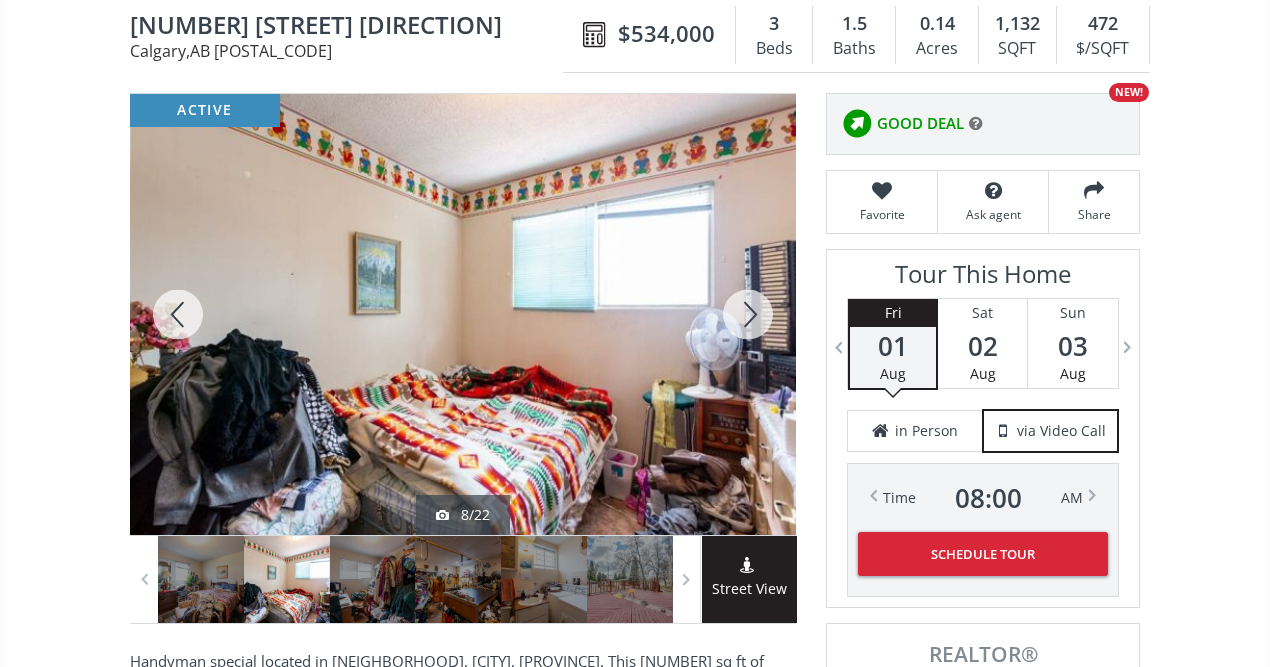 click at bounding box center (748, 314) 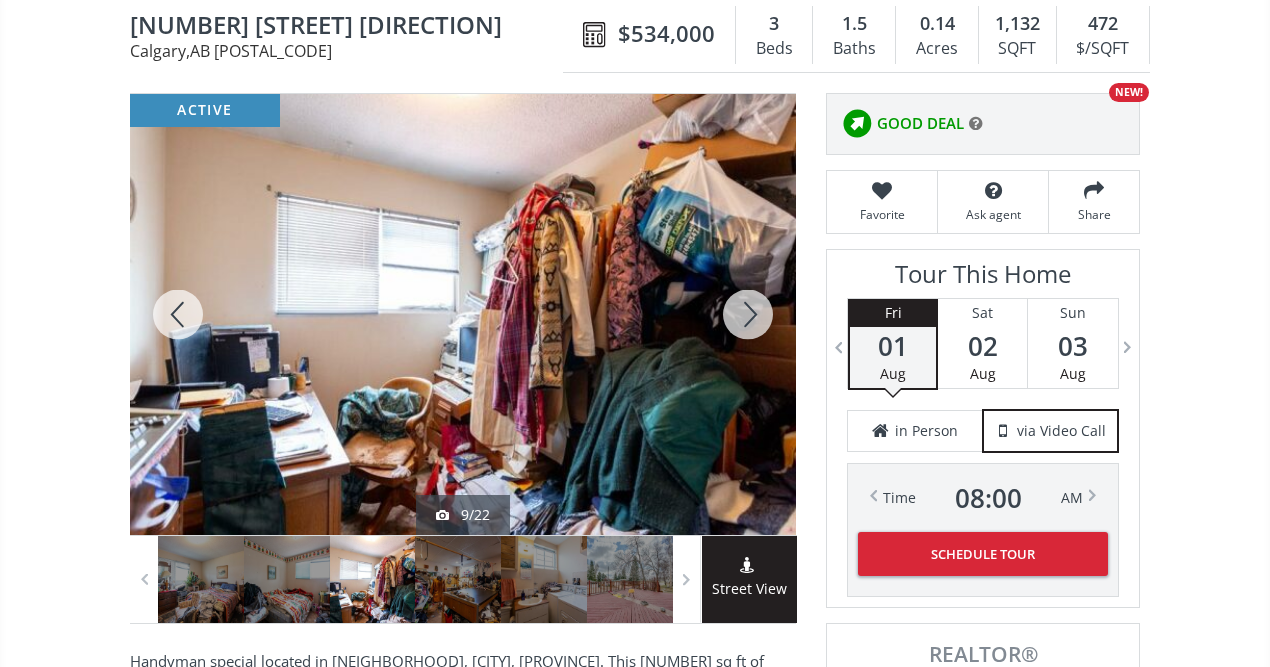 click at bounding box center (748, 314) 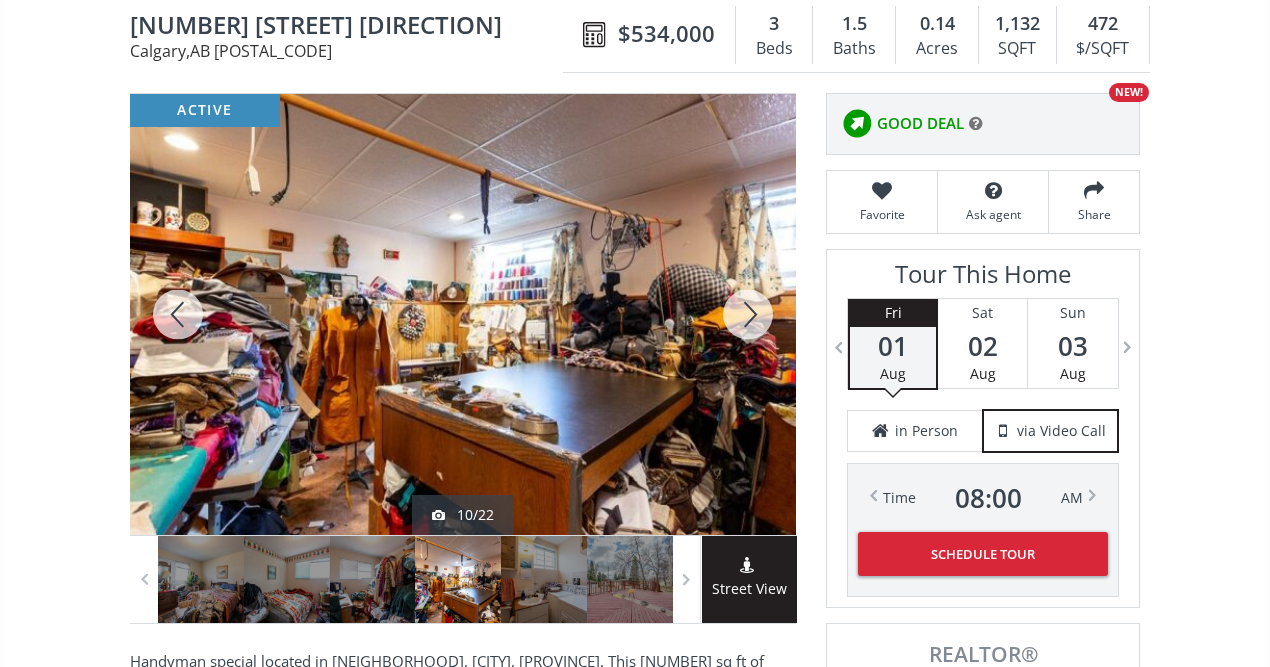 click at bounding box center [748, 314] 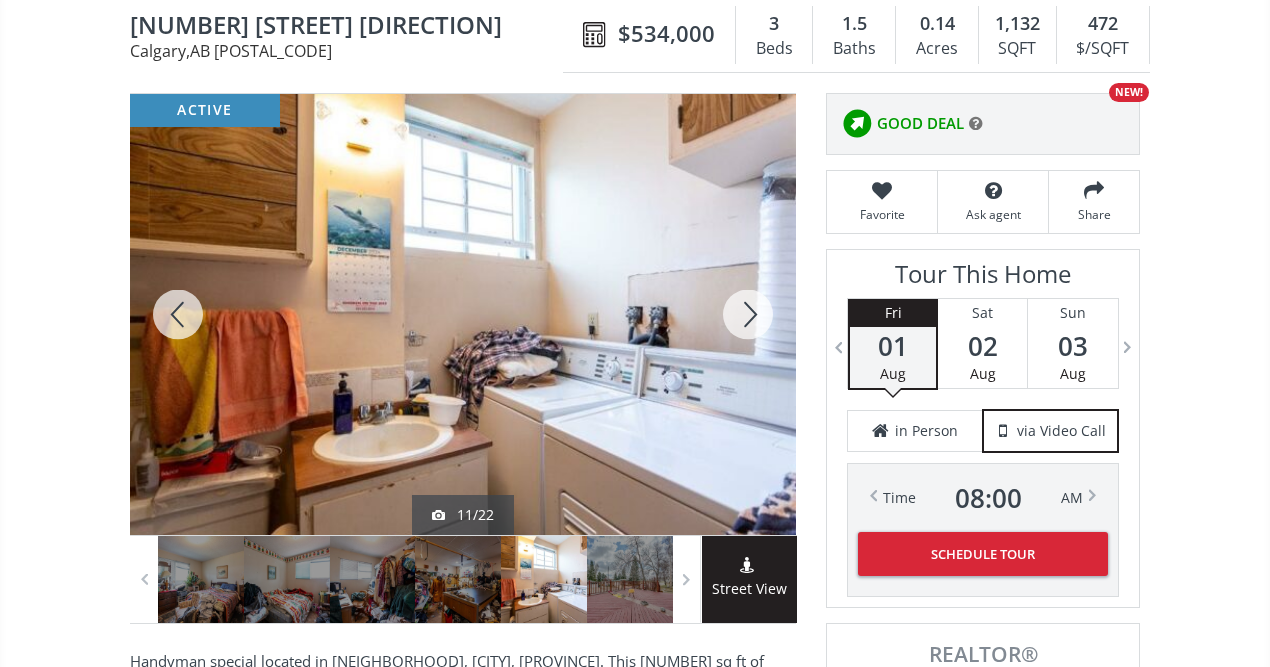 click at bounding box center (748, 314) 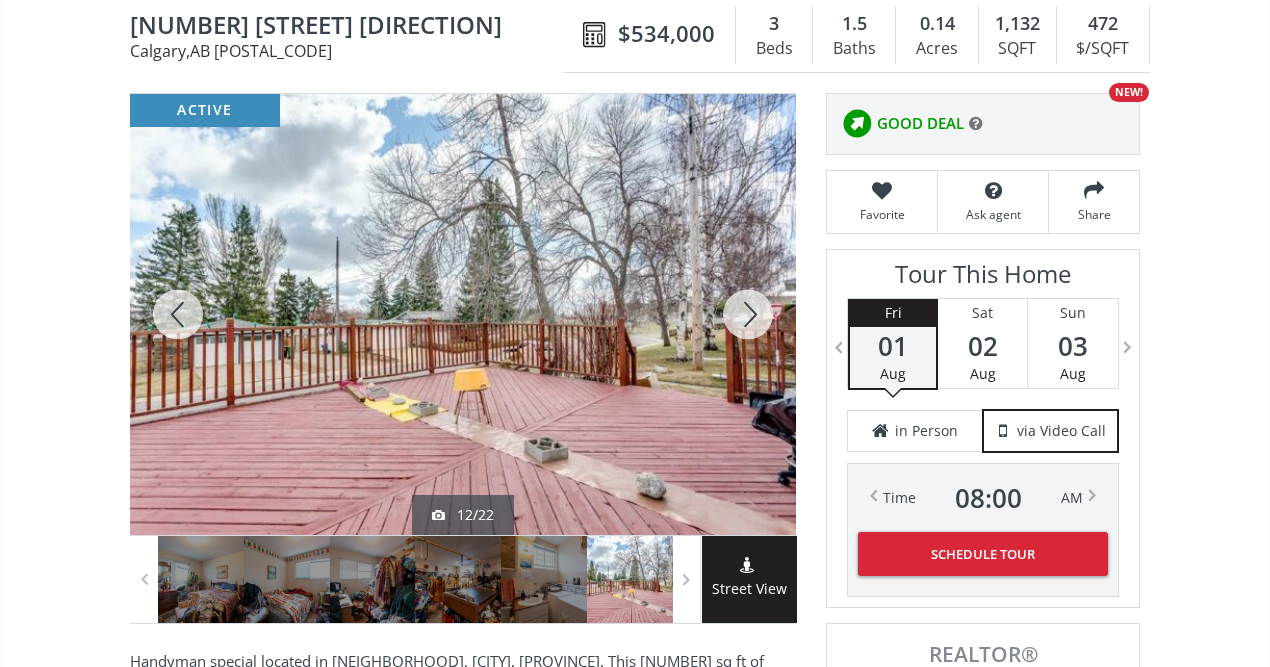 click at bounding box center (748, 314) 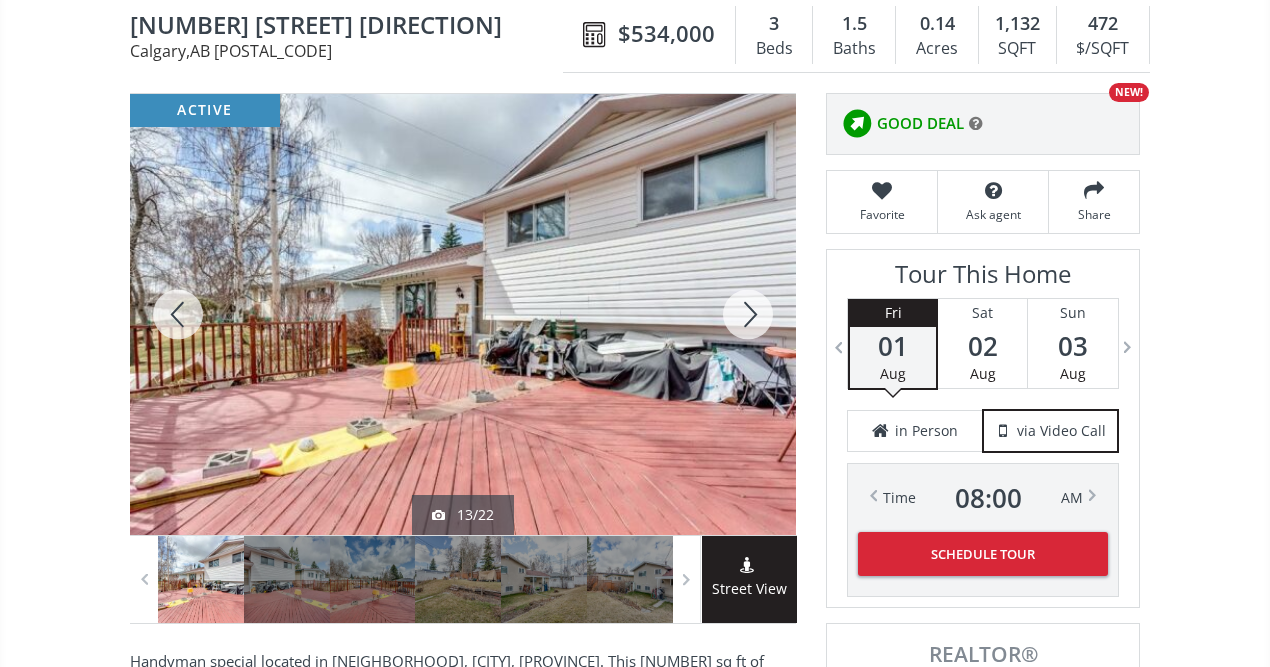 click at bounding box center [748, 314] 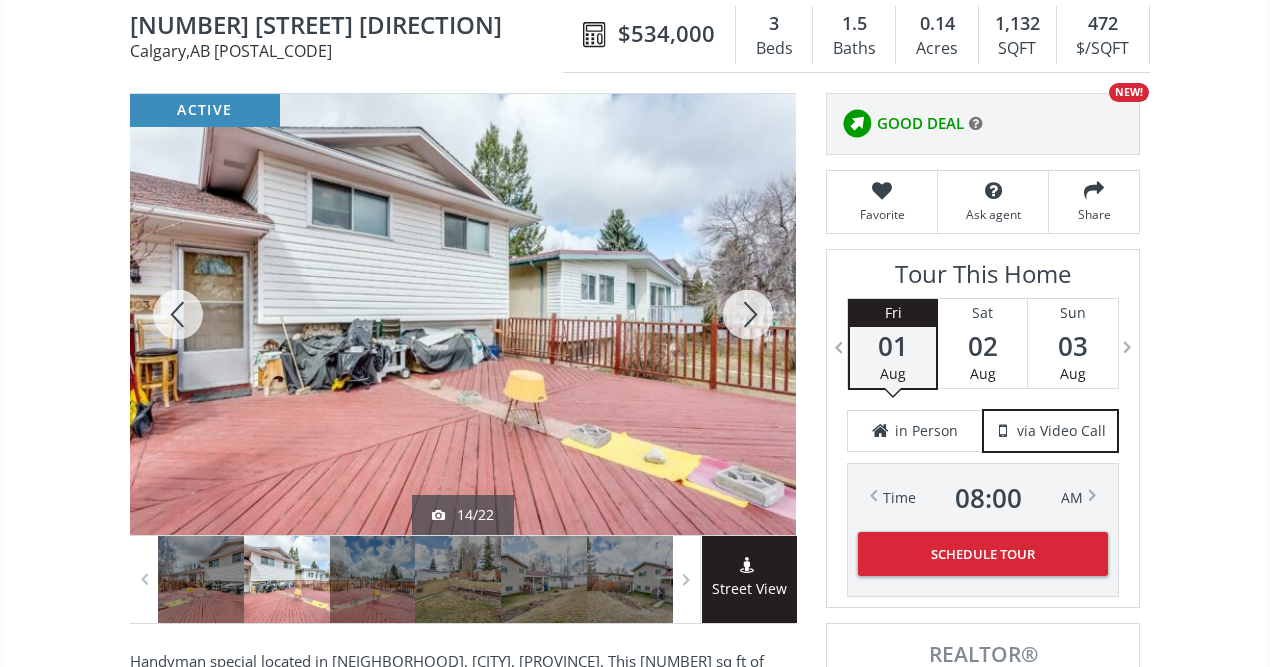 click at bounding box center [748, 314] 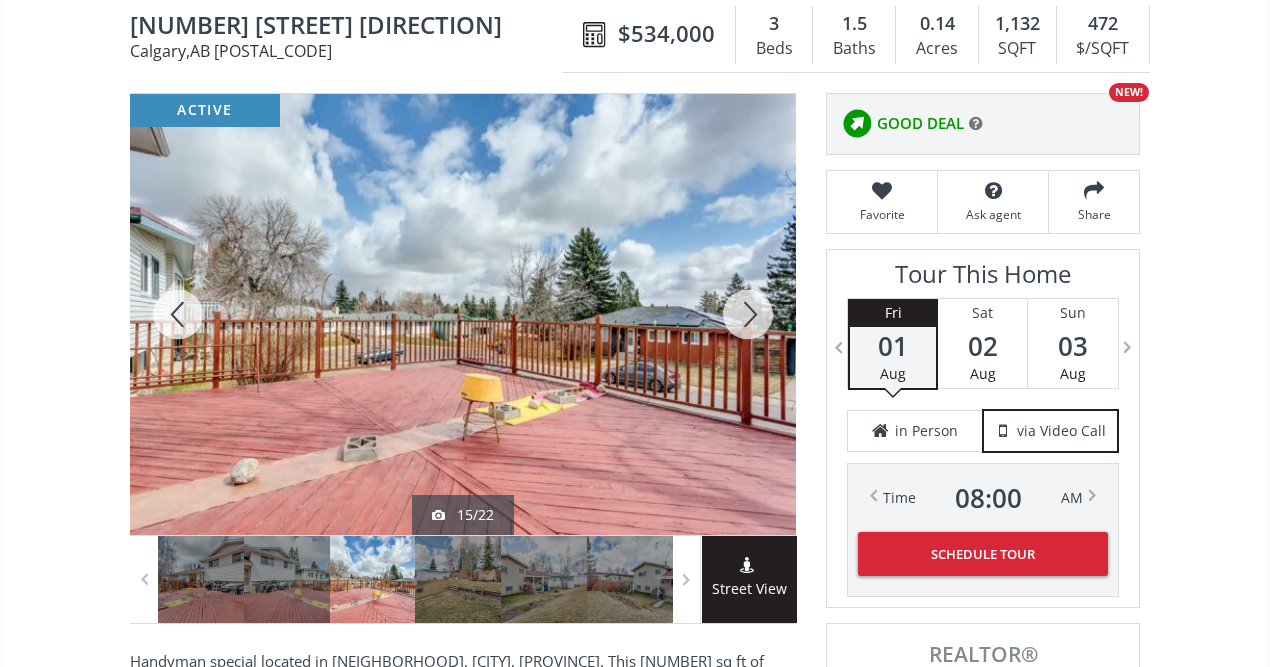 click at bounding box center [748, 314] 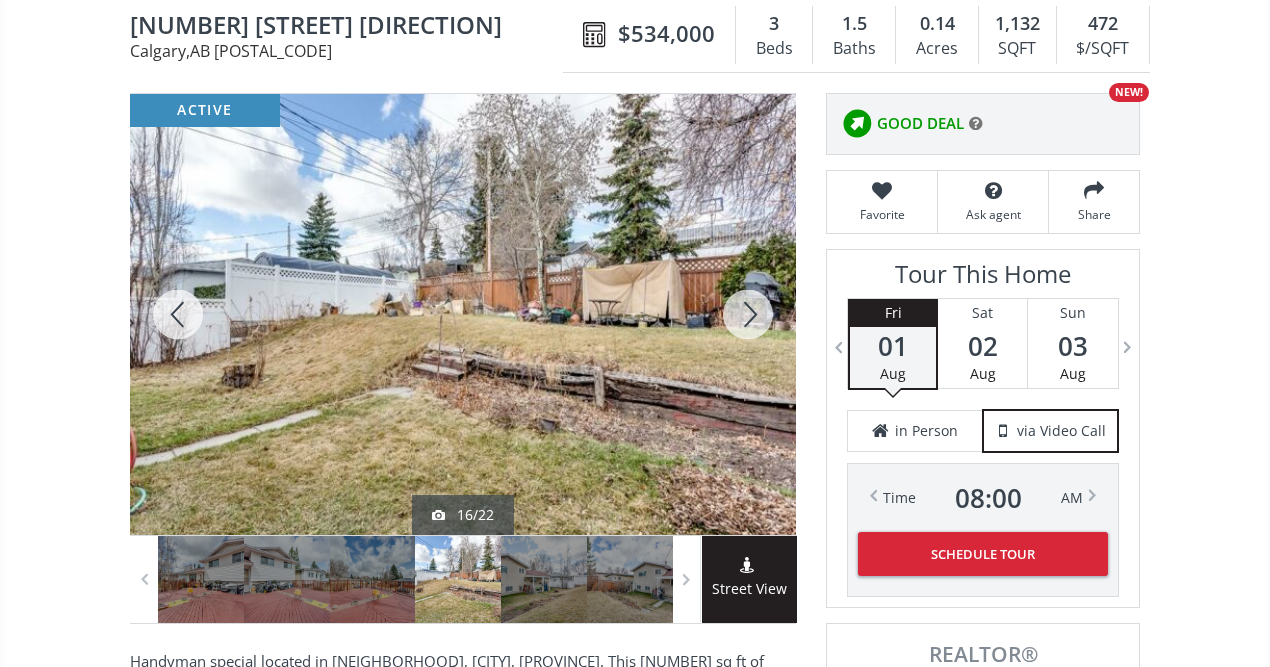 click at bounding box center [748, 314] 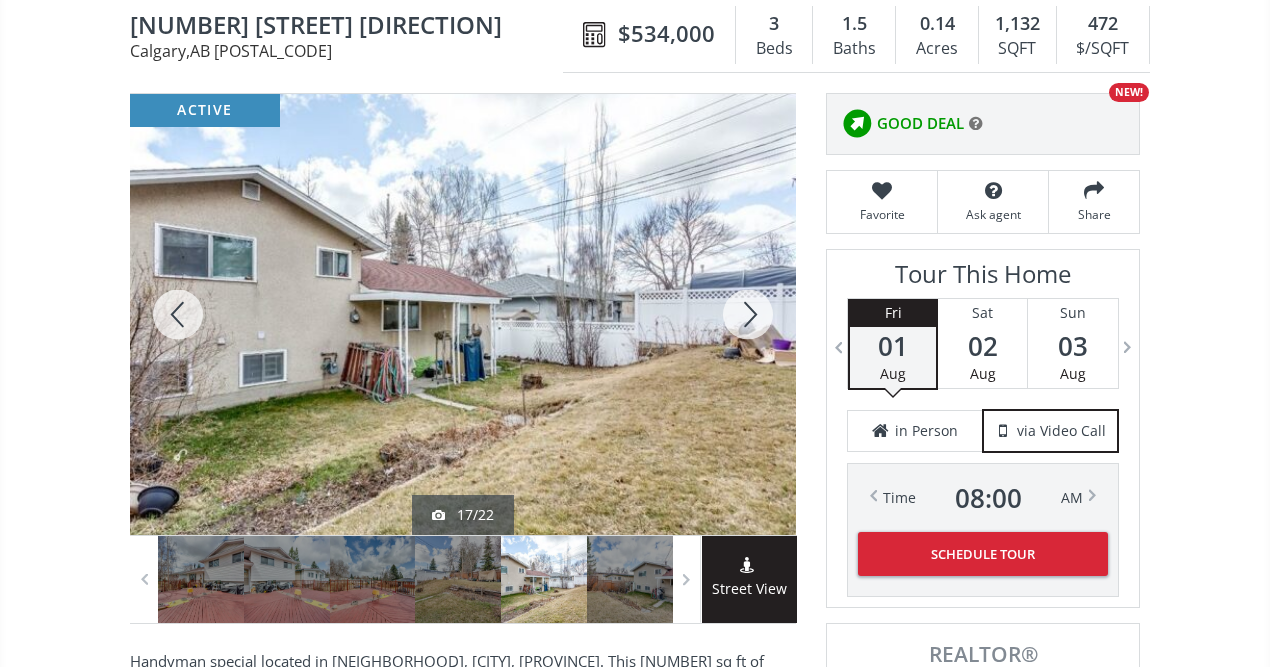 click at bounding box center (748, 314) 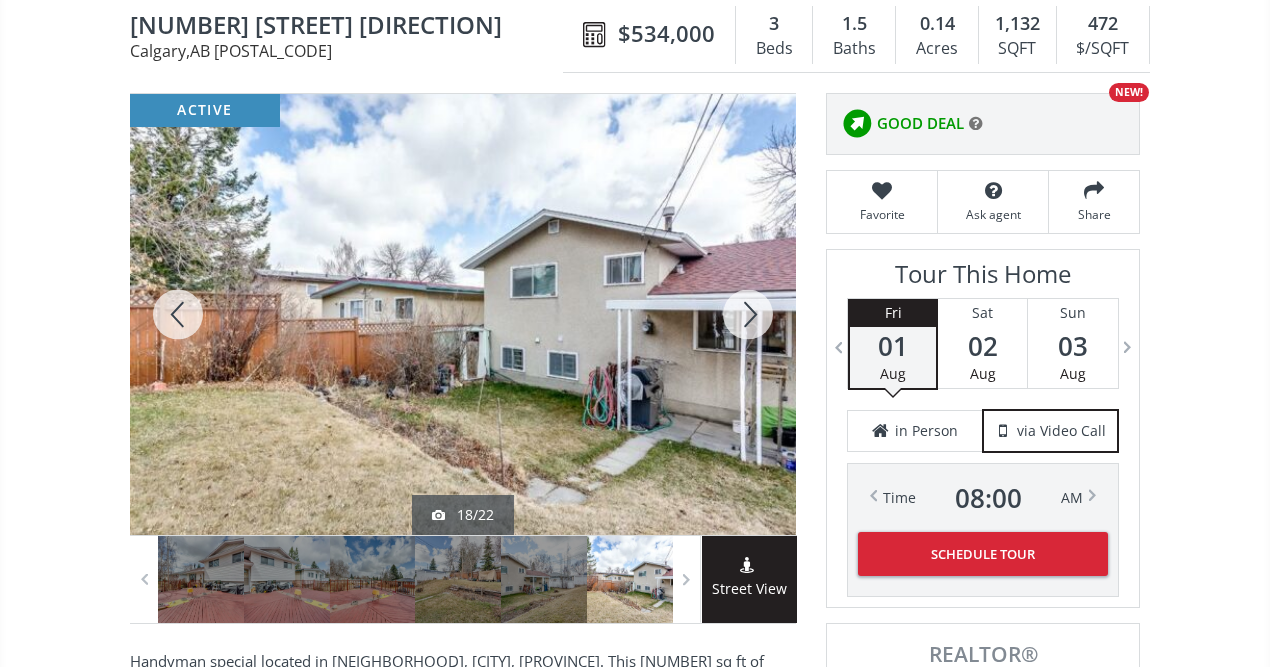 click at bounding box center [748, 314] 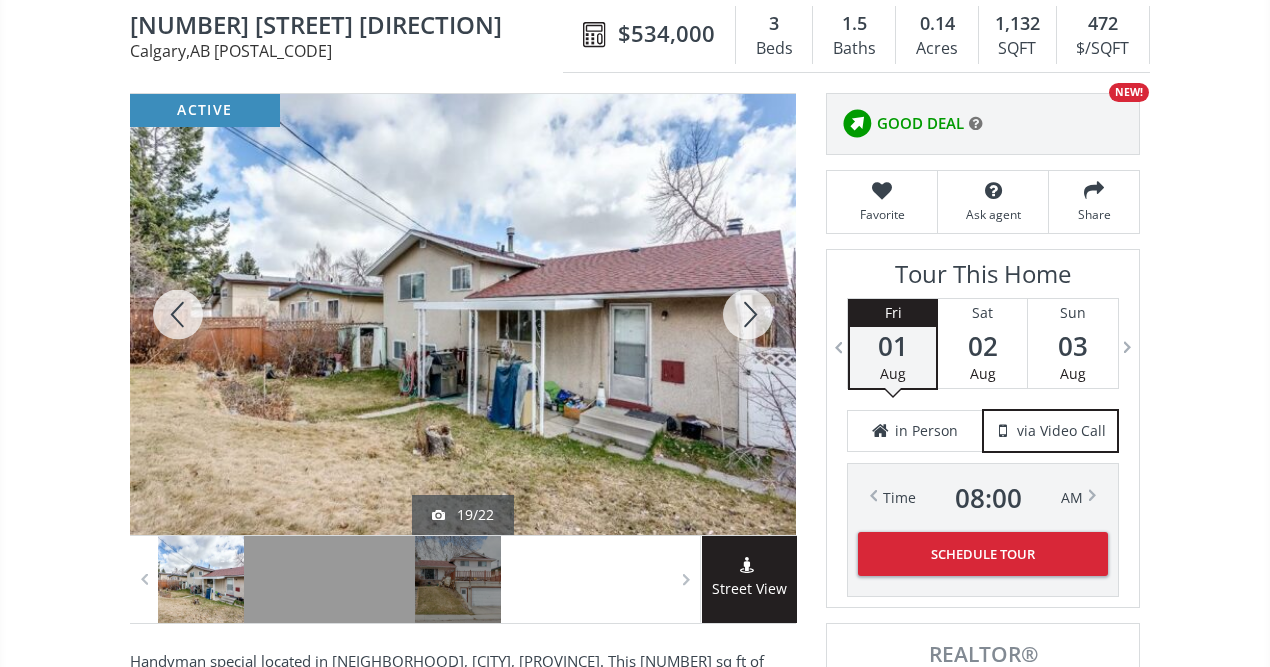 click at bounding box center [748, 314] 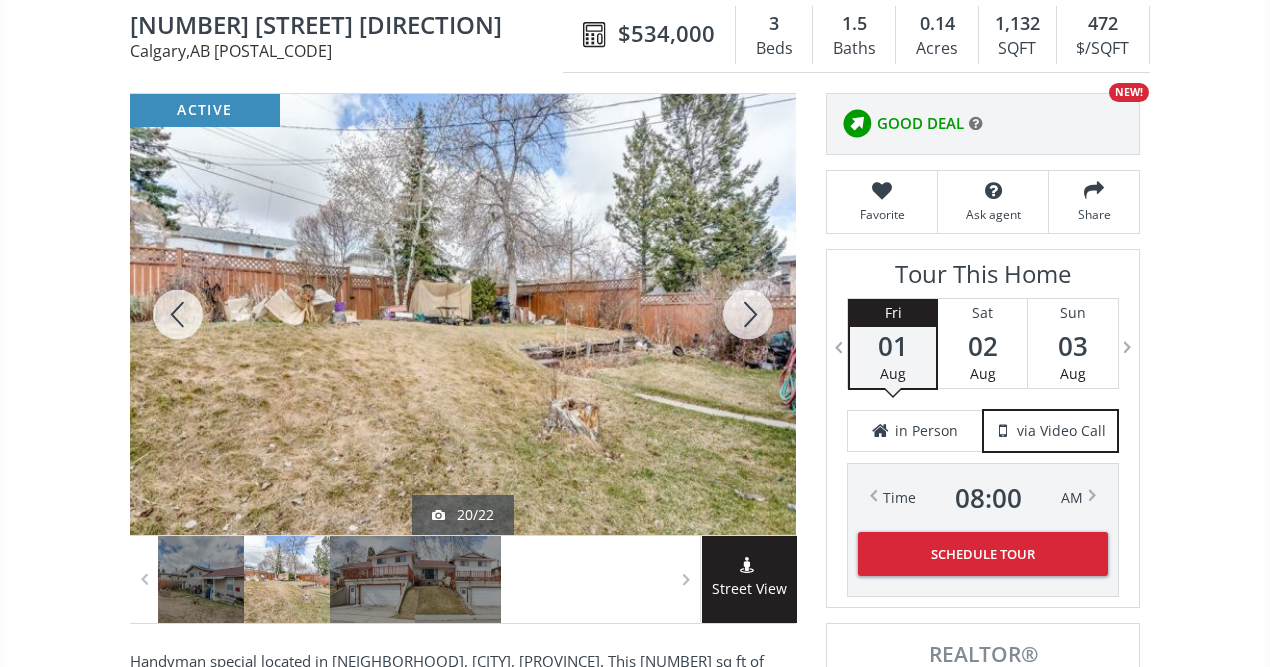click at bounding box center [748, 314] 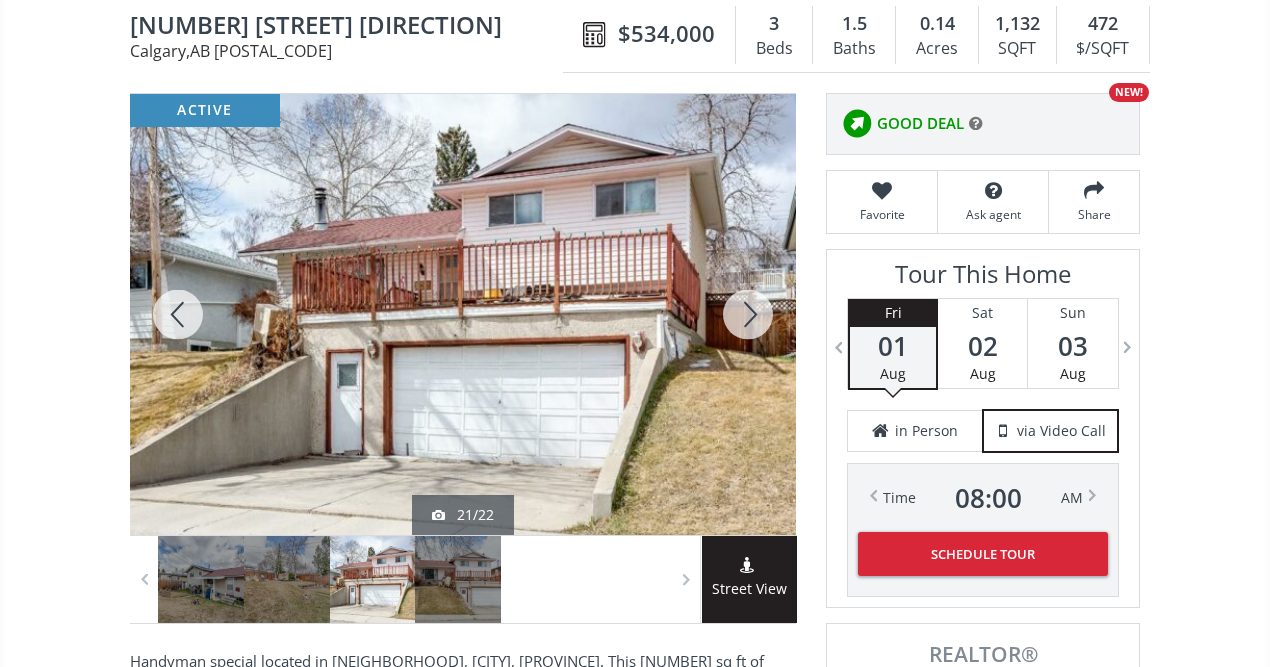 click at bounding box center (748, 314) 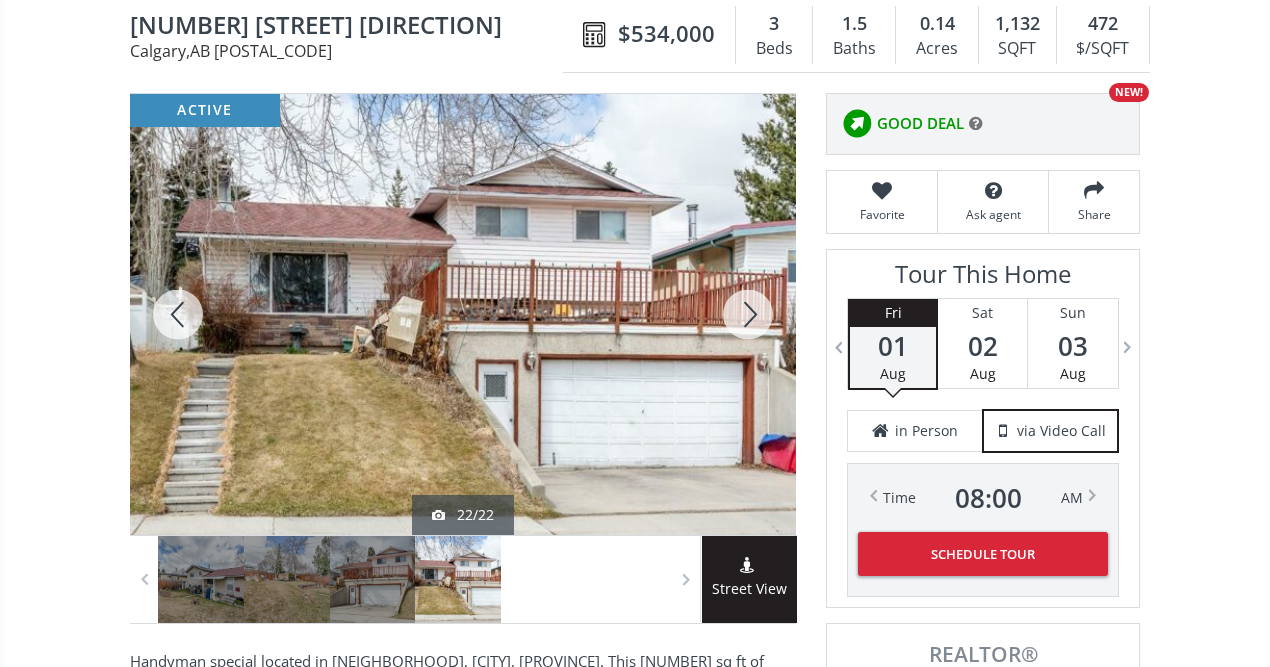 click at bounding box center (748, 314) 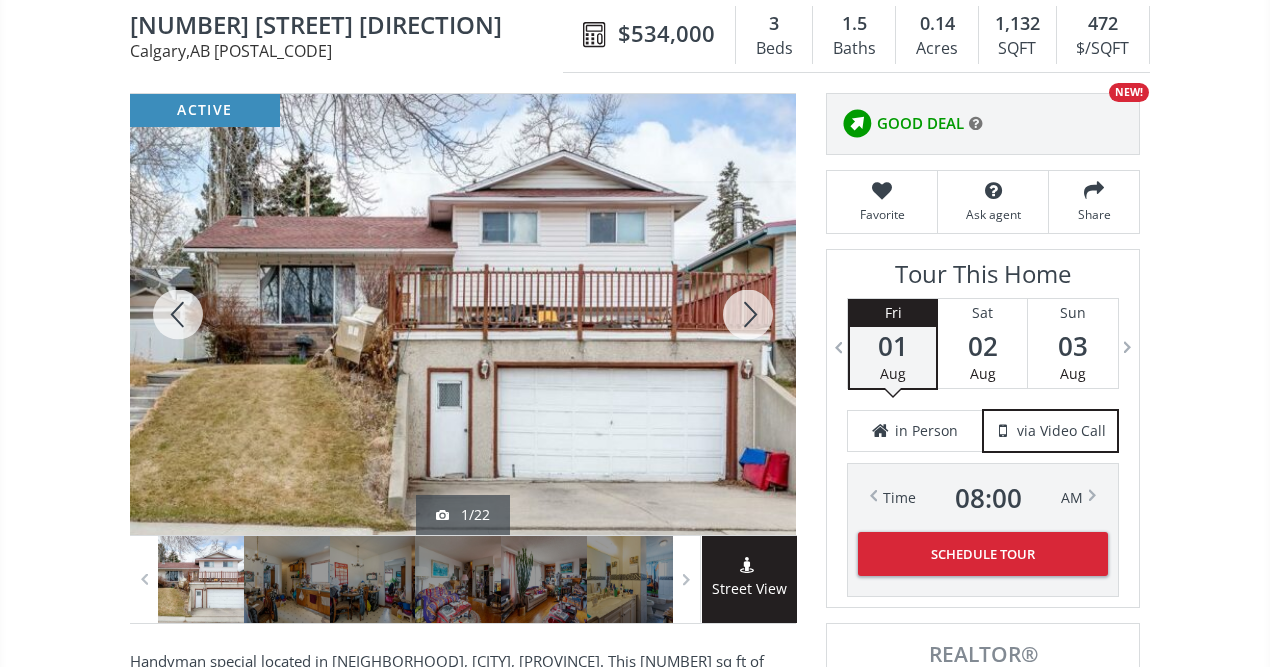 click at bounding box center (748, 314) 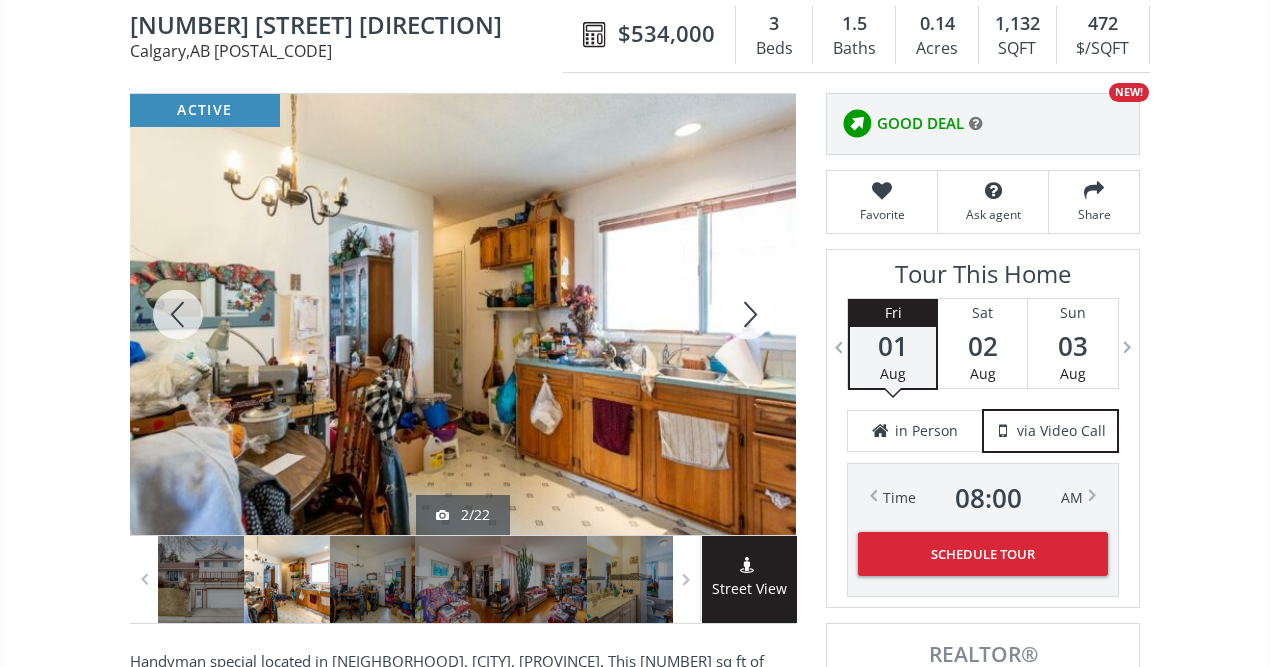 click at bounding box center [748, 314] 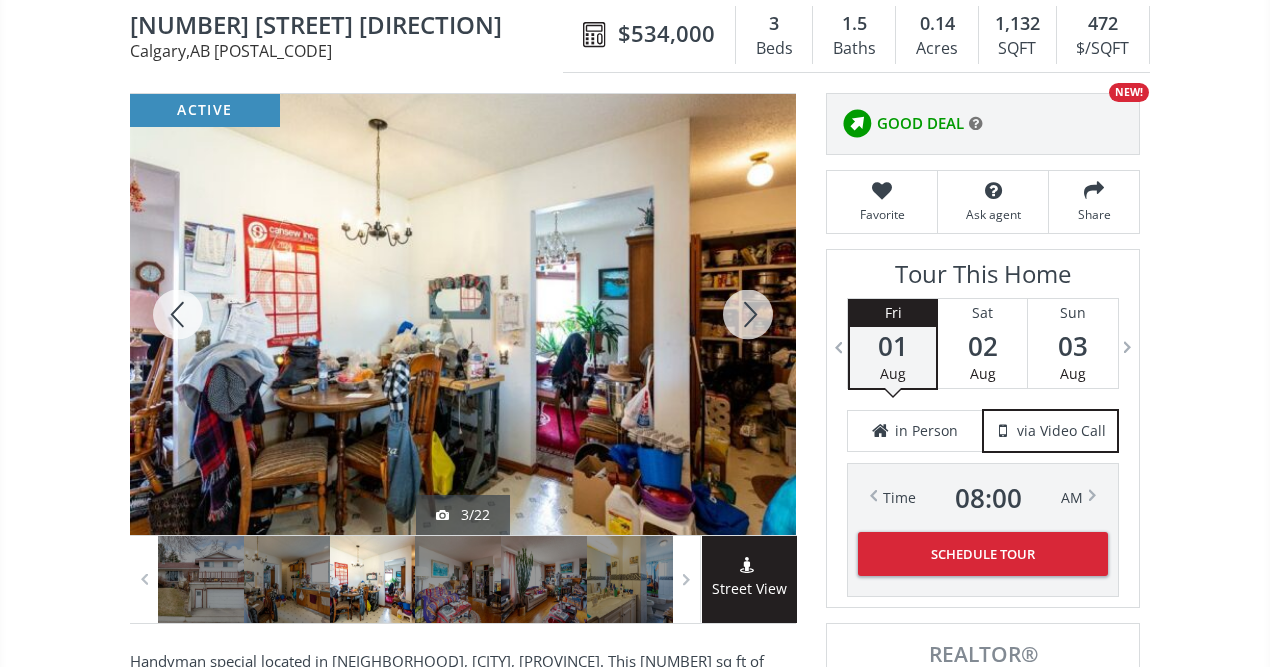 click at bounding box center (748, 314) 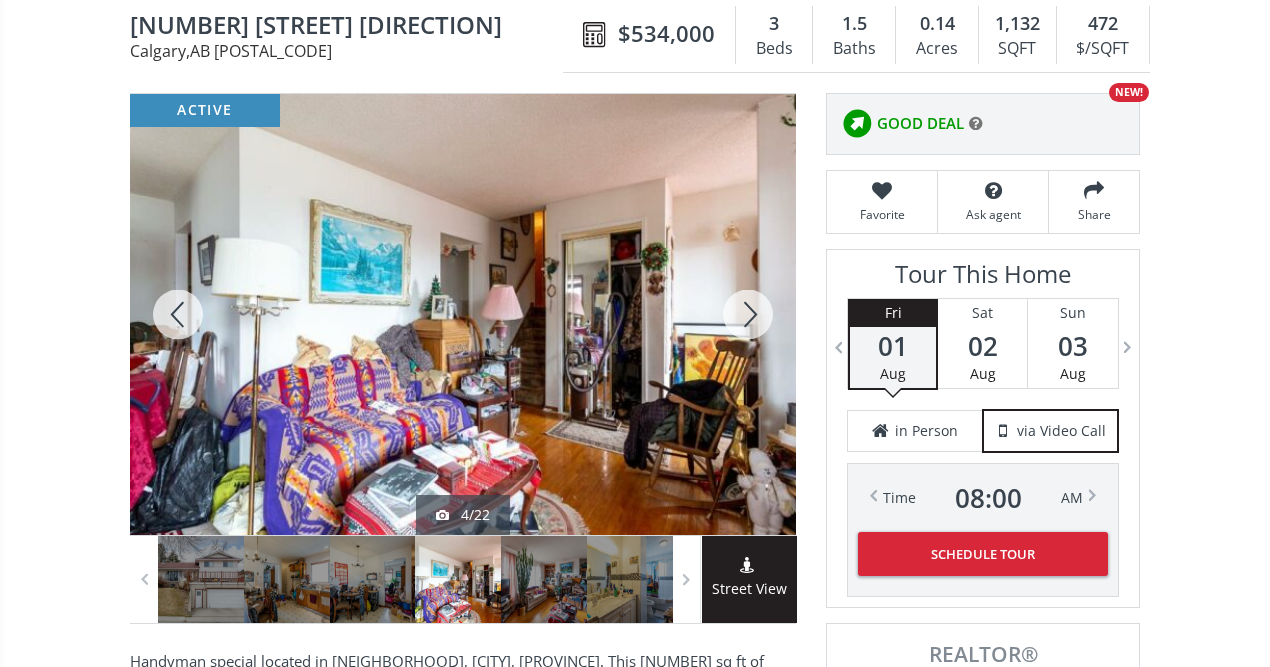 click at bounding box center [748, 314] 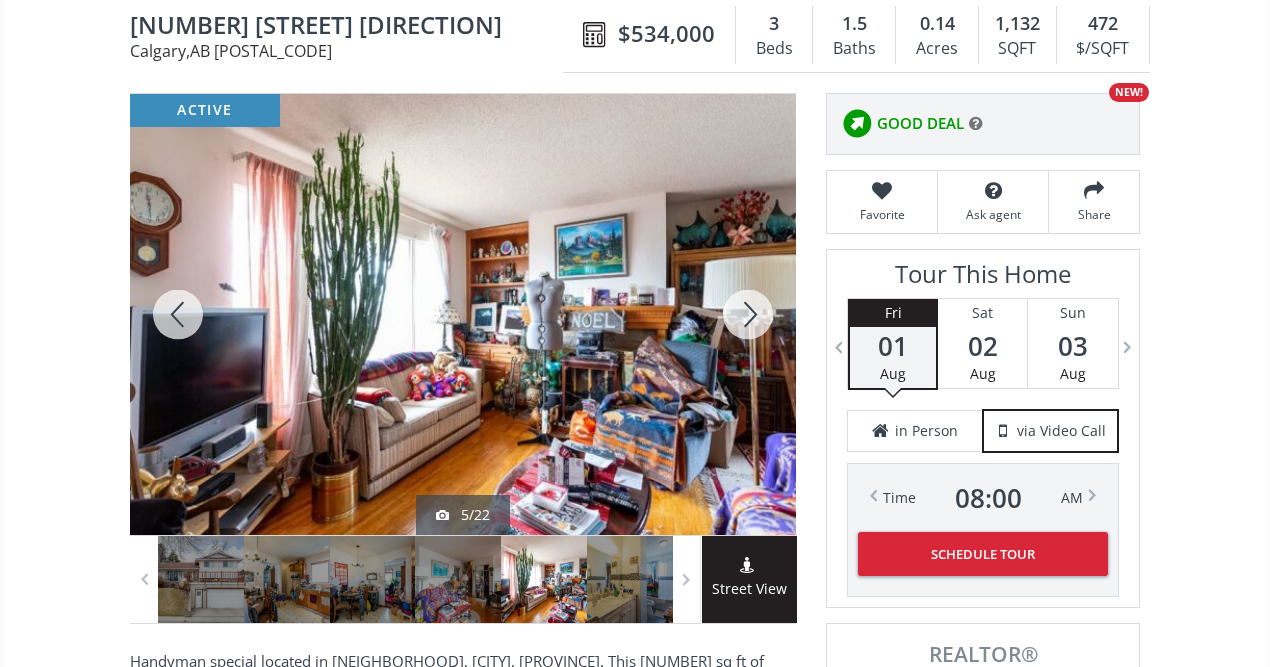 click at bounding box center (748, 314) 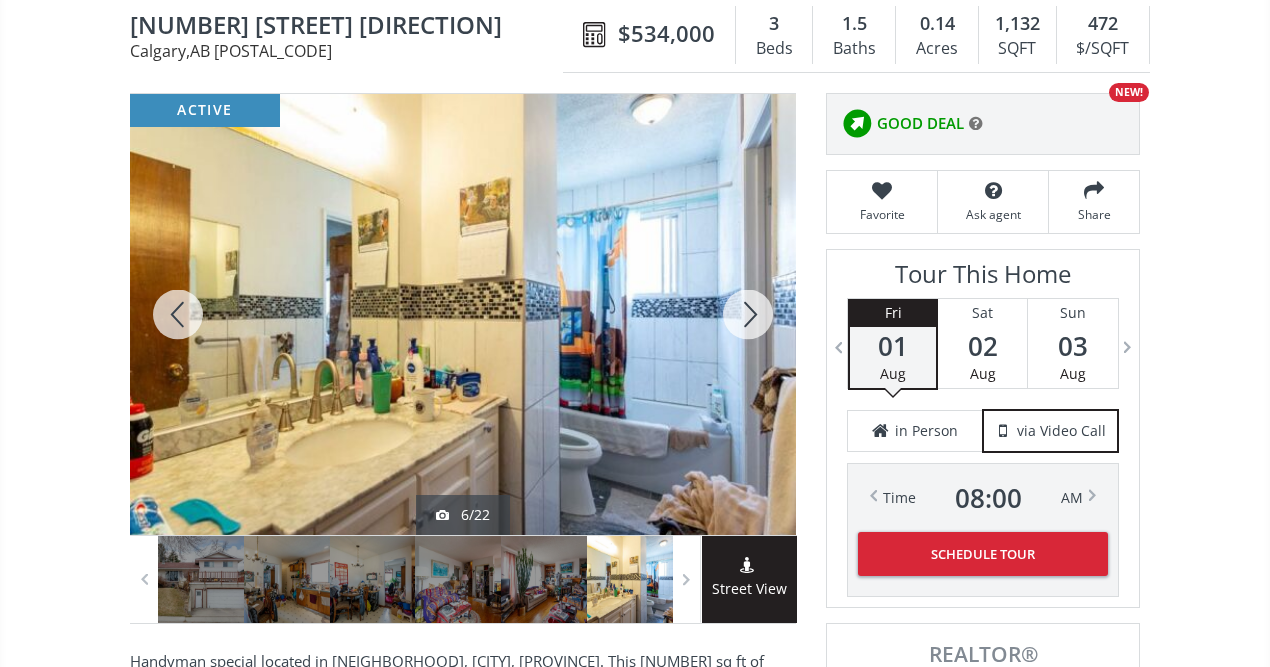 click at bounding box center (748, 314) 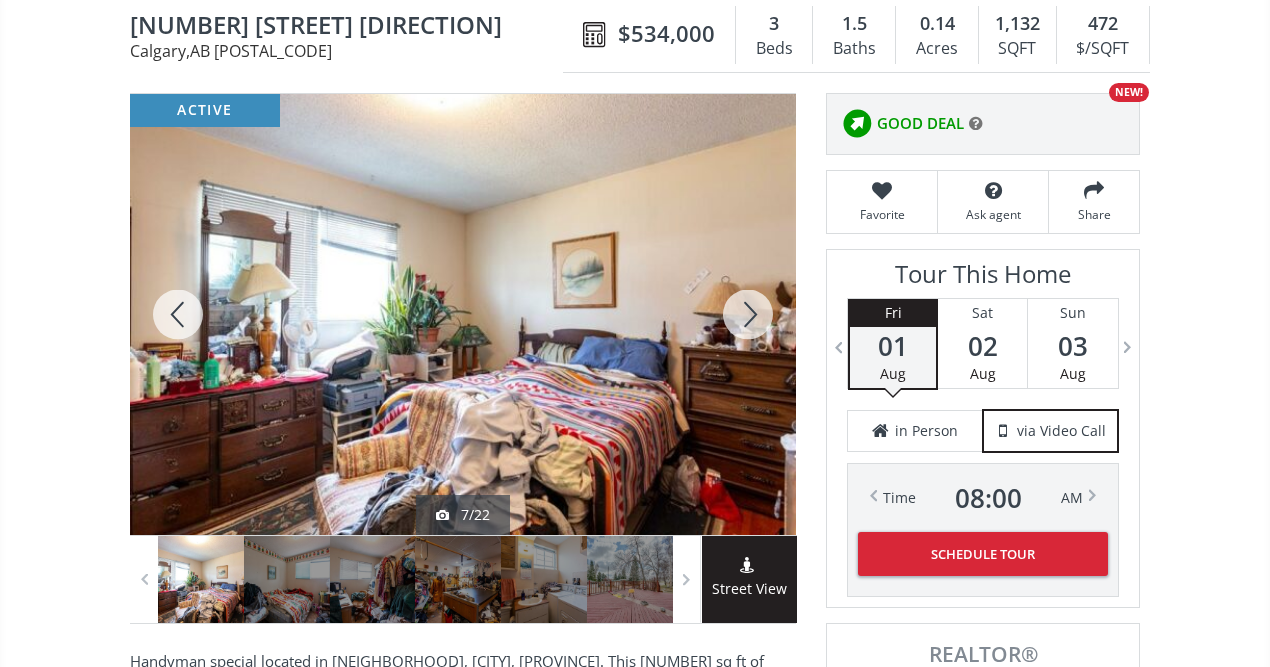 click at bounding box center [748, 314] 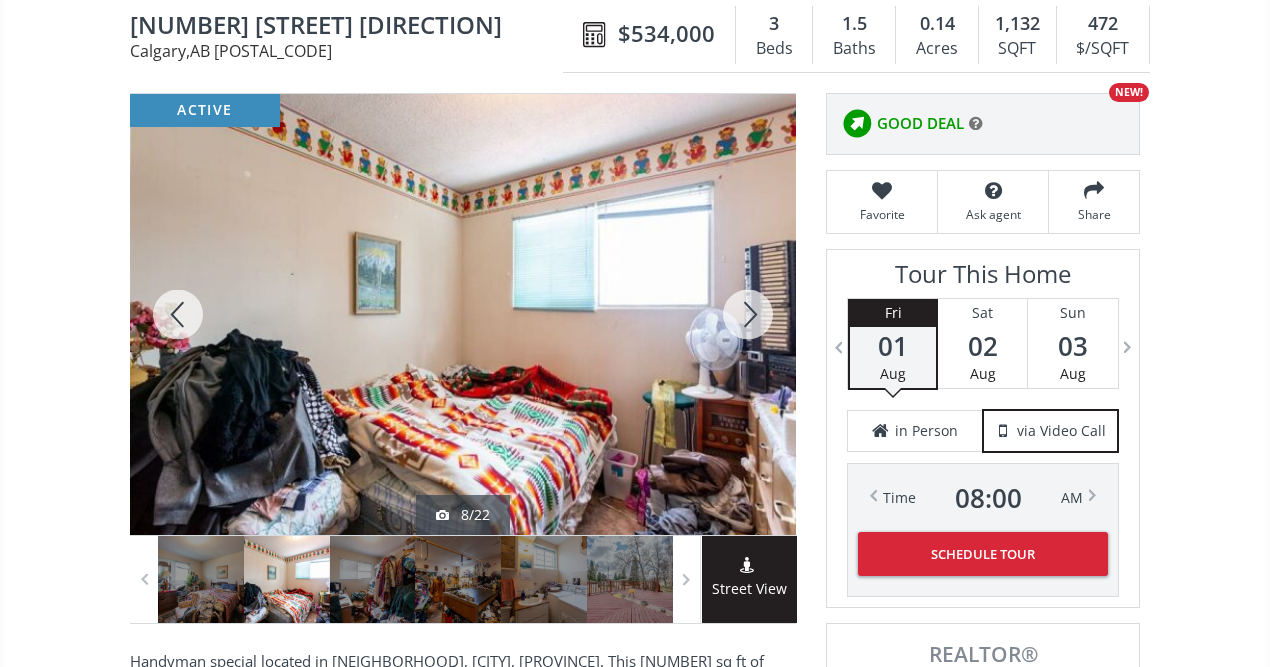 click at bounding box center (748, 314) 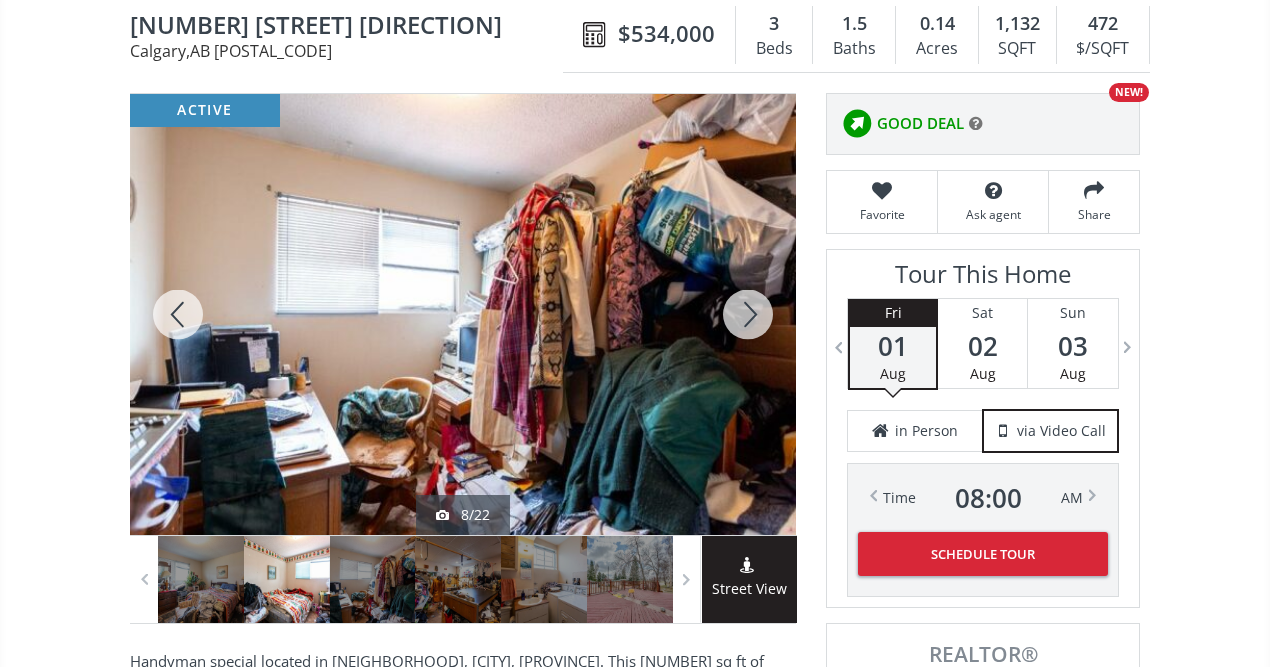 click at bounding box center [748, 314] 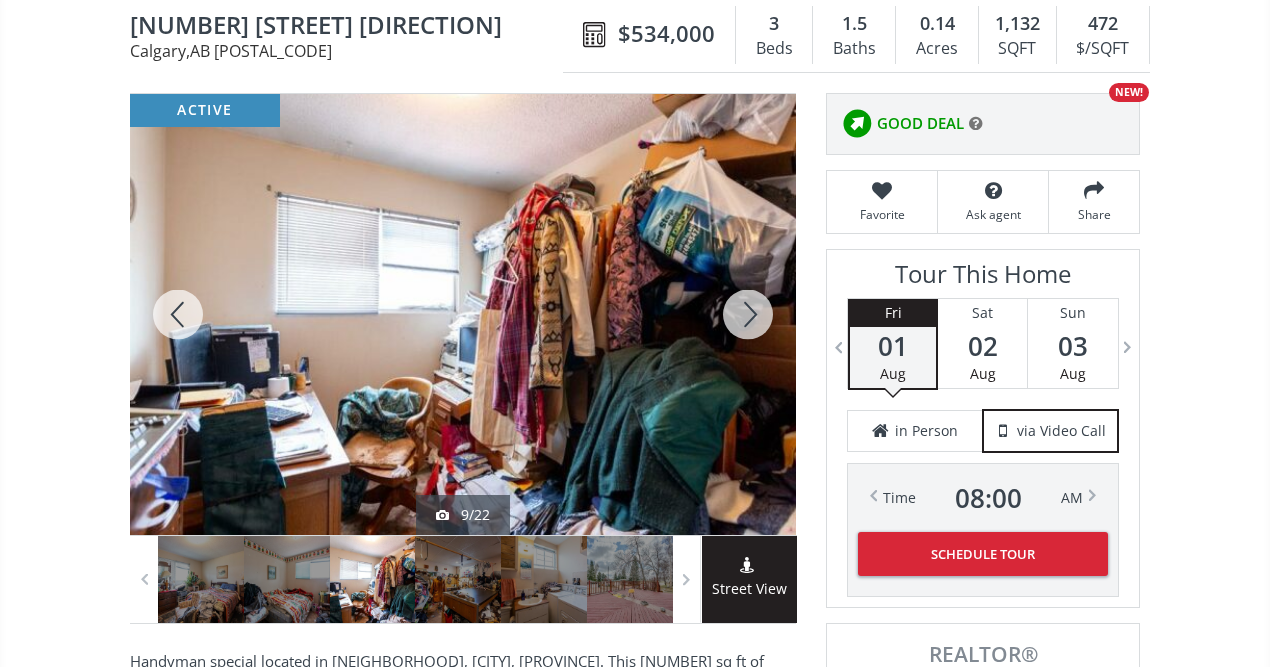 click at bounding box center (748, 314) 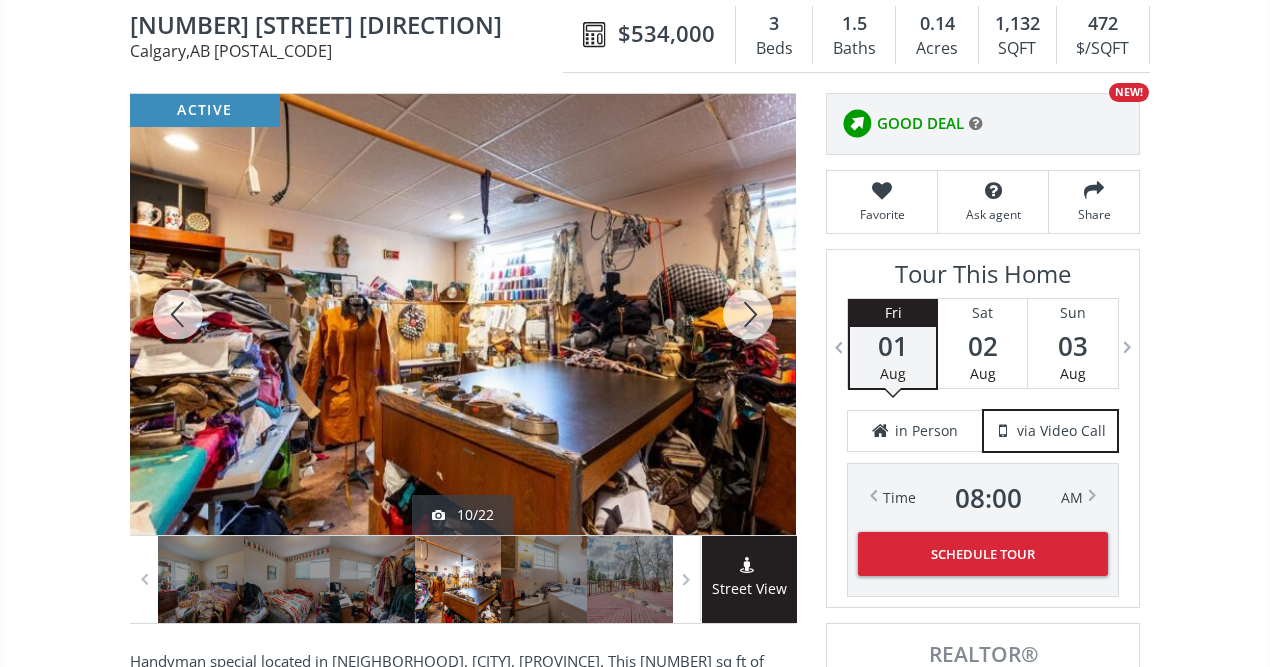 click at bounding box center (748, 314) 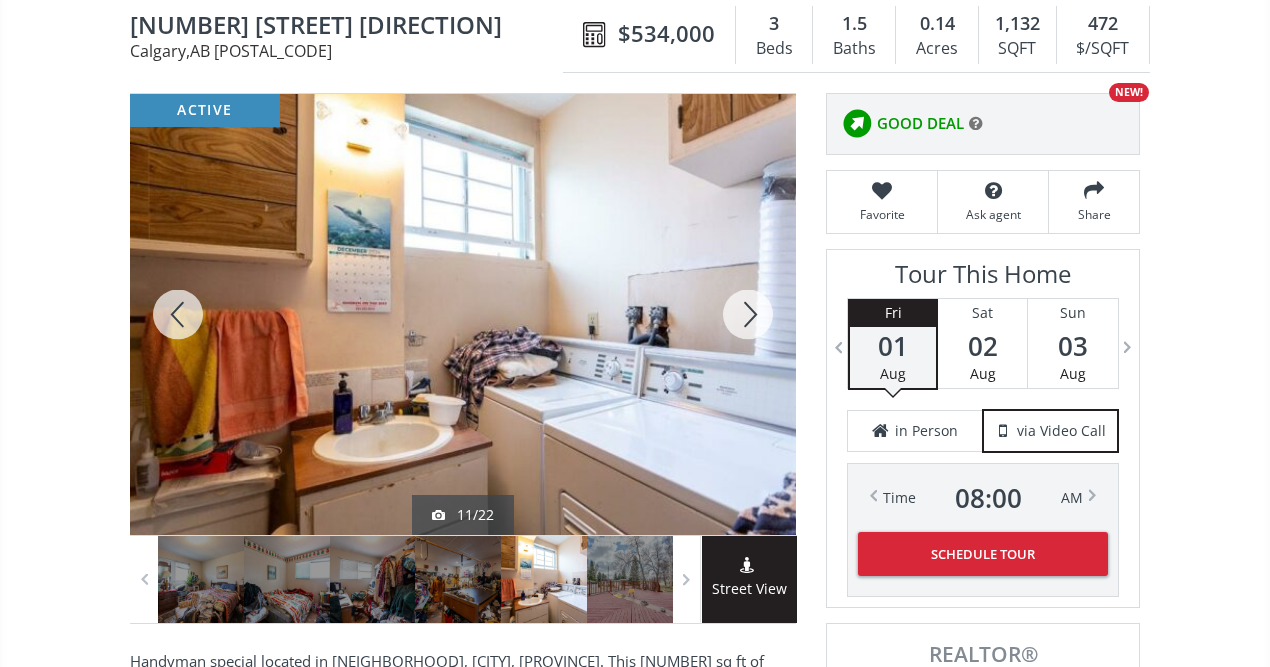 click at bounding box center (748, 314) 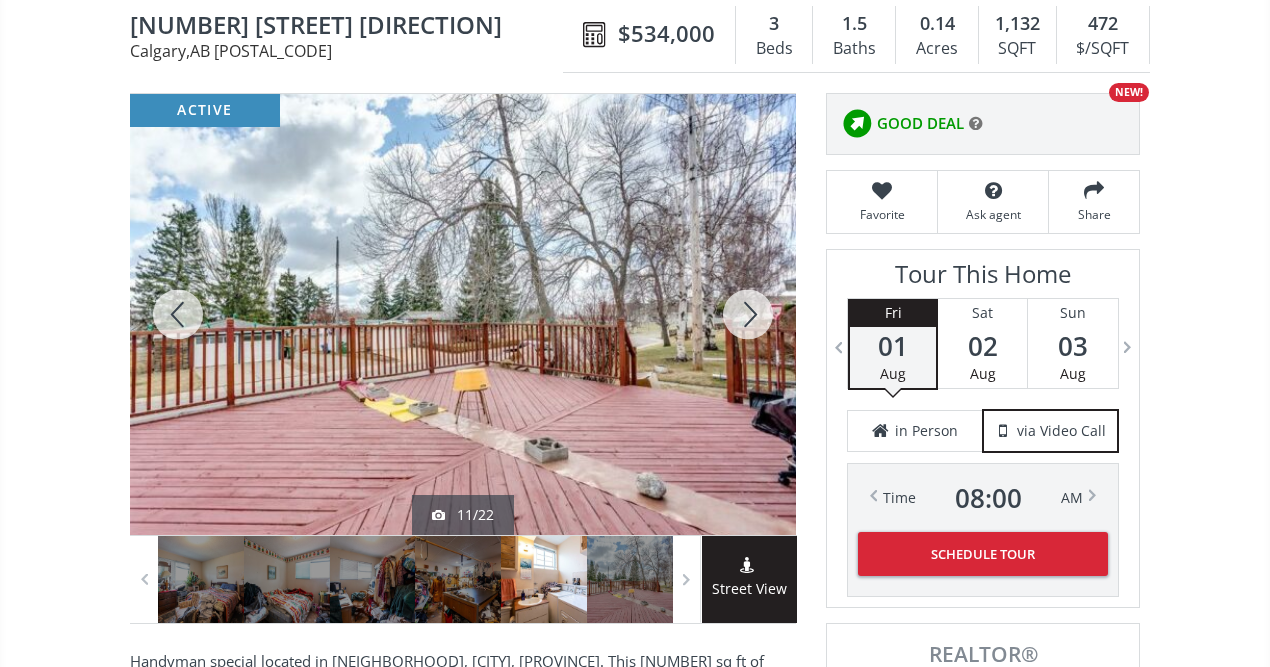 click at bounding box center (748, 314) 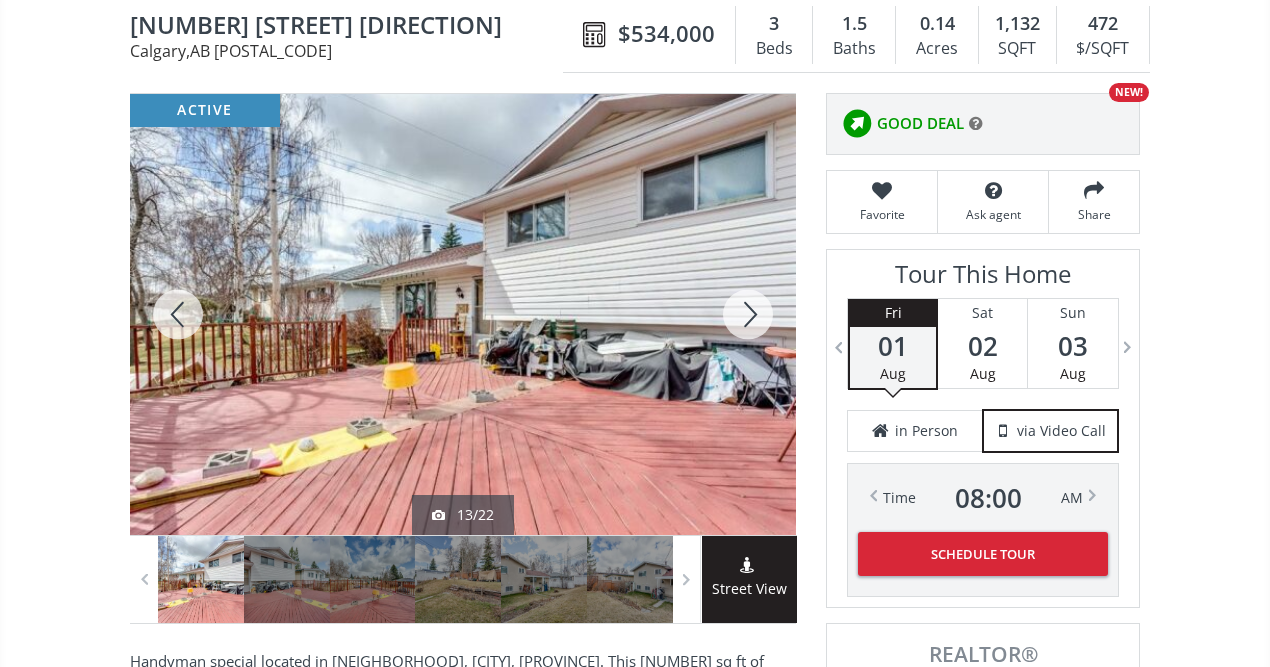 click at bounding box center [748, 314] 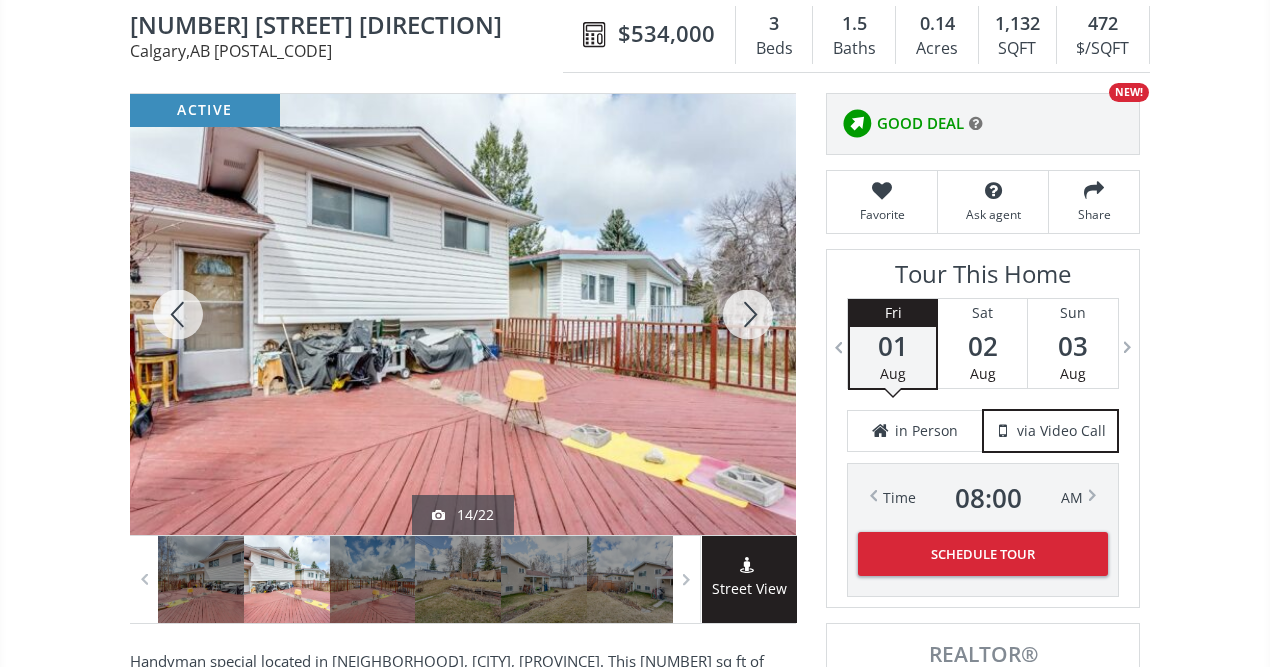 click at bounding box center [748, 314] 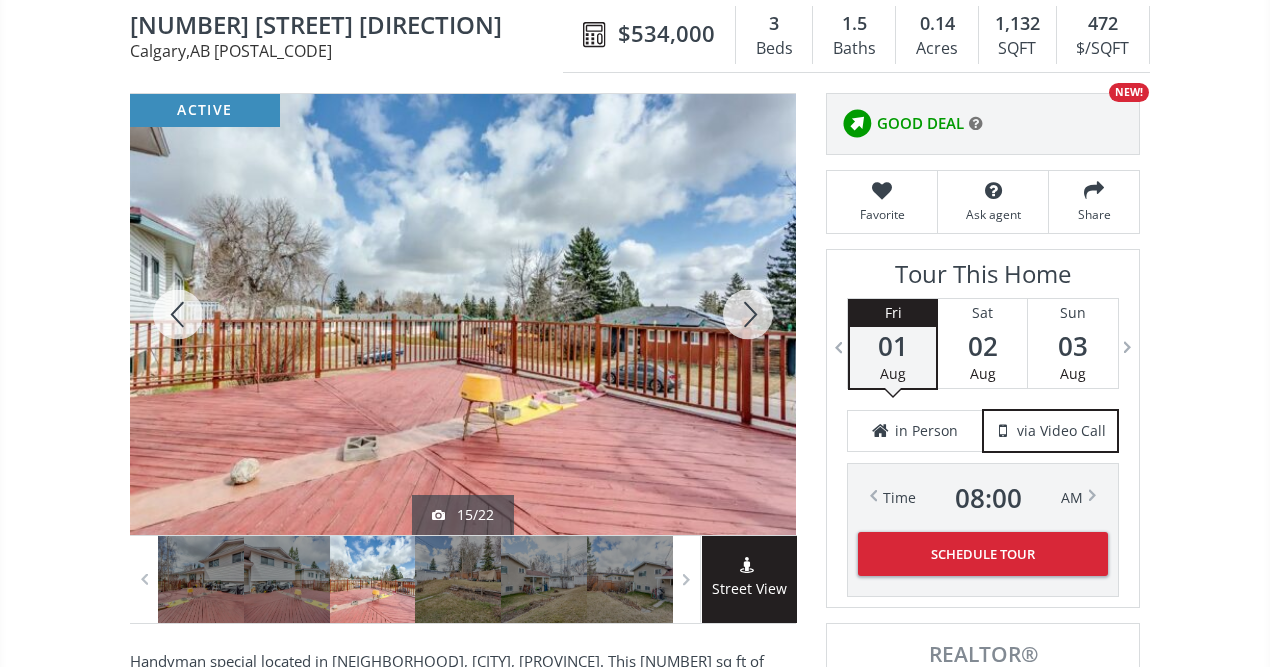 click at bounding box center (748, 314) 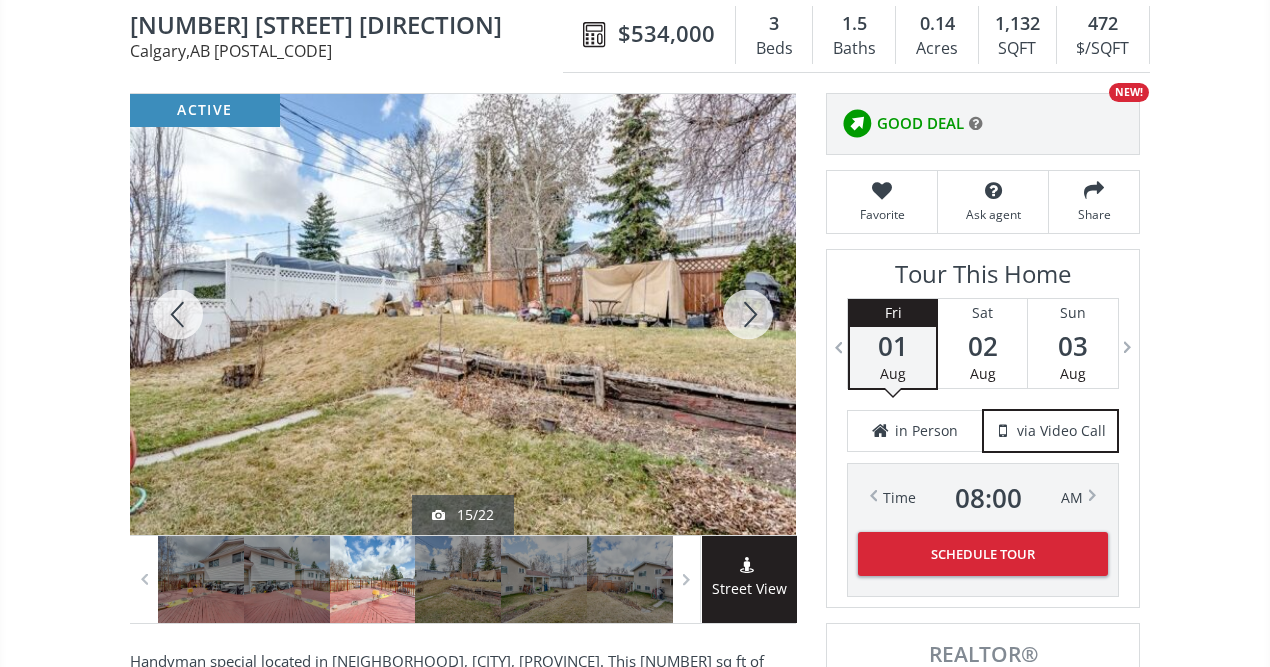 click at bounding box center (748, 314) 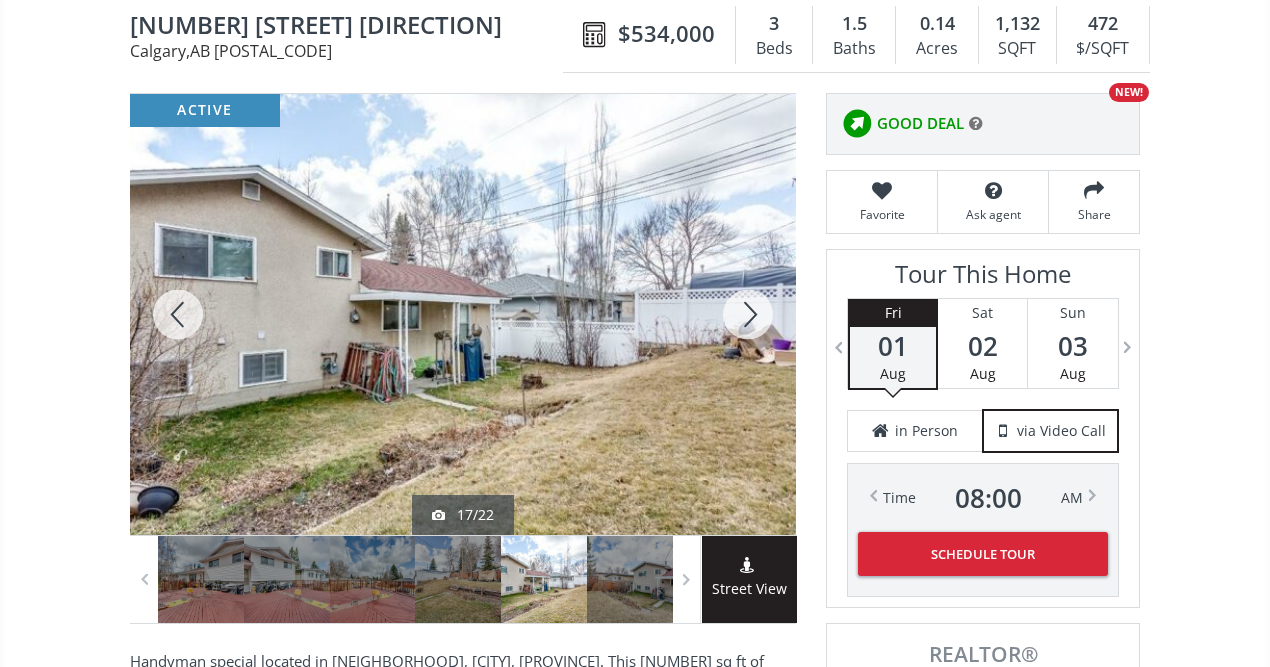 click at bounding box center (748, 314) 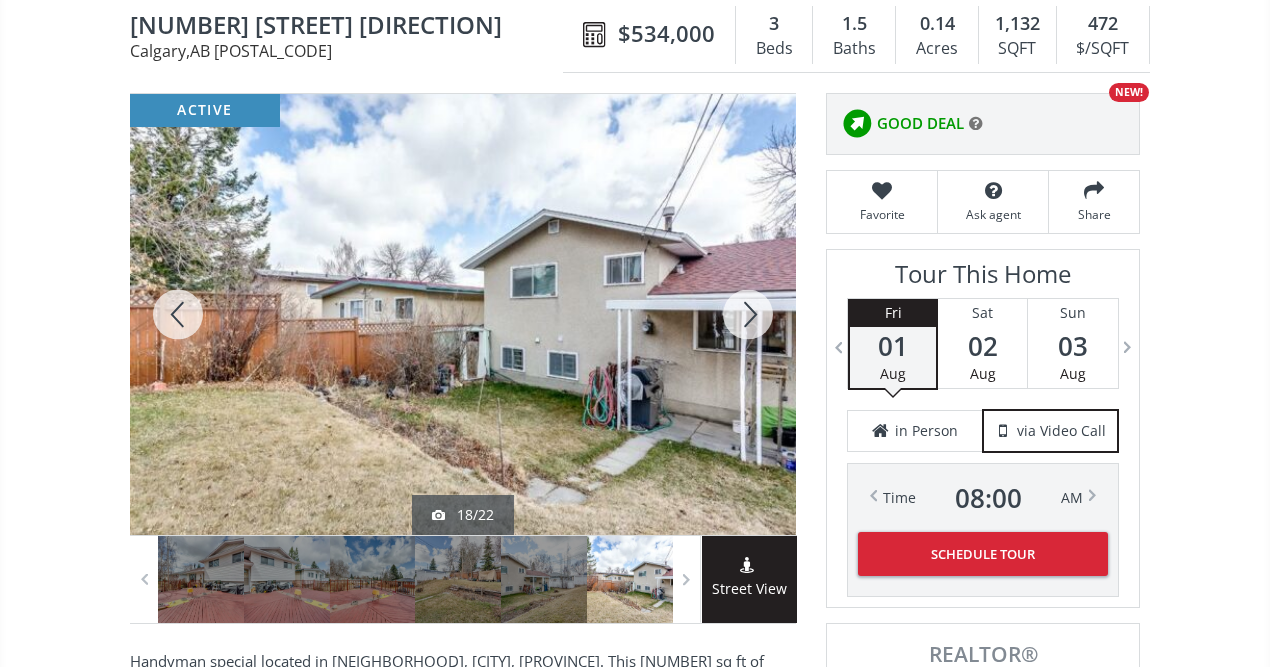 click at bounding box center (748, 314) 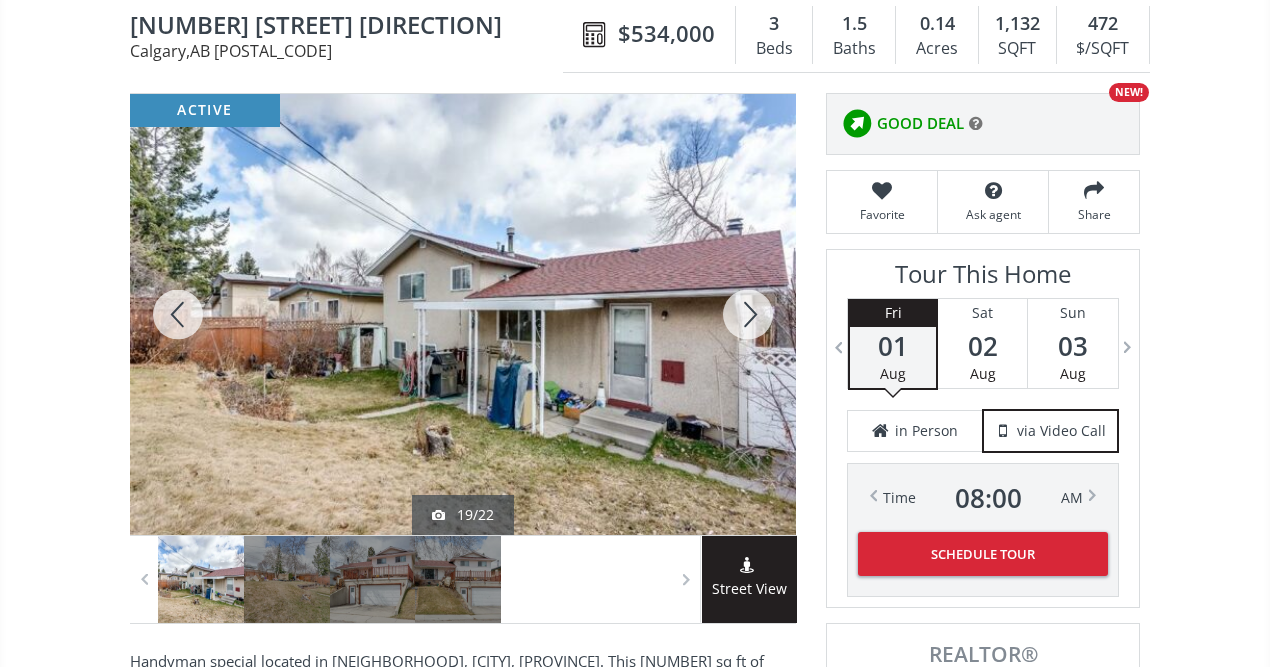 click at bounding box center (748, 314) 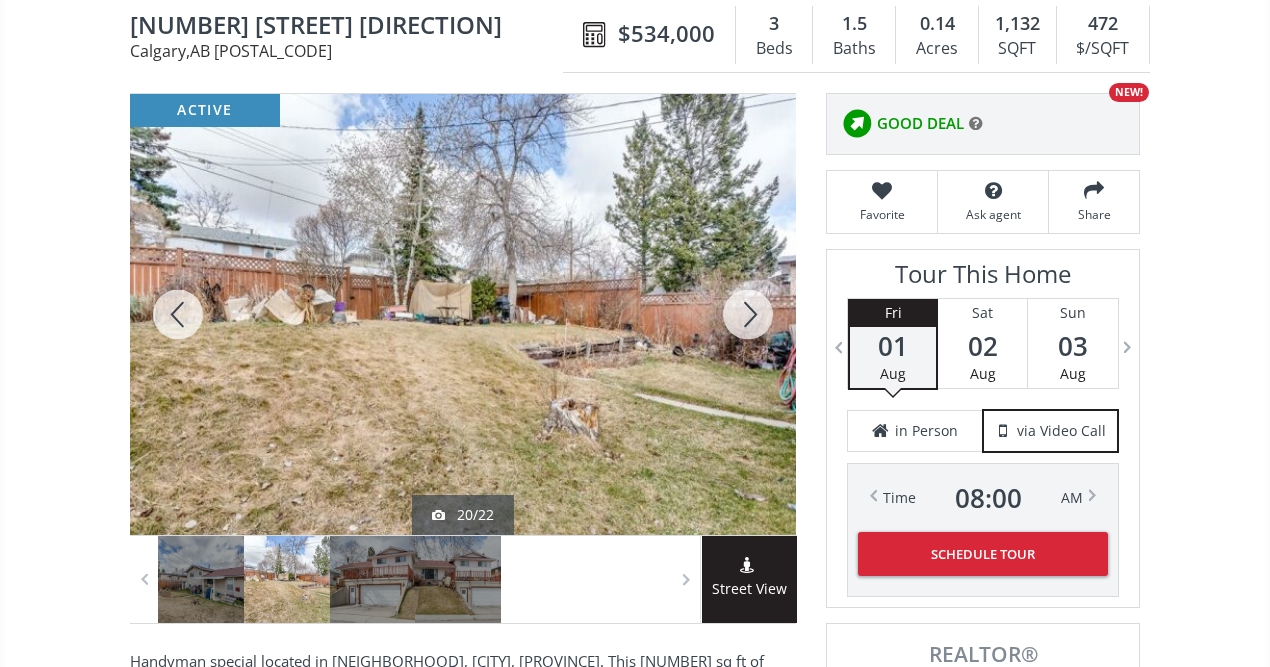 click at bounding box center (748, 314) 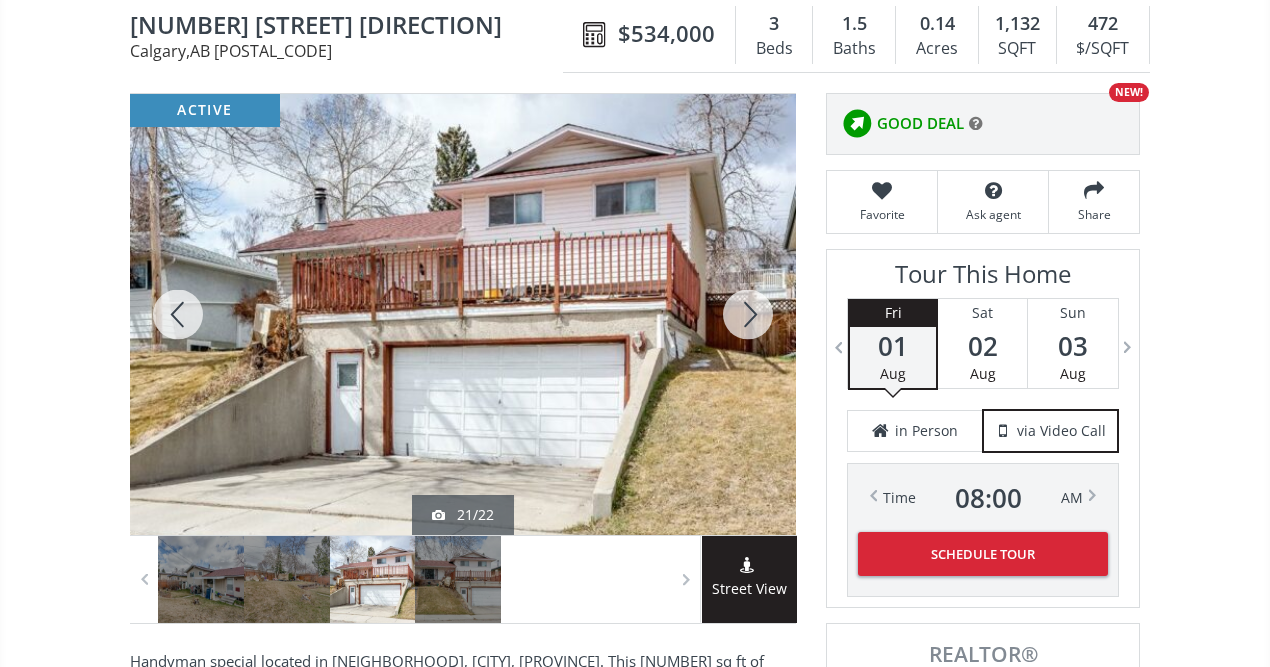 click on "[NUMBER] [STREET] NW [CITY] AB [POSTAL_CODE] [NUMBER] [STREET] NW   [CITY] ,  AB   [POSTAL_CODE] [PRICE] [BEDS] Beds [BATHS] Baths [ACRES] Acres [SQFT] SQFT [PRICE_PER_SQFT] $/SQFT [PRICE] [BEDS] Beds [BATHS] Baths [SQFT]      sf [ PRICE ]  / sf Favorite Ask agent Share active [DATE]/[DATE] Street View Handyman special located in [NEIGHBORHOOD], NW [CITY]. This [SQFT] sq ft of total living space [LEVEL] level split offers a large kitchen, dining room, and living room. [BEDS] bedrooms and a [BATHS]-piece bathroom on the main floor. The basement includes a large living room, [BATHS]-piece bathroom, laundry area, and storage space.Also features a mudroom, large deck, and double detached garage. Located close to schools, shopping, bike paths, walking paths, and aquatic centers. Neighborhood [NEIGHBORHOOD] Type Homes (Single Family) Total Baths [BATHS] [HALF_BATHS] Baths [COUNTY] [CITY] Status Active Listing # [LISTING_NUMBER] Built [YEAR] Lot Size [ACRES] Listed on site [DAYS] days Listing Brokerage [BROKERAGE] Listed by: Click for Map Smart Commute Planner How Much Is My Home Worth? Calculate AB" at bounding box center (635, 2267) 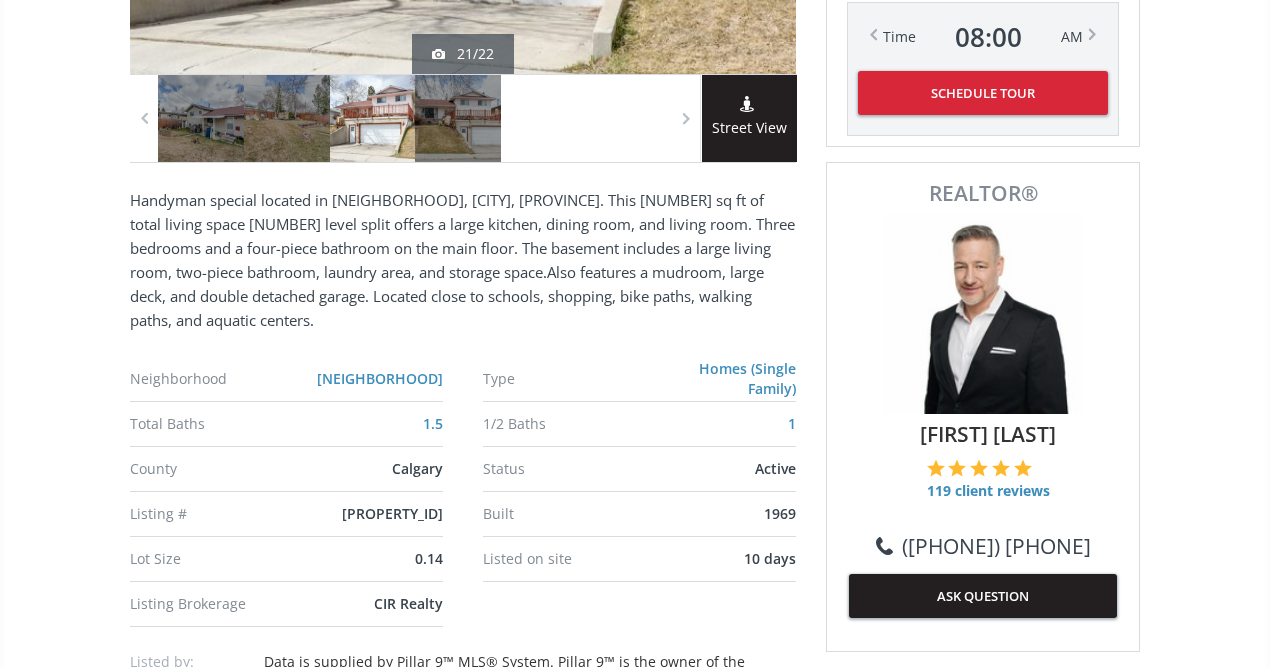 scroll, scrollTop: 680, scrollLeft: 0, axis: vertical 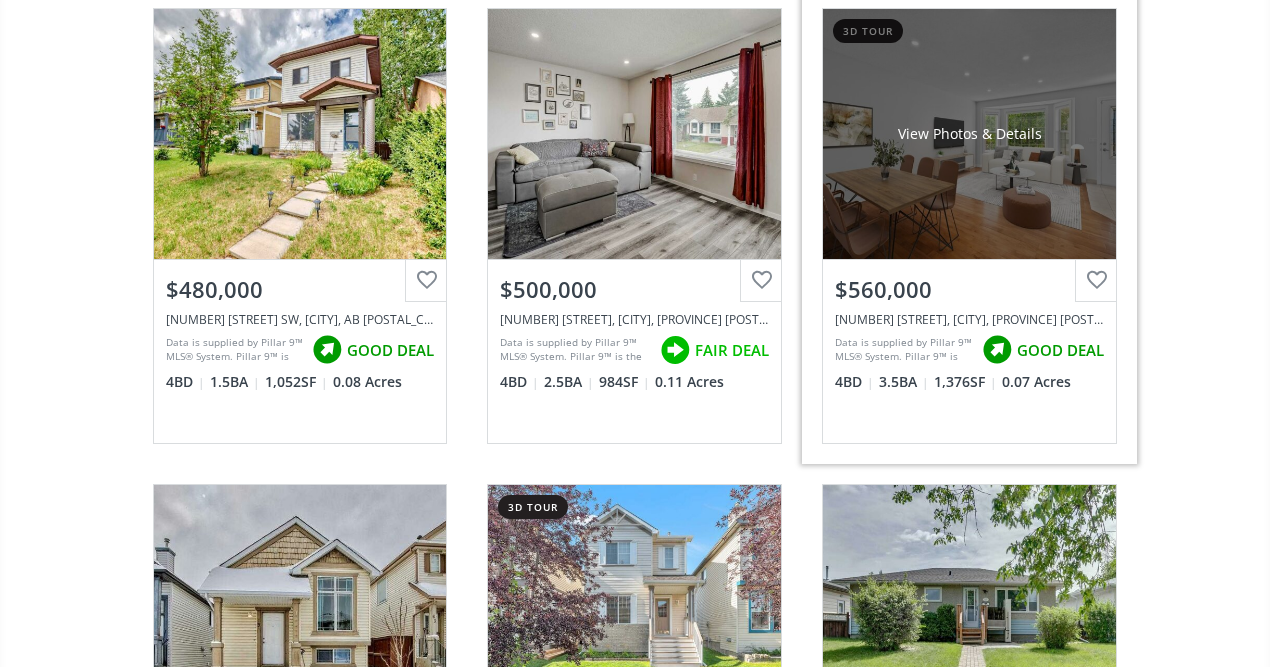 click on "View Photos & Details" at bounding box center (969, 134) 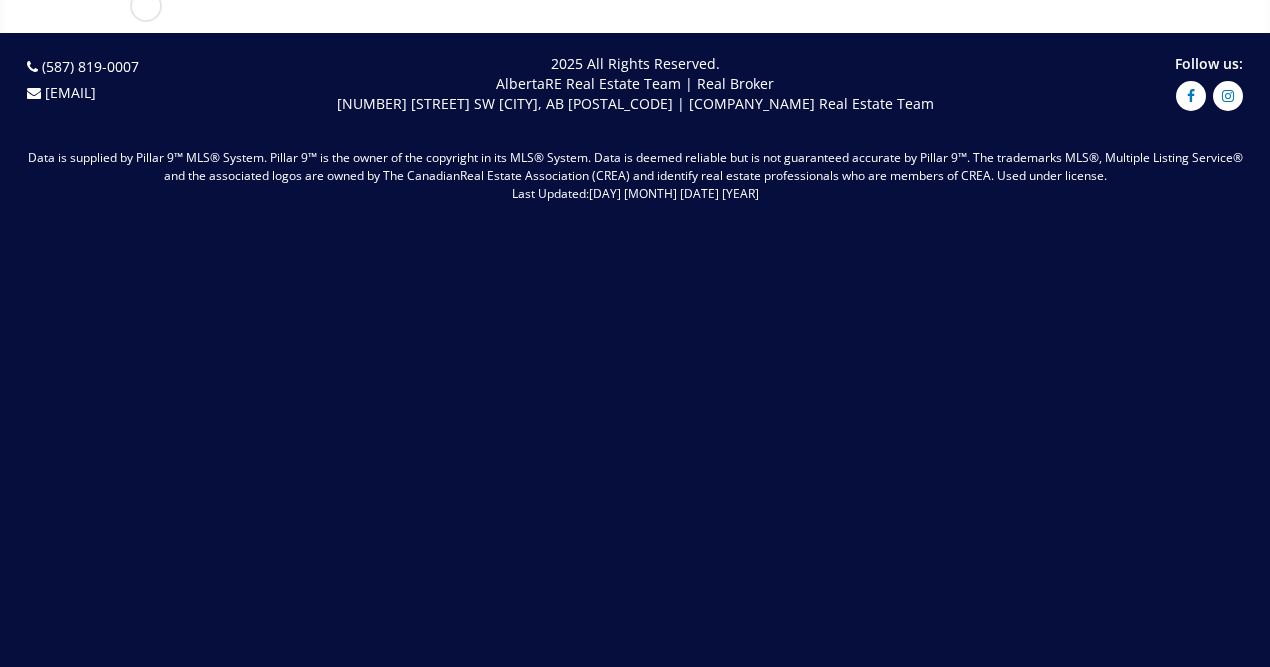scroll, scrollTop: 0, scrollLeft: 0, axis: both 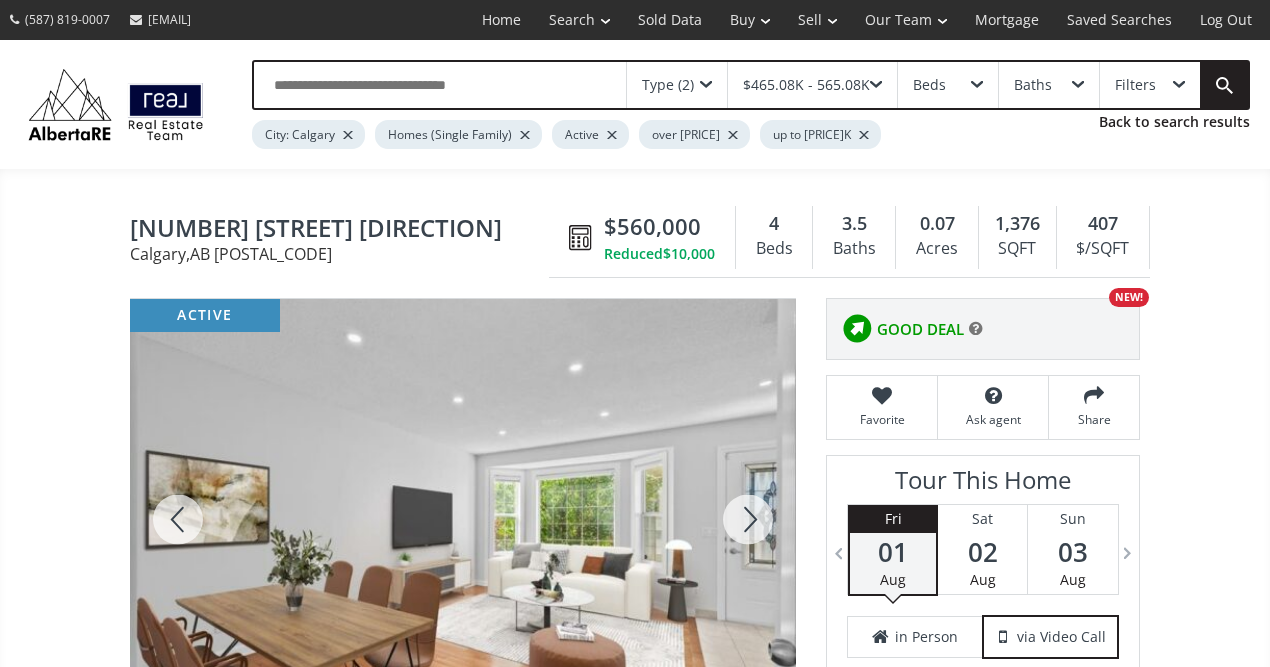 click at bounding box center (748, 519) 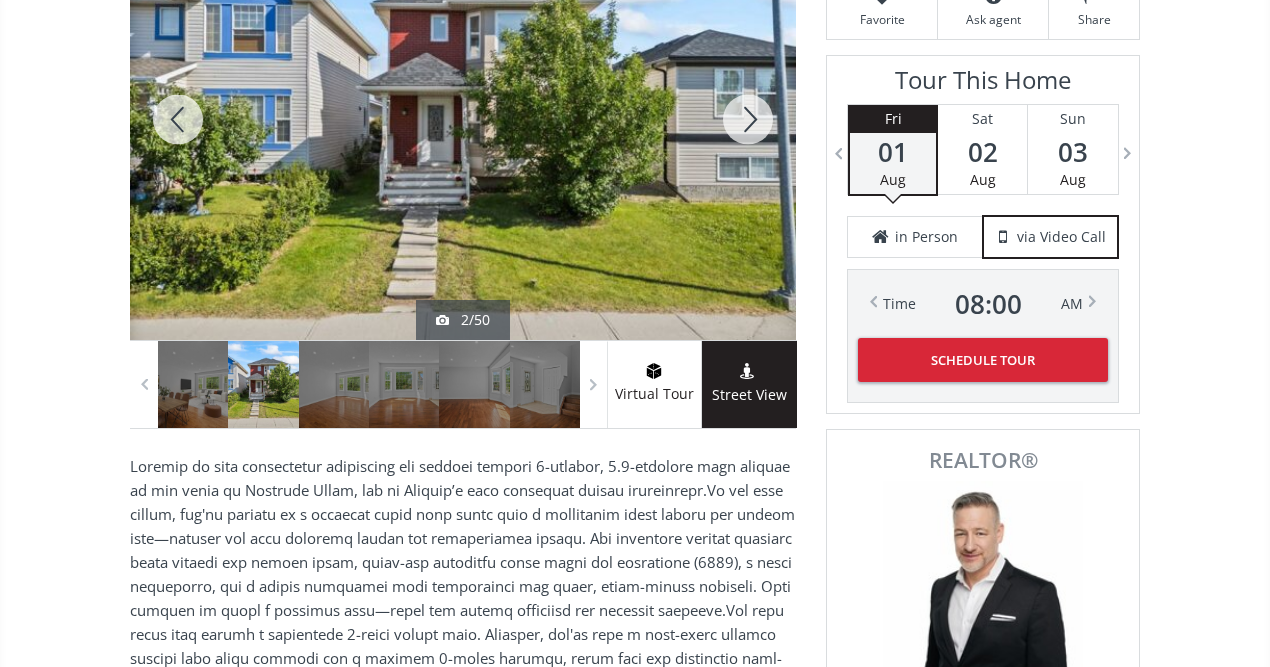 scroll, scrollTop: 360, scrollLeft: 0, axis: vertical 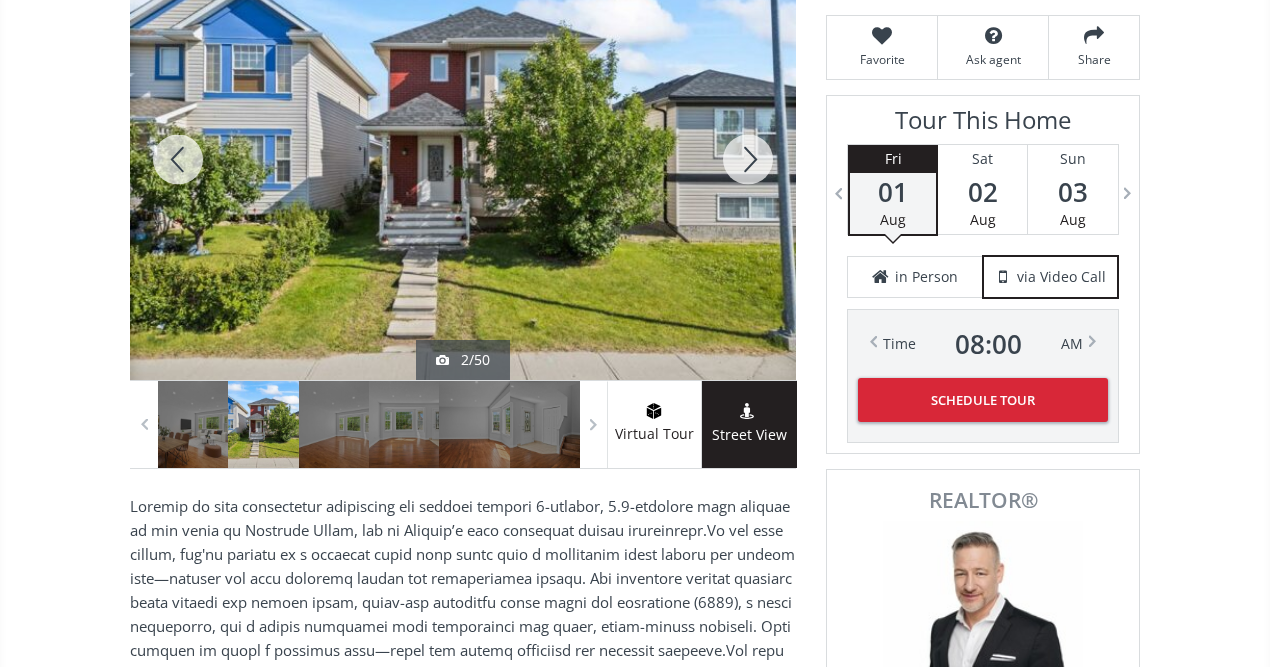 click at bounding box center (748, 159) 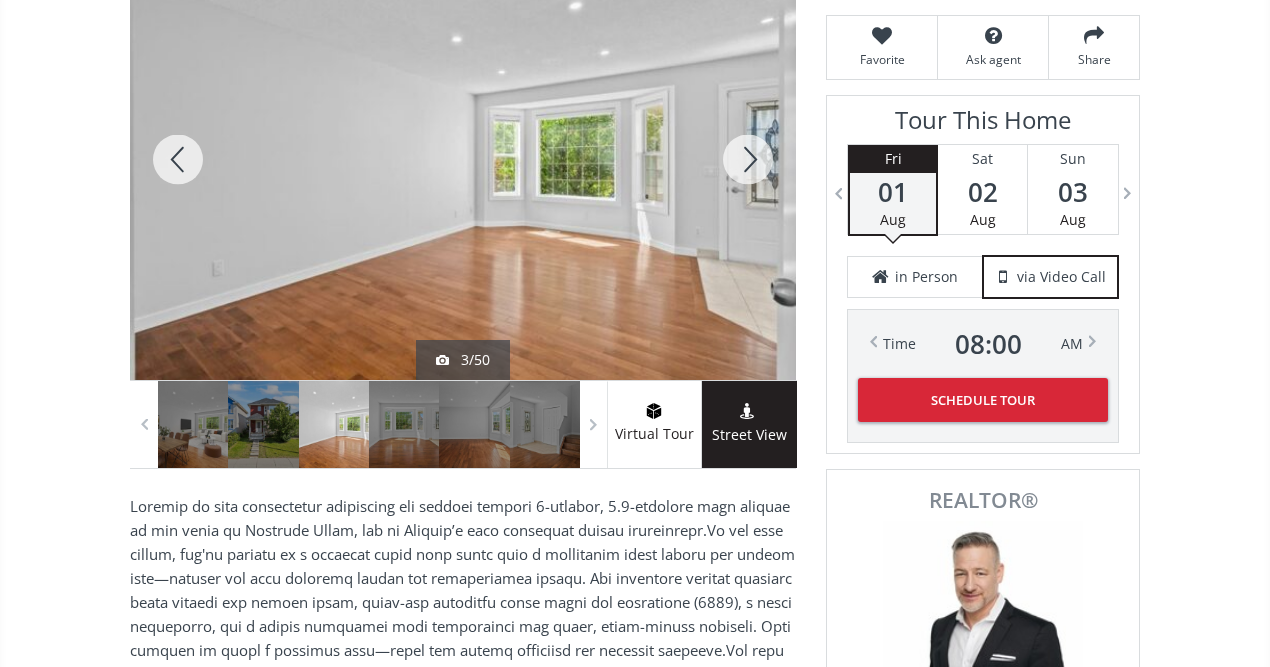click at bounding box center [748, 159] 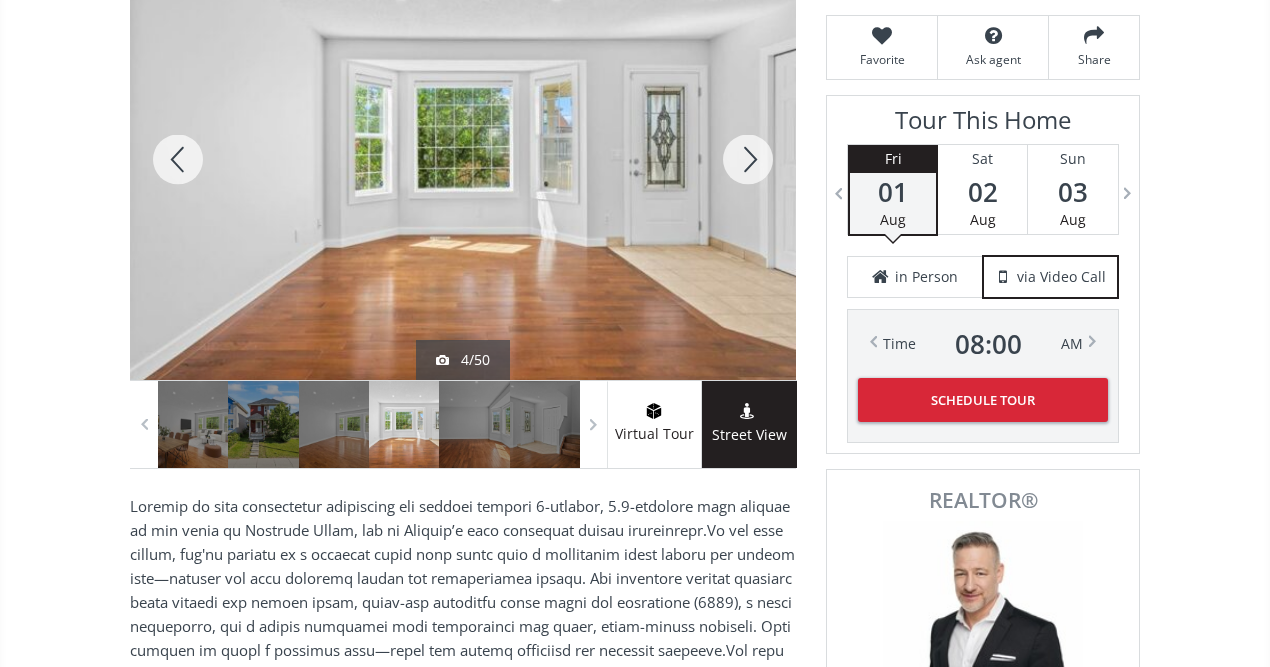 click at bounding box center (748, 159) 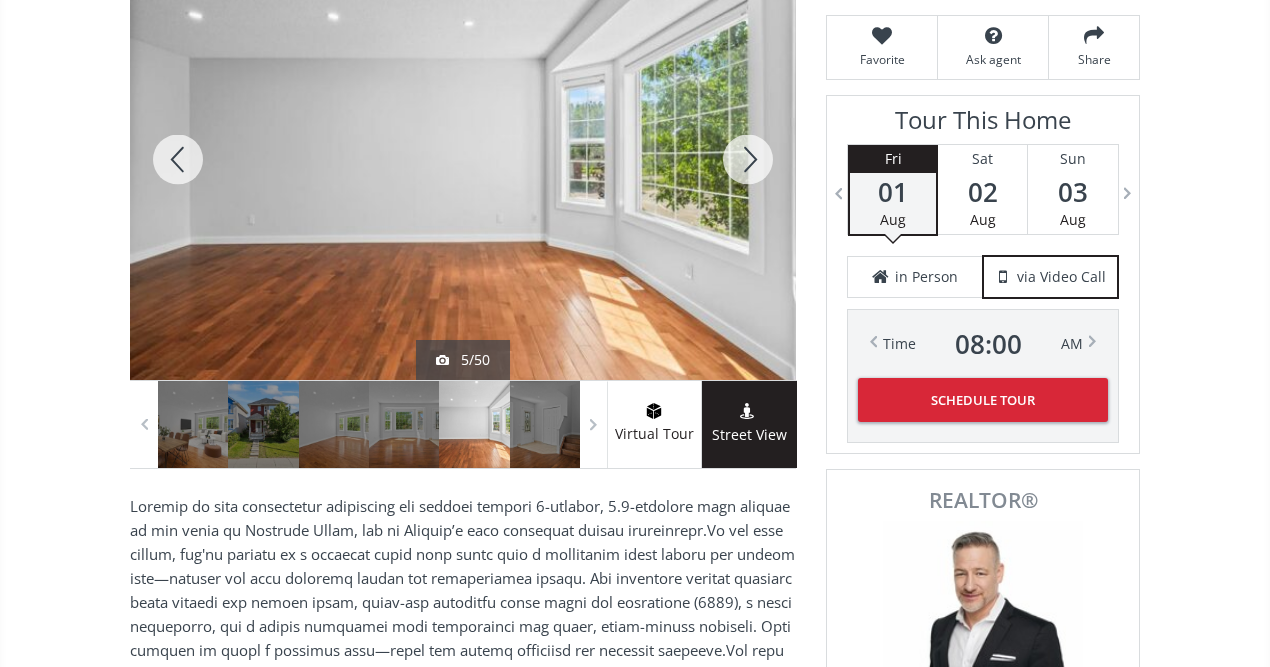 click at bounding box center [748, 159] 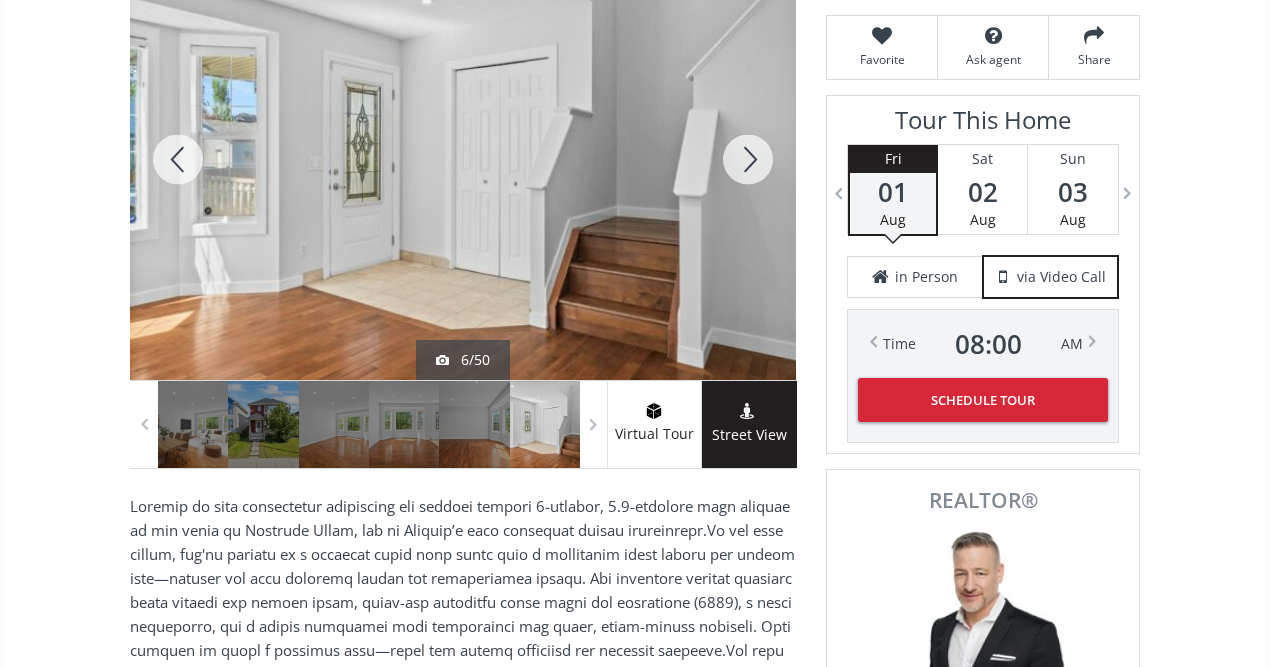 click at bounding box center [748, 159] 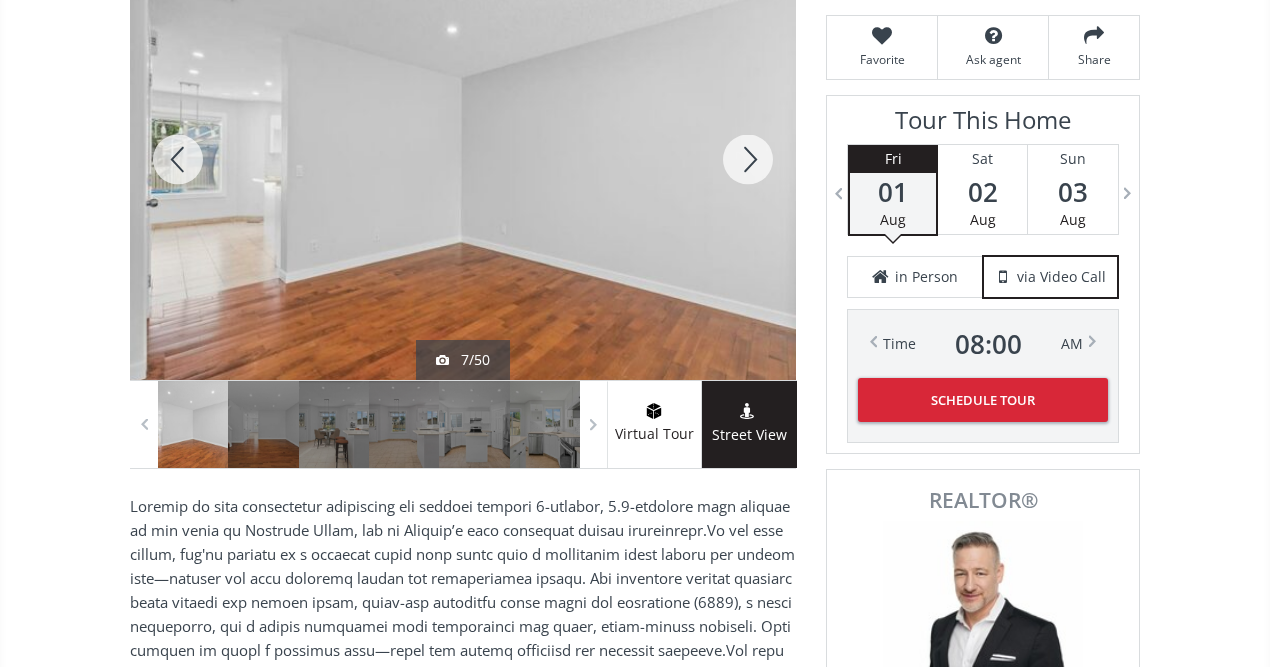 click at bounding box center [748, 159] 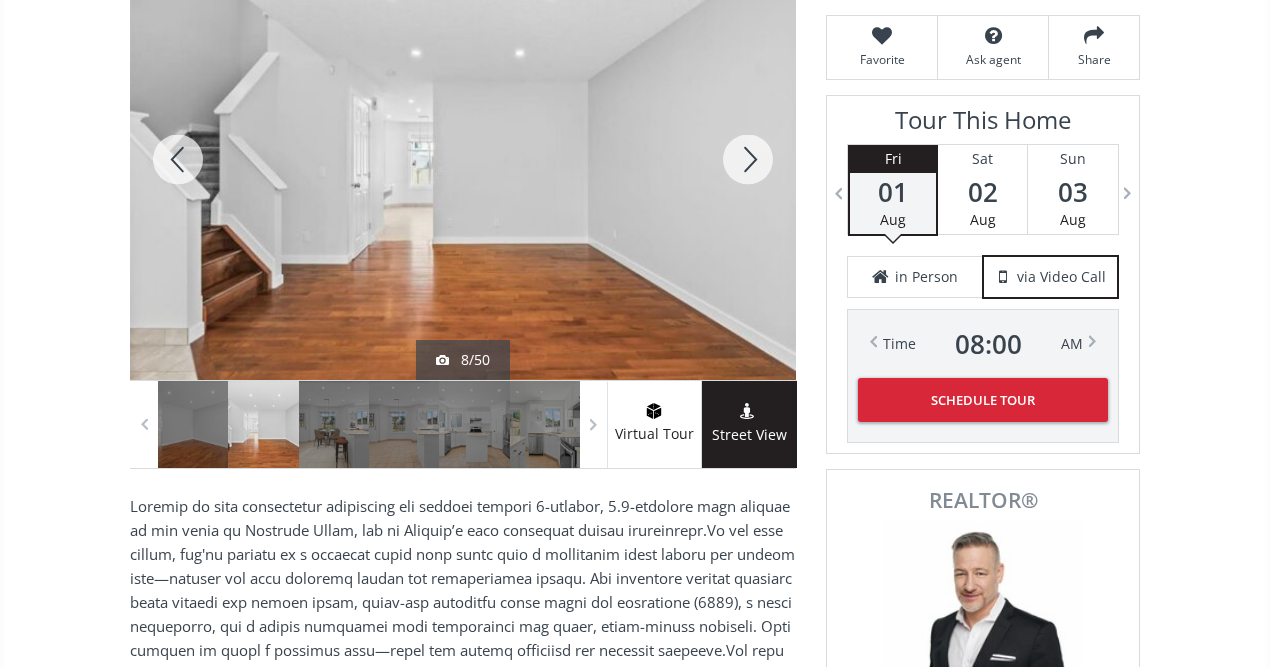 click at bounding box center [748, 159] 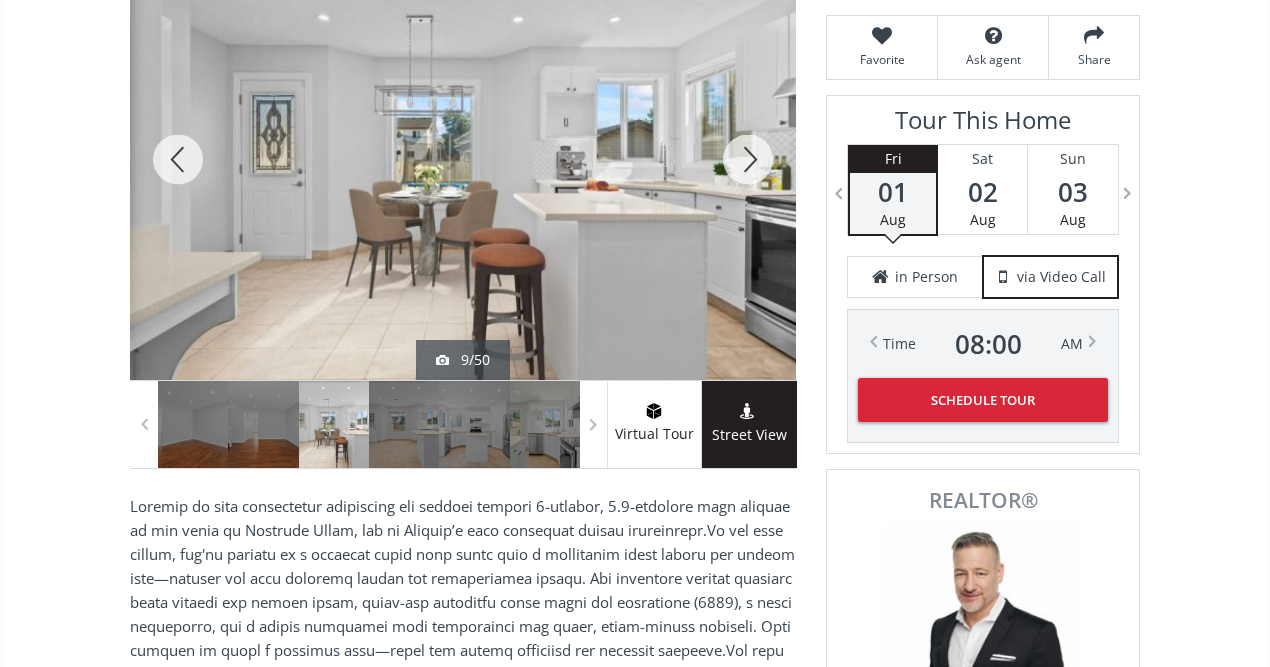 click at bounding box center (748, 159) 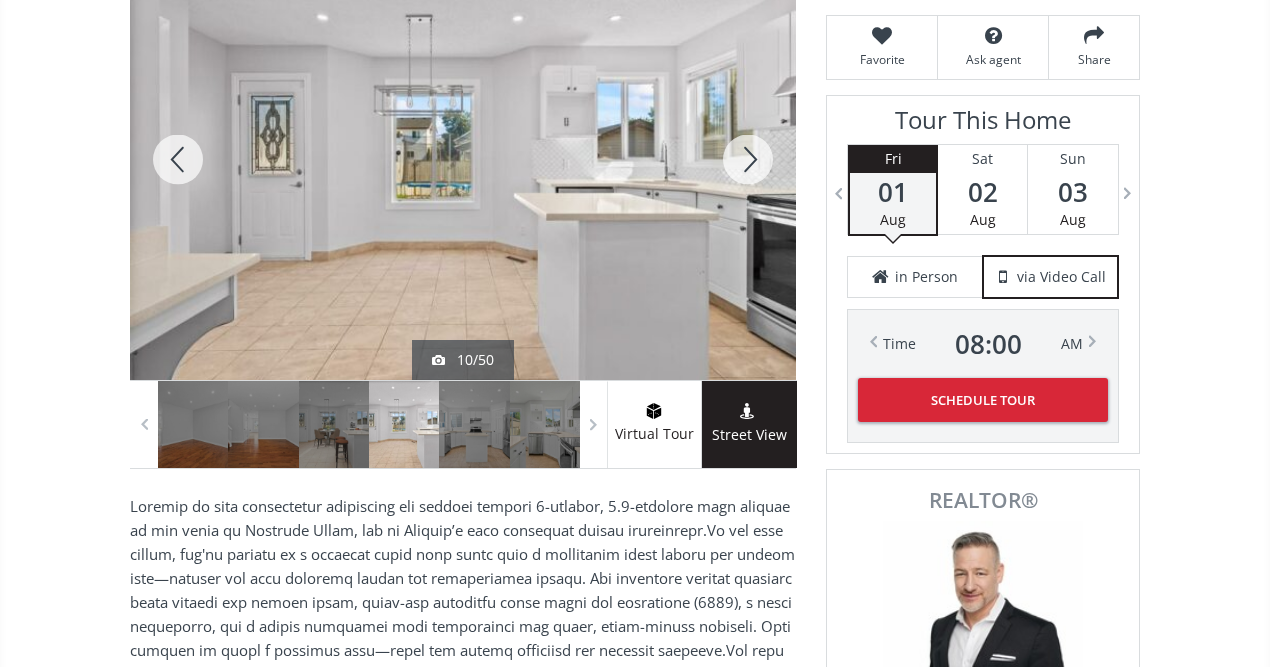 click at bounding box center (748, 159) 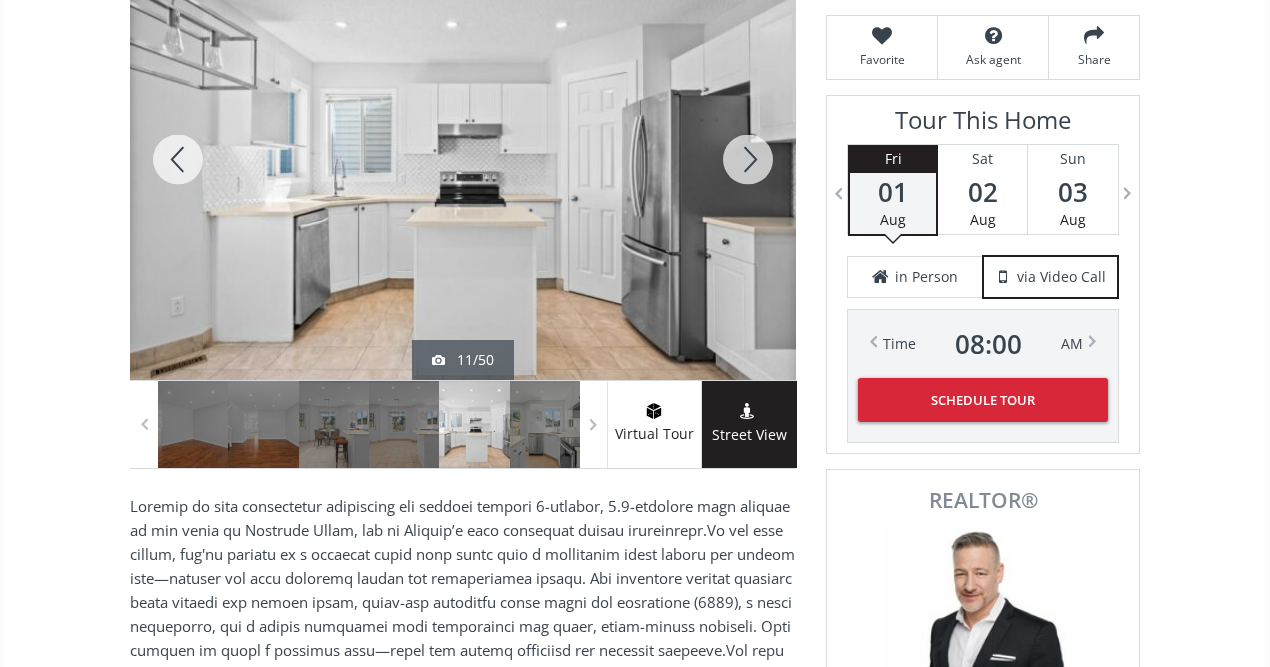 click at bounding box center [748, 159] 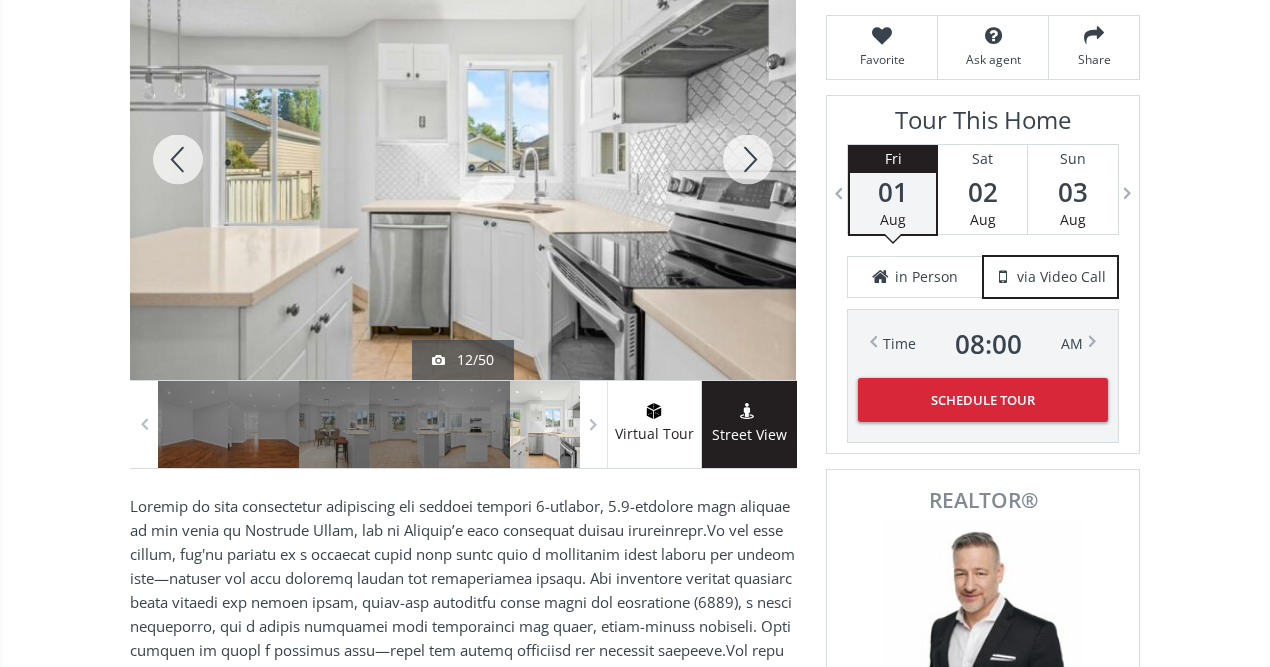 click at bounding box center [748, 159] 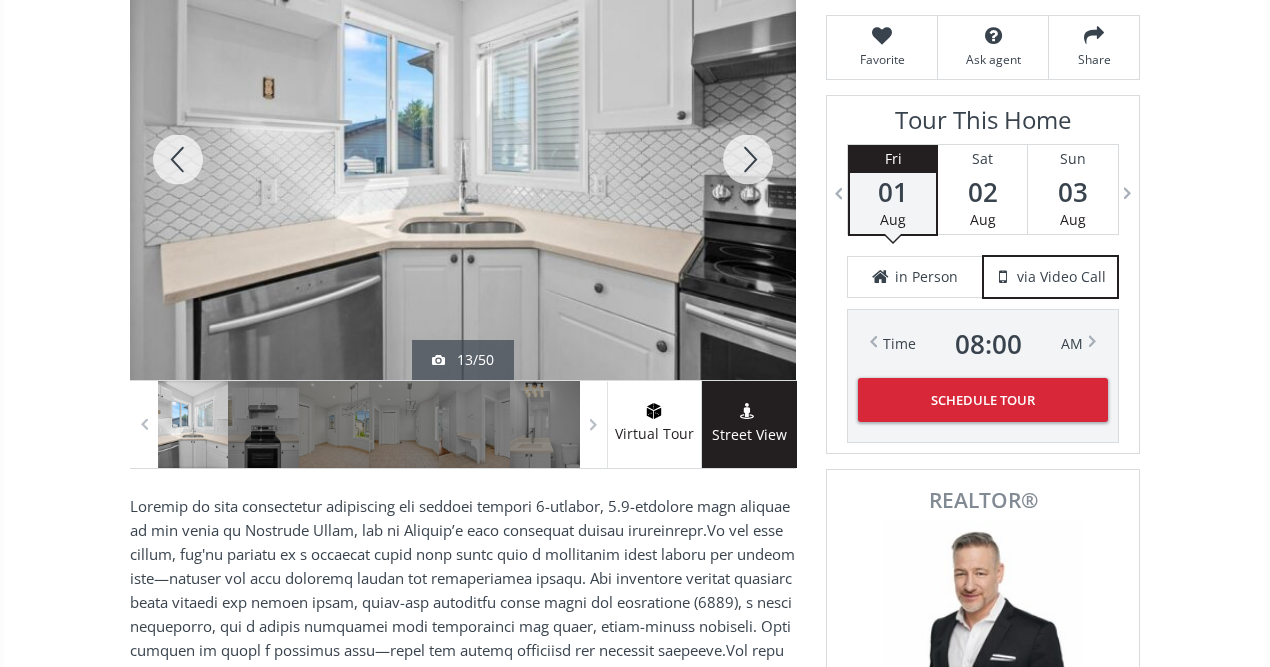 click at bounding box center [748, 159] 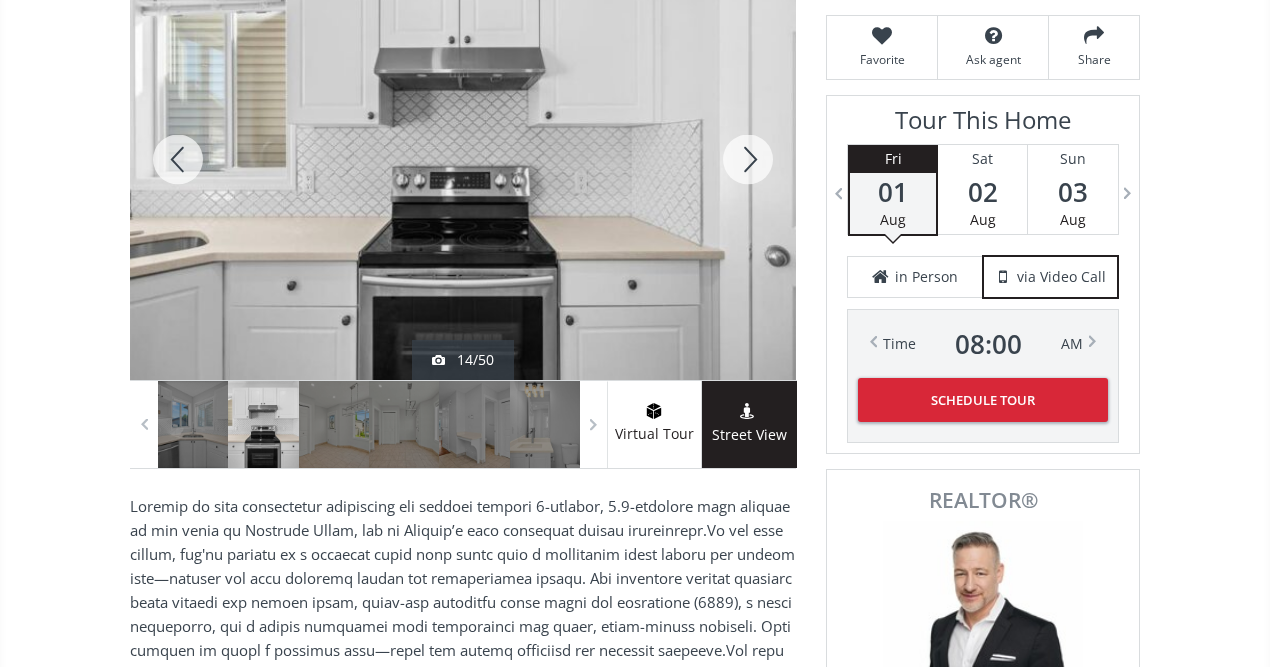 click at bounding box center (748, 159) 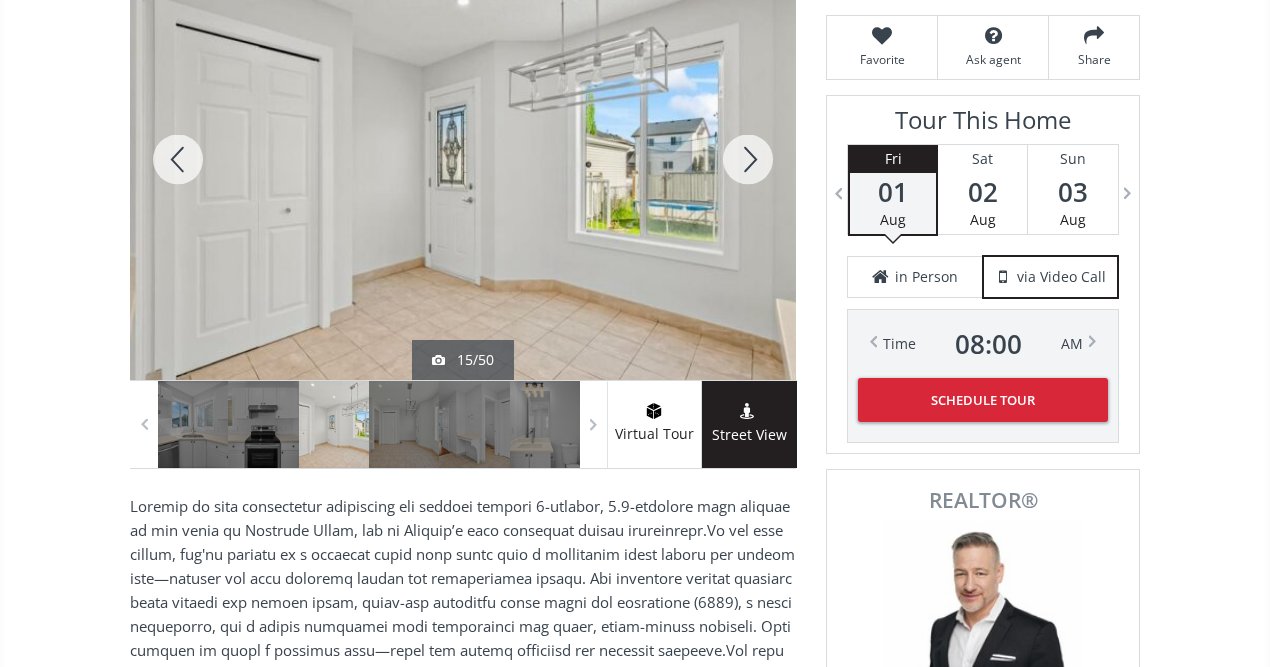 click at bounding box center [748, 159] 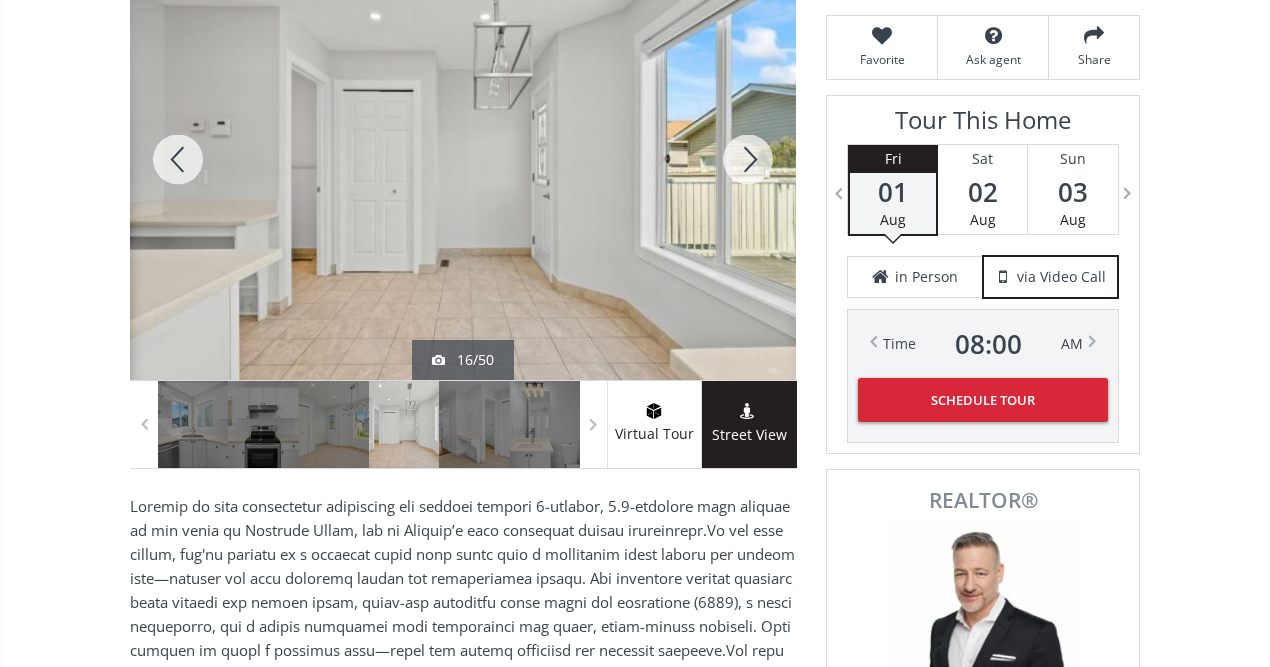 click at bounding box center [748, 159] 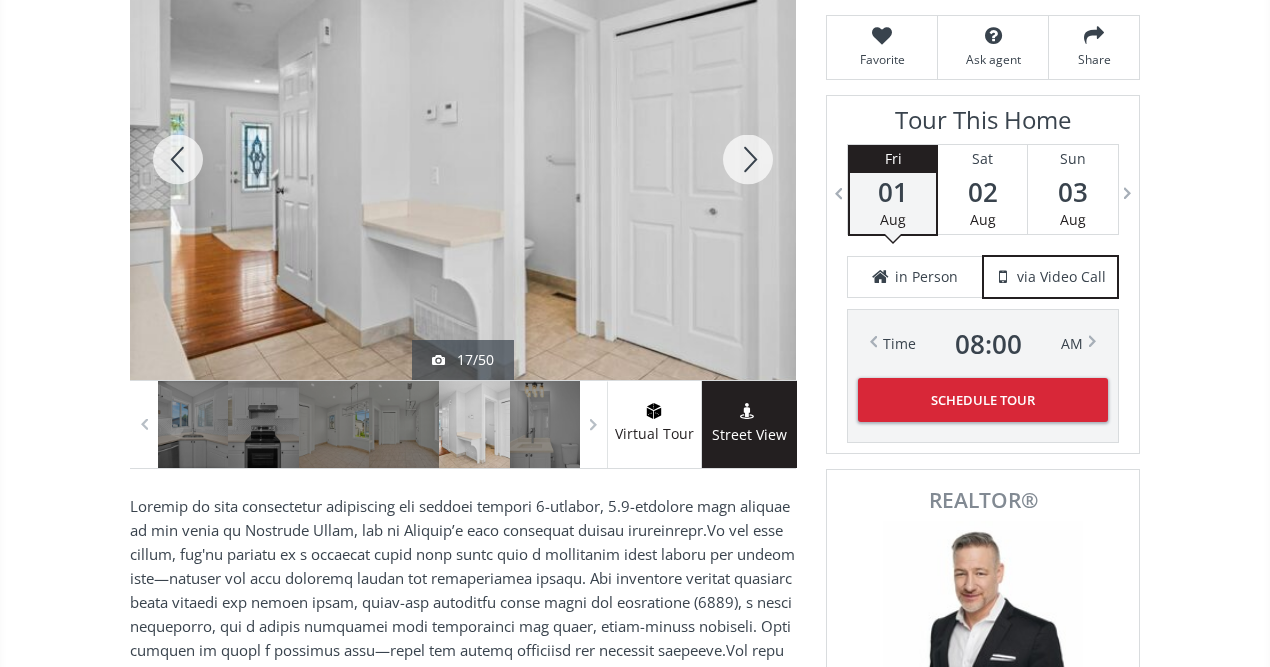 click at bounding box center [748, 159] 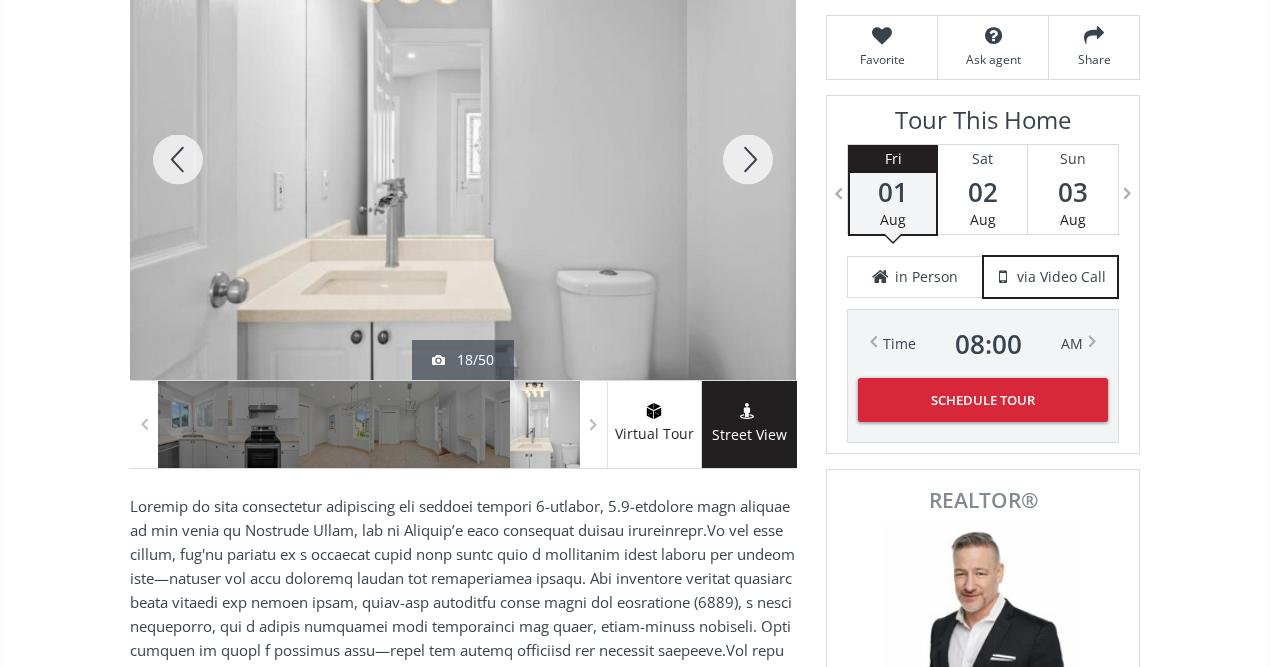 click at bounding box center [178, 159] 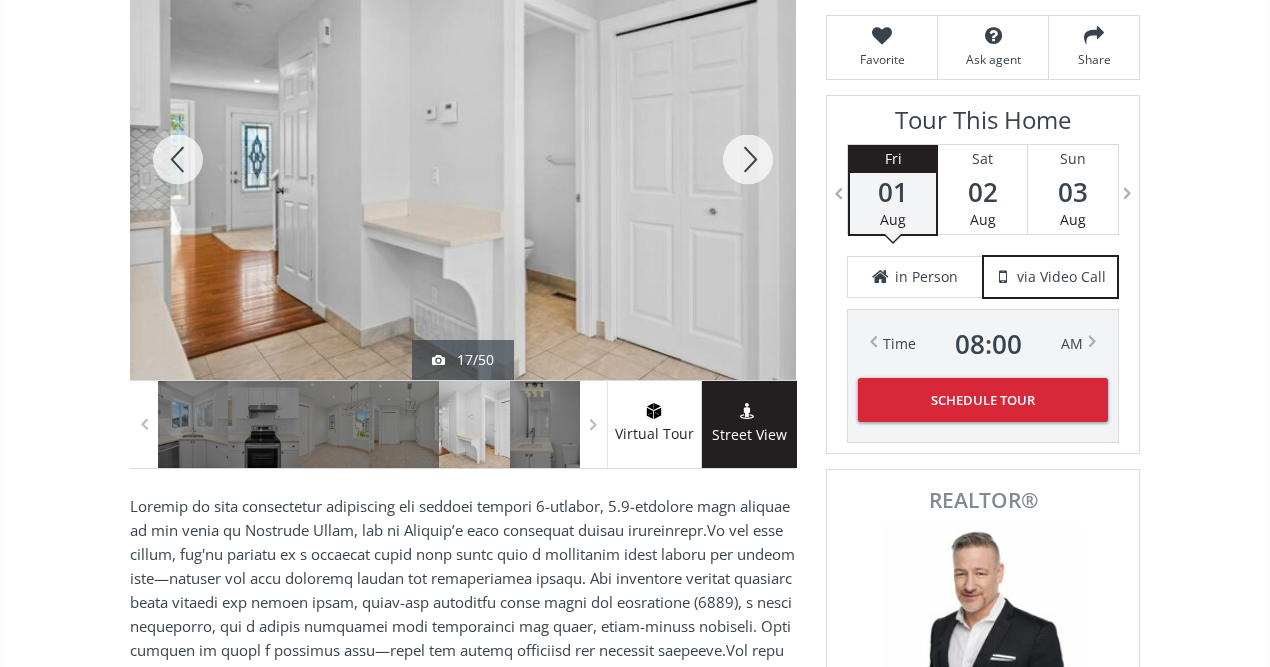 click at bounding box center (748, 159) 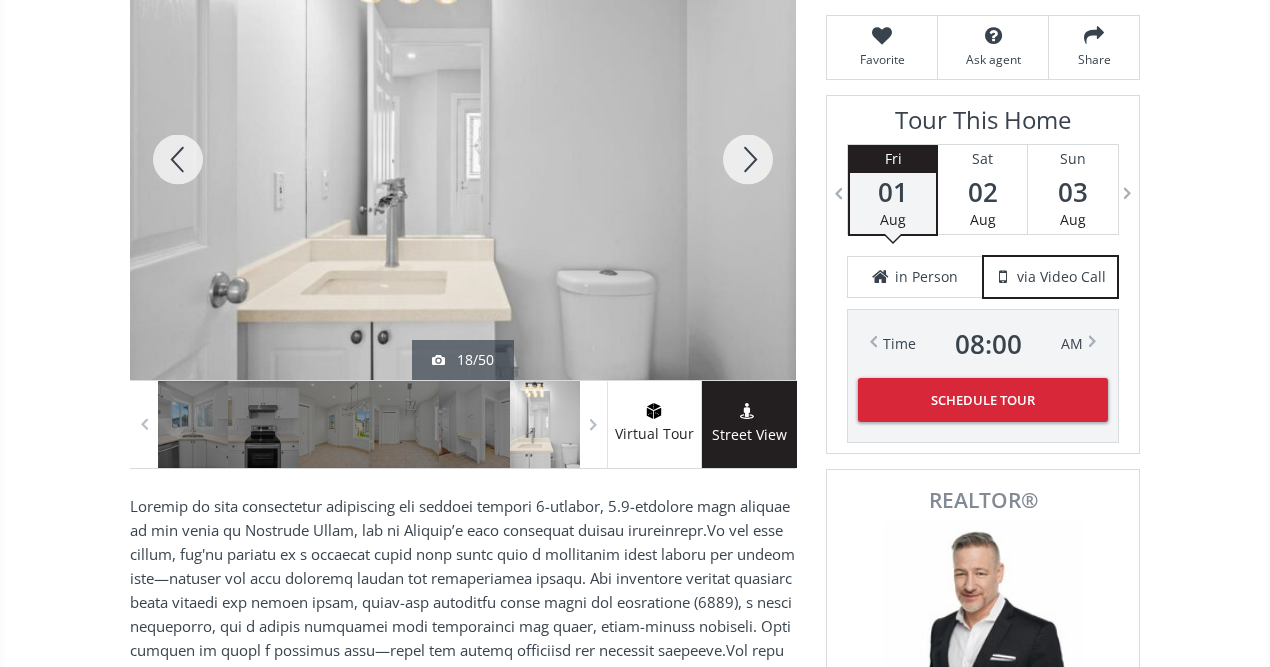 click at bounding box center [748, 159] 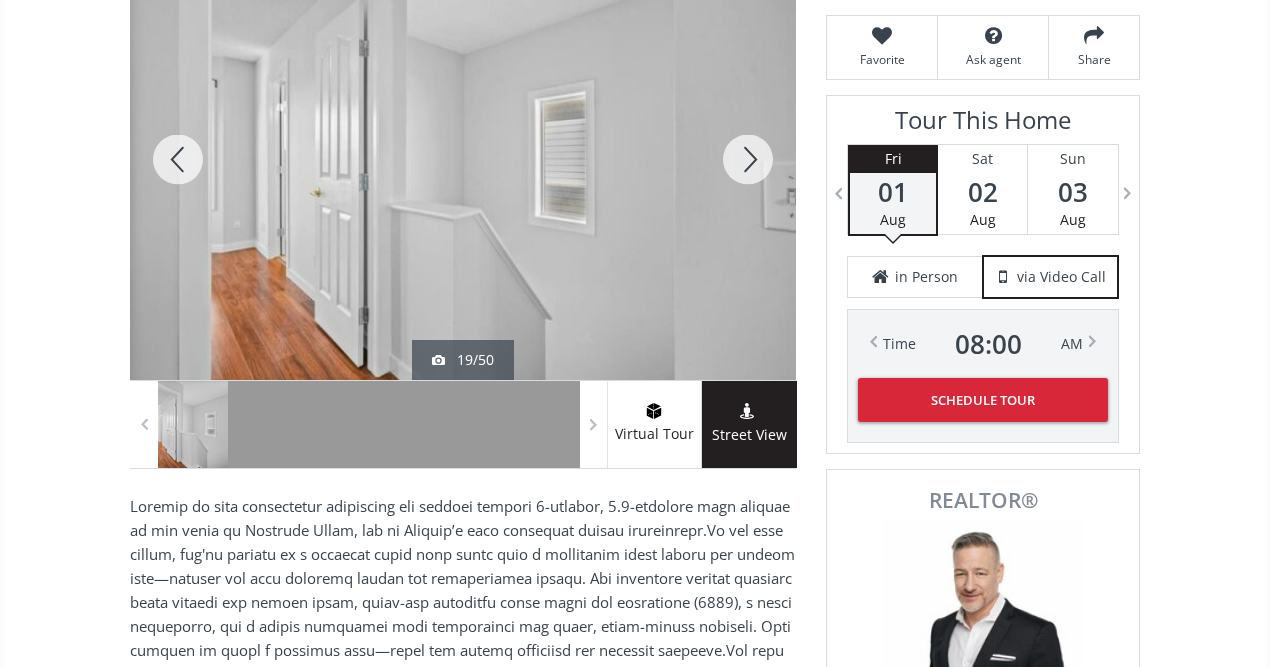 click at bounding box center [748, 159] 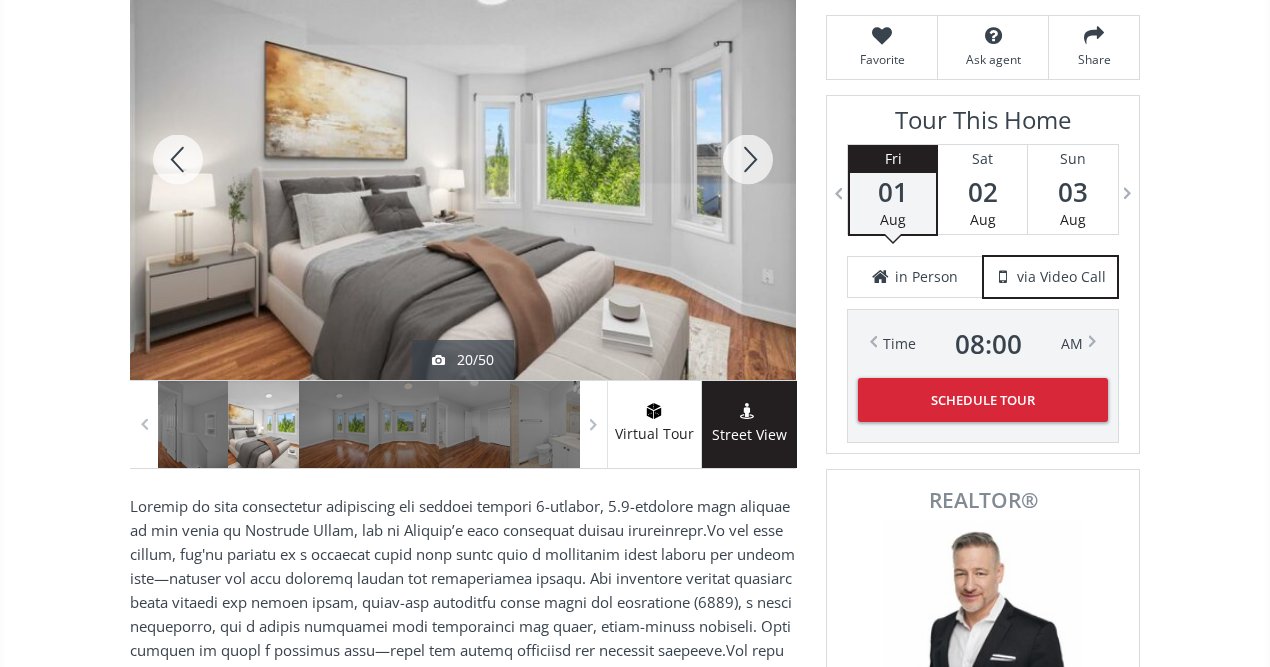 click at bounding box center (748, 159) 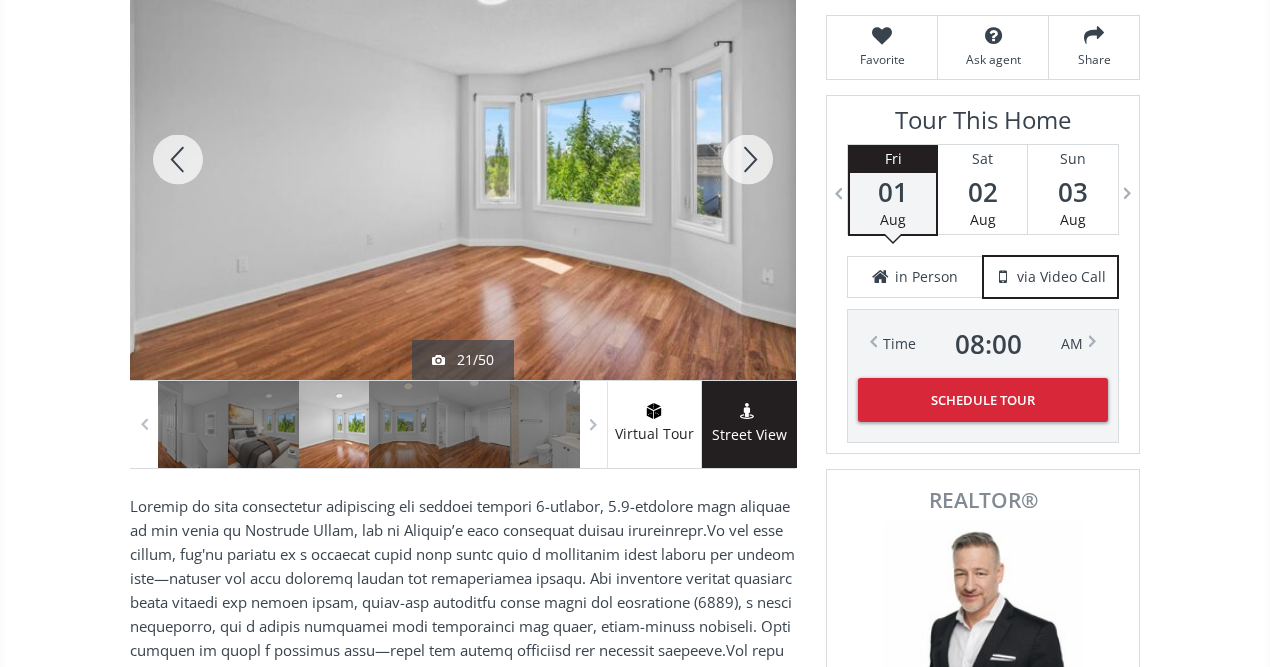 click at bounding box center (748, 159) 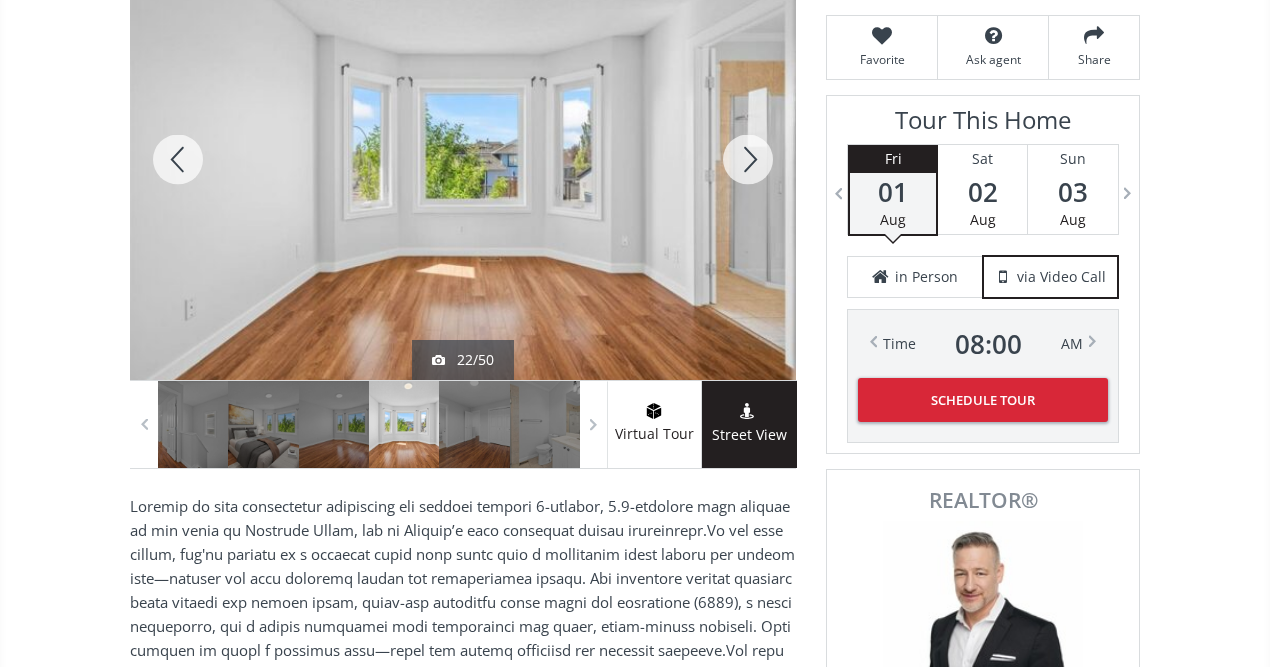 click at bounding box center [748, 159] 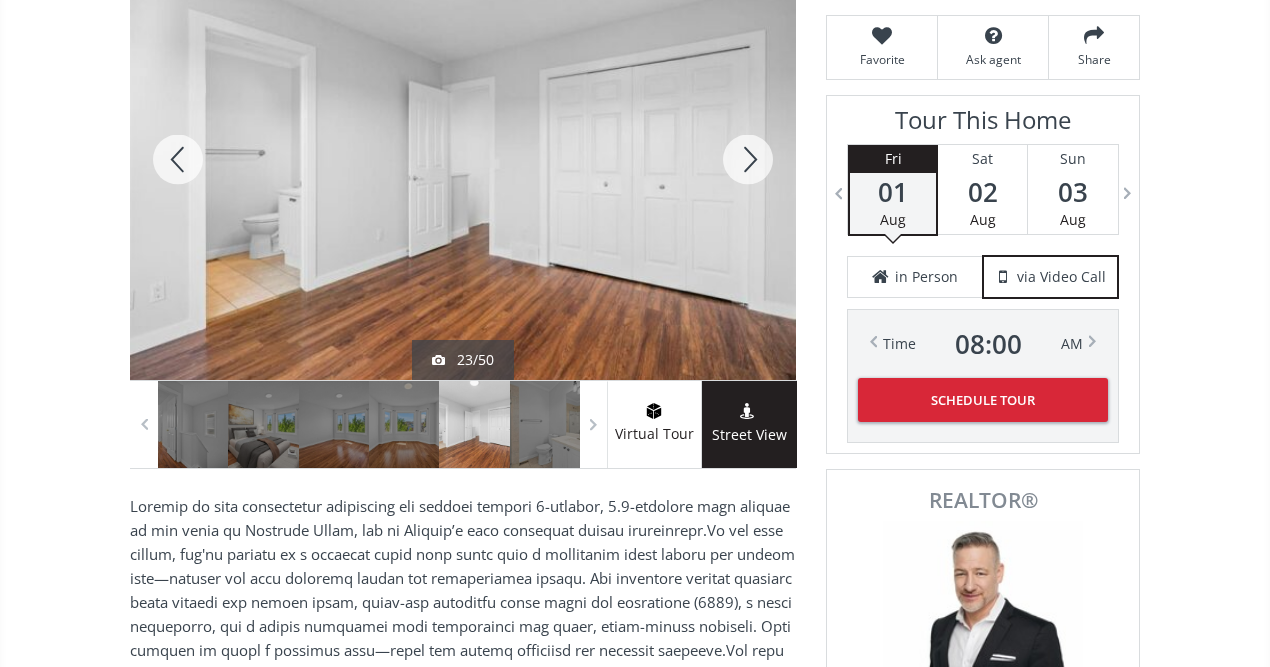 click at bounding box center (748, 159) 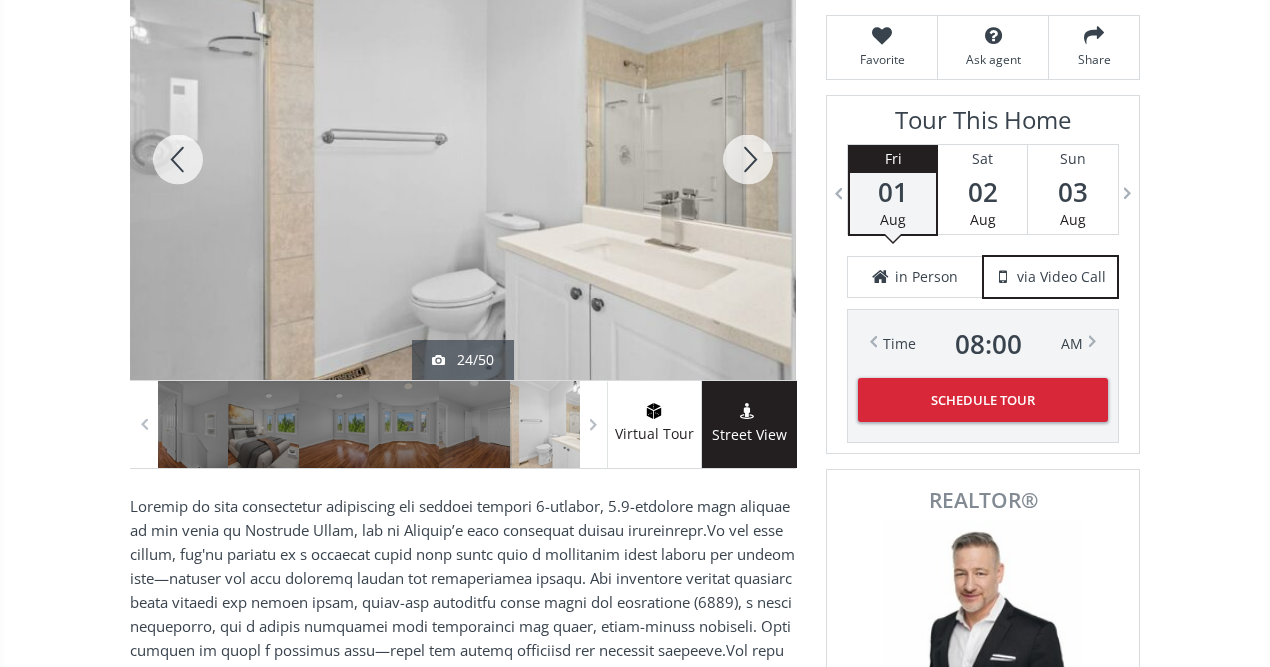 click at bounding box center (748, 159) 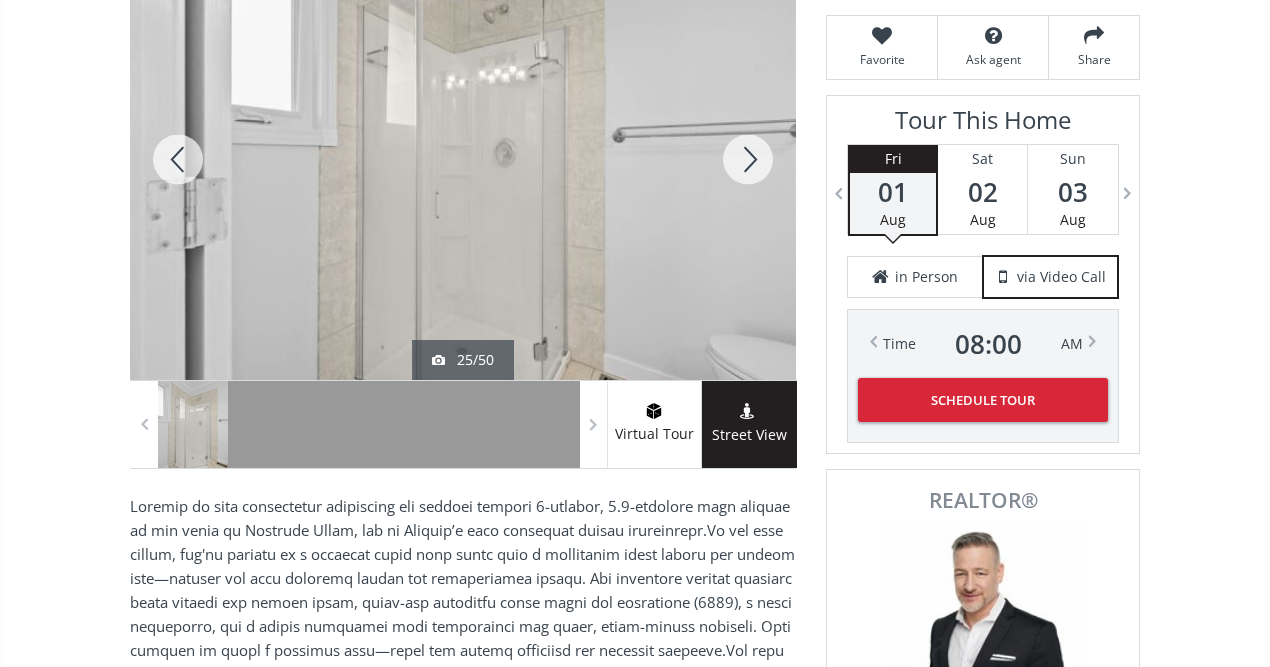 click at bounding box center (748, 159) 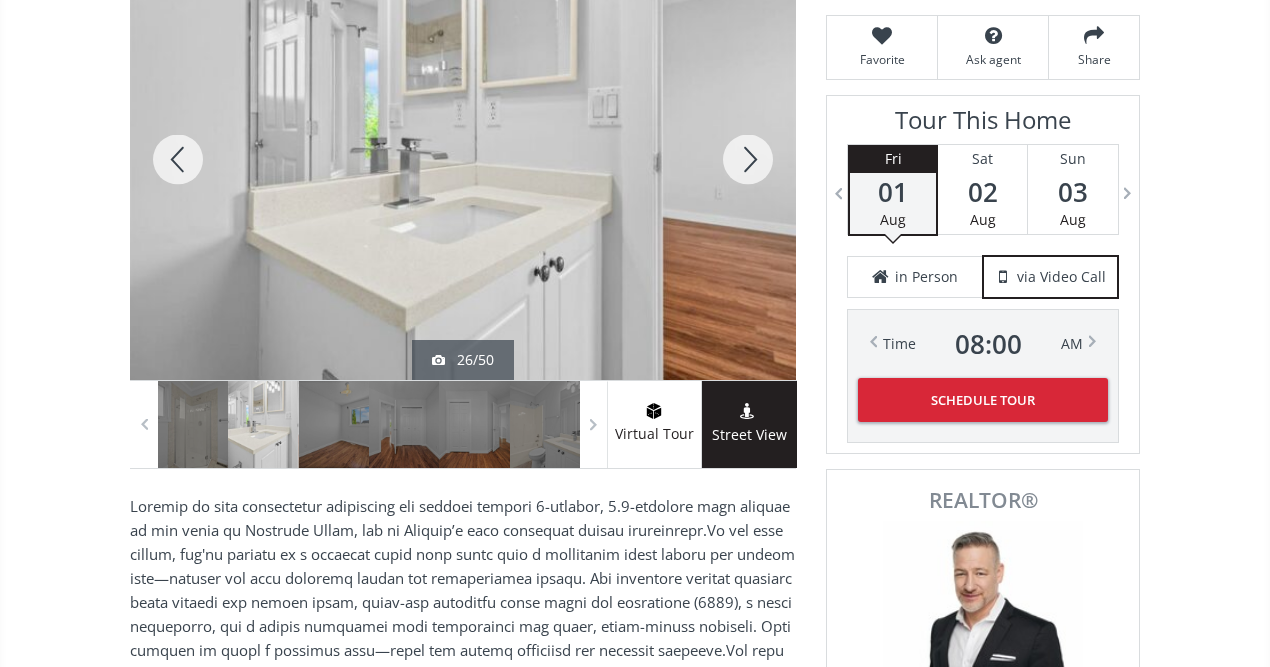 click at bounding box center [748, 159] 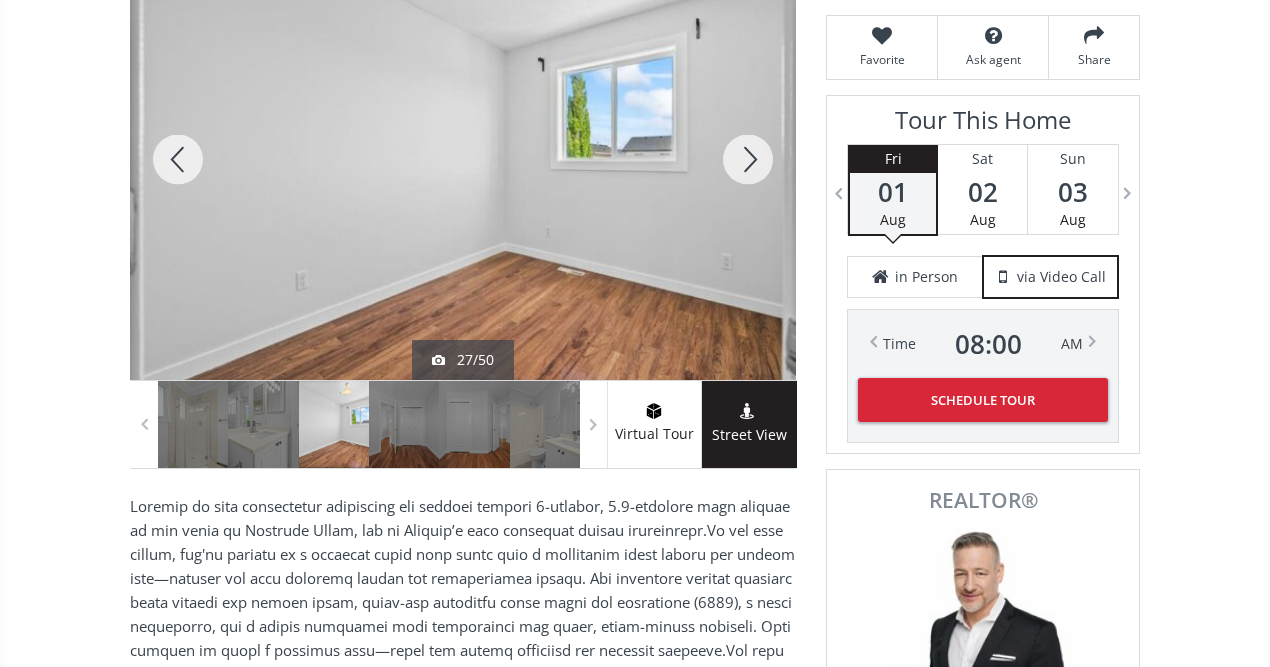click at bounding box center (748, 159) 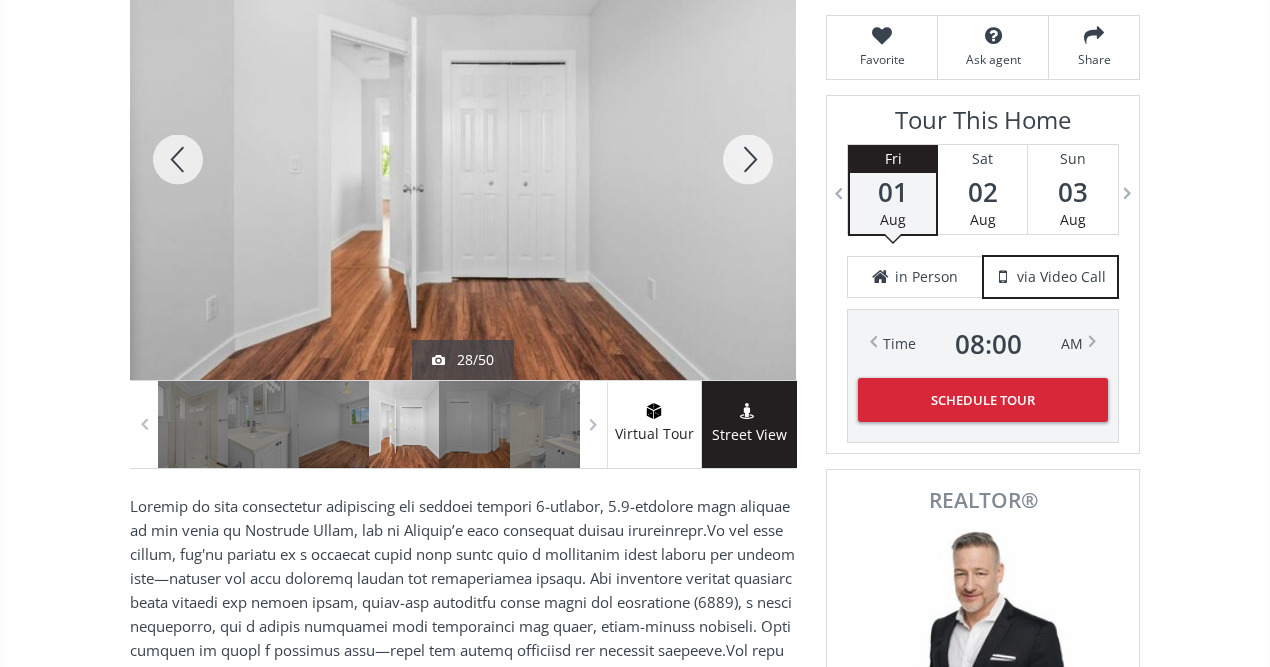 click at bounding box center (748, 159) 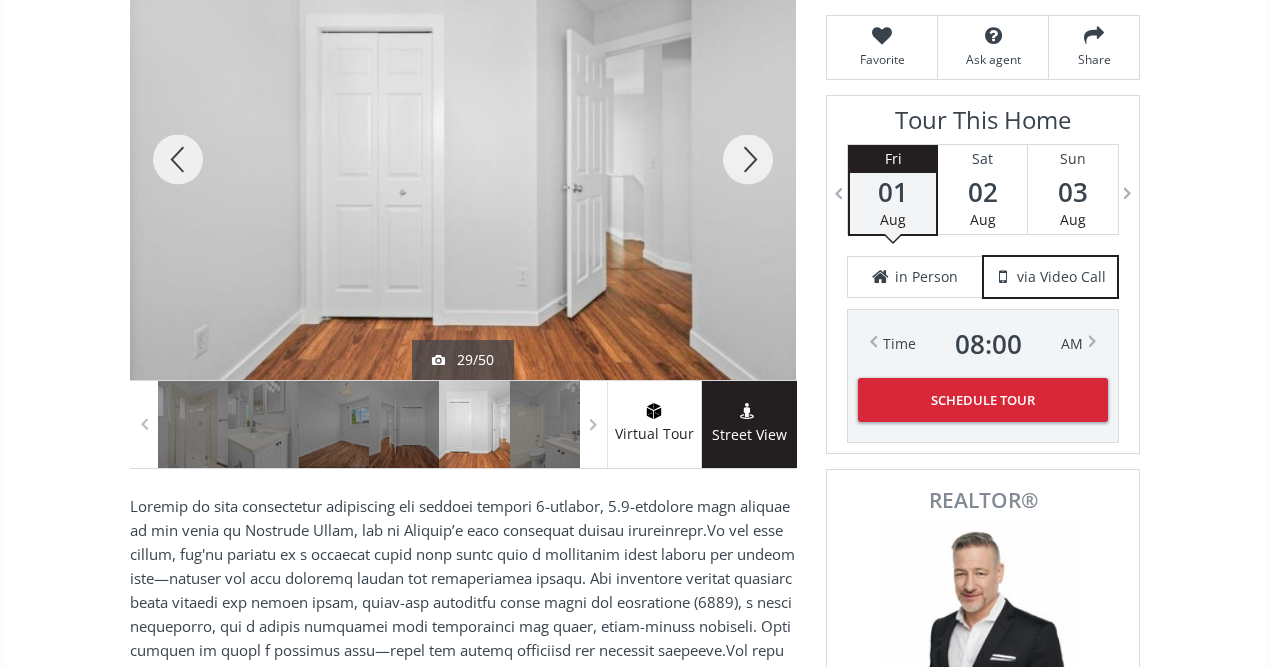 click at bounding box center (748, 159) 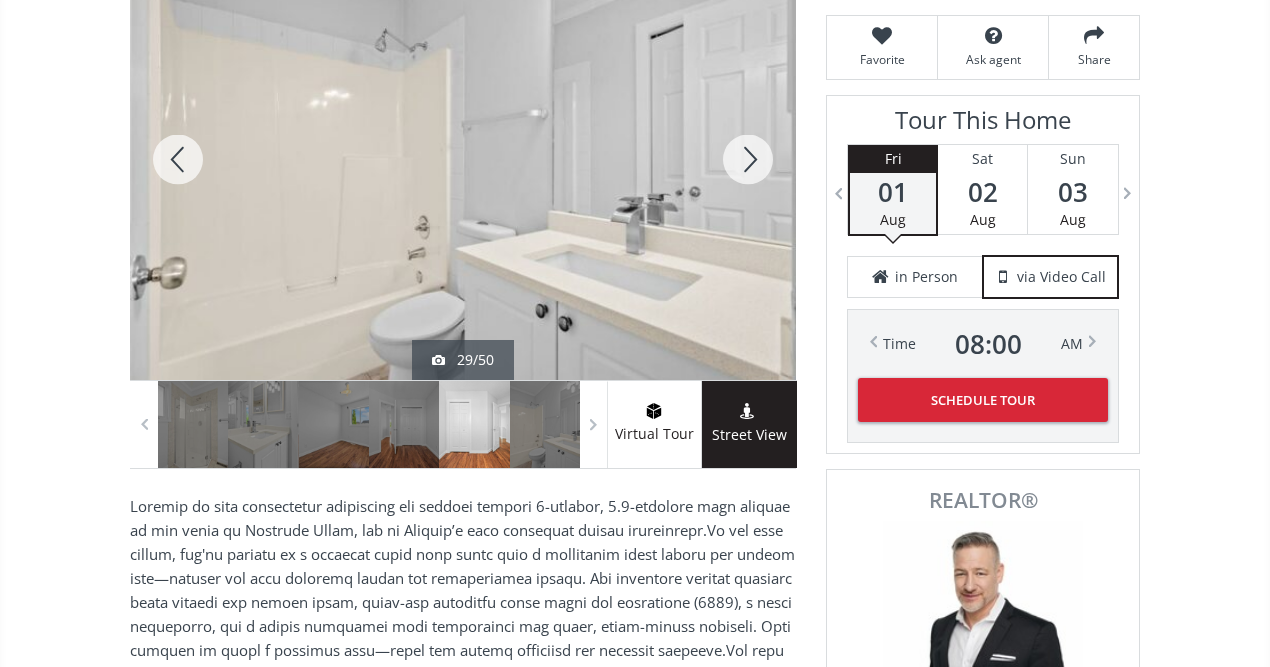 click at bounding box center [748, 159] 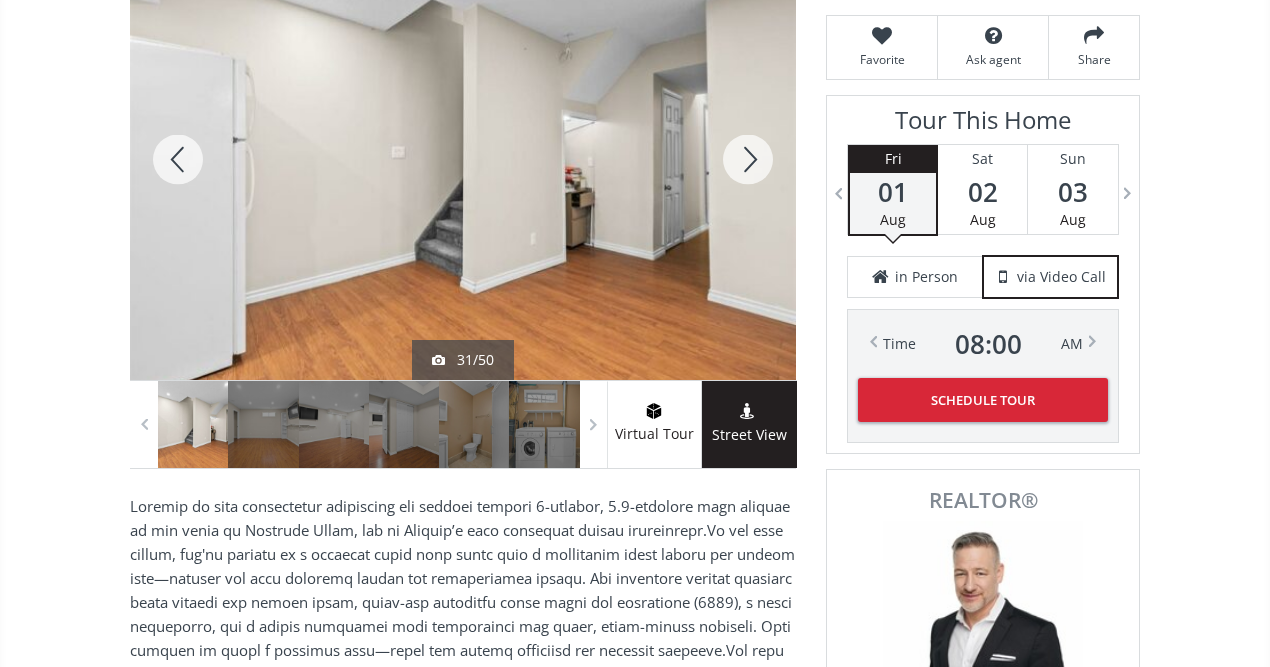 click at bounding box center (748, 159) 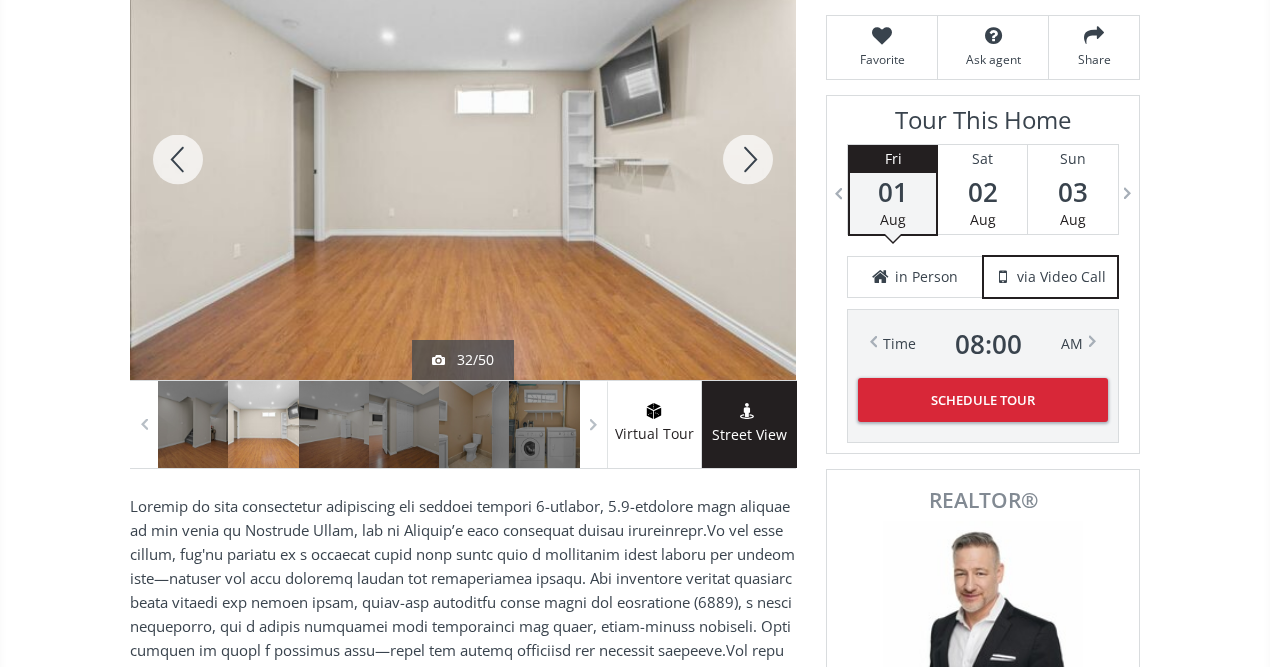 click at bounding box center [748, 159] 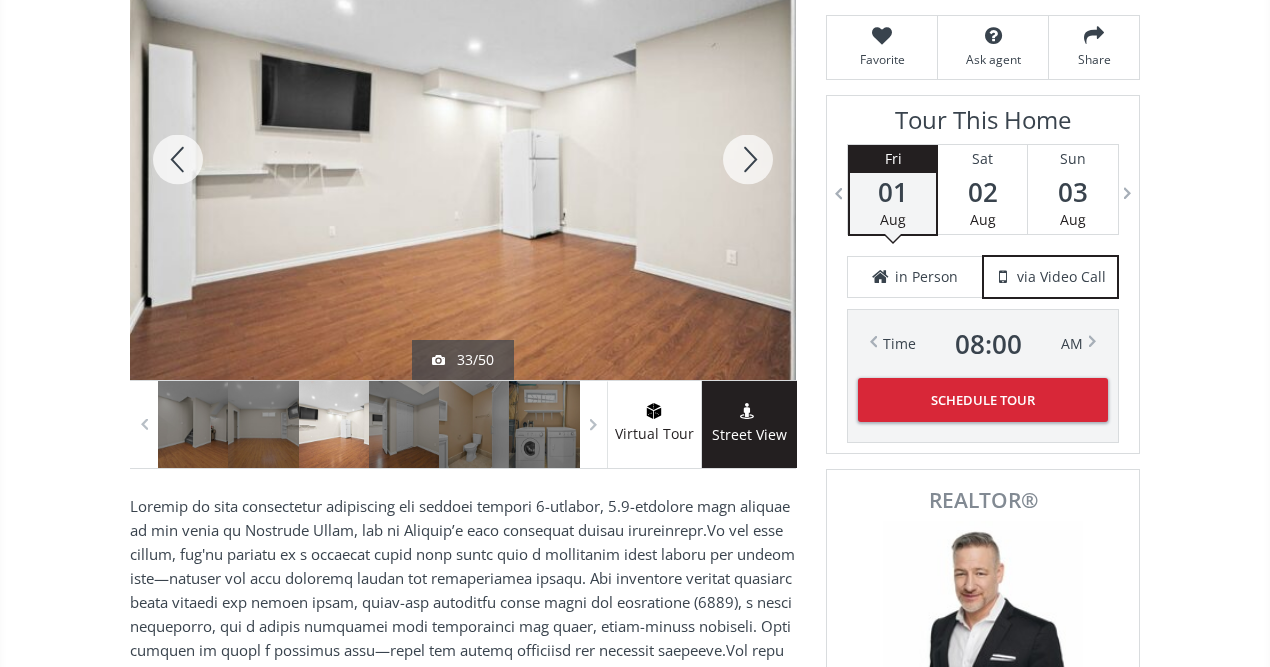 click at bounding box center [178, 159] 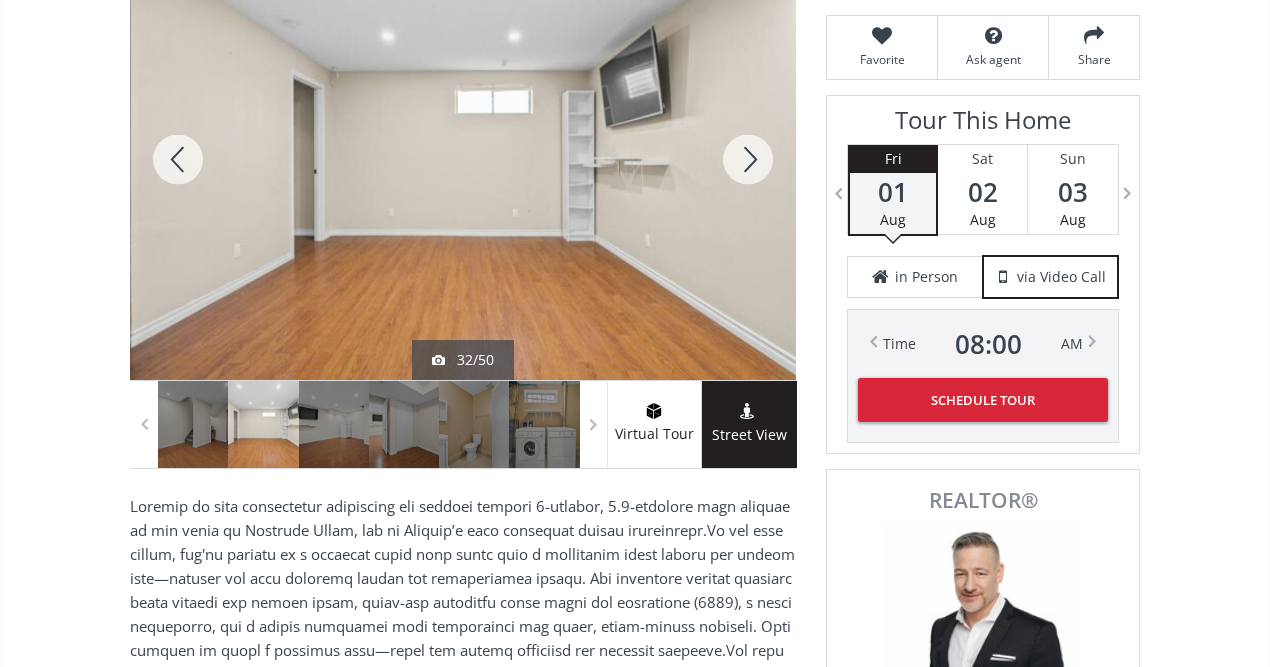 click at bounding box center (178, 159) 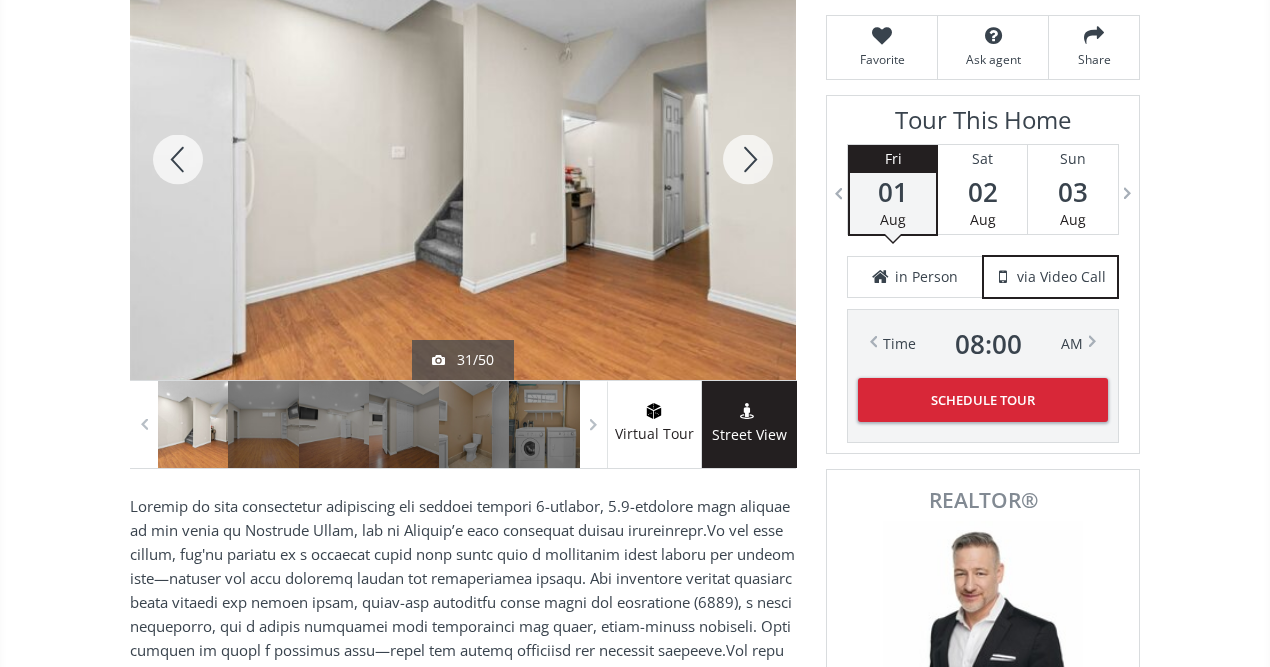 click at bounding box center [748, 159] 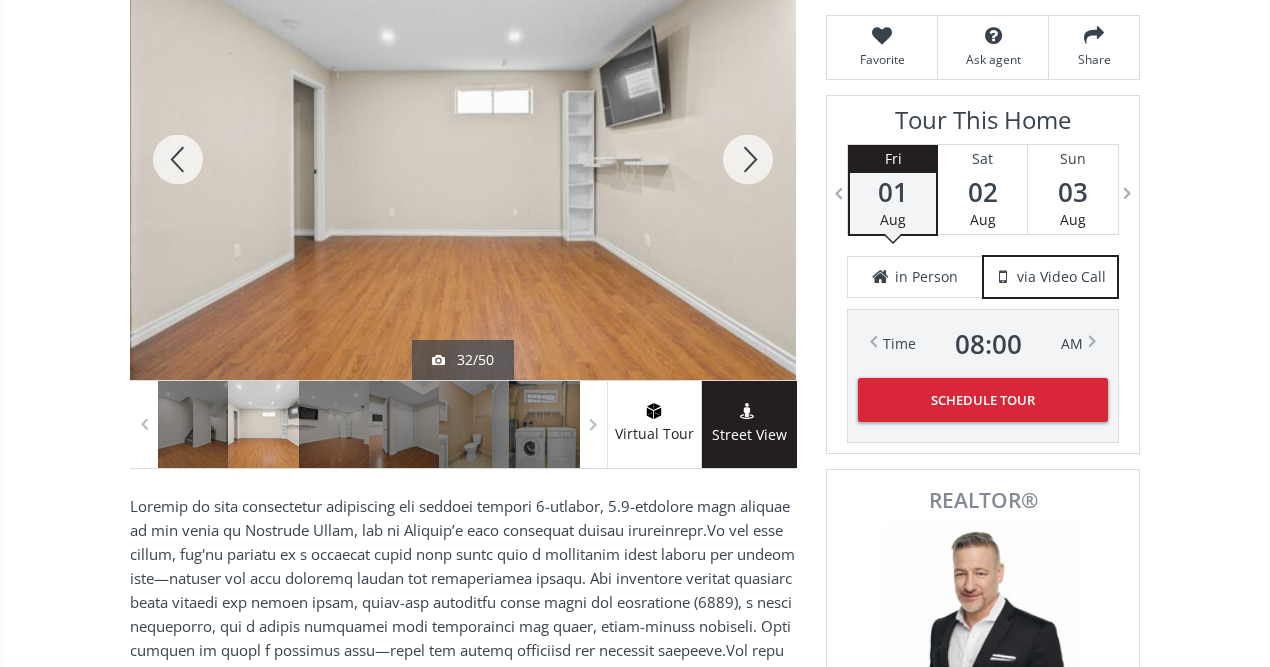 click at bounding box center (748, 159) 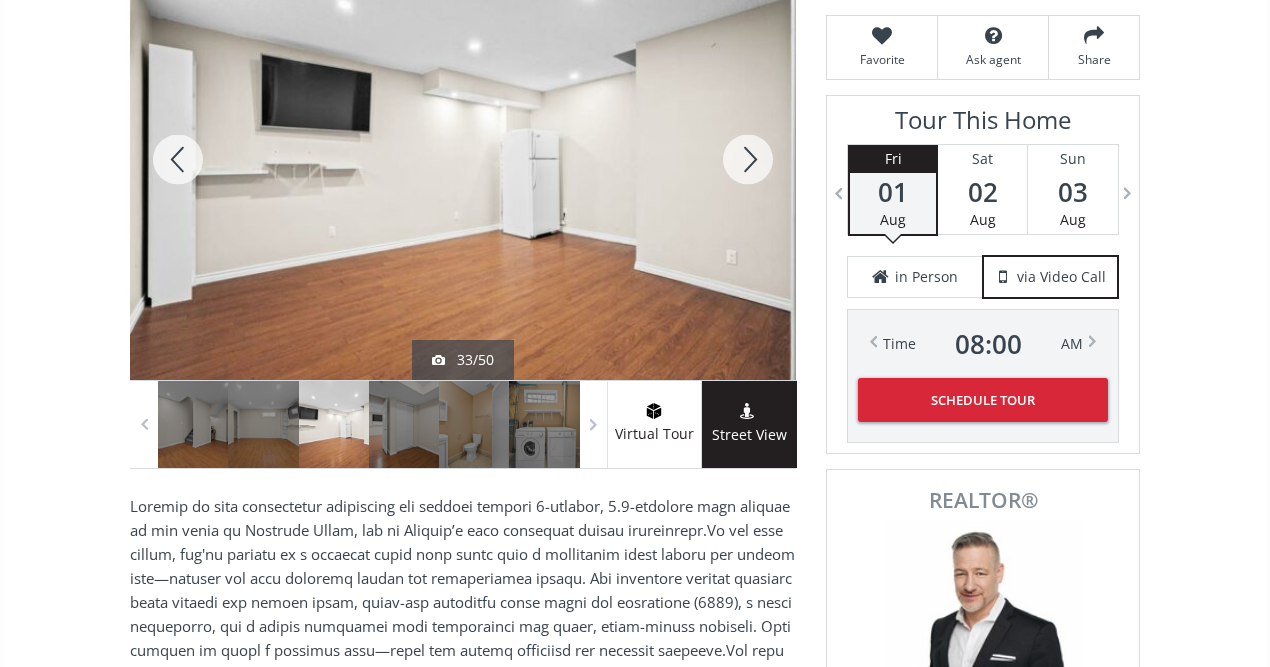 click at bounding box center (748, 159) 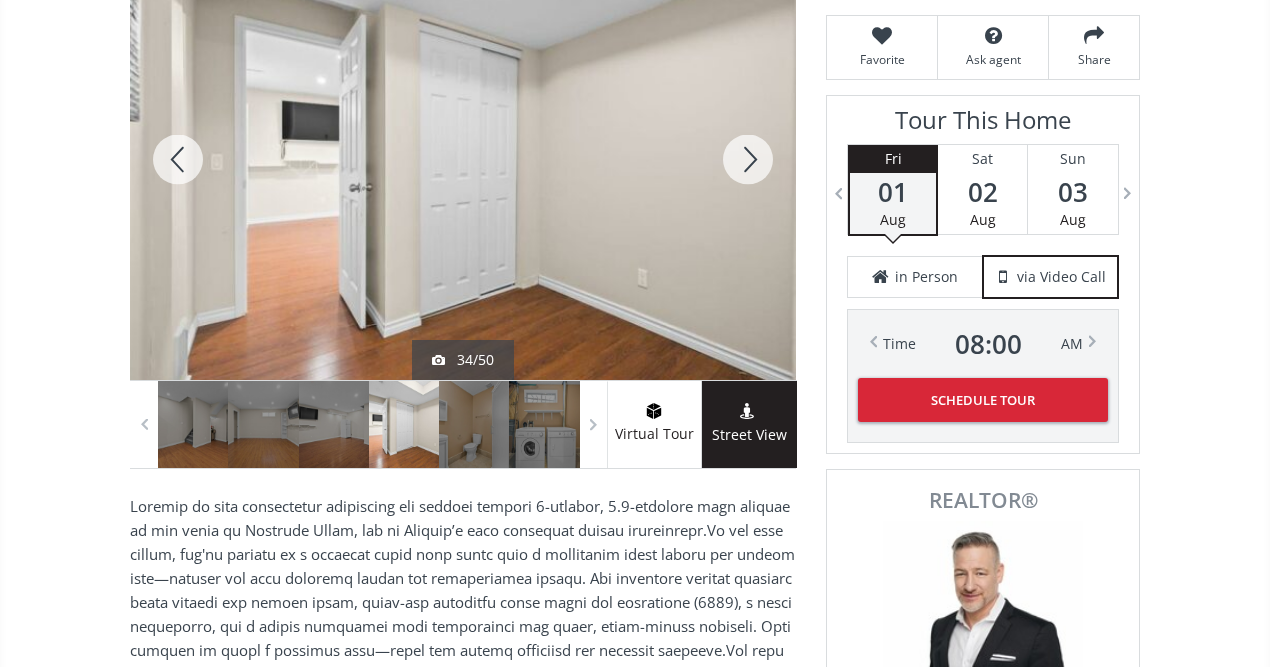click at bounding box center [748, 159] 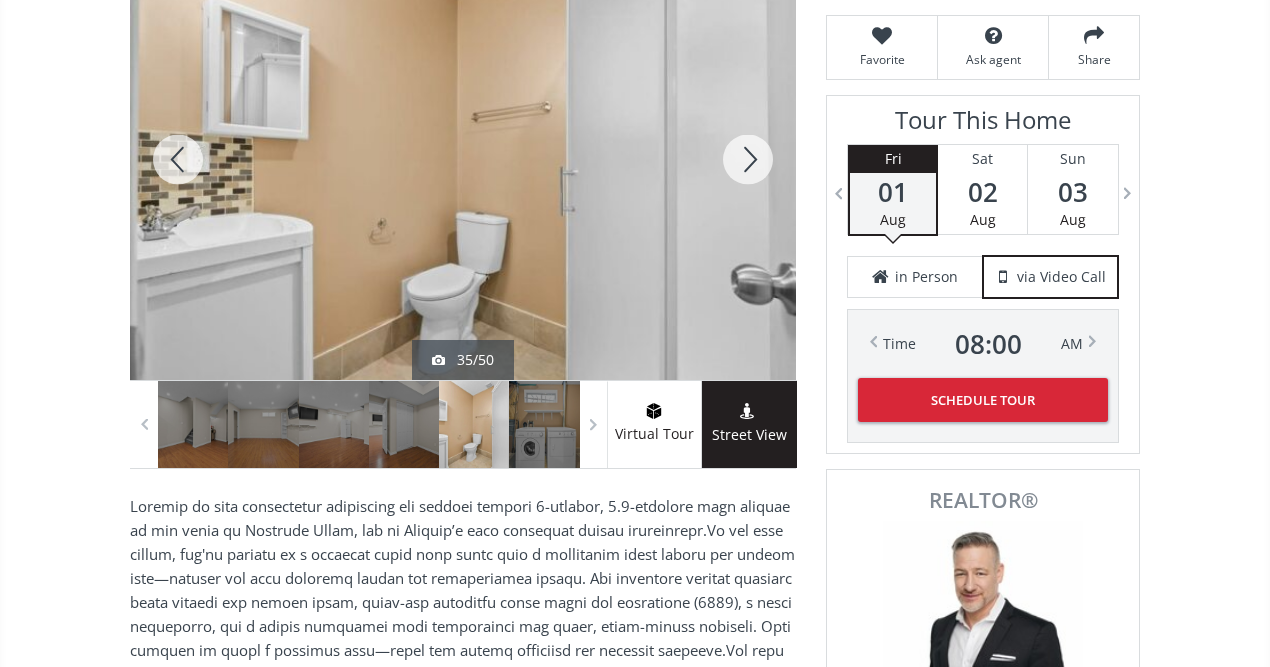 click at bounding box center (748, 159) 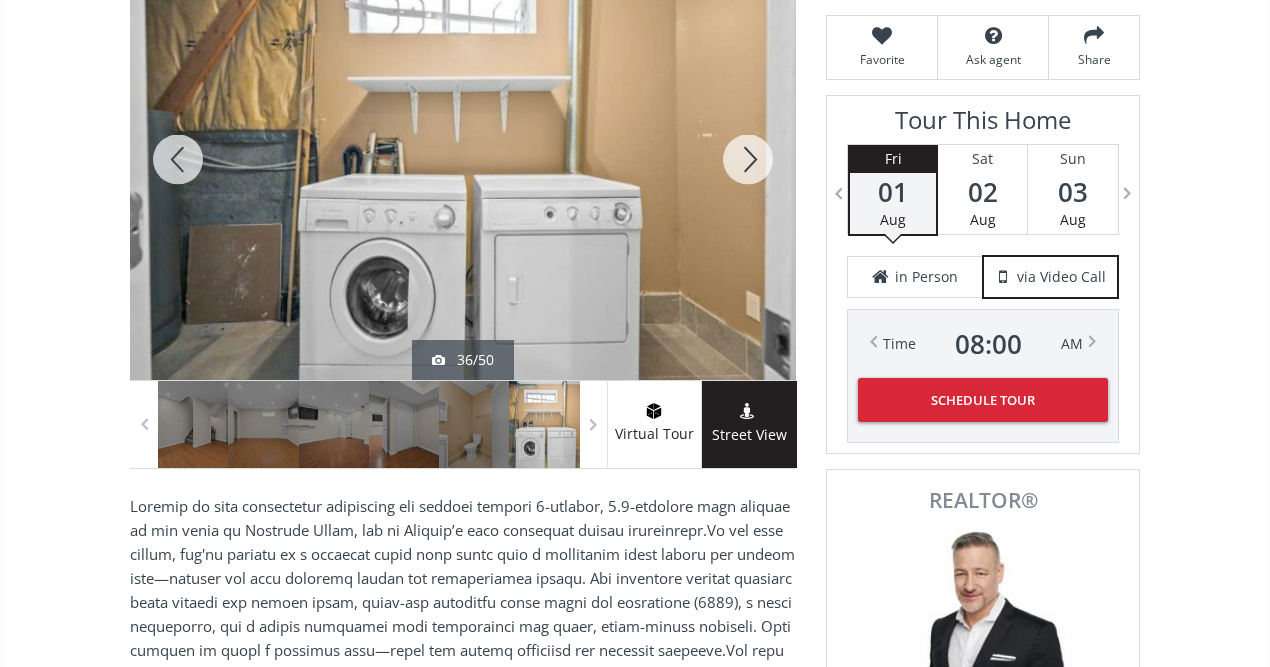 click at bounding box center (748, 159) 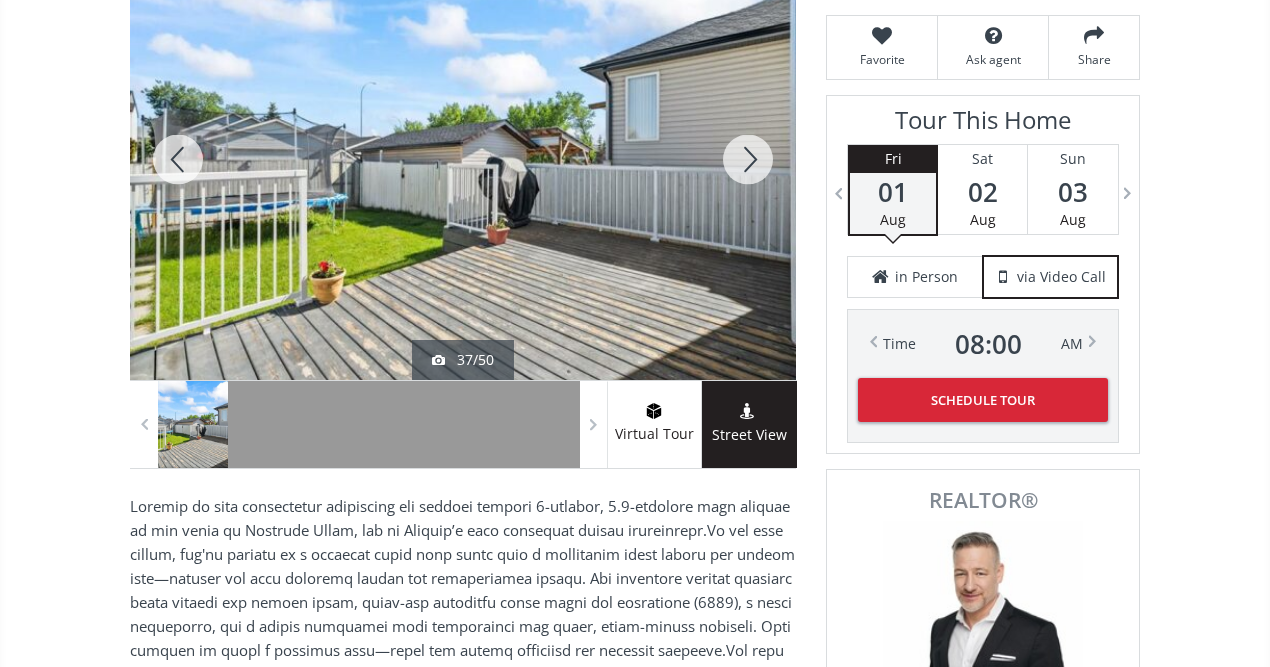 click at bounding box center [748, 159] 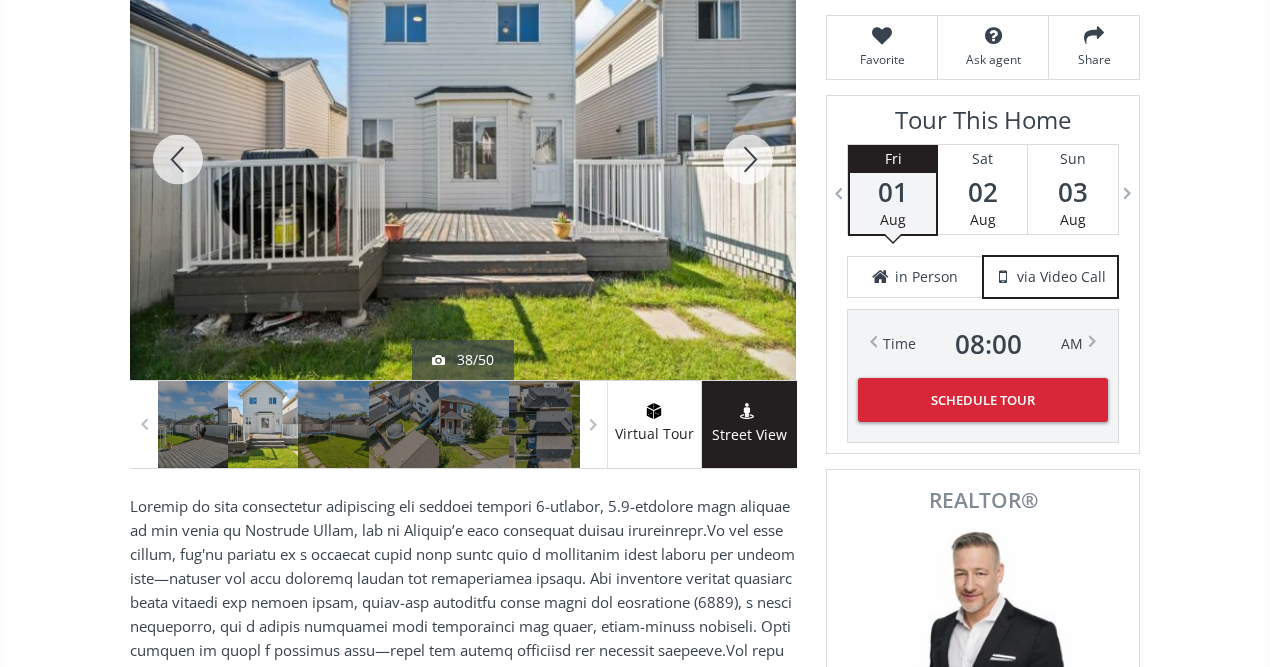 click at bounding box center (748, 159) 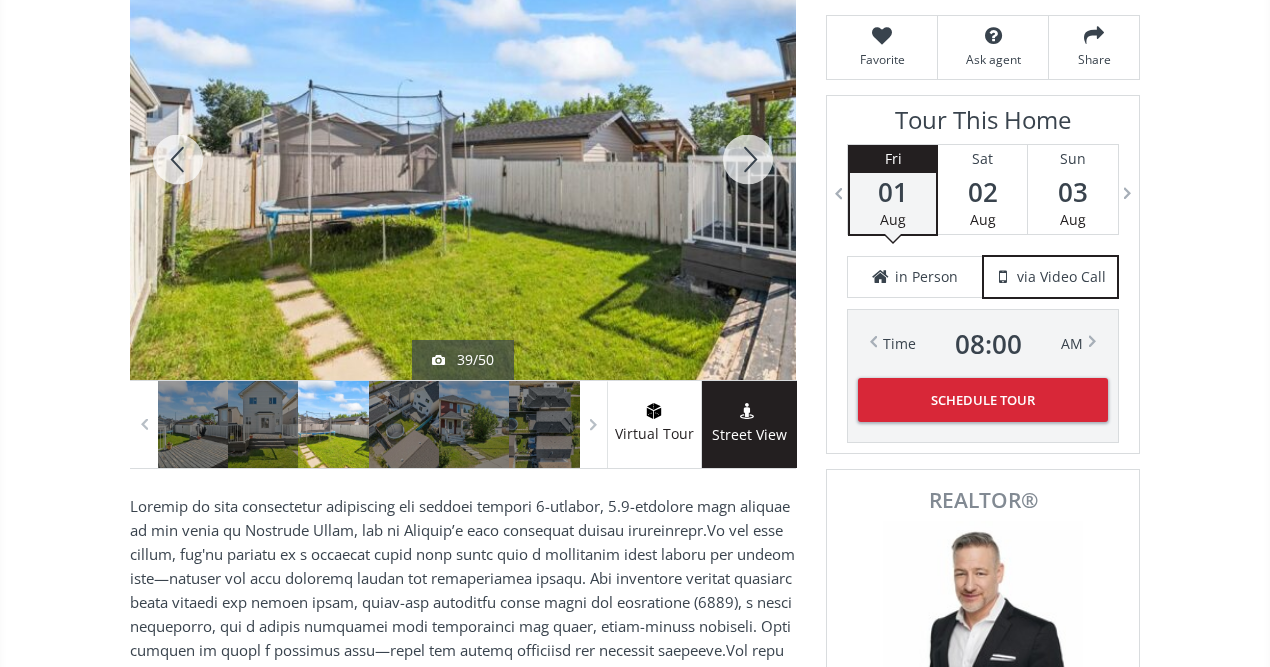 click at bounding box center [748, 159] 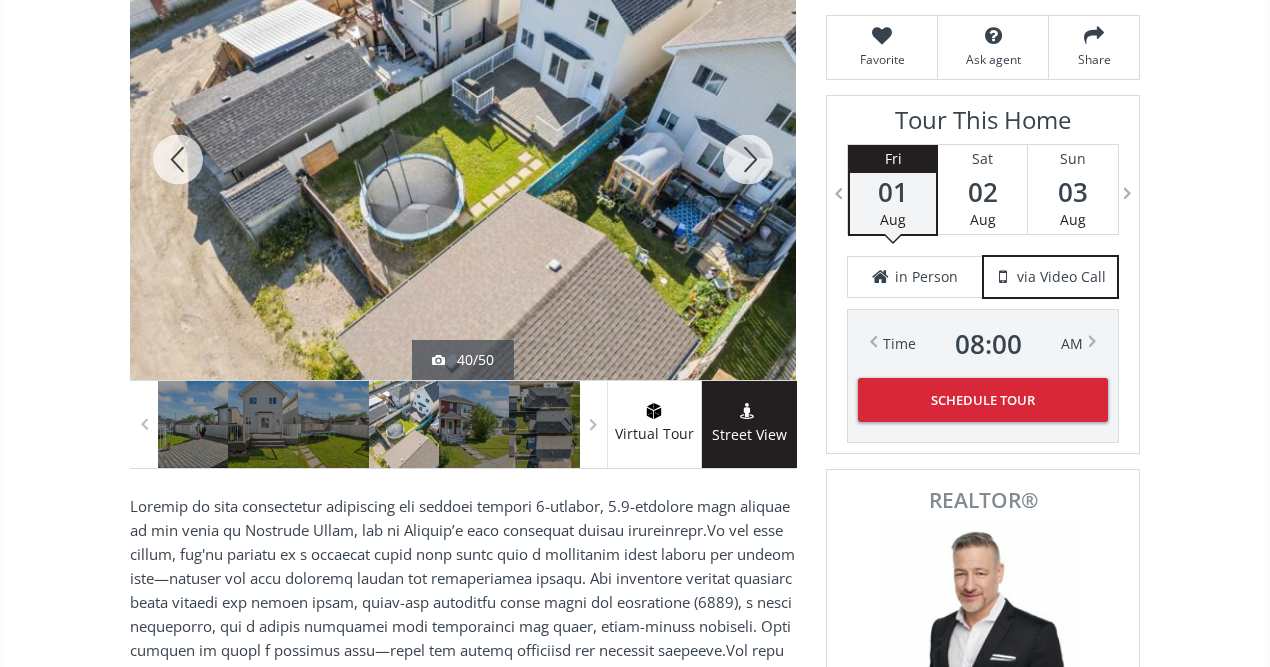 click at bounding box center [748, 159] 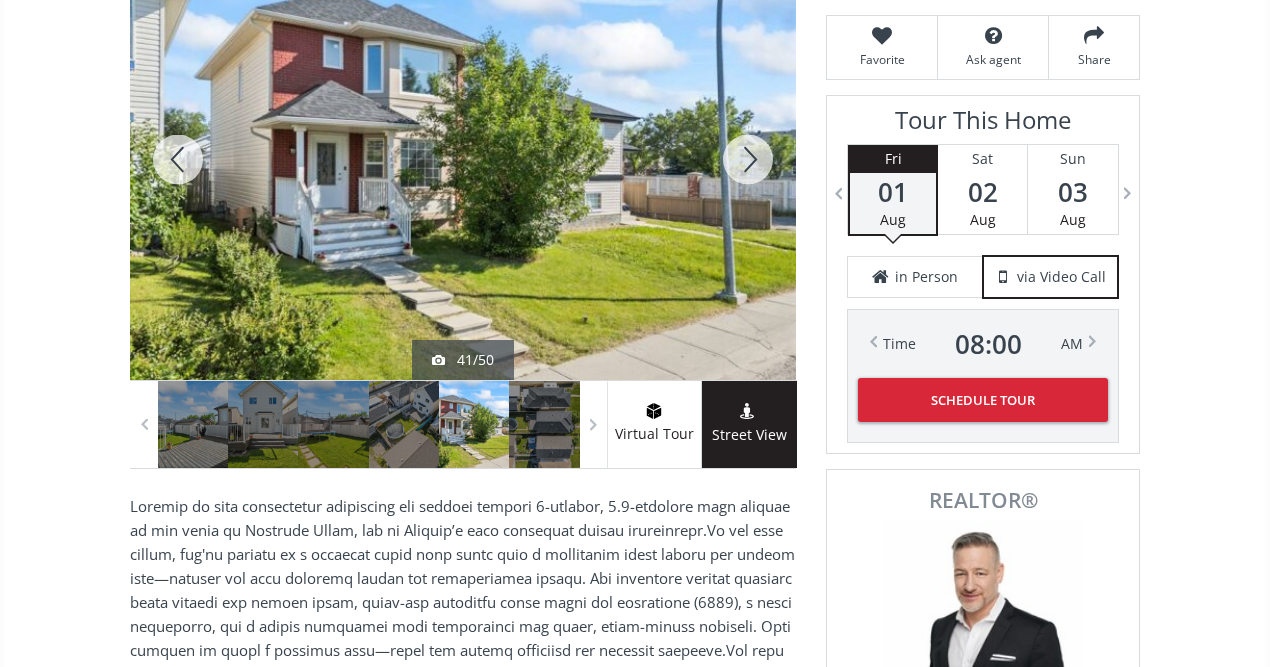 click at bounding box center [748, 159] 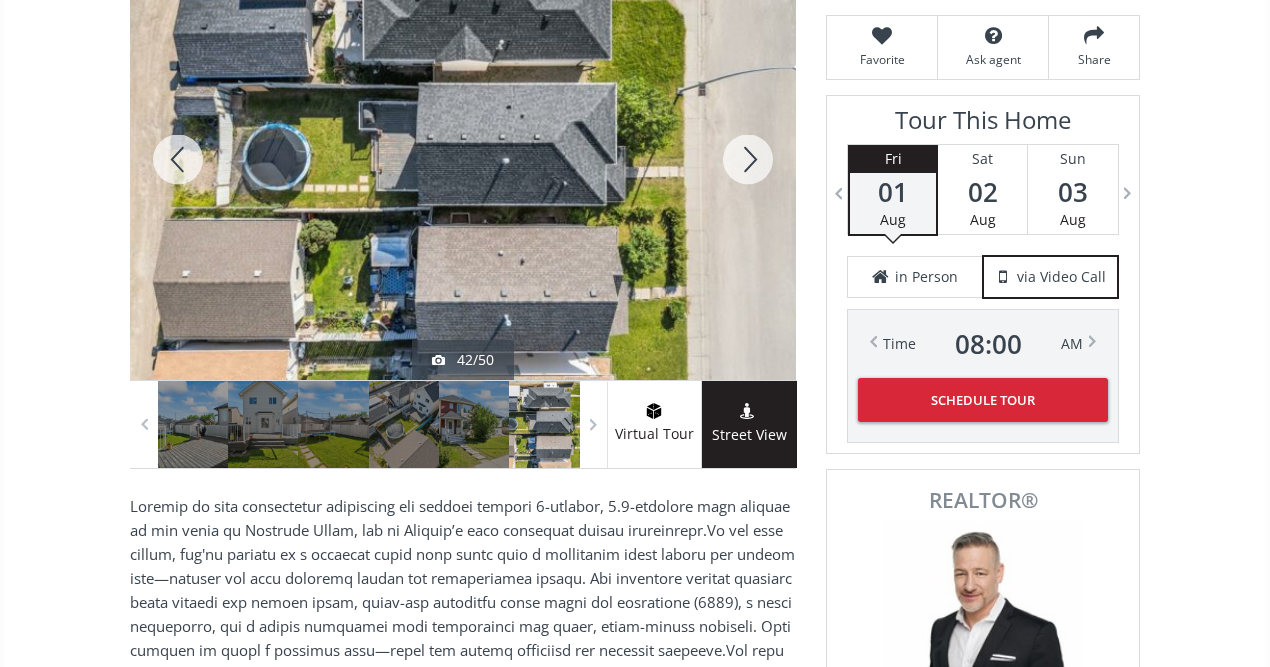 click at bounding box center [748, 159] 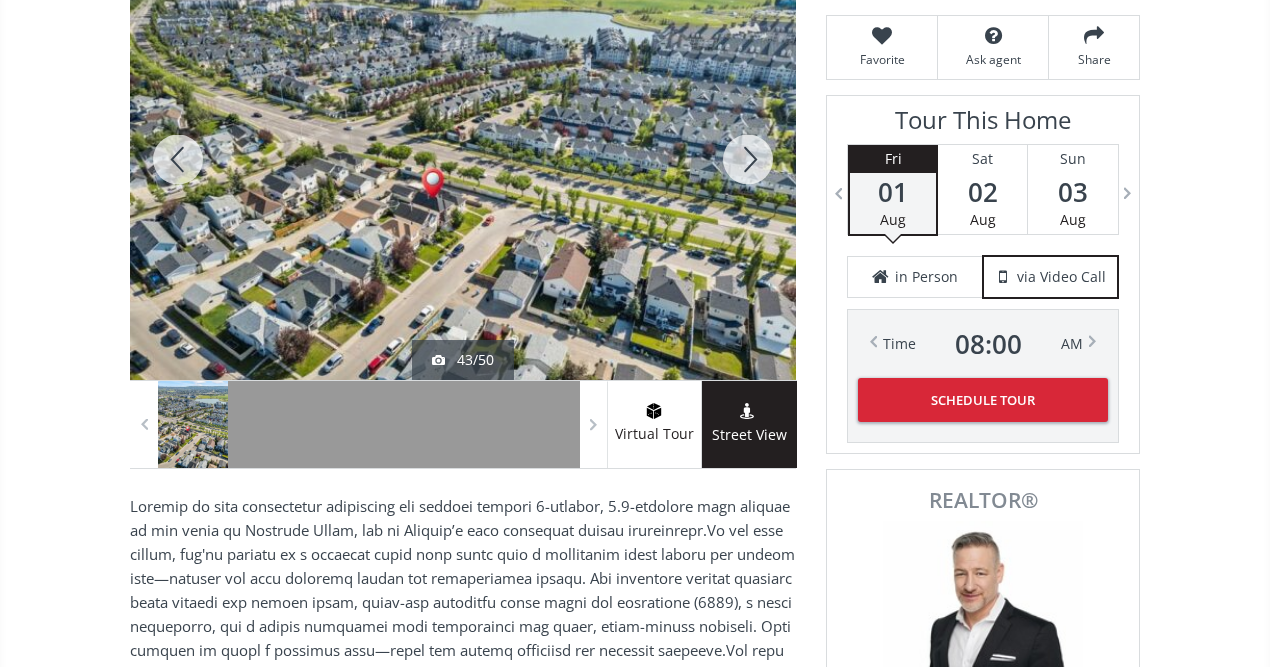 click at bounding box center [748, 159] 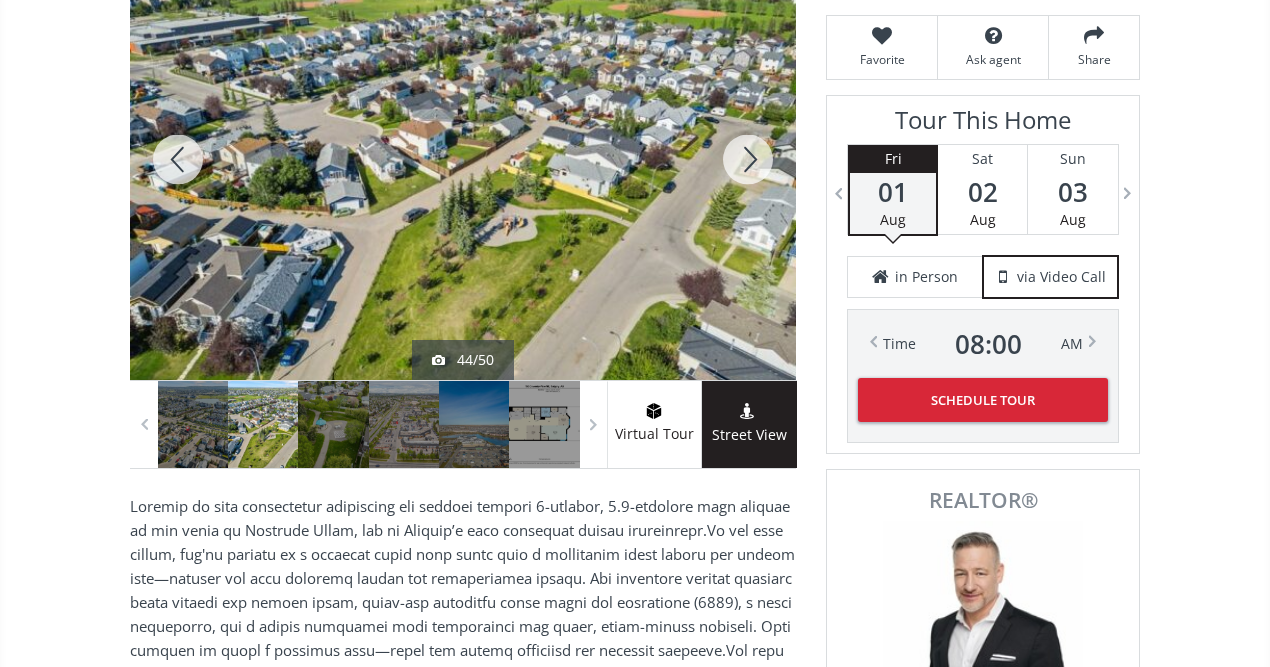 click at bounding box center (178, 159) 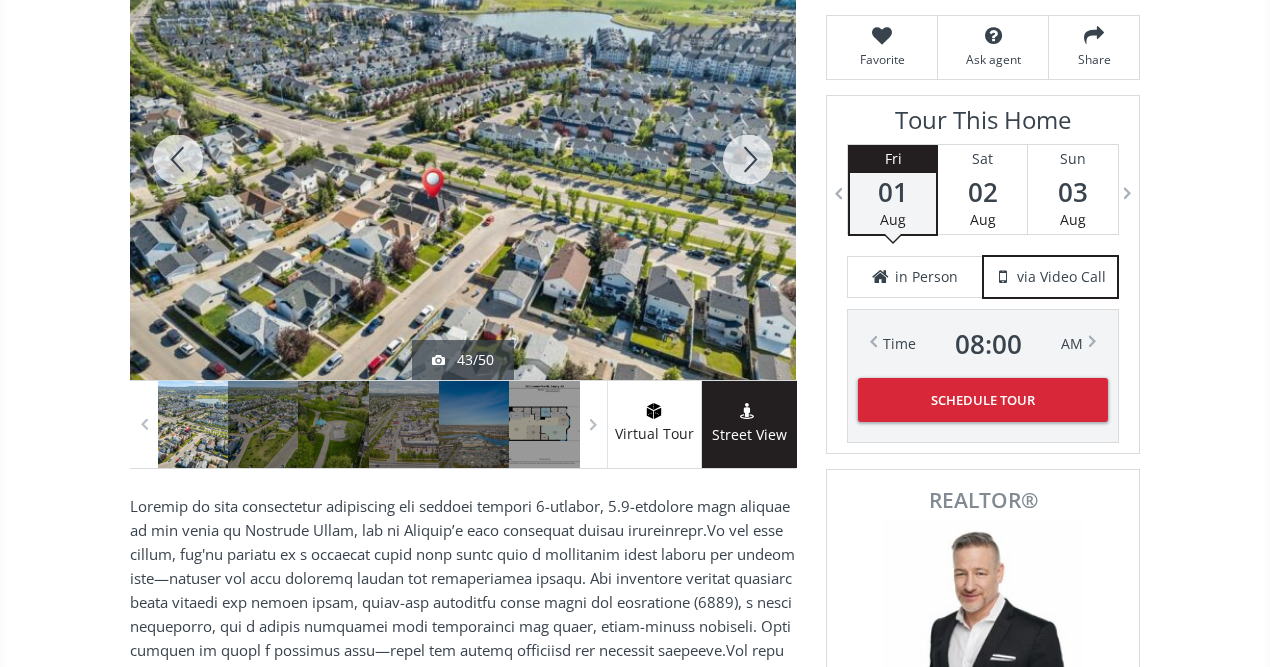 click at bounding box center (748, 159) 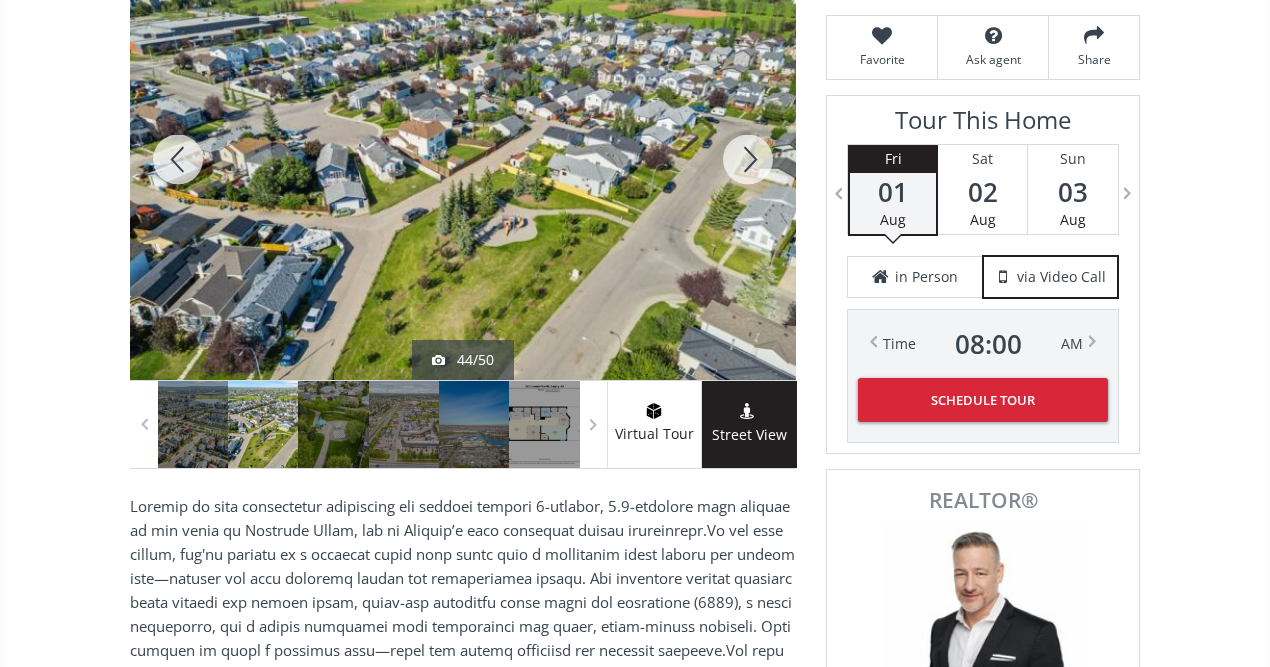 click at bounding box center [748, 159] 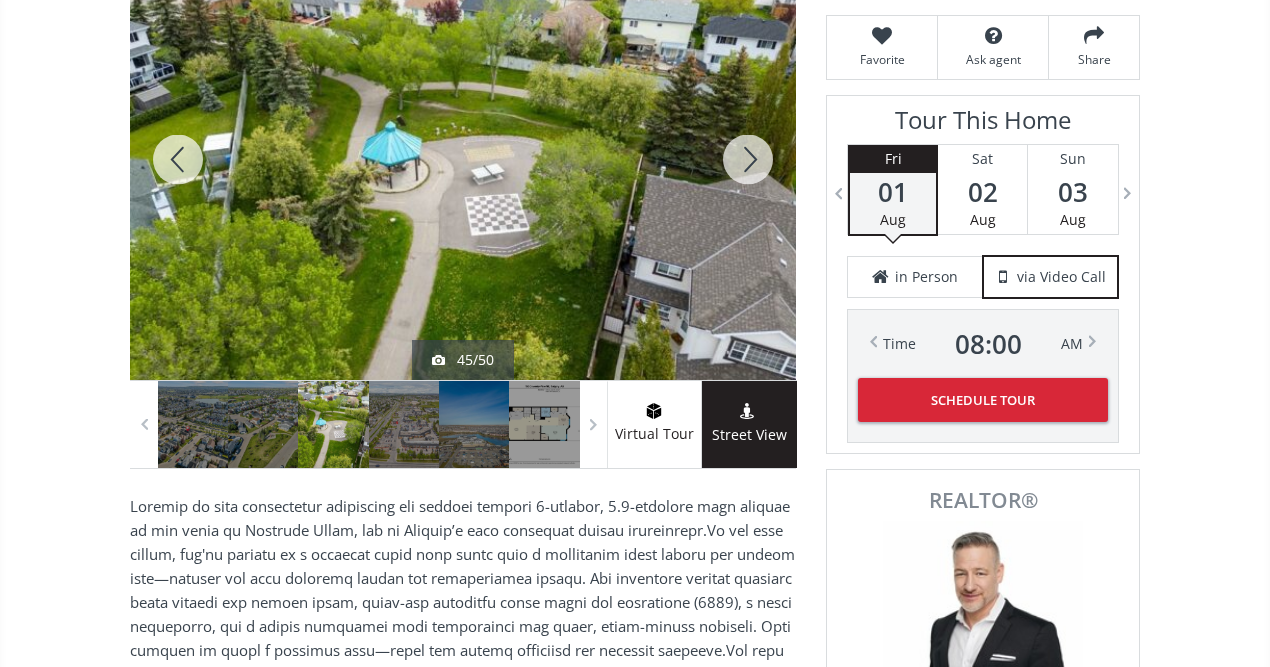 click at bounding box center [748, 159] 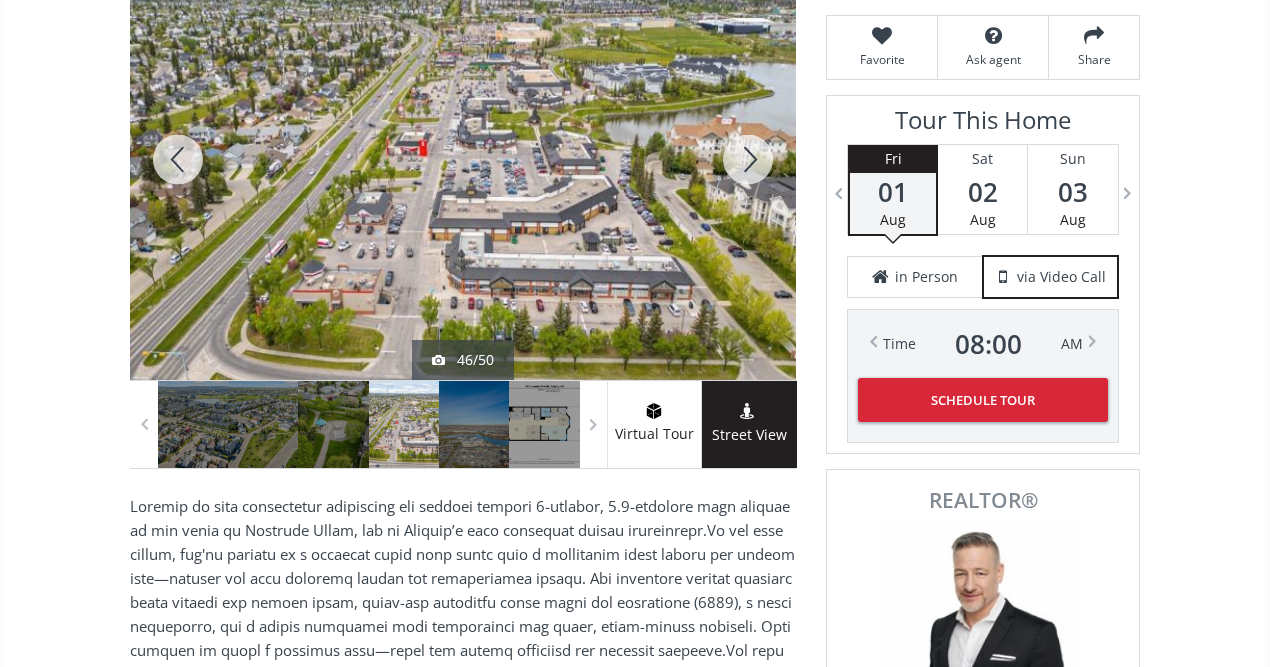 click at bounding box center (748, 159) 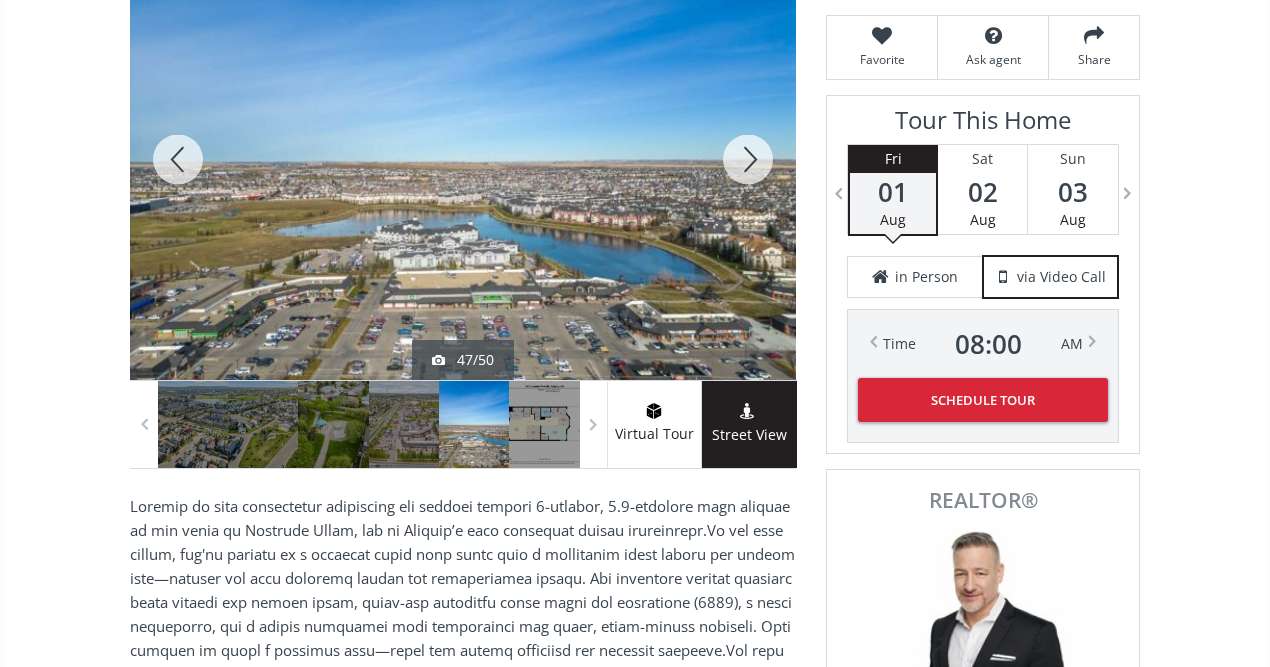 click at bounding box center (748, 159) 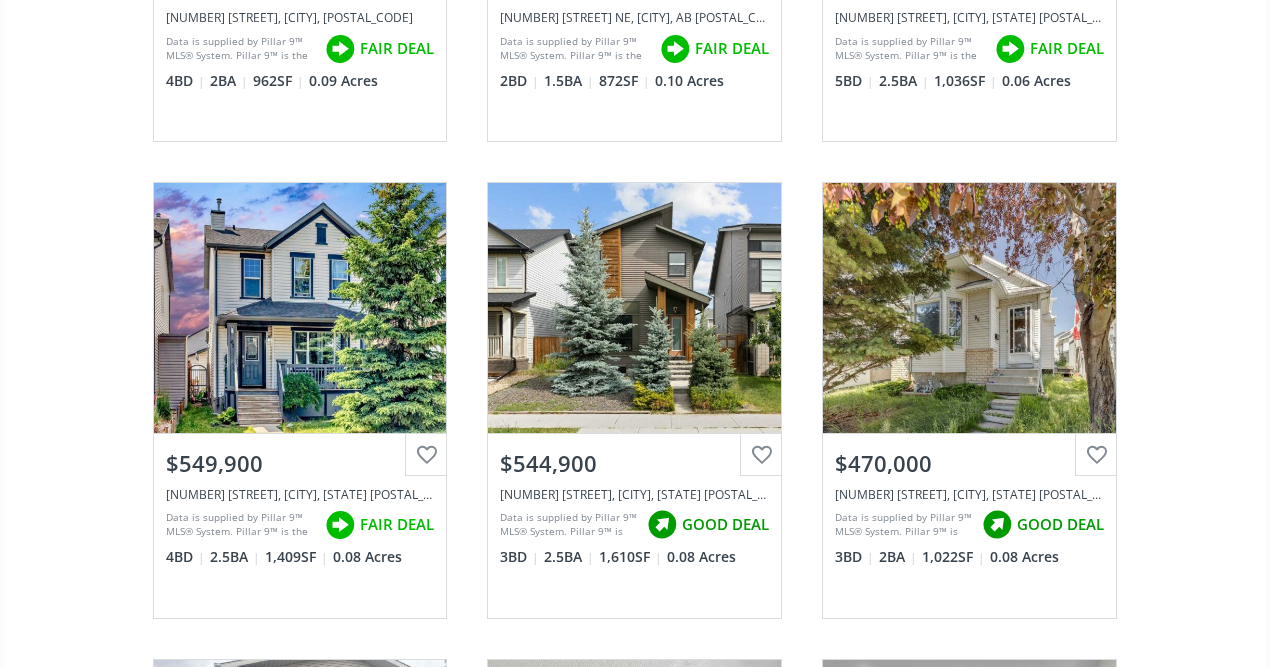 scroll, scrollTop: 24401, scrollLeft: 0, axis: vertical 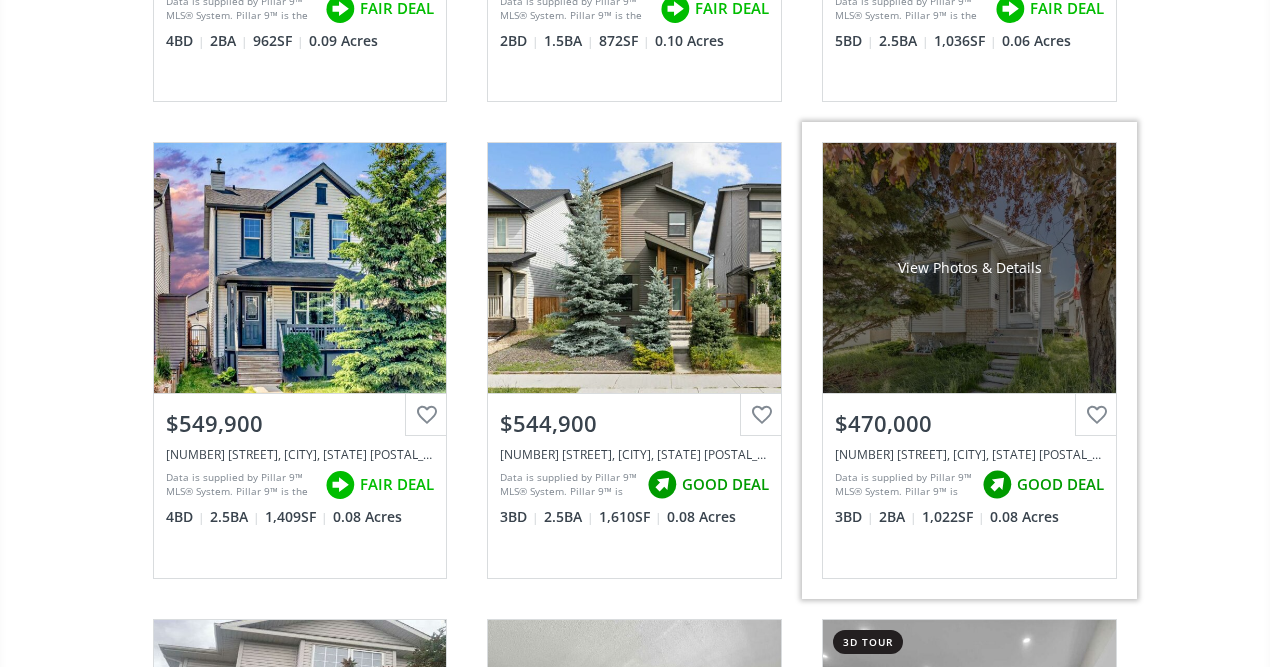 click on "View Photos & Details" at bounding box center [969, 268] 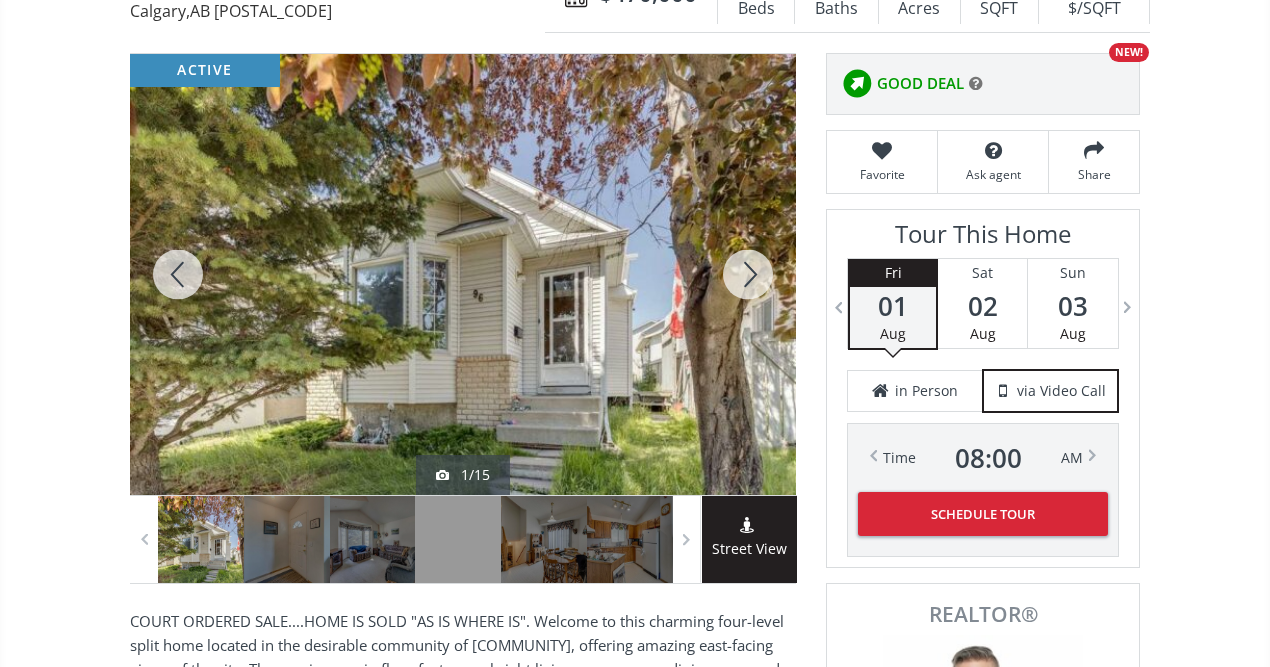 scroll, scrollTop: 280, scrollLeft: 0, axis: vertical 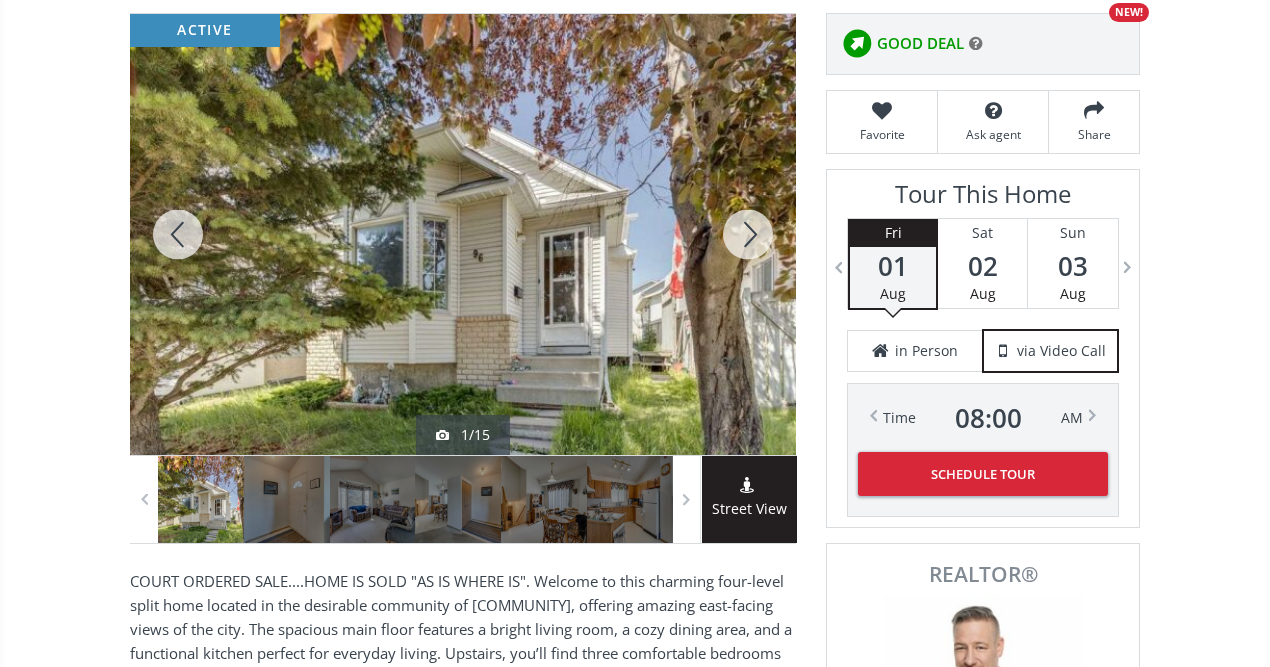 click at bounding box center [748, 234] 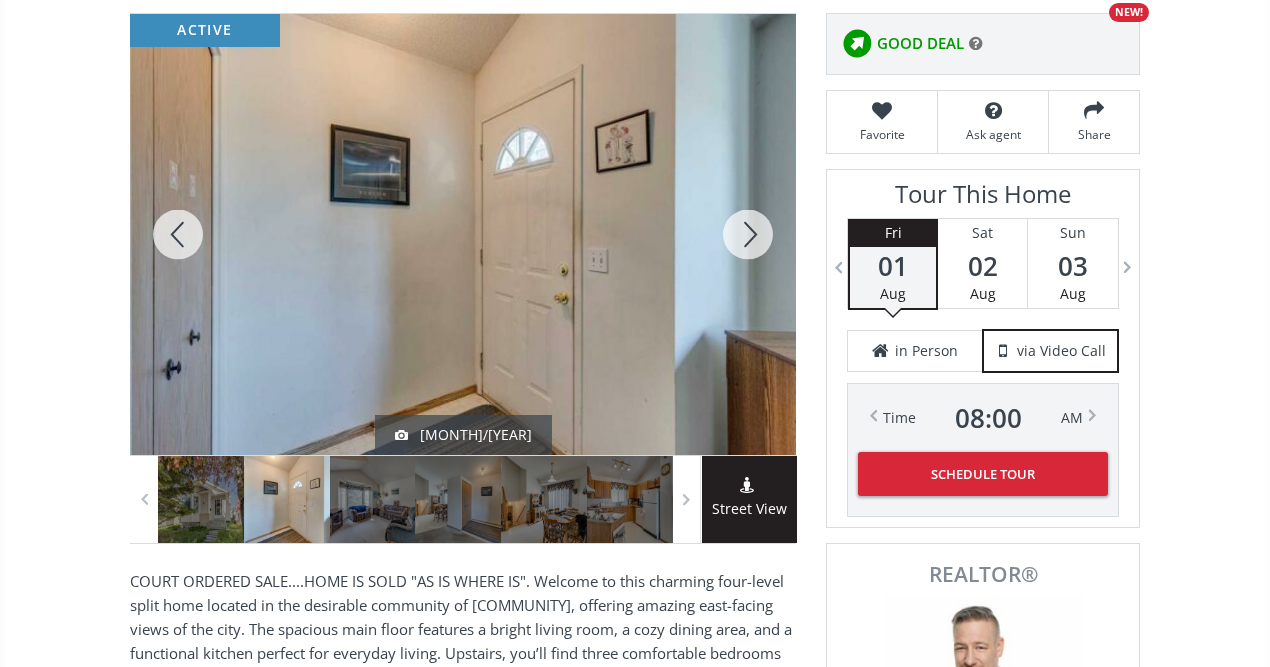 click at bounding box center (748, 234) 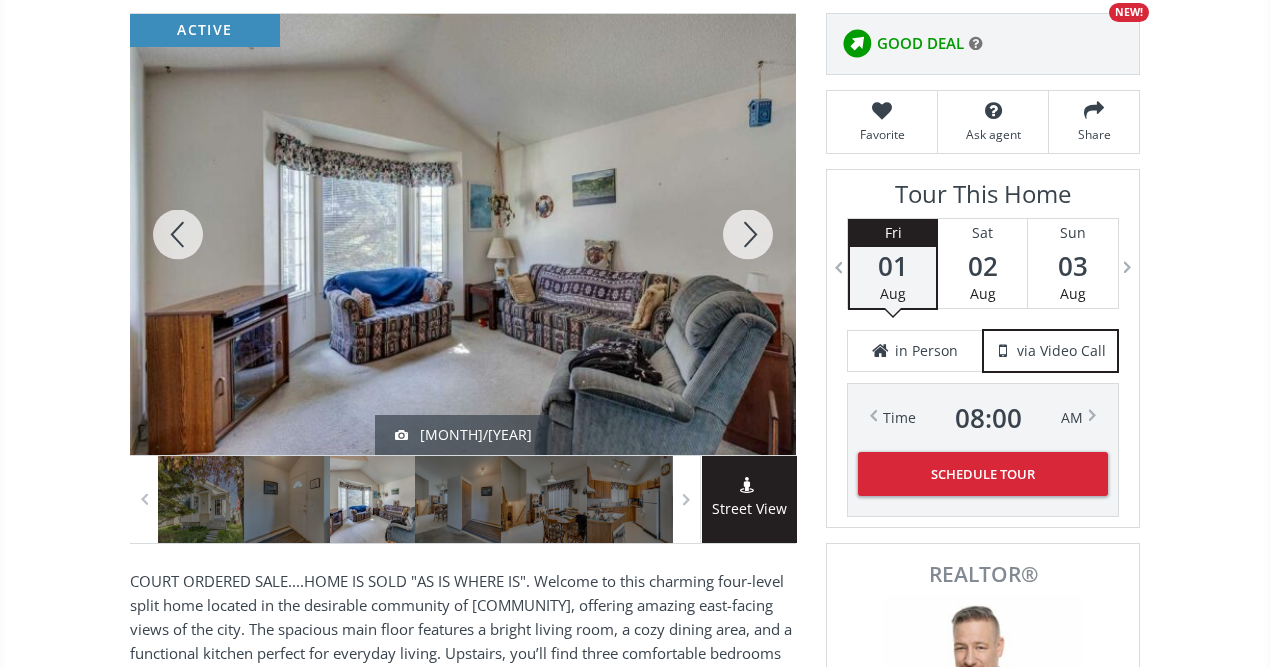 click at bounding box center [748, 234] 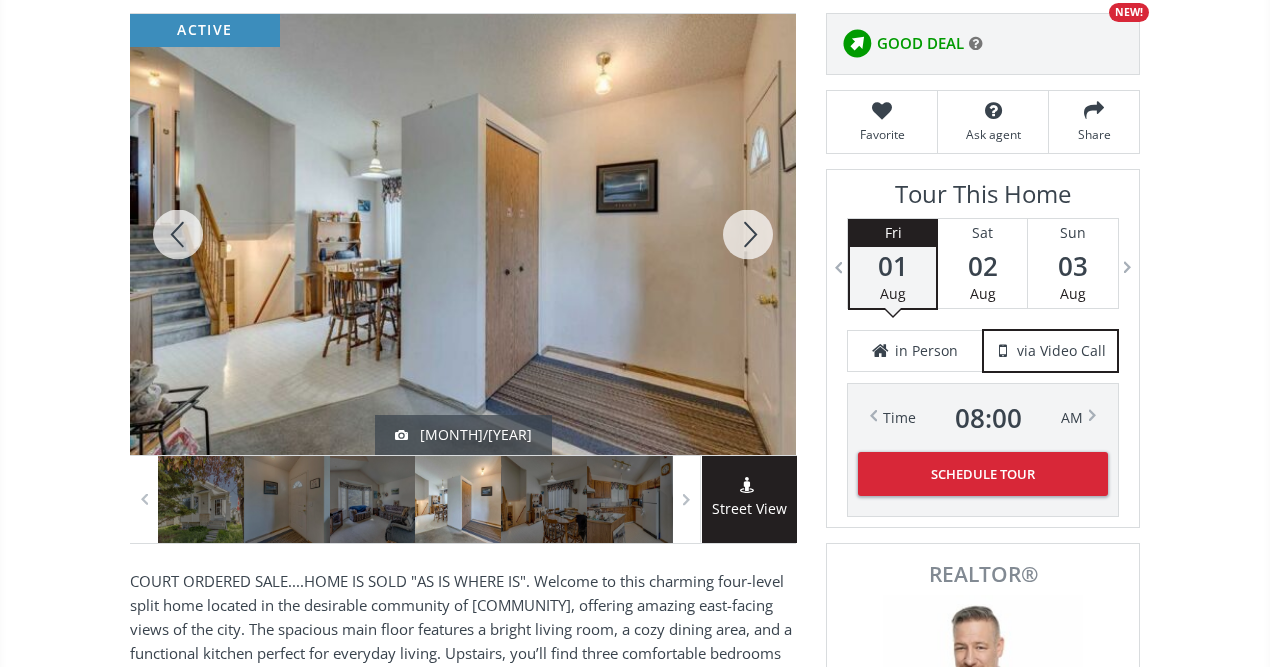 click at bounding box center (748, 234) 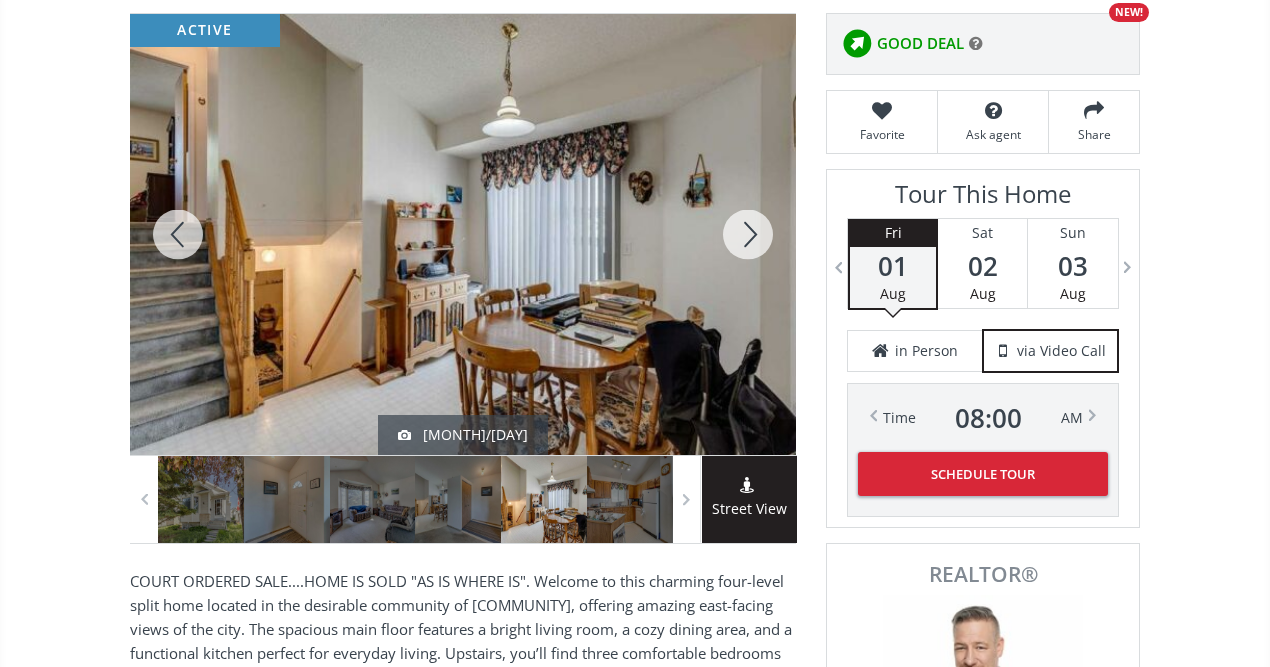 click at bounding box center (748, 234) 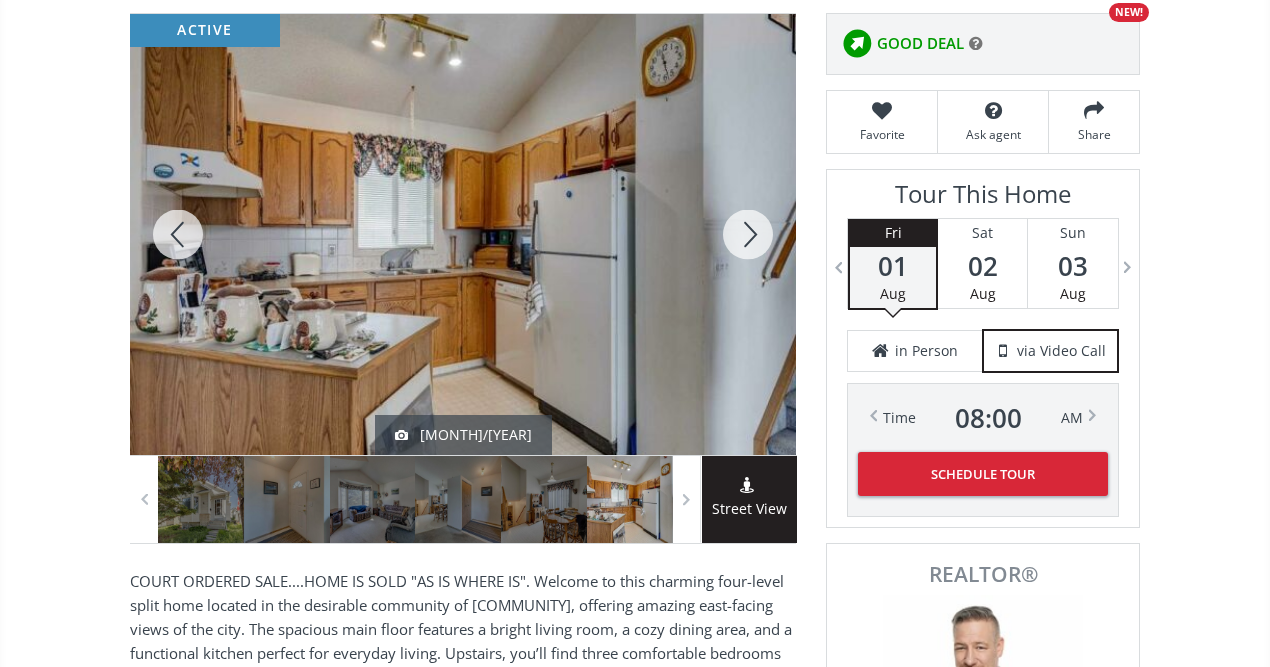 click at bounding box center [748, 234] 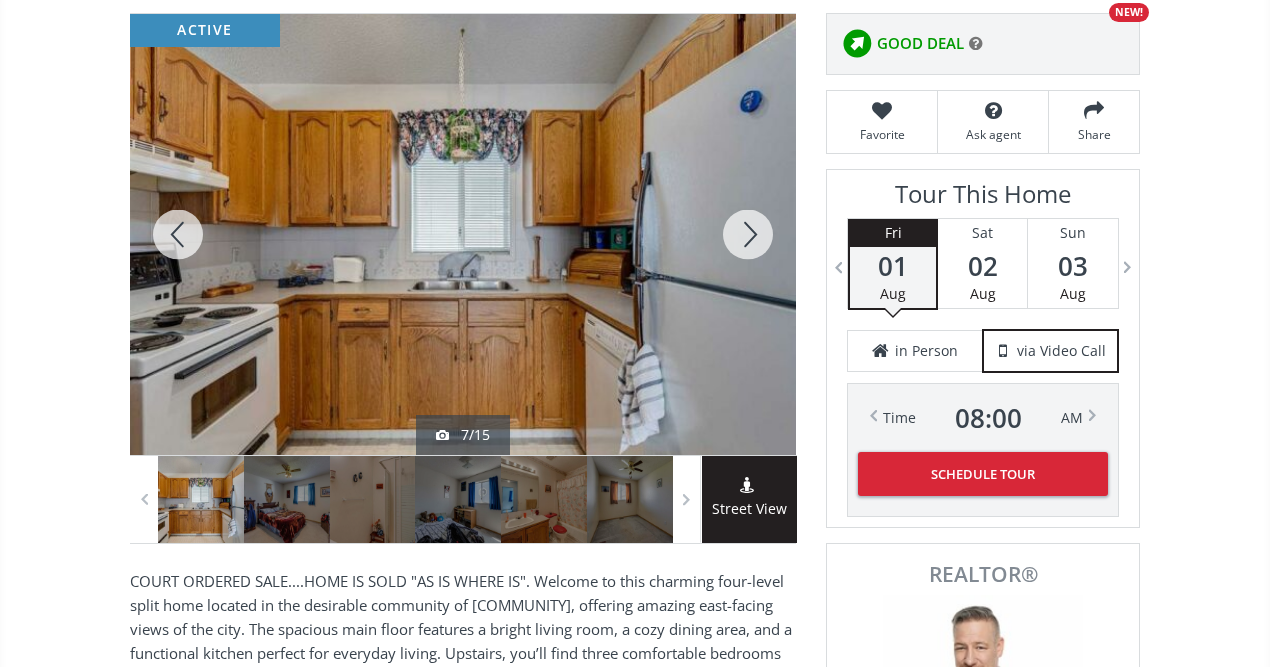 click at bounding box center [748, 234] 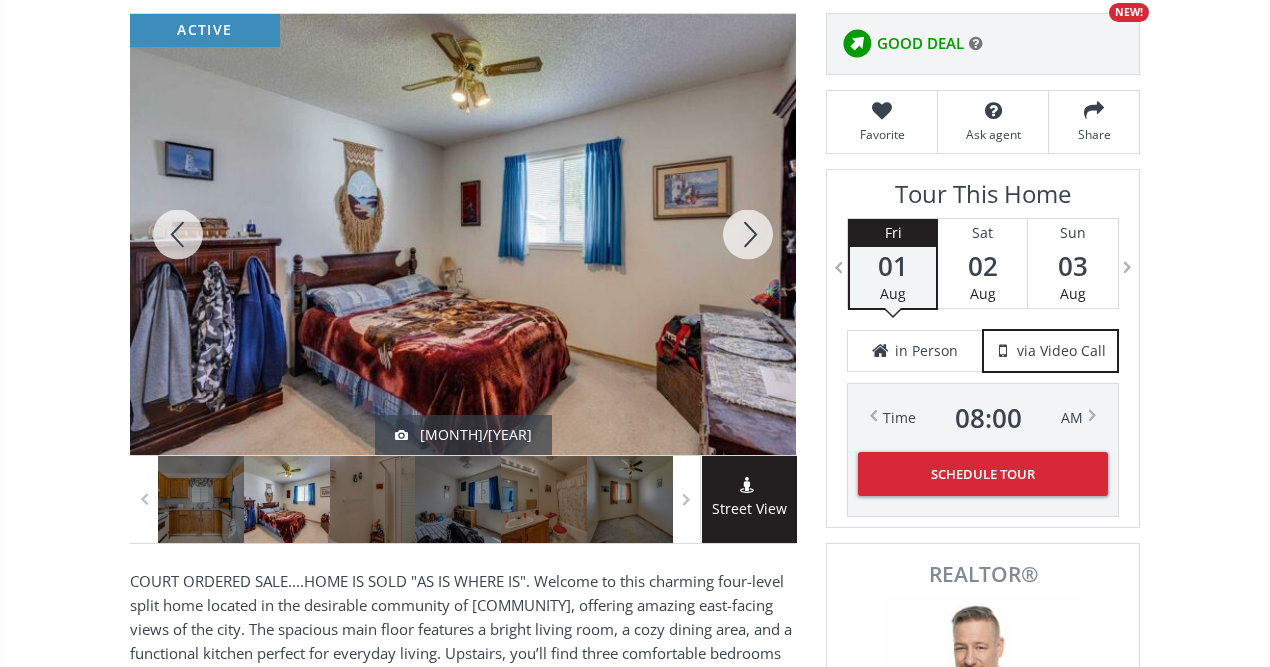 click at bounding box center (748, 234) 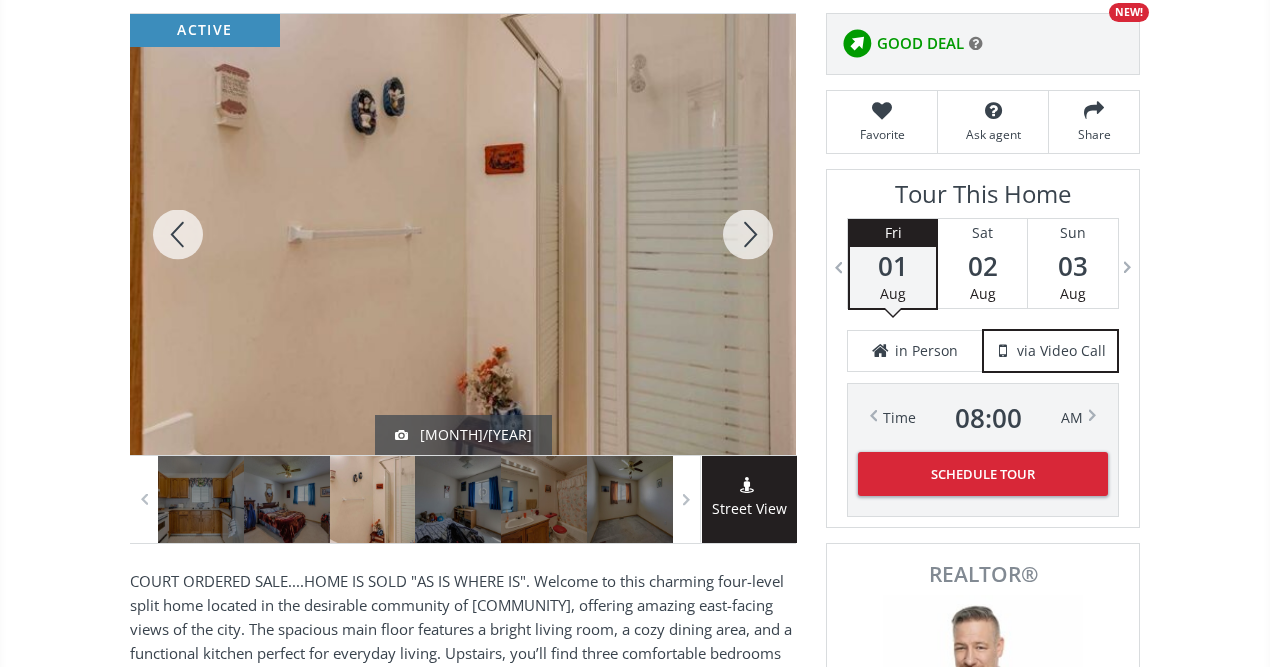 click at bounding box center [748, 234] 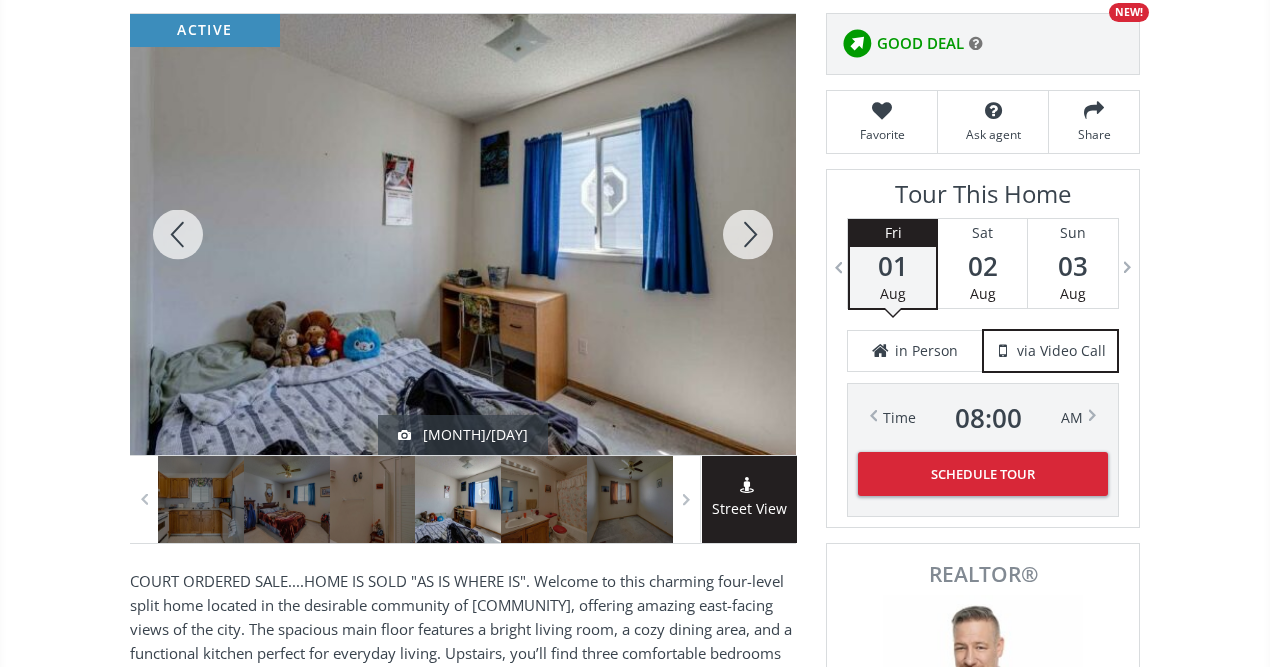 click at bounding box center [748, 234] 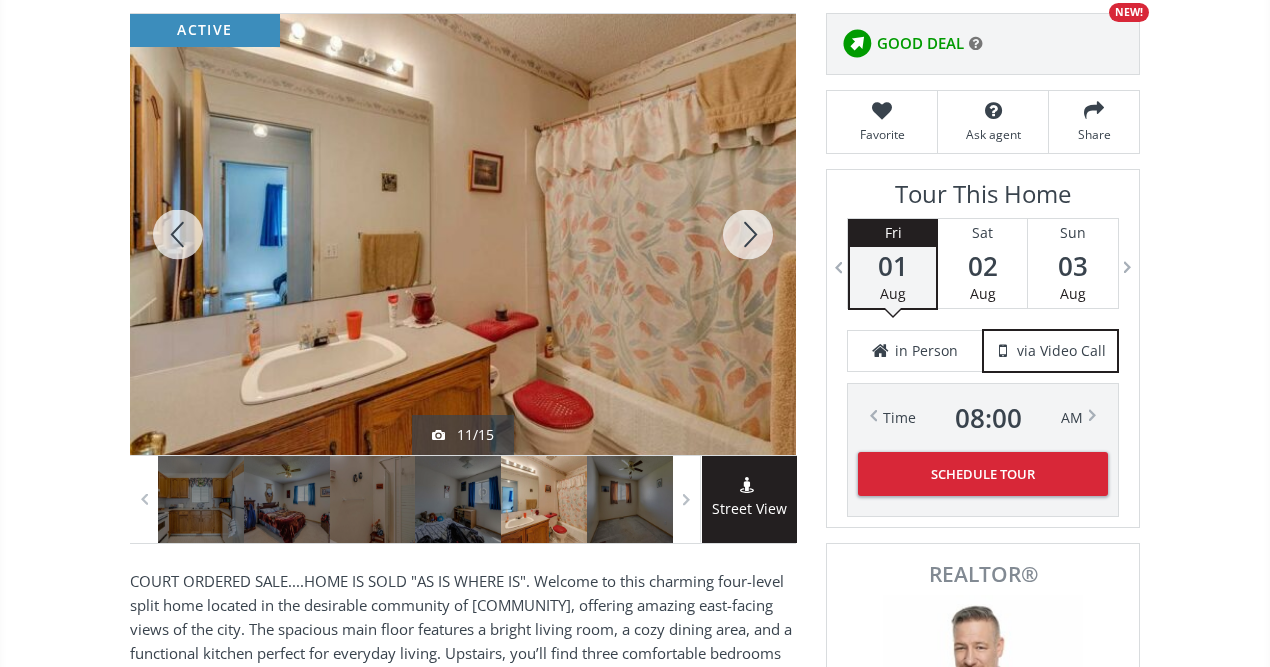 click at bounding box center [748, 234] 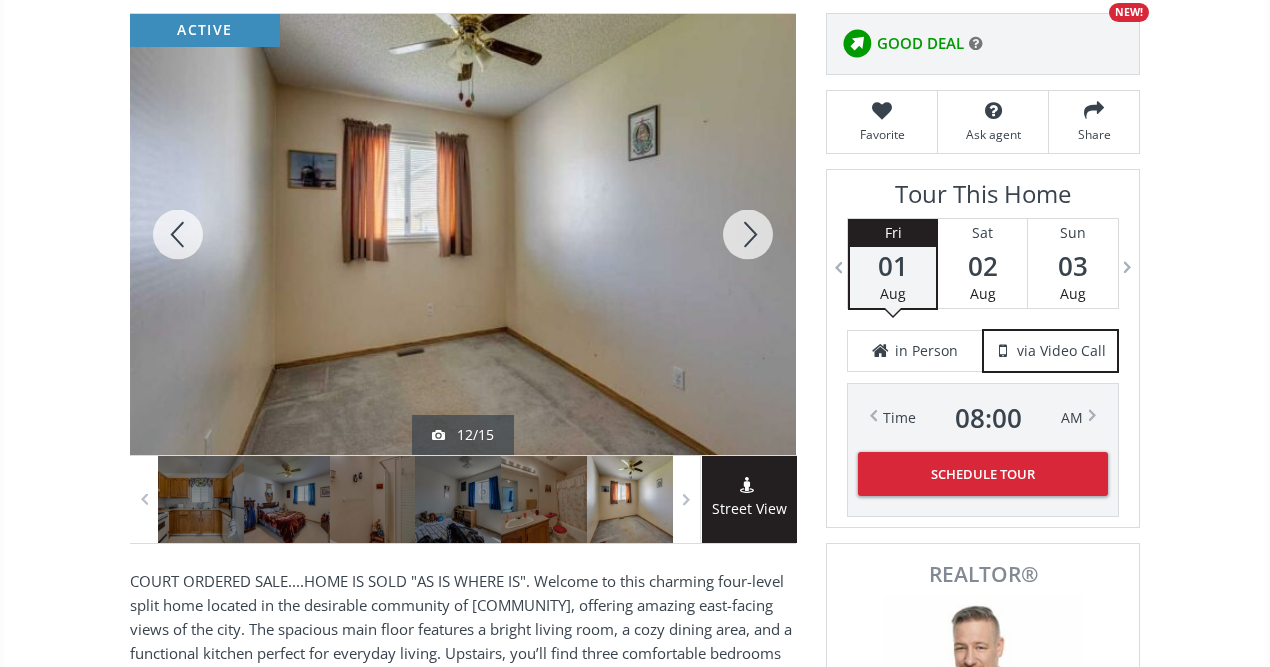 click at bounding box center [748, 234] 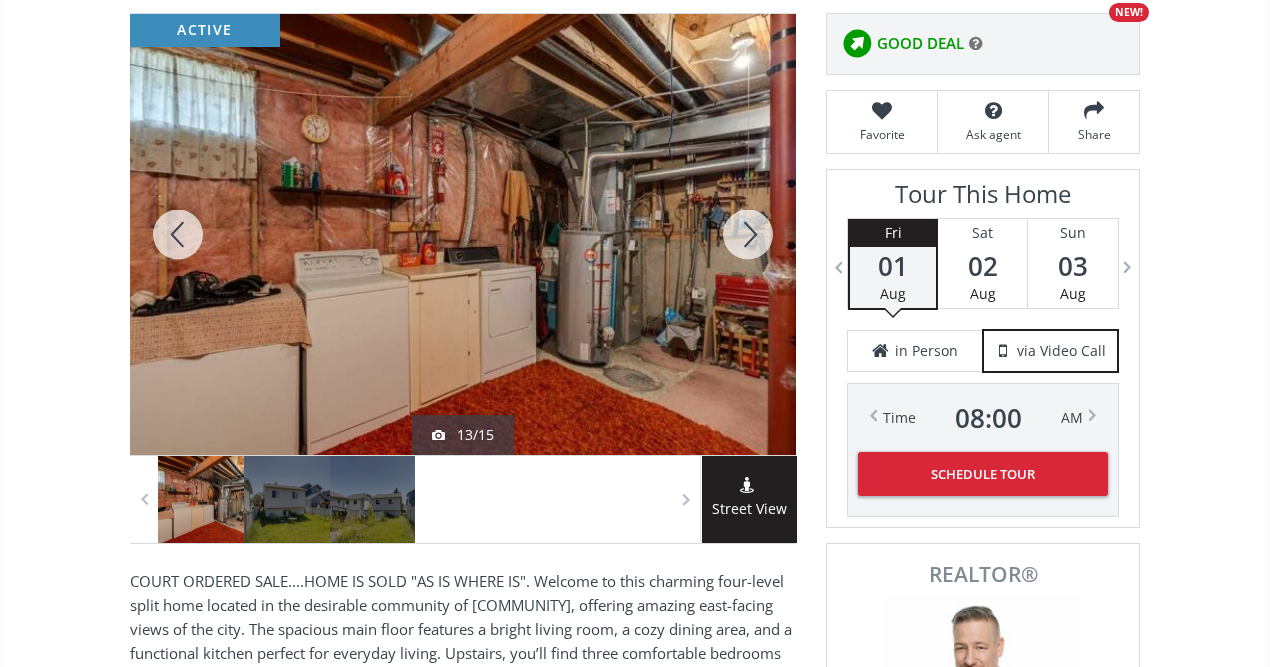 click at bounding box center (748, 234) 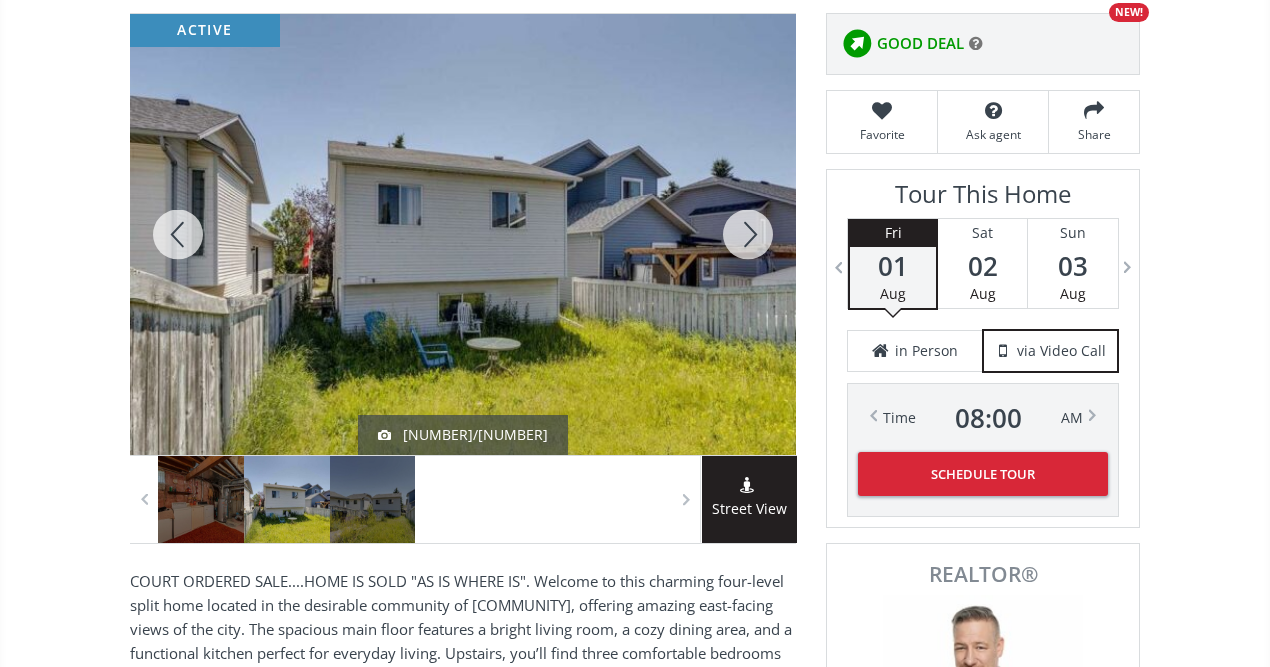 click at bounding box center (748, 234) 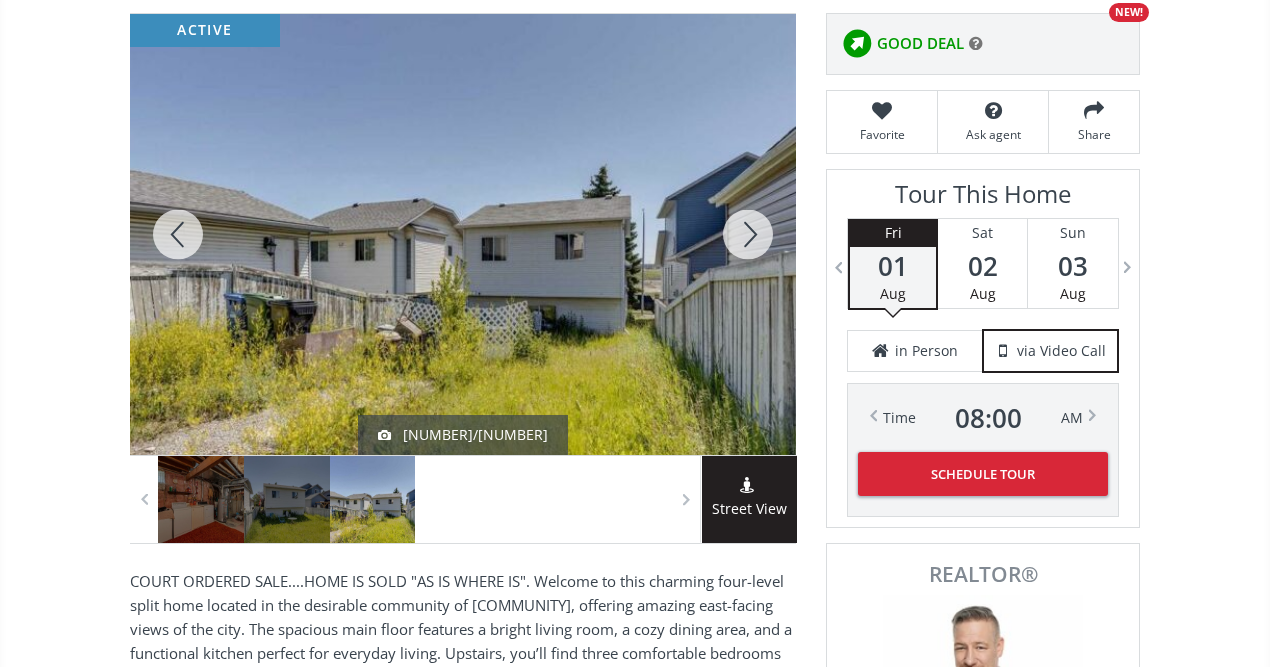 click at bounding box center [748, 234] 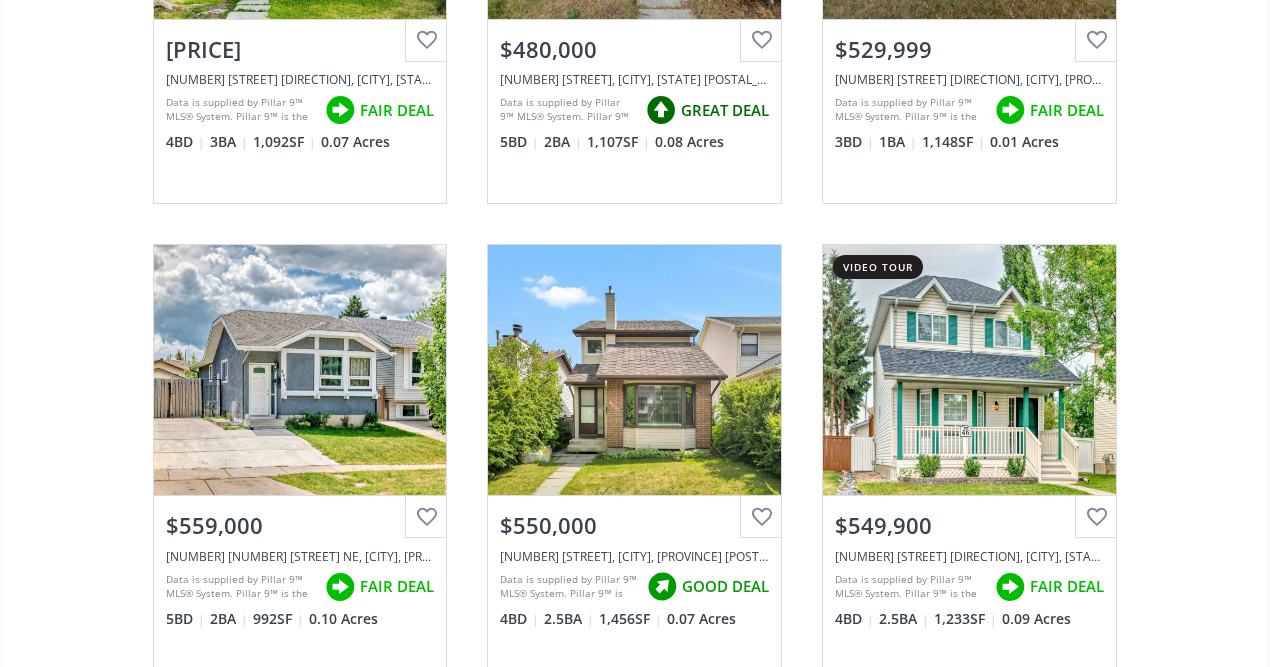 scroll, scrollTop: 31961, scrollLeft: 0, axis: vertical 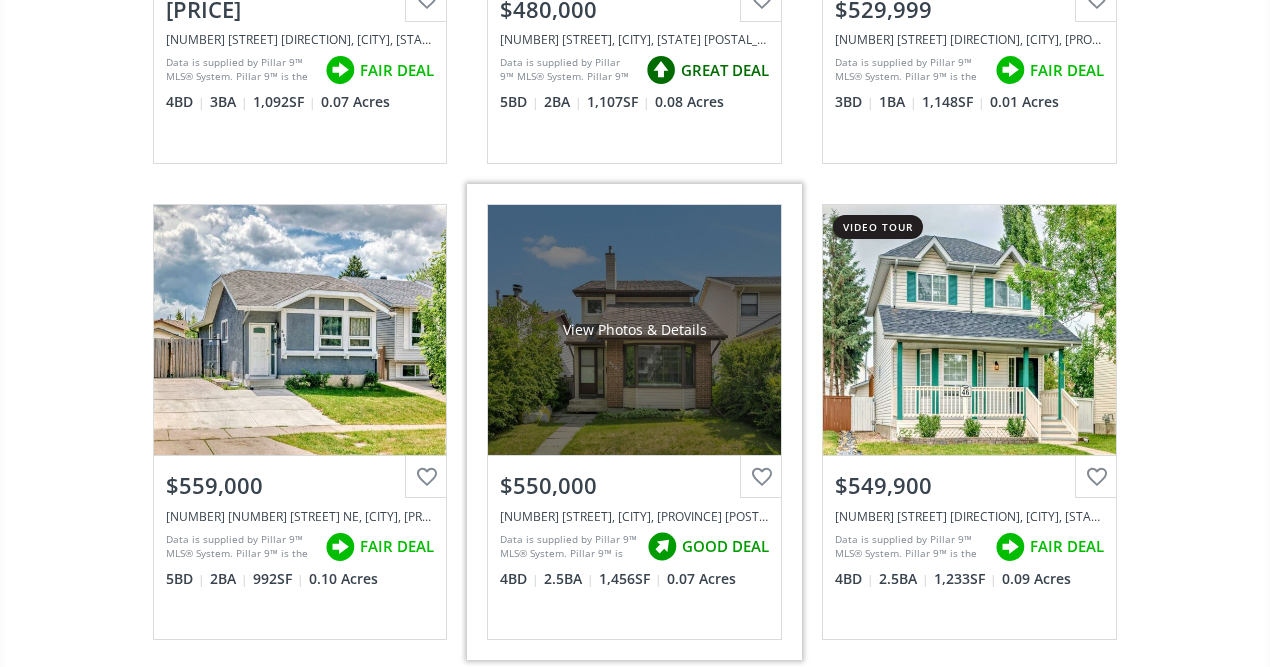 click on "View Photos & Details" at bounding box center [635, 330] 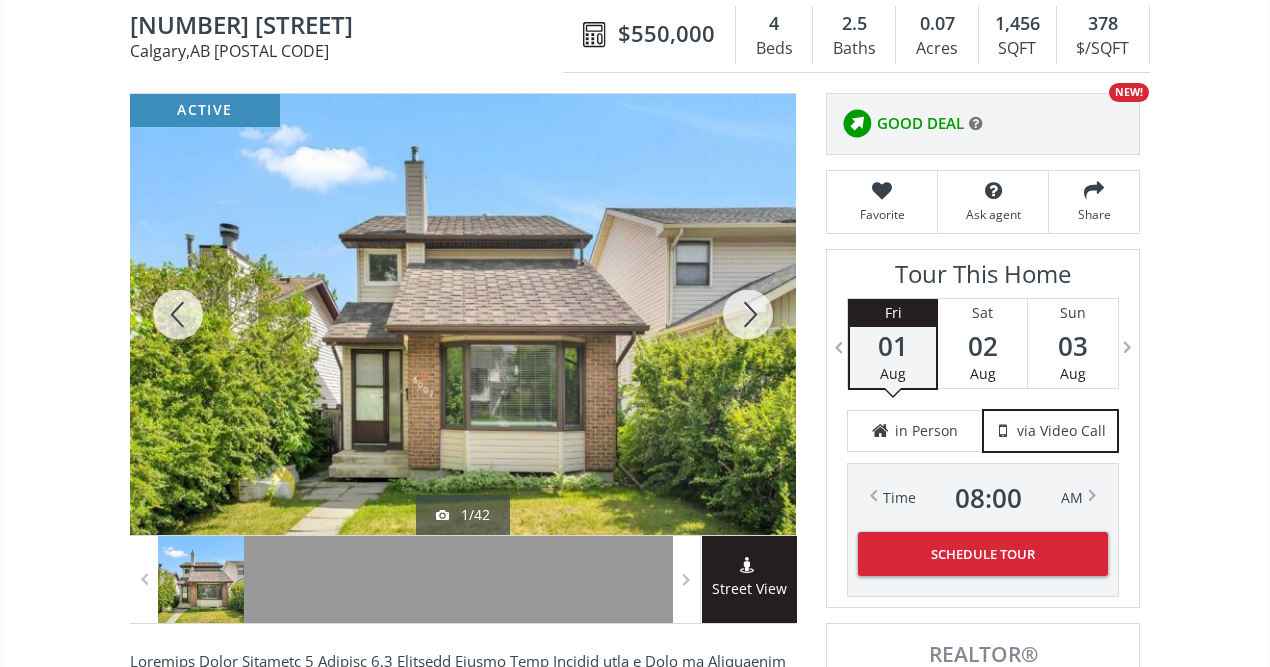scroll, scrollTop: 240, scrollLeft: 0, axis: vertical 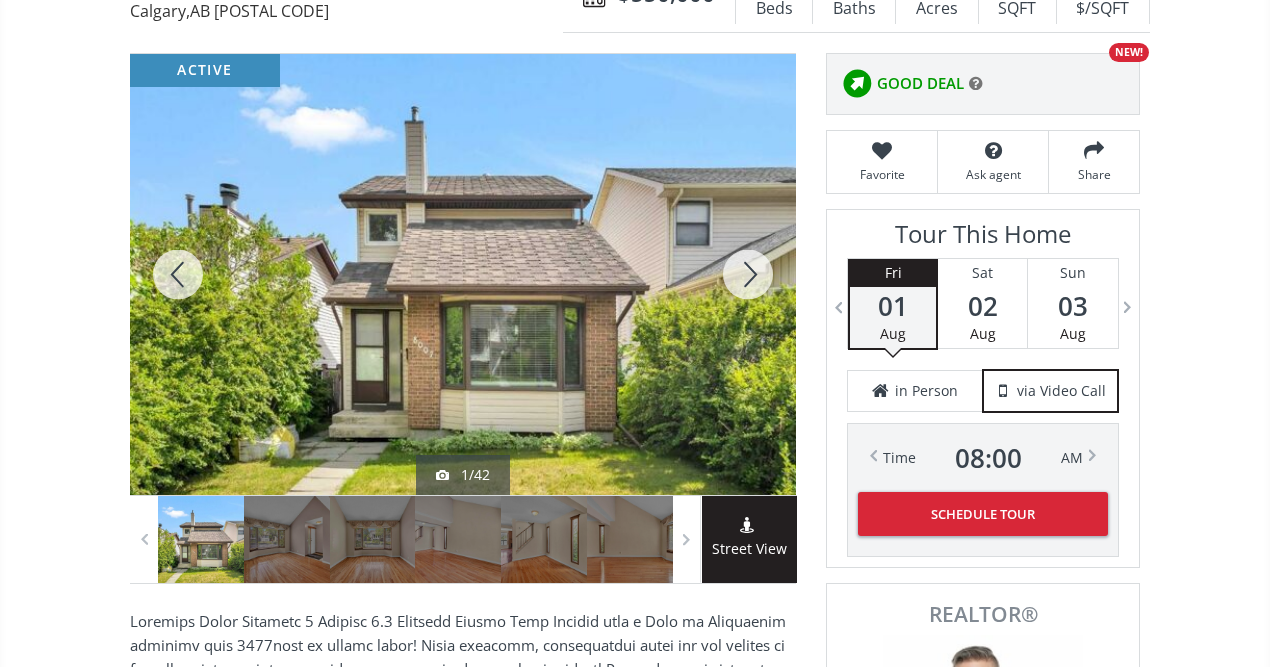 click at bounding box center [748, 274] 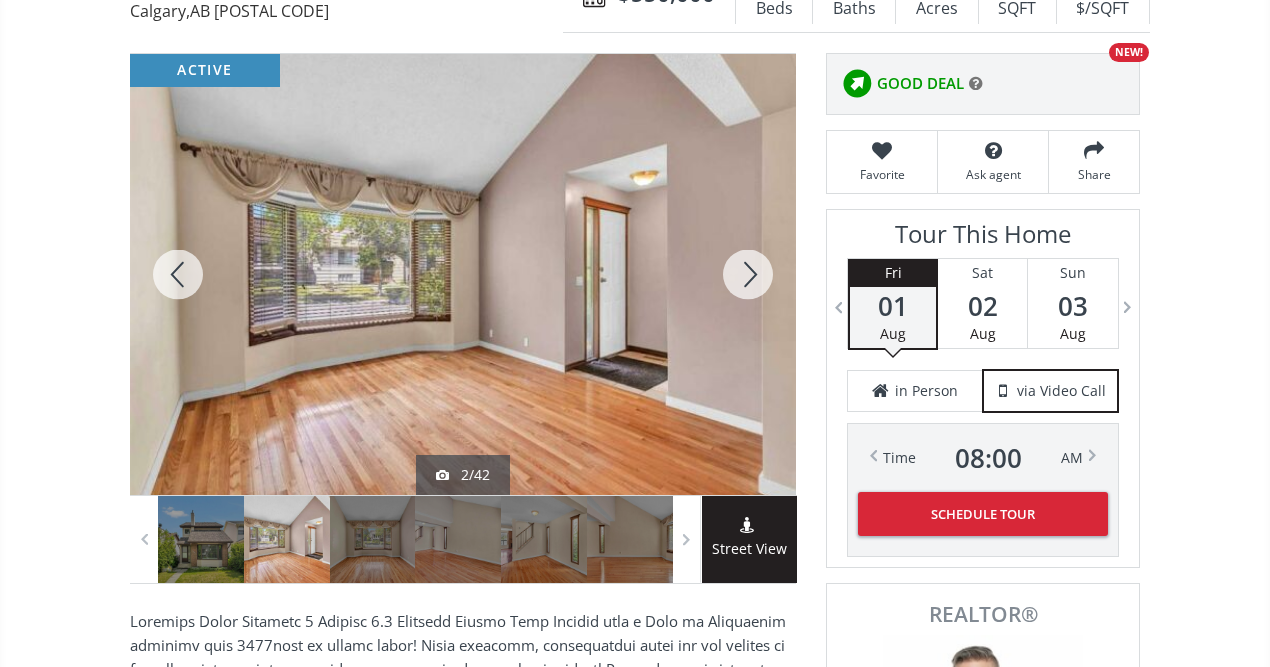 click at bounding box center (748, 274) 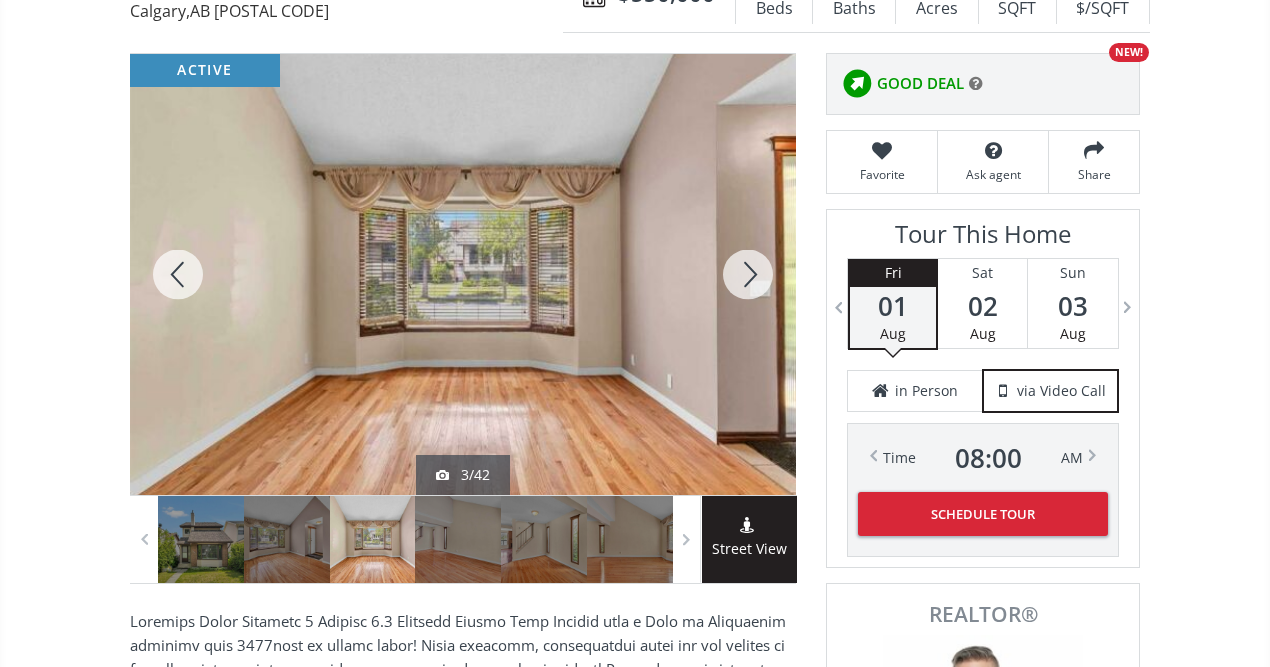 click at bounding box center [748, 274] 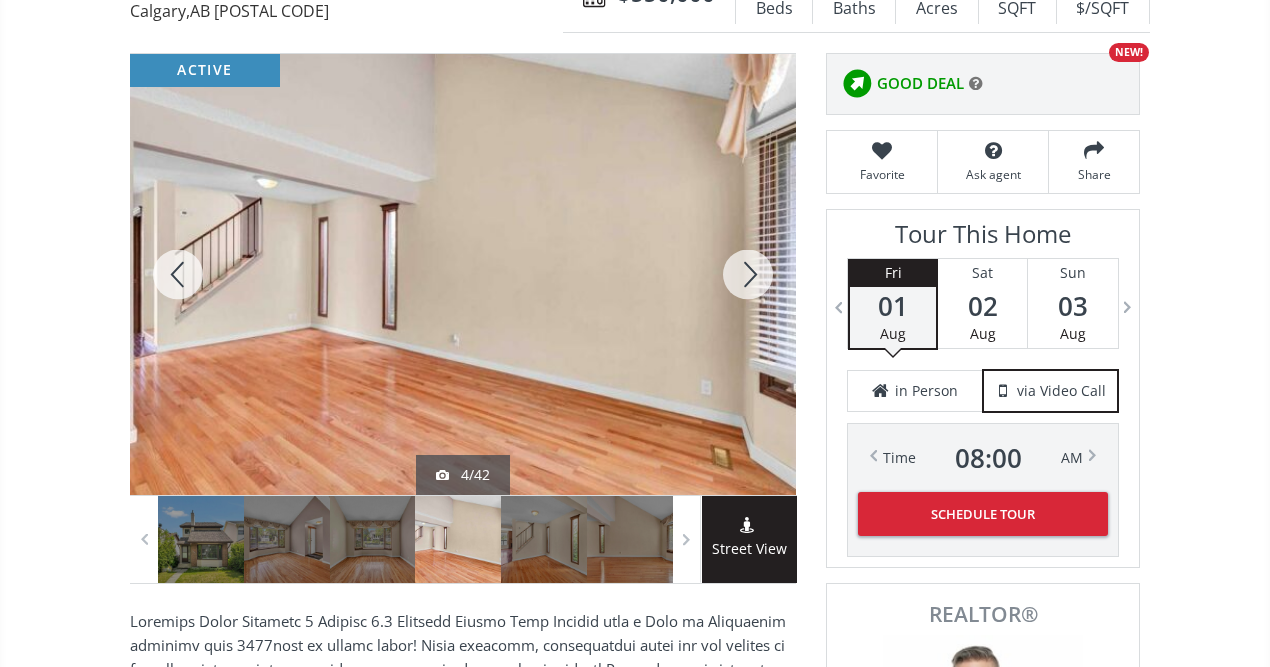 click at bounding box center (748, 274) 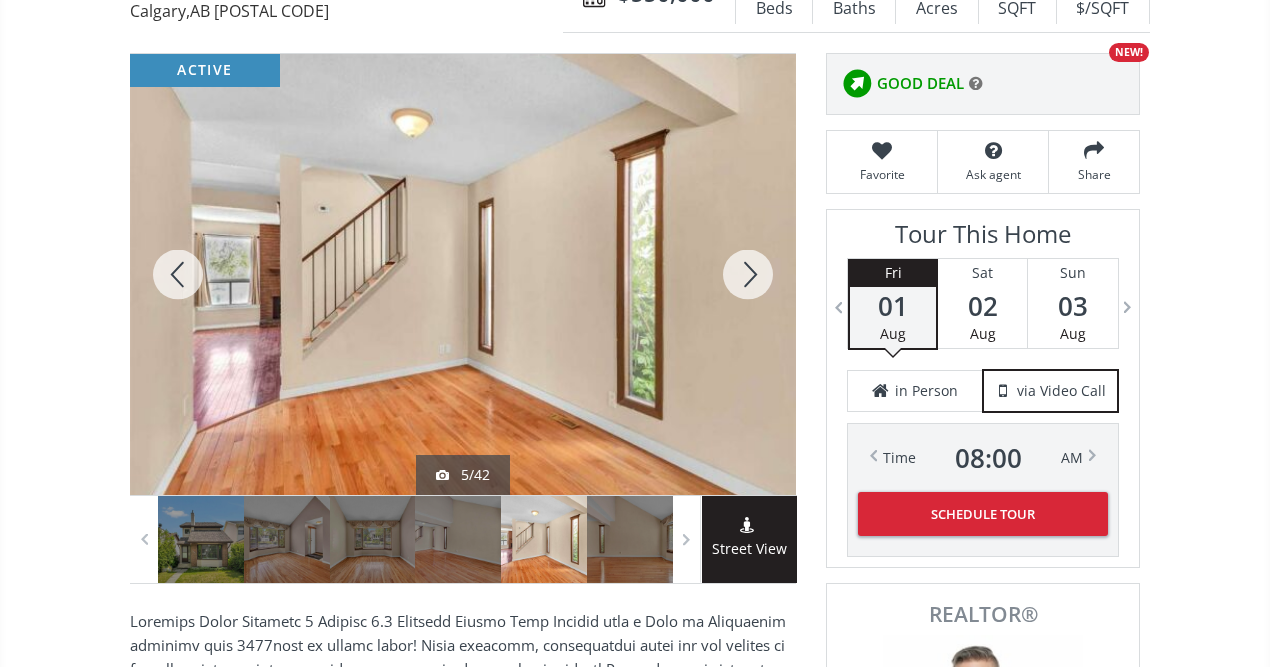 click at bounding box center [748, 274] 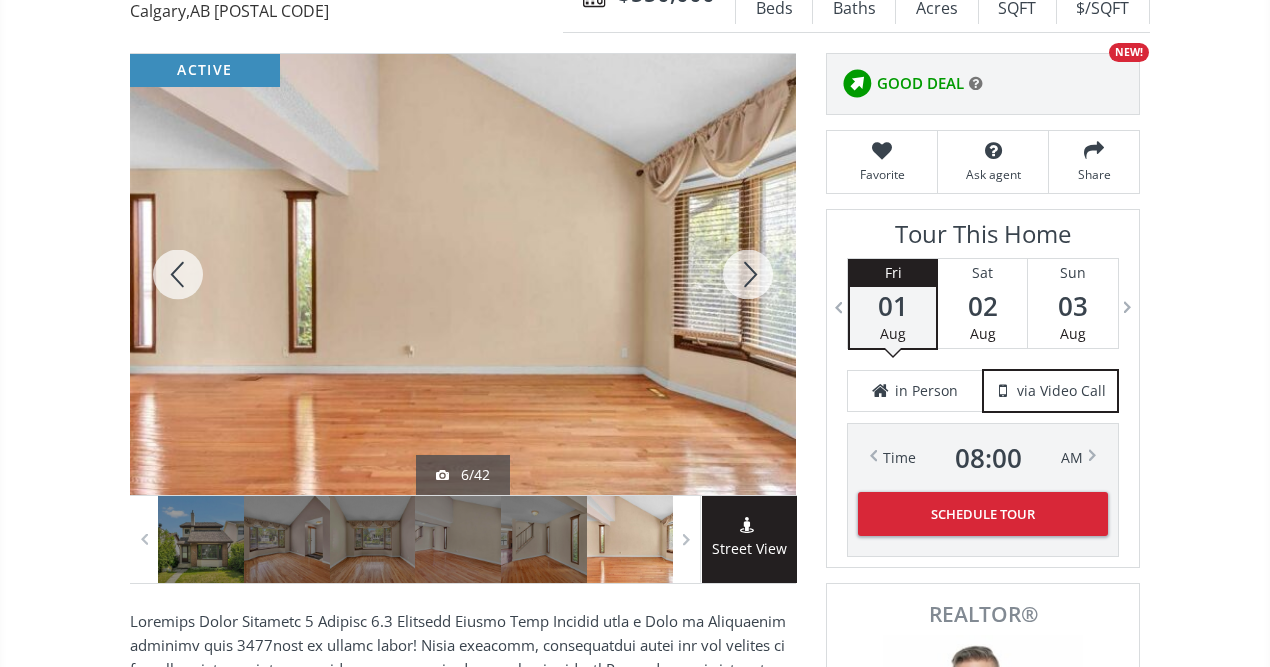 click at bounding box center [748, 274] 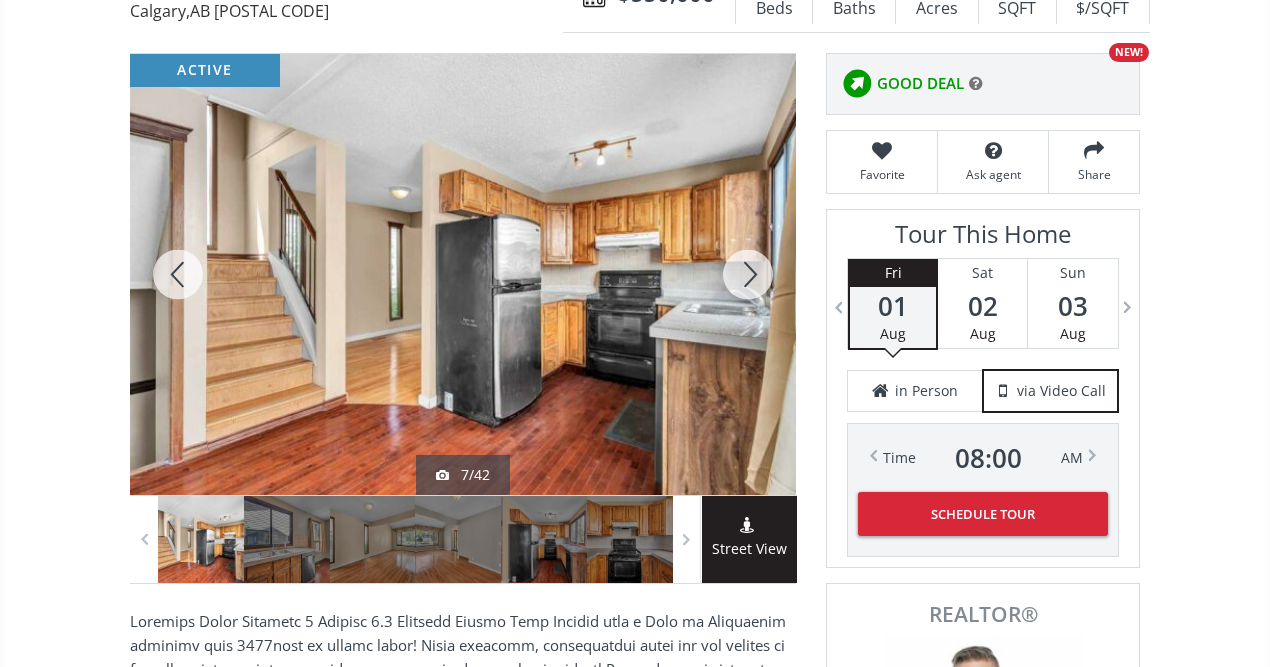 click at bounding box center (748, 274) 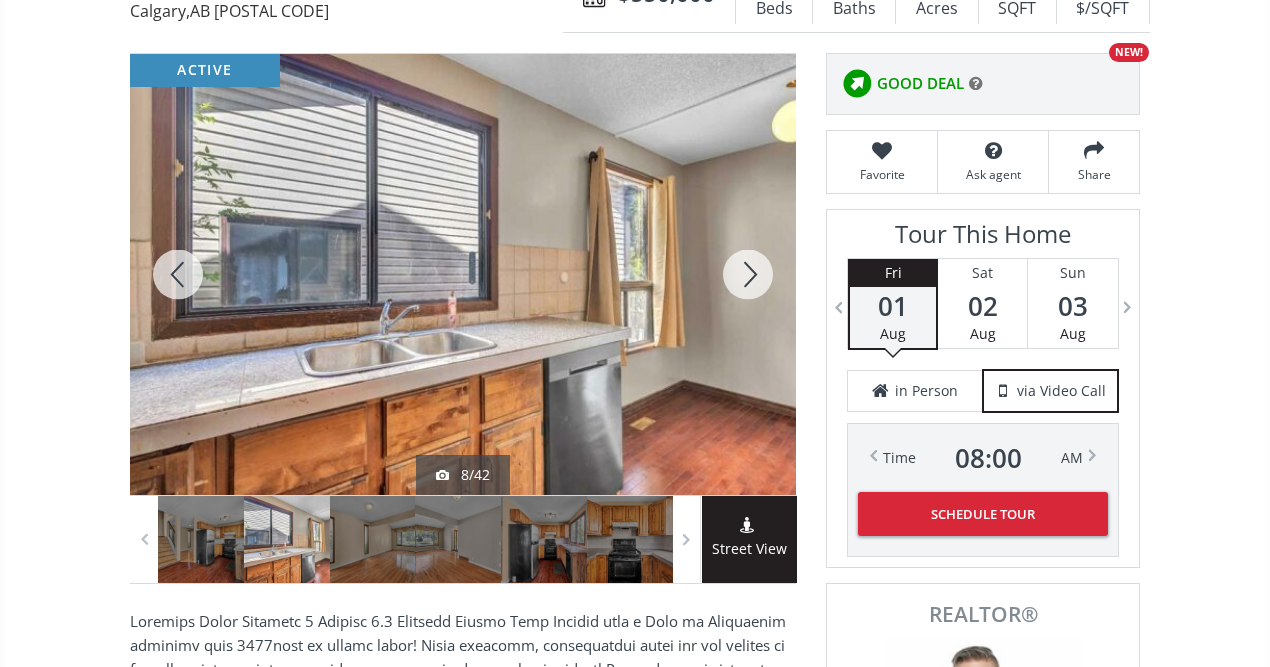 click at bounding box center [178, 274] 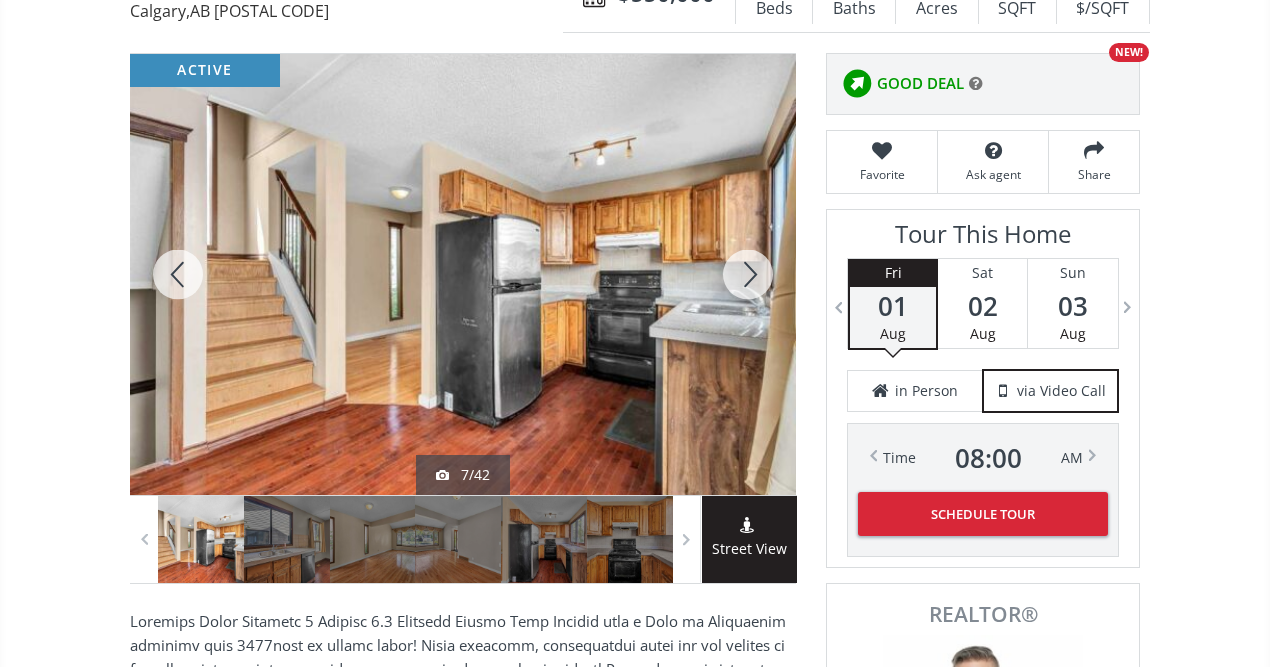 click at bounding box center (748, 274) 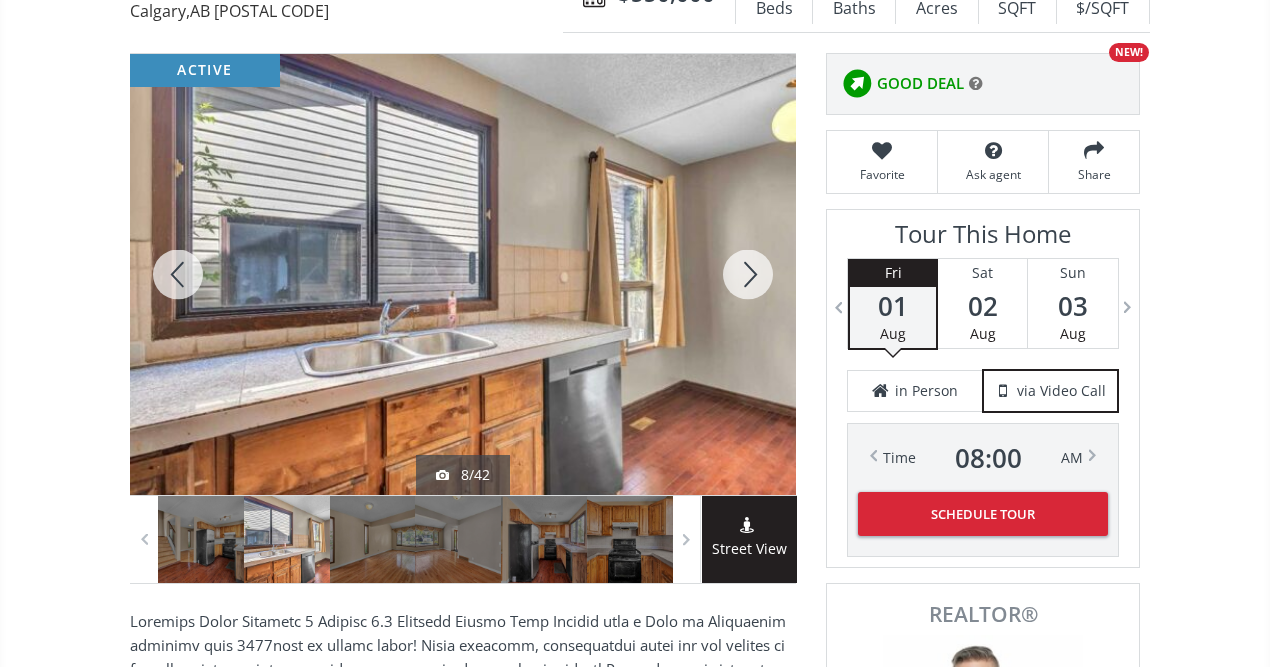 click at bounding box center (748, 274) 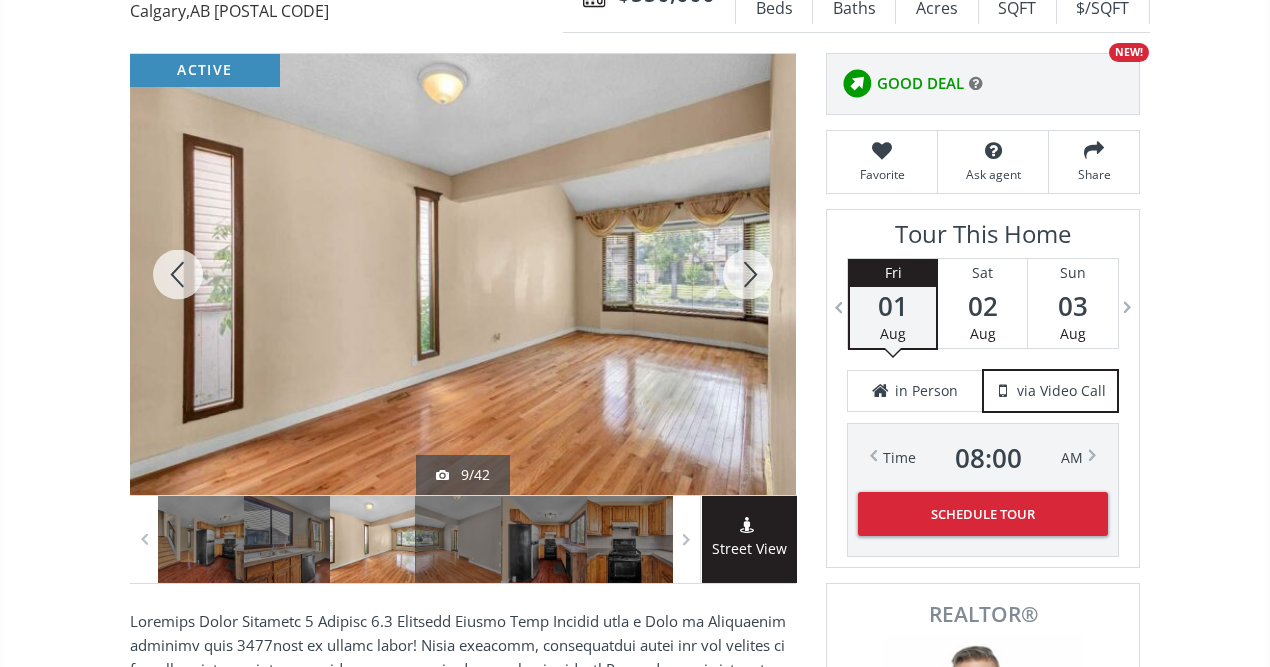 click at bounding box center [748, 274] 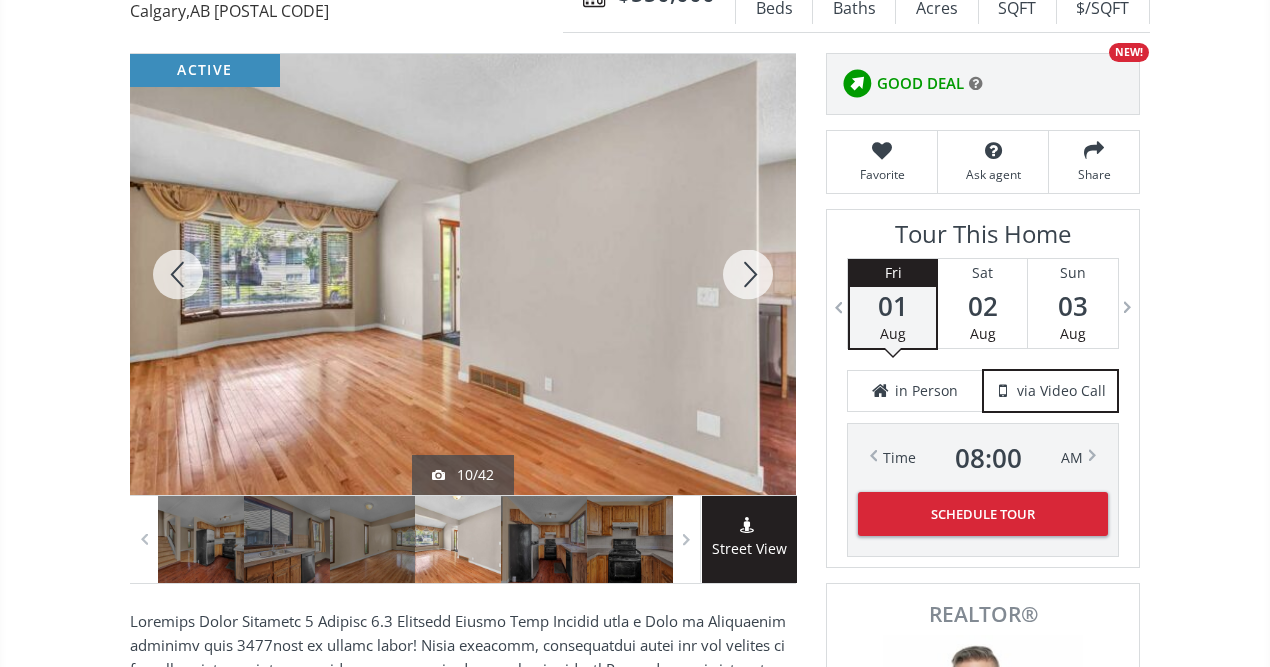 click at bounding box center [748, 274] 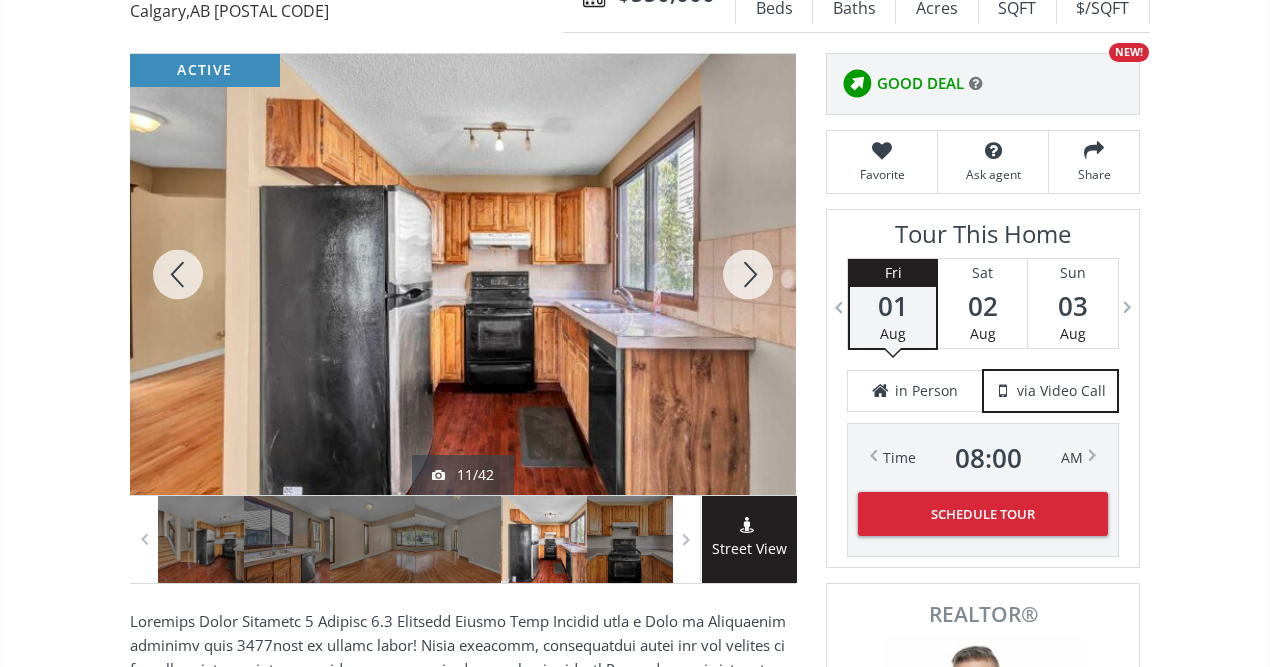 click at bounding box center (748, 274) 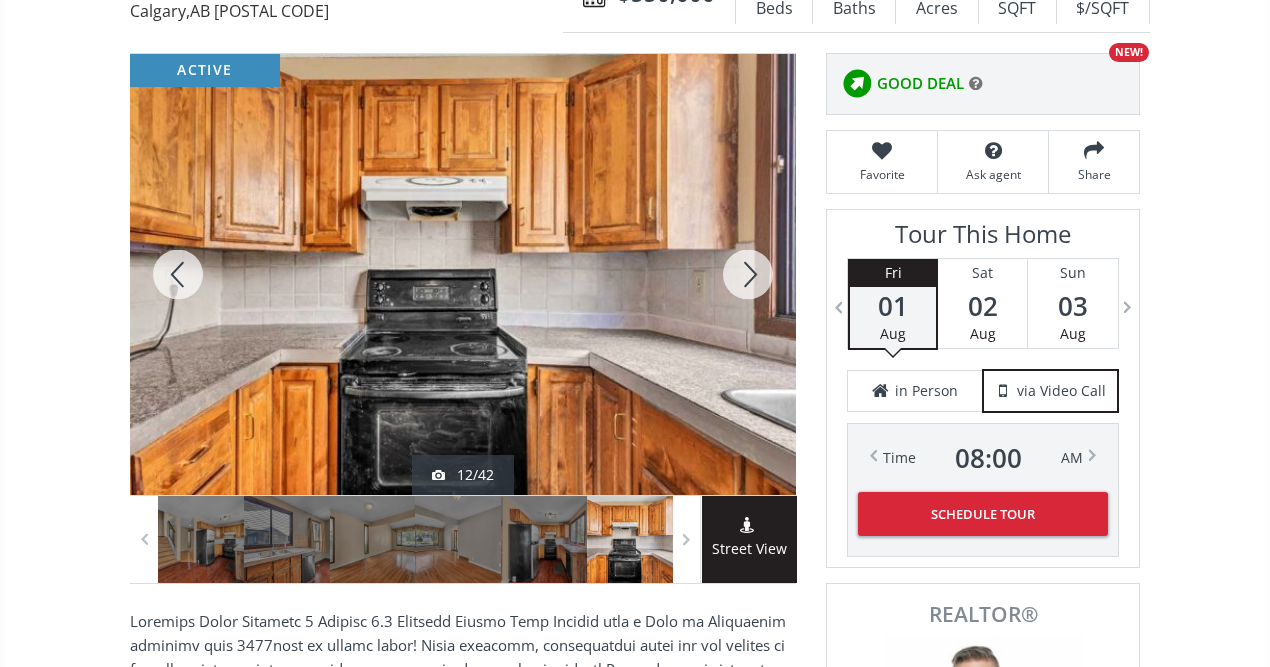 click at bounding box center (748, 274) 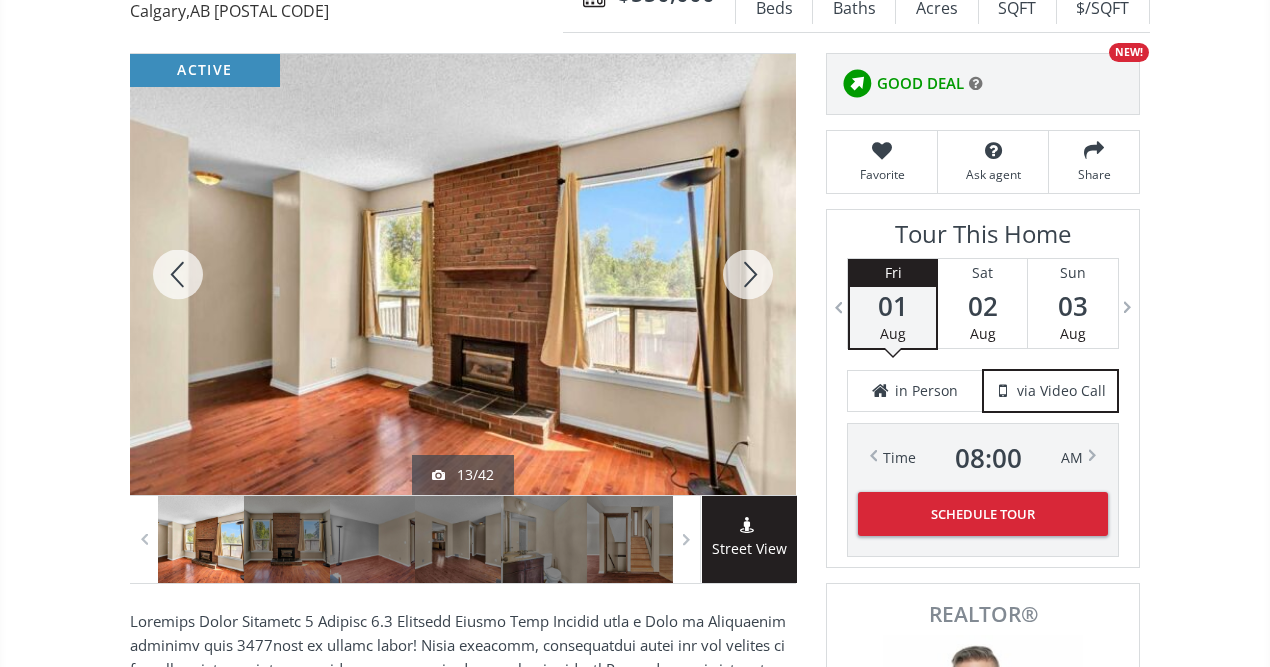click at bounding box center (748, 274) 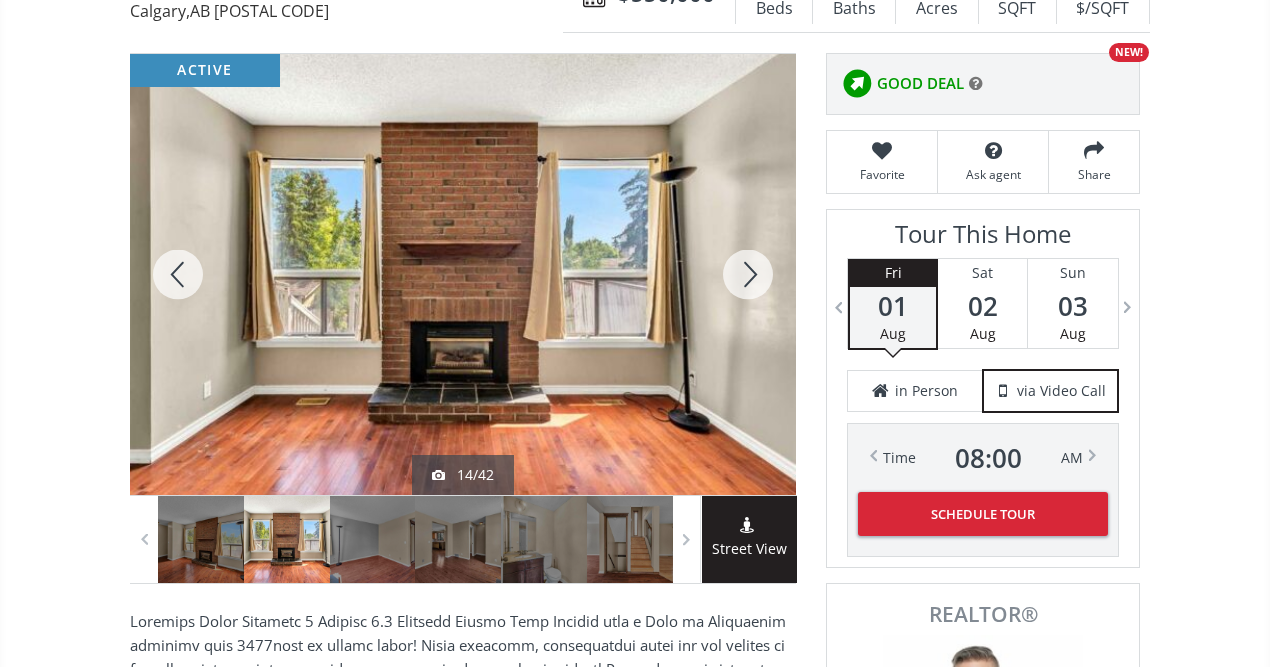 click at bounding box center (748, 274) 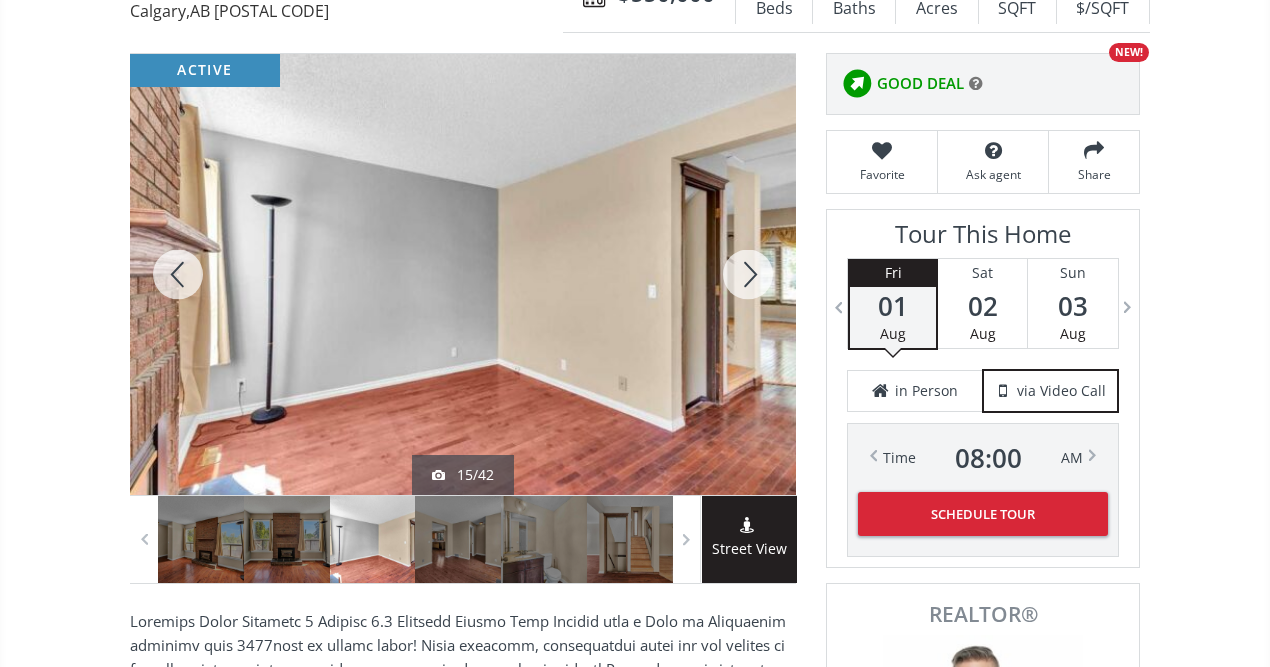 click at bounding box center (748, 274) 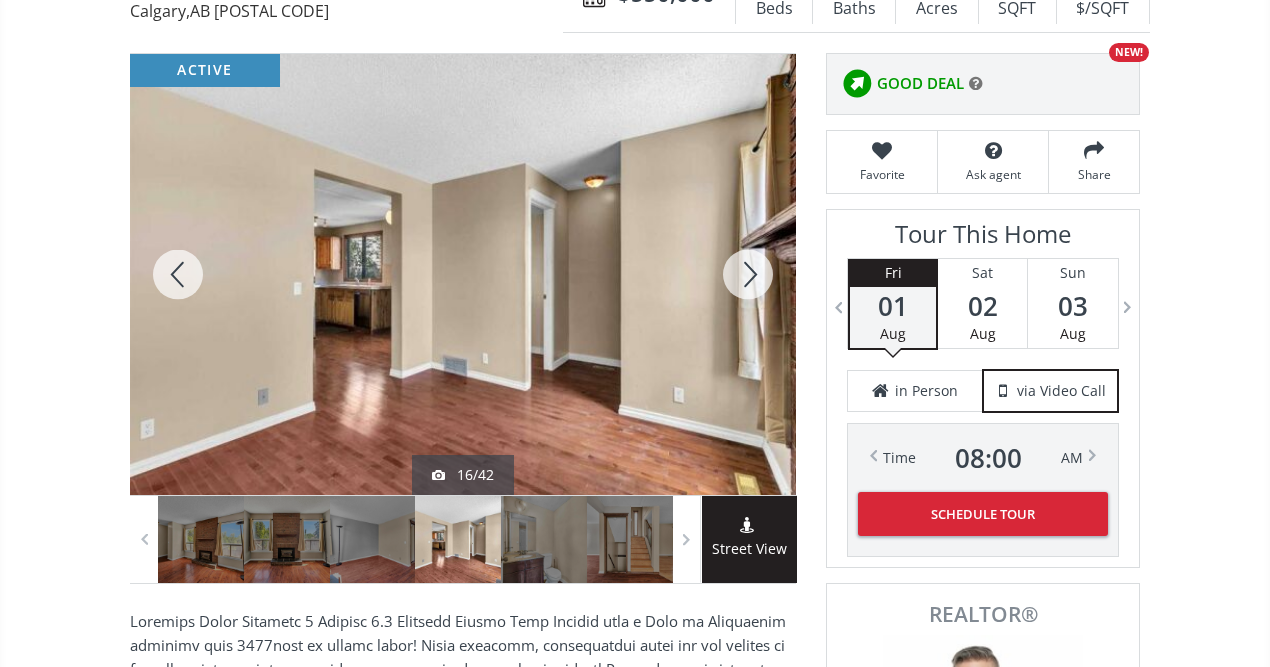 click at bounding box center (748, 274) 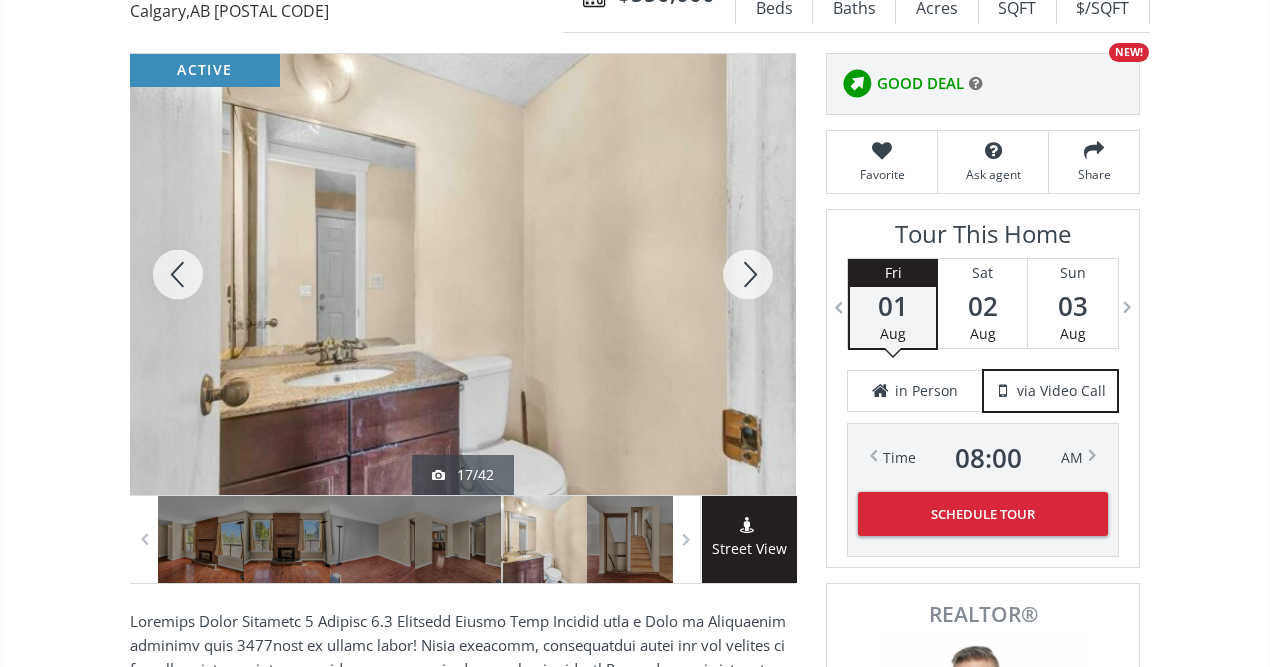 click at bounding box center [748, 274] 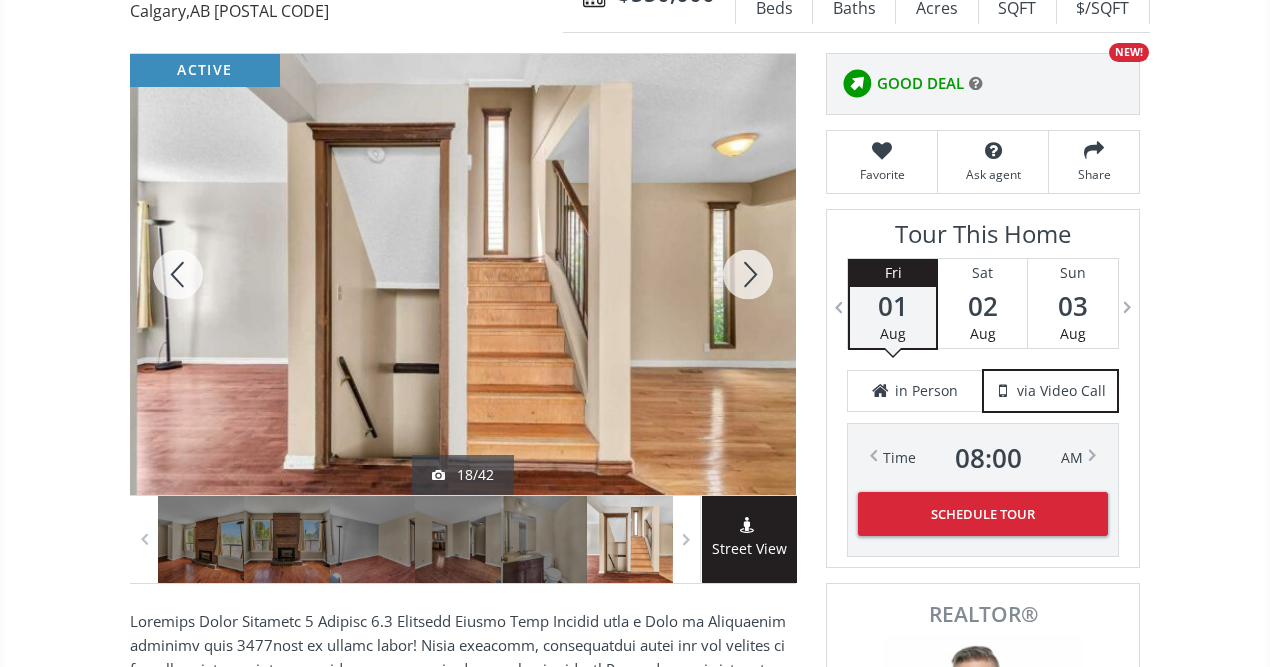 click at bounding box center [748, 274] 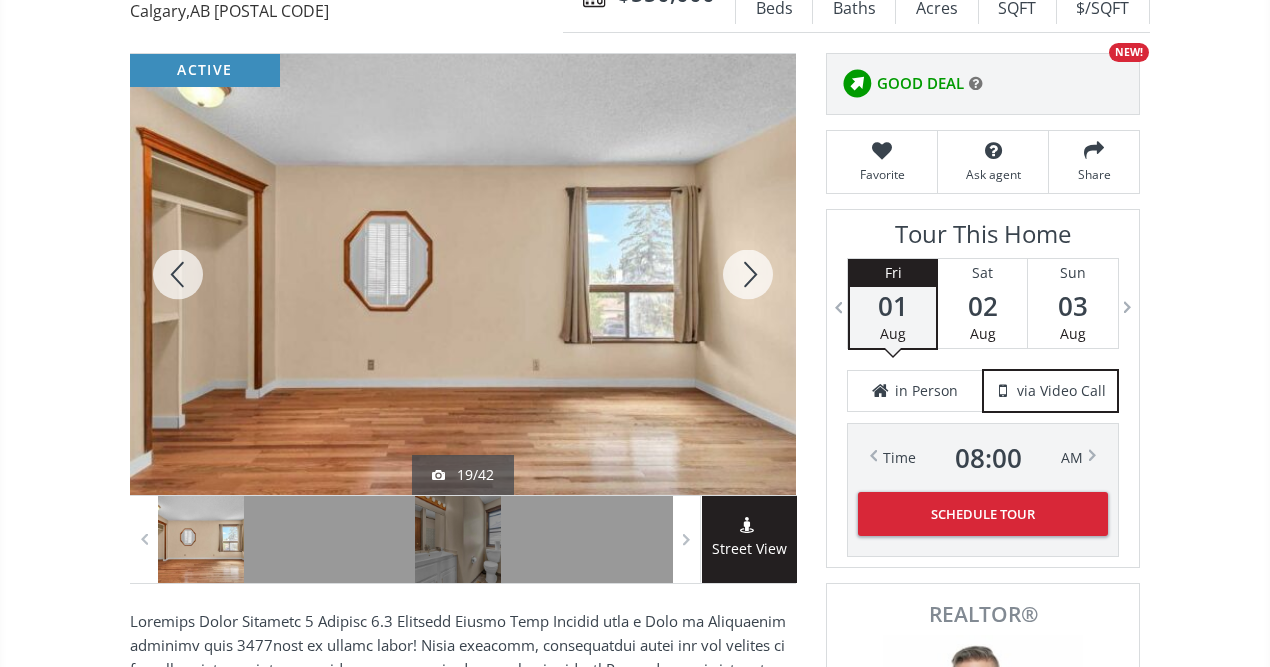 click at bounding box center [748, 274] 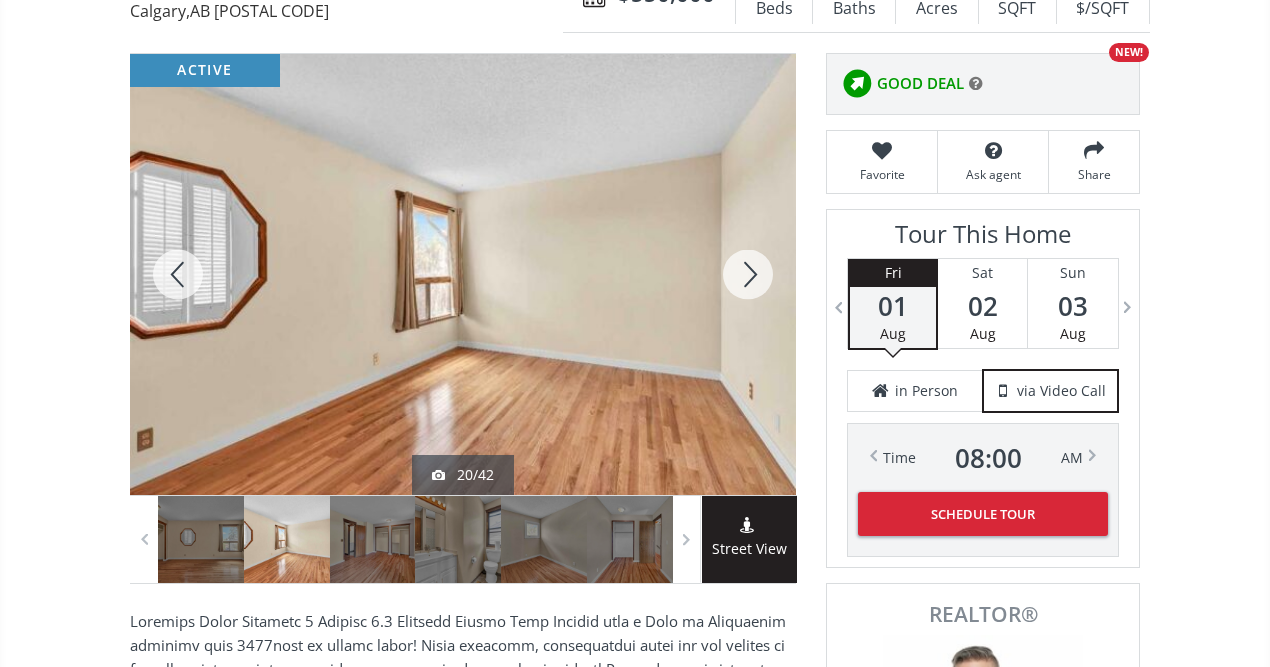click at bounding box center [748, 274] 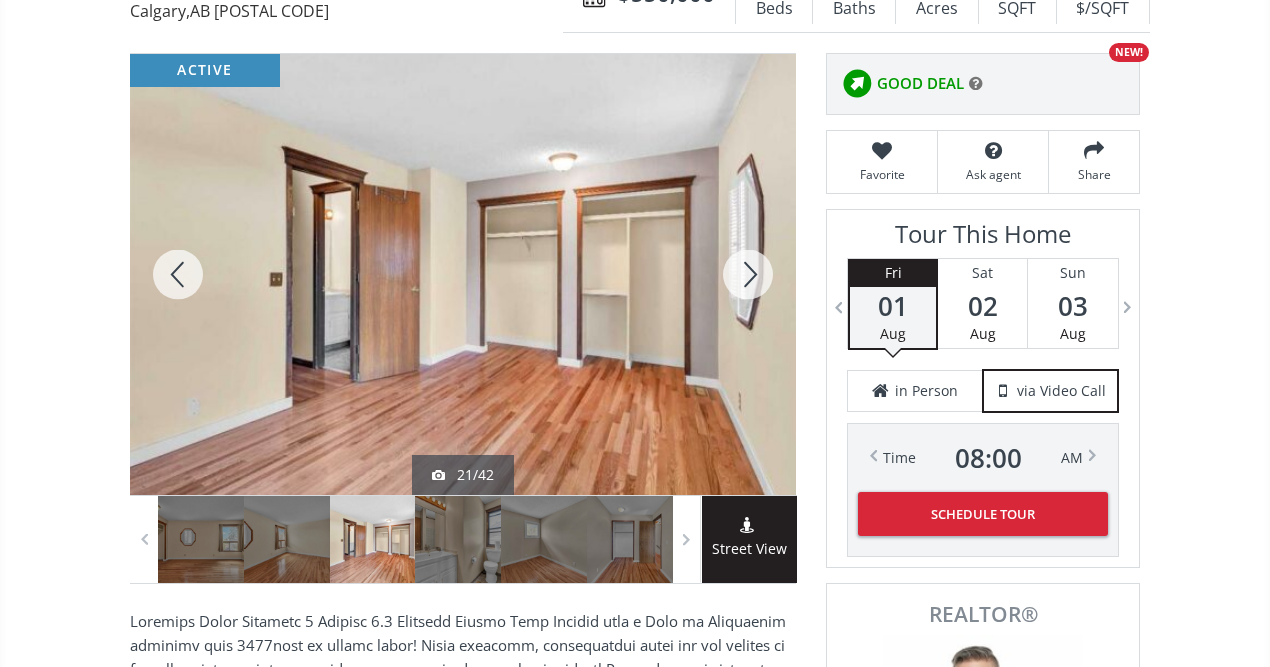 click at bounding box center [748, 274] 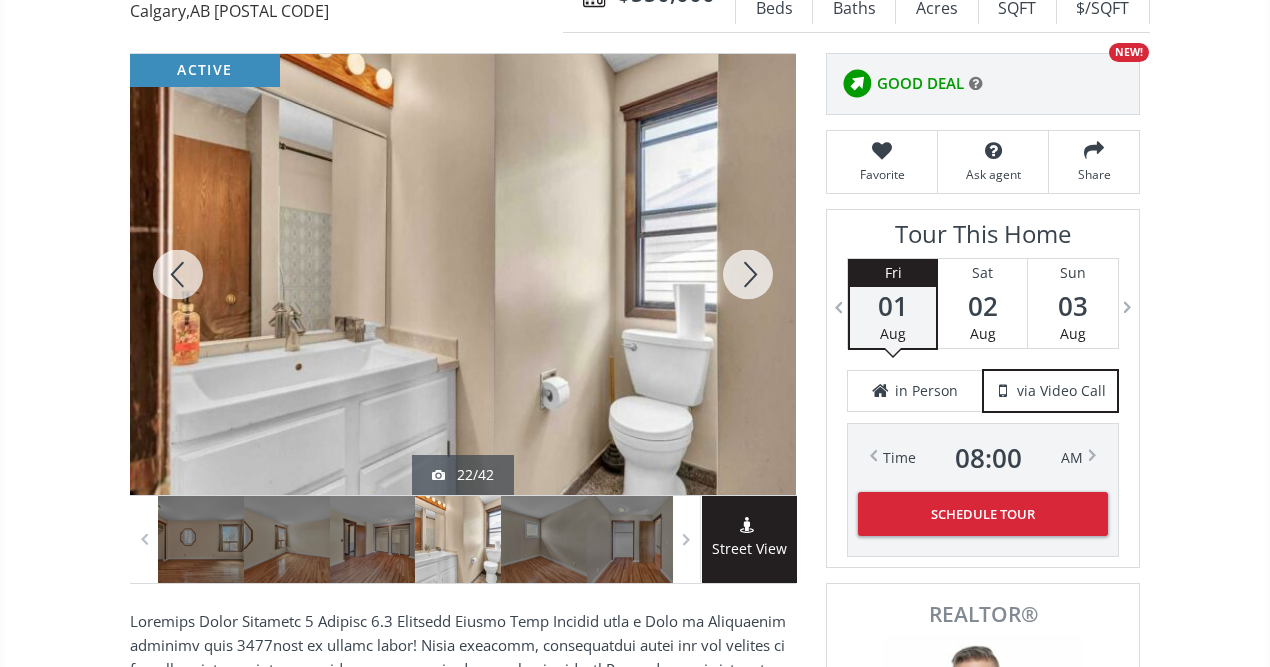 click at bounding box center (748, 274) 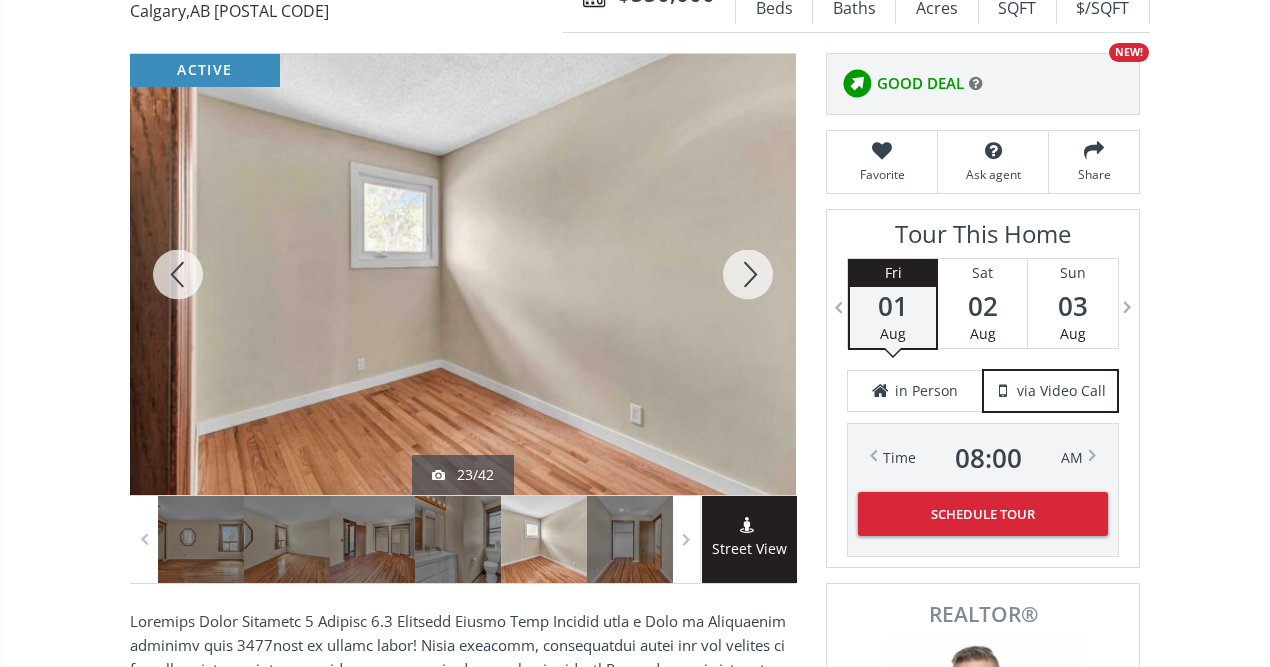 click at bounding box center [748, 274] 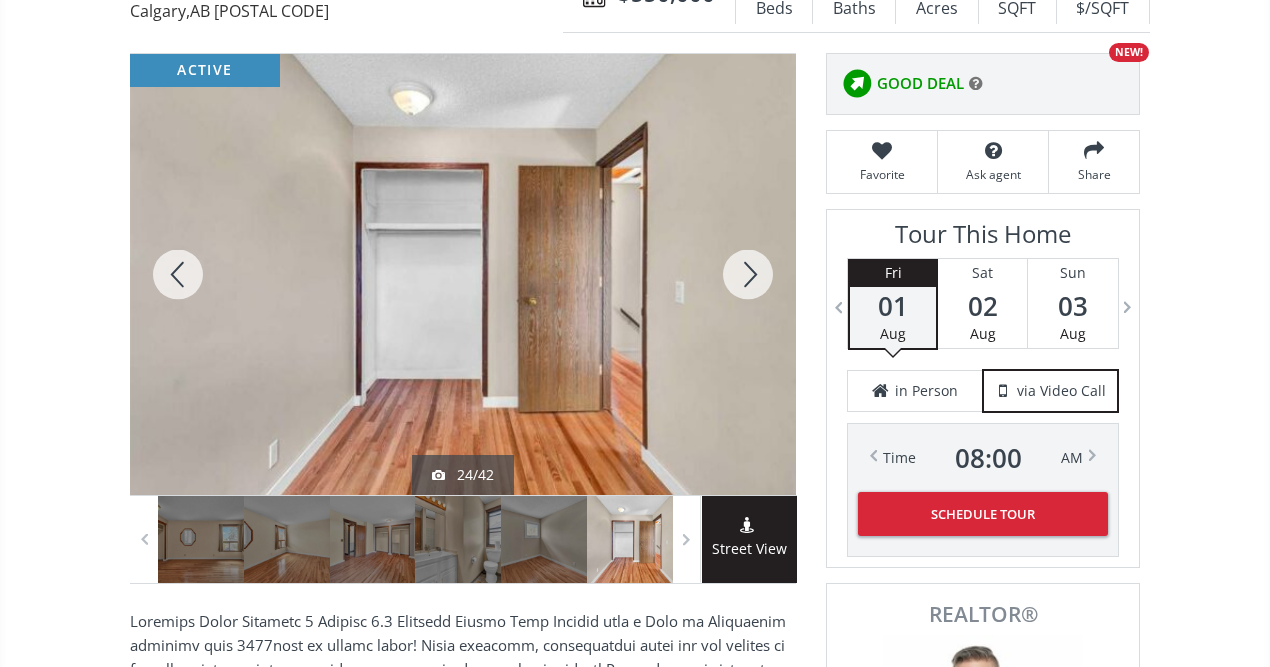 click at bounding box center [748, 274] 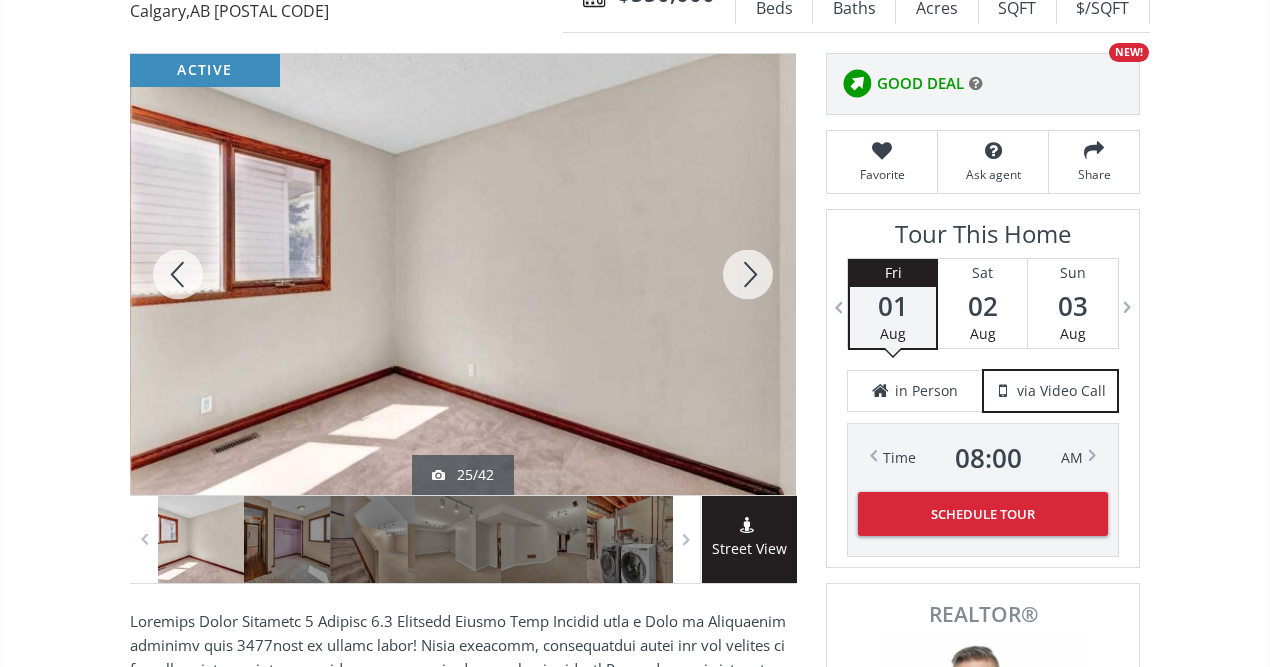 click at bounding box center [748, 274] 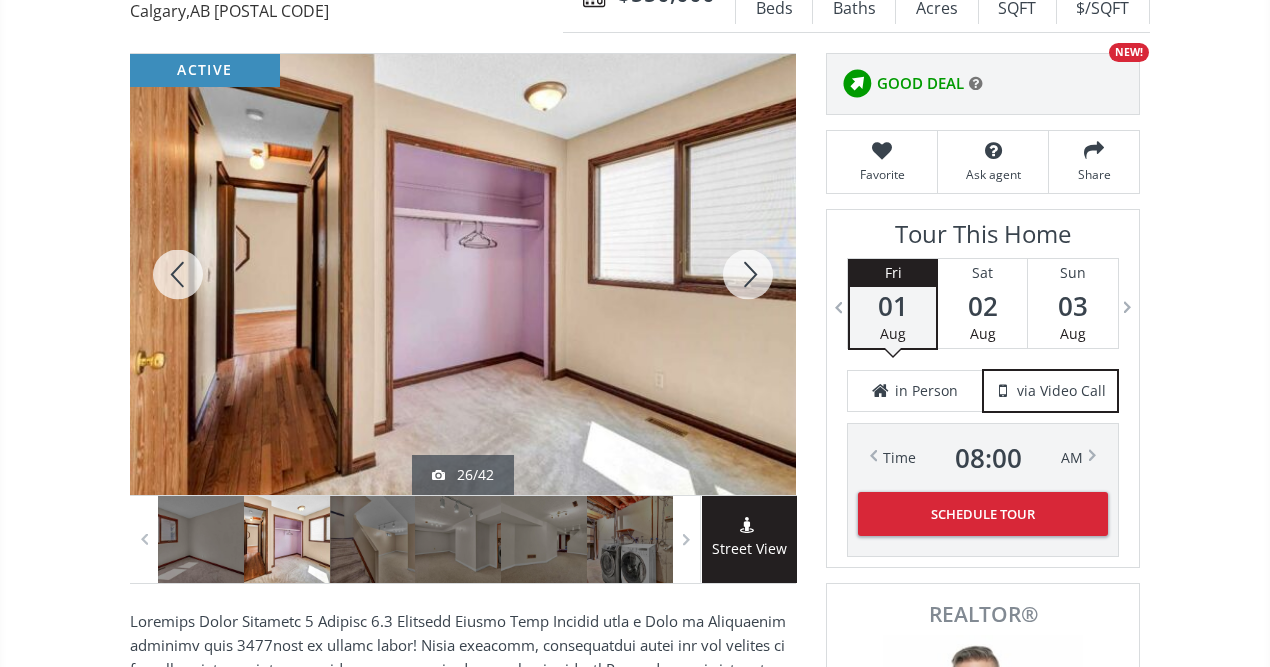 click at bounding box center [748, 274] 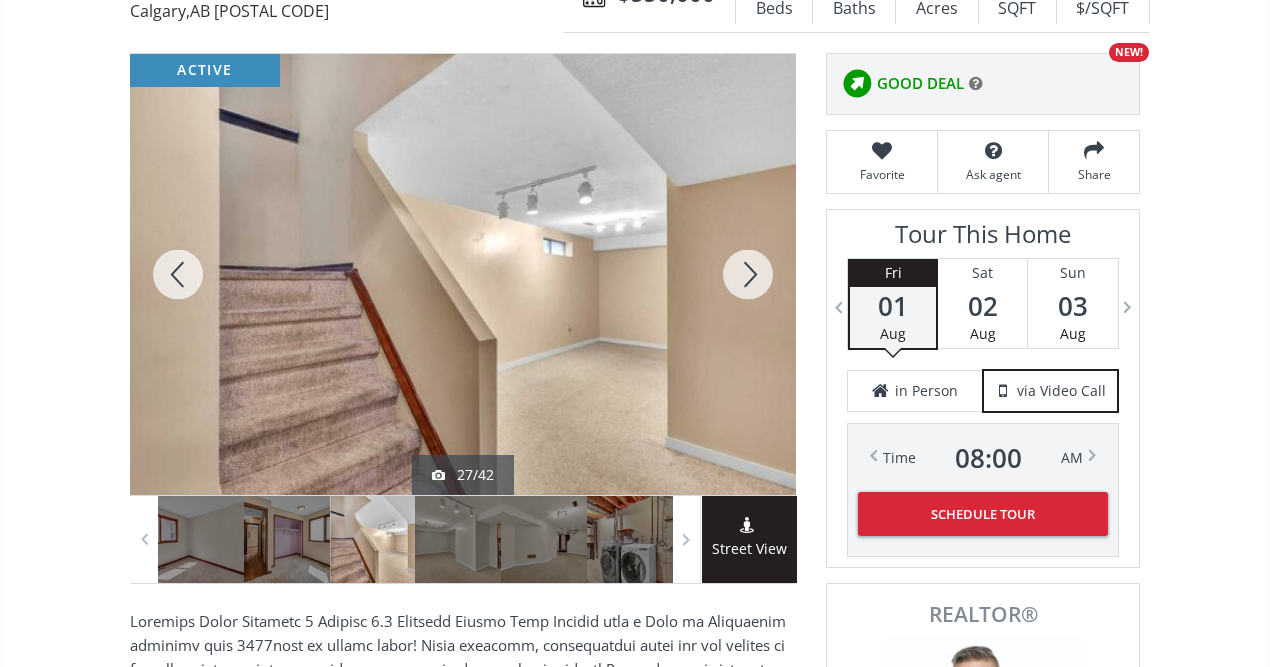 click at bounding box center (748, 274) 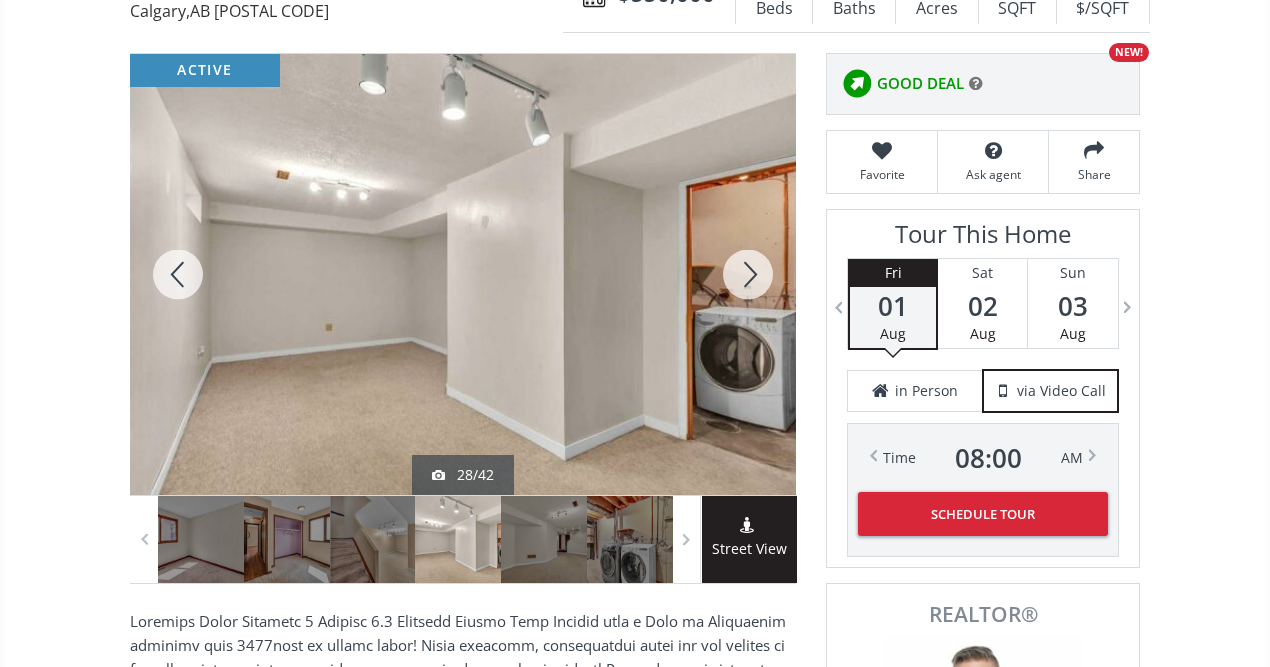 click at bounding box center [748, 274] 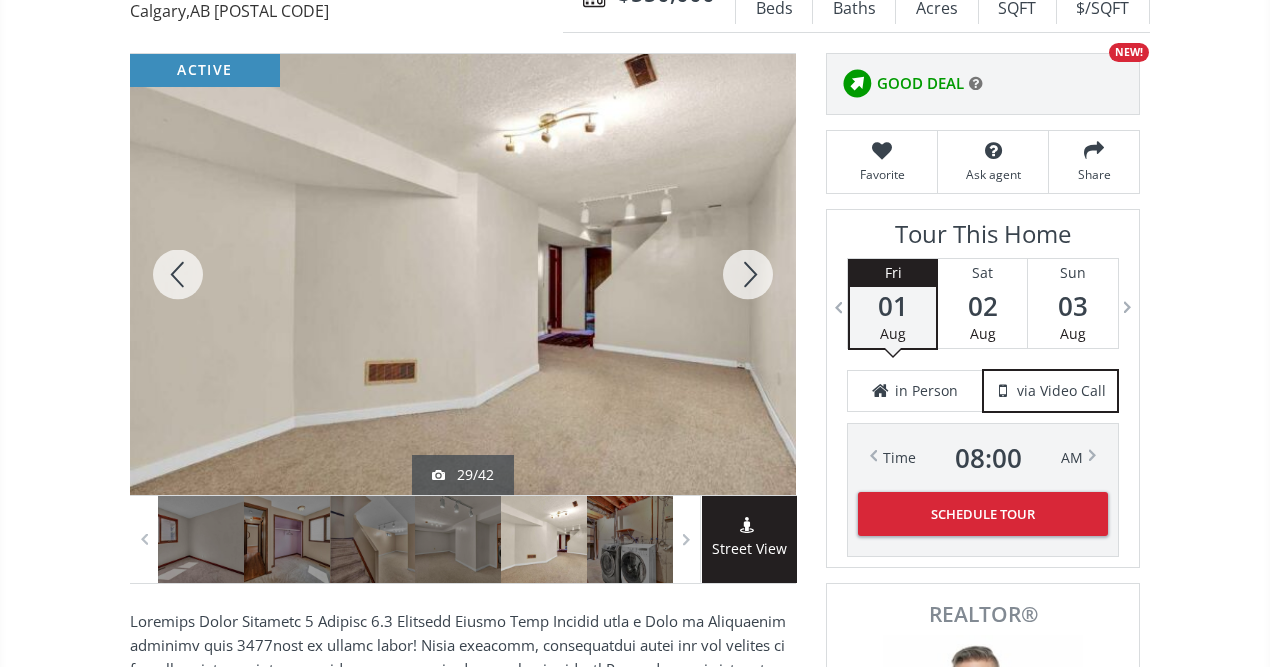 click at bounding box center [178, 274] 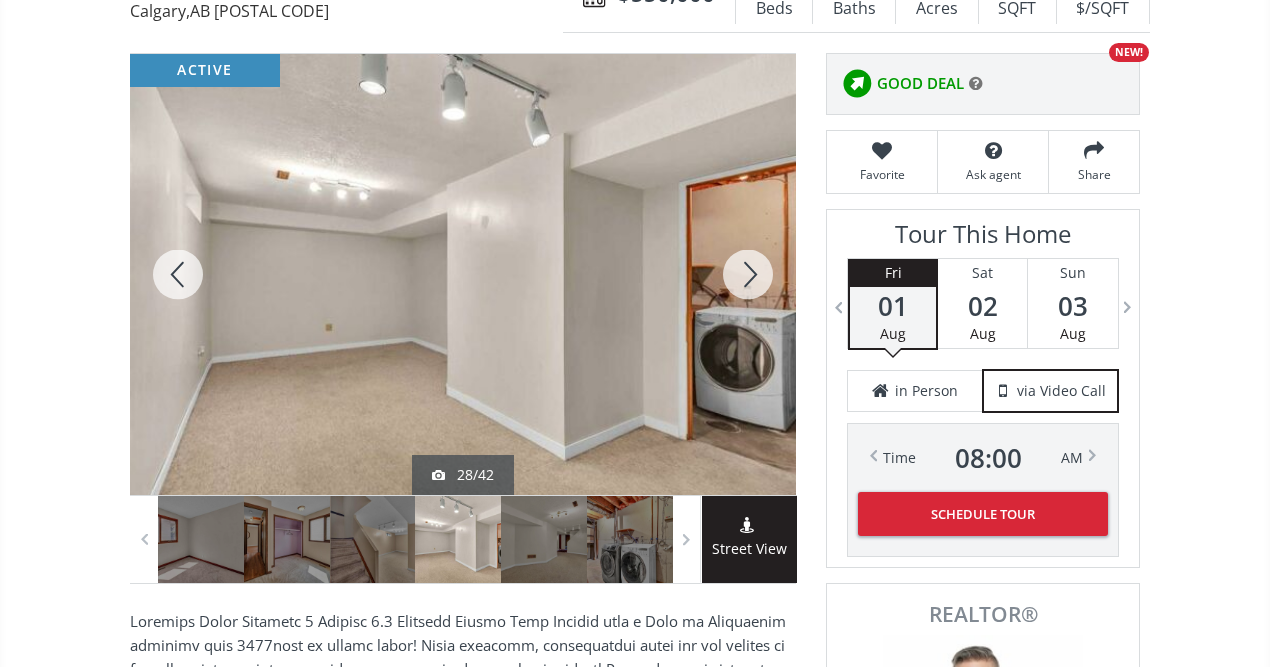 click at bounding box center [748, 274] 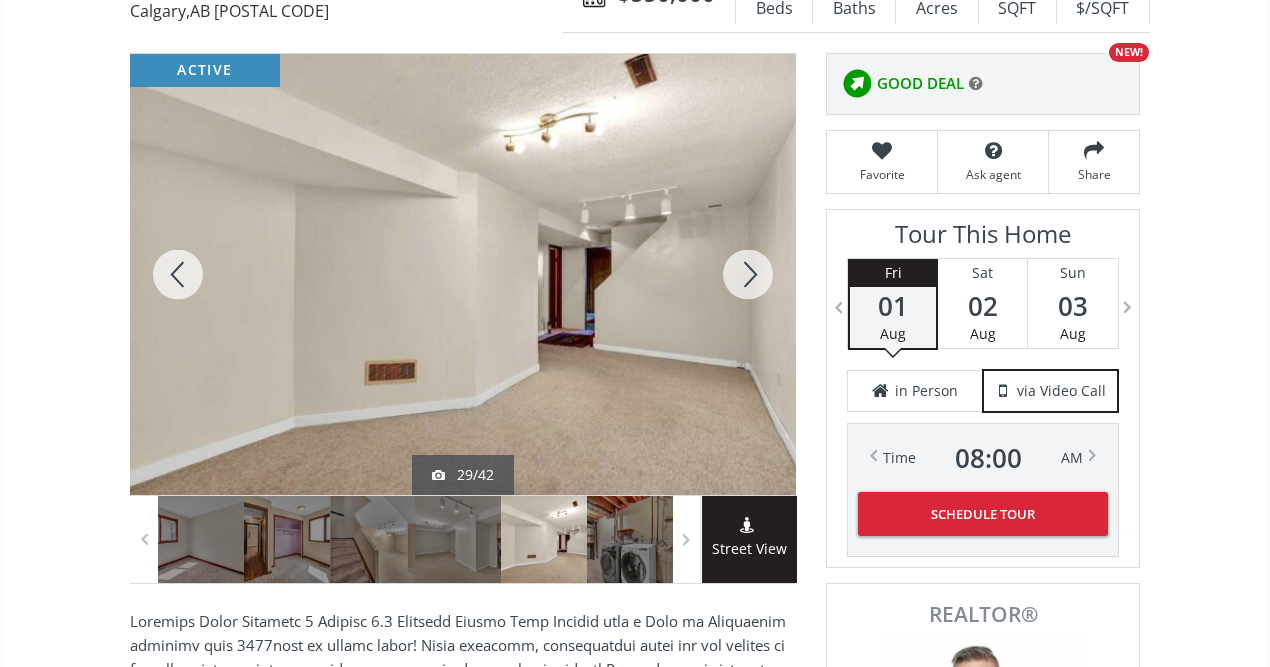 click at bounding box center [178, 274] 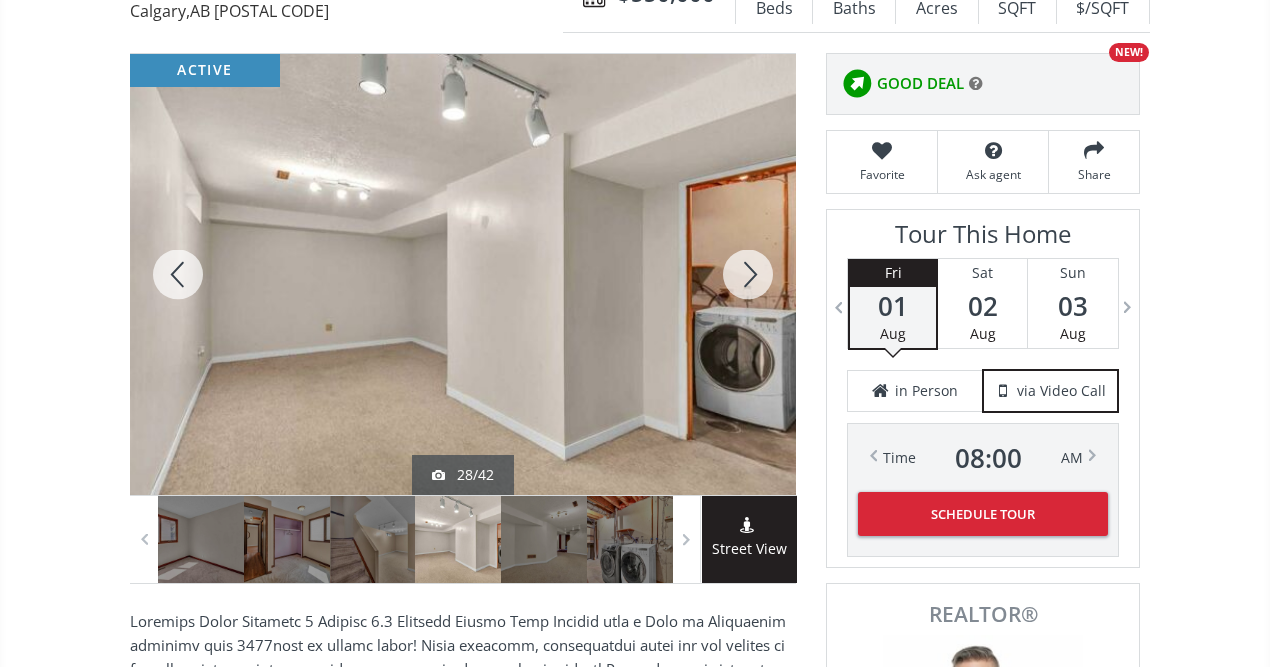 click at bounding box center (178, 274) 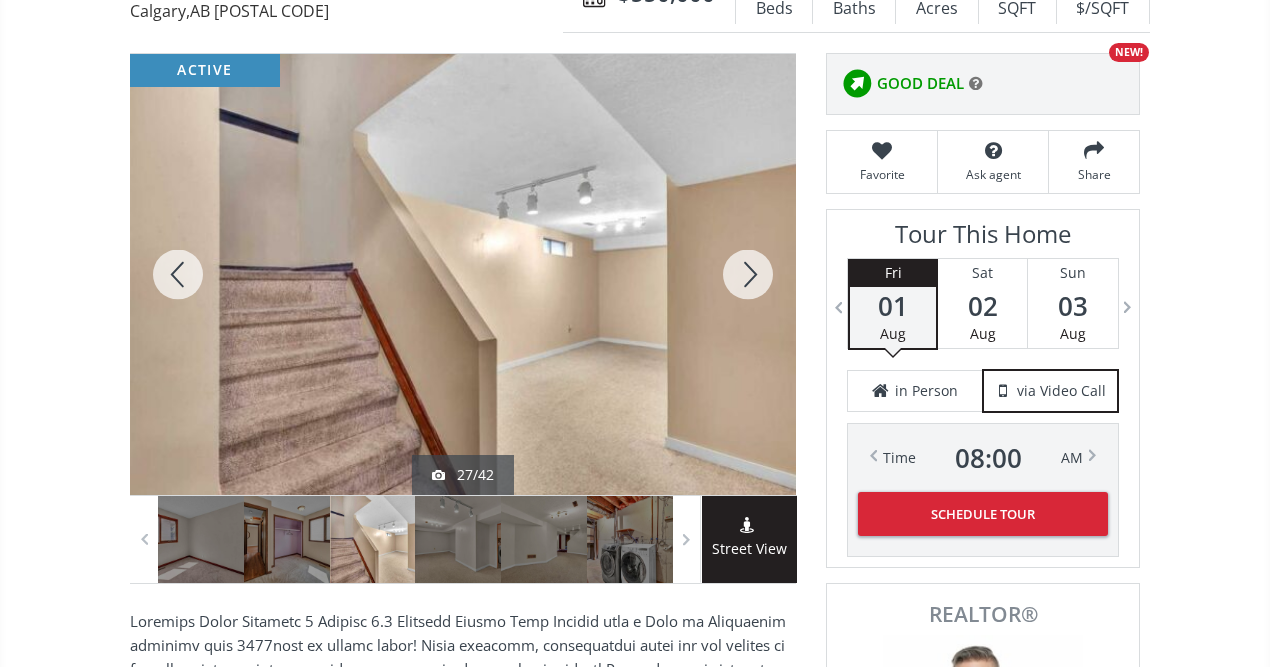 click at bounding box center (748, 274) 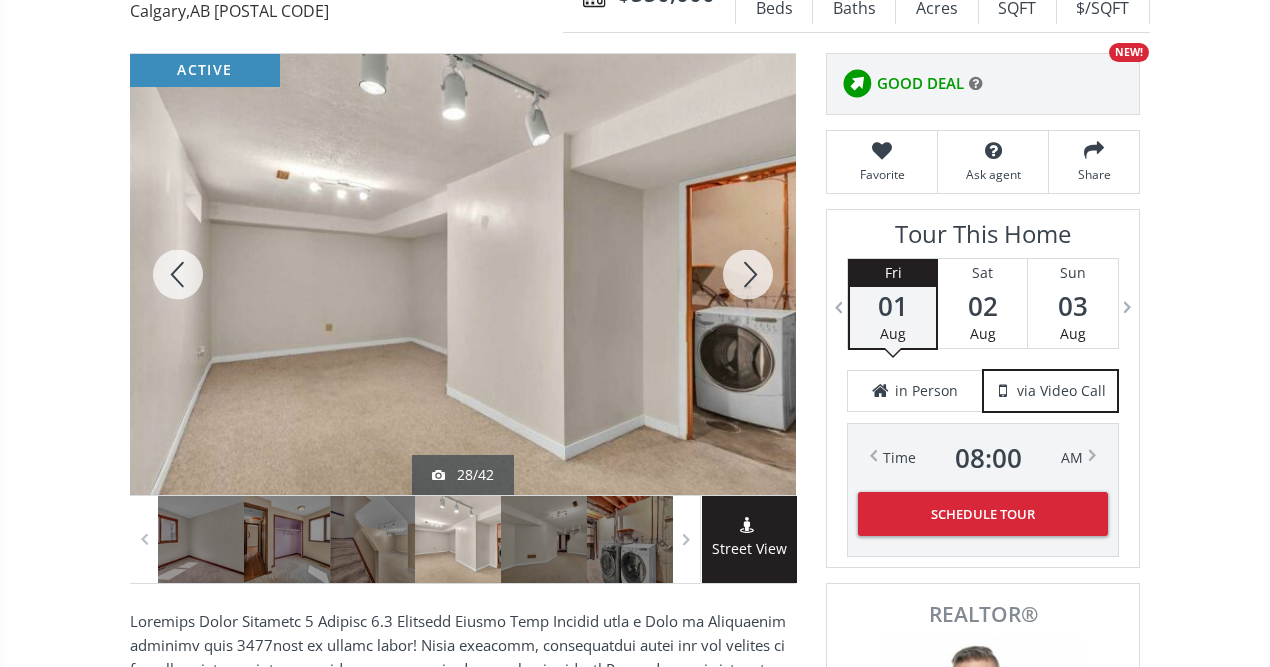 click at bounding box center (748, 274) 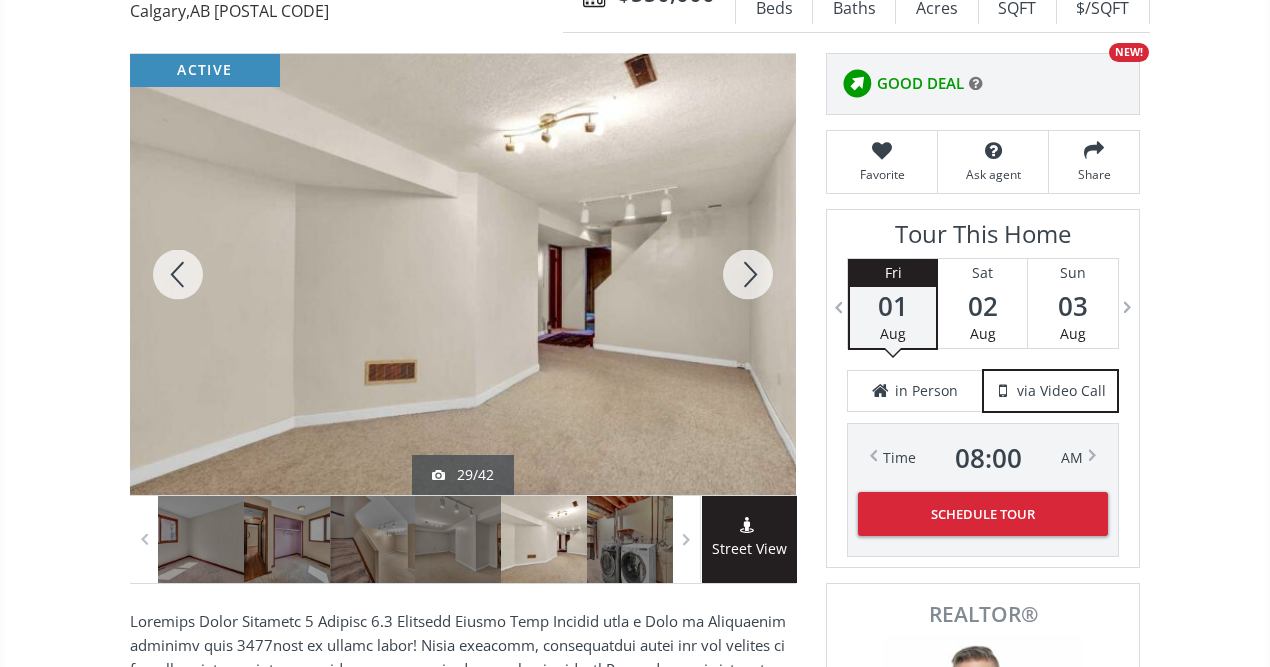 click at bounding box center (748, 274) 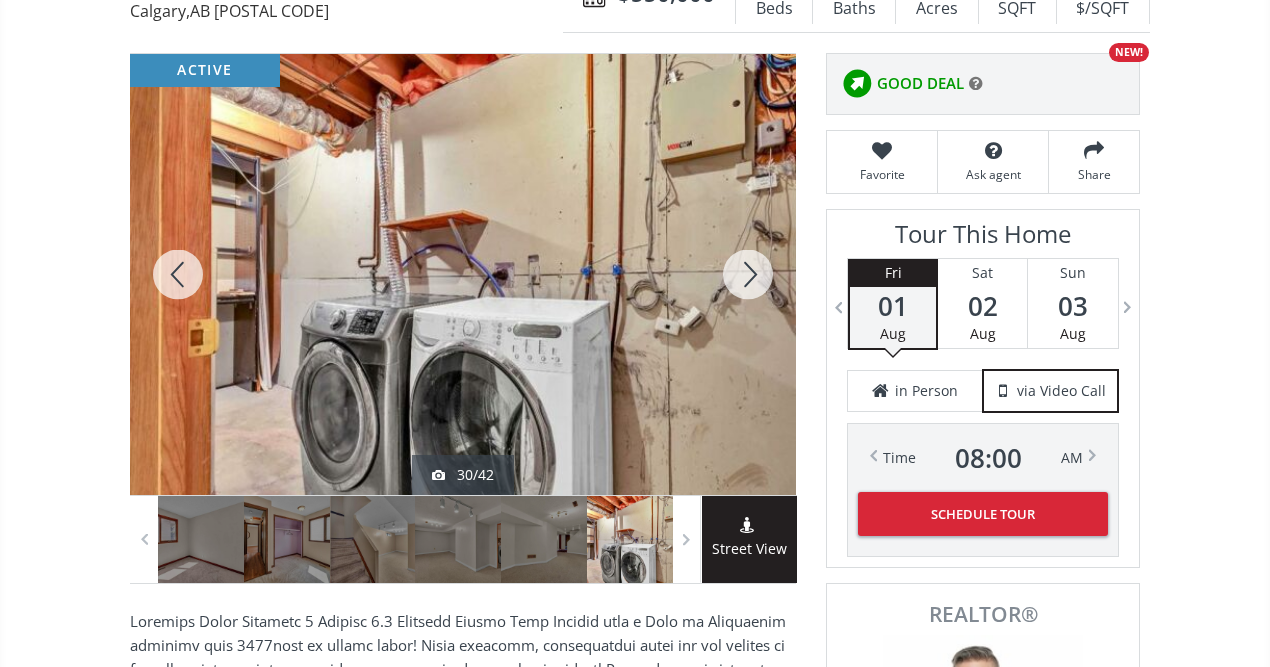 click at bounding box center [748, 274] 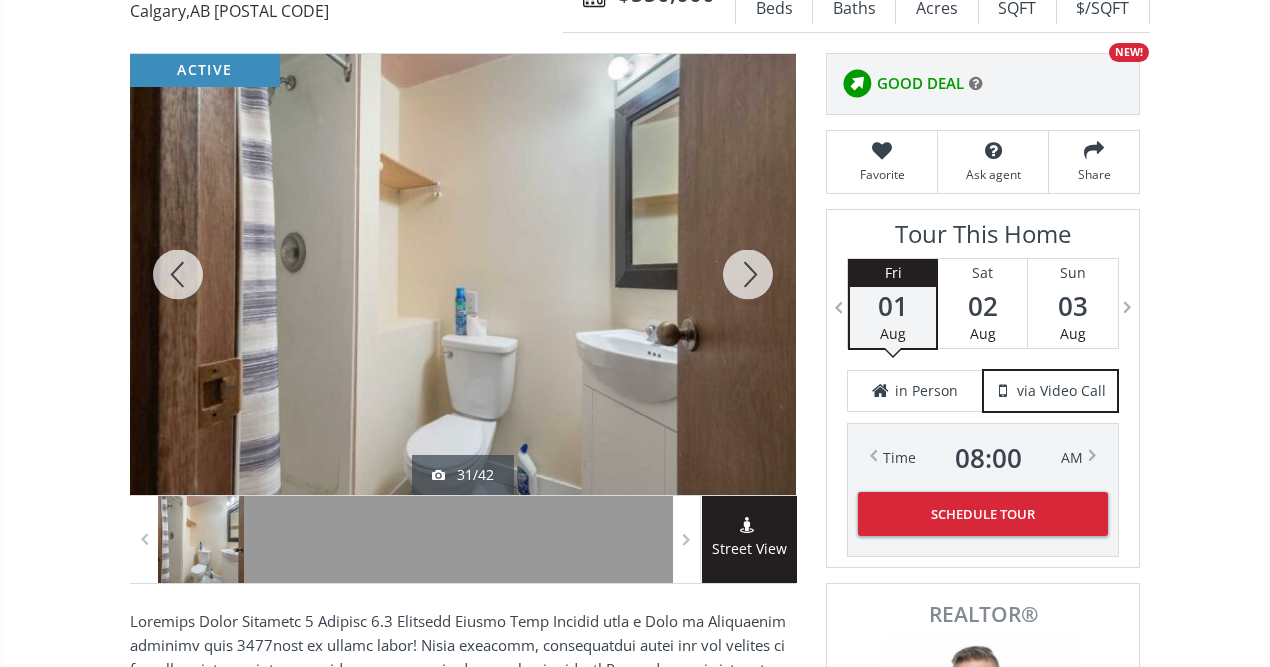 click at bounding box center [748, 274] 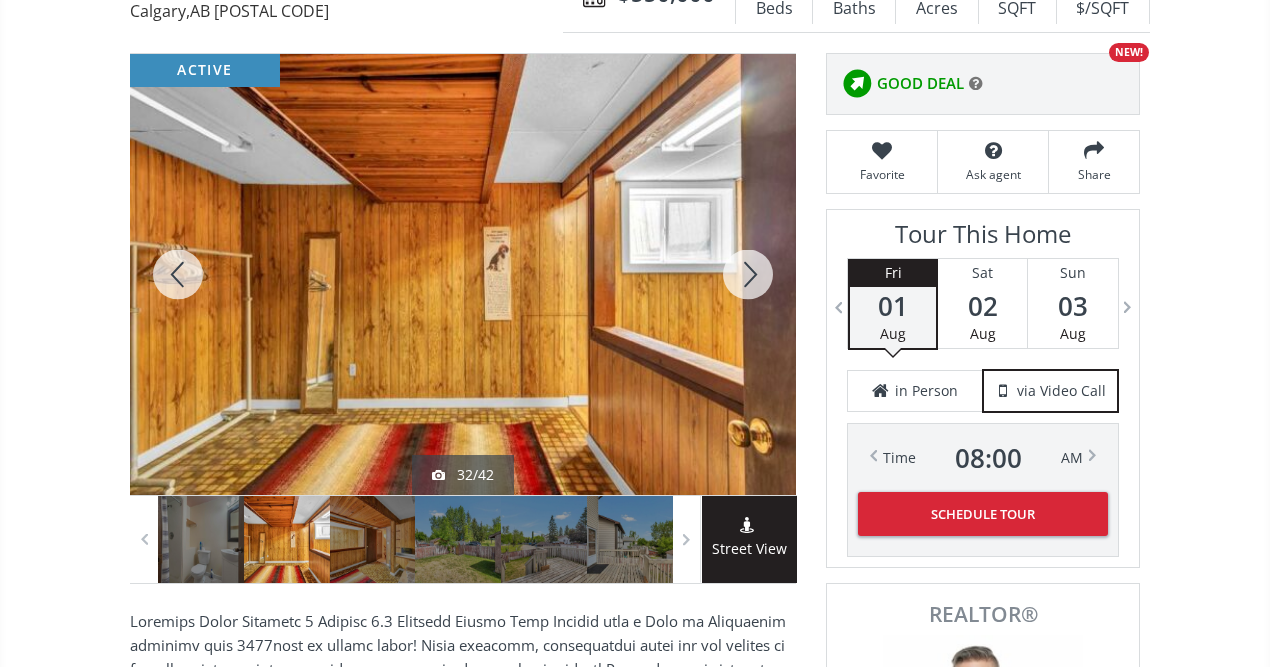 click at bounding box center [748, 274] 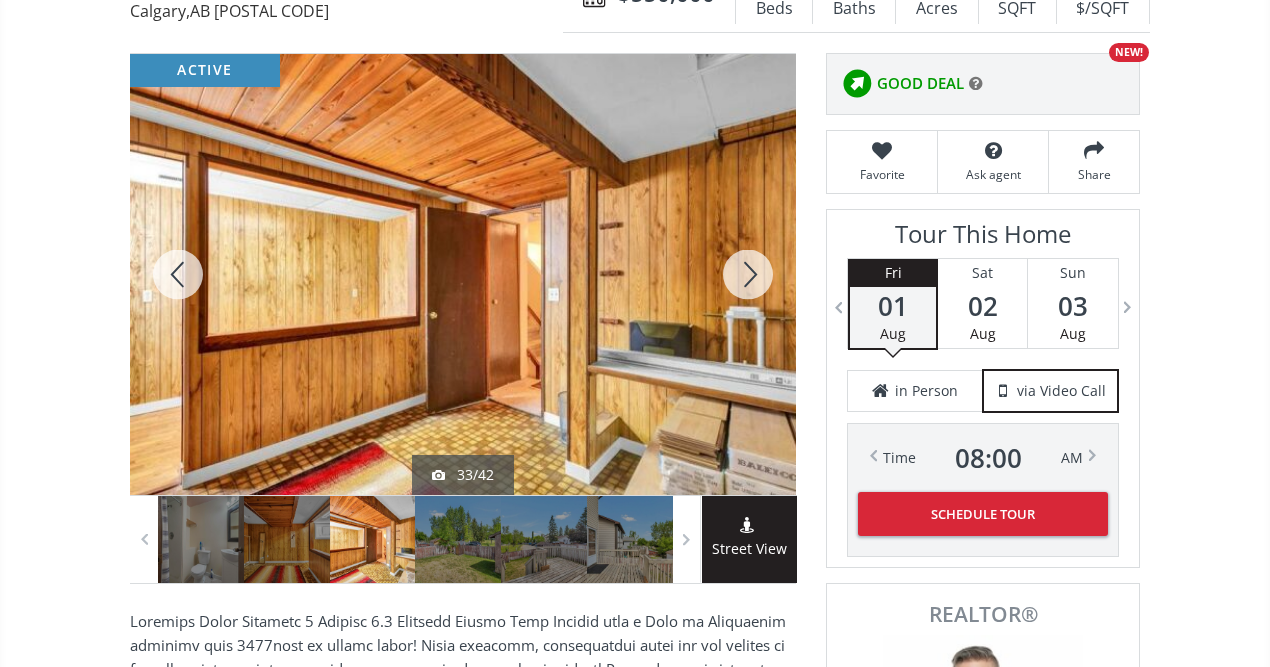 click at bounding box center [748, 274] 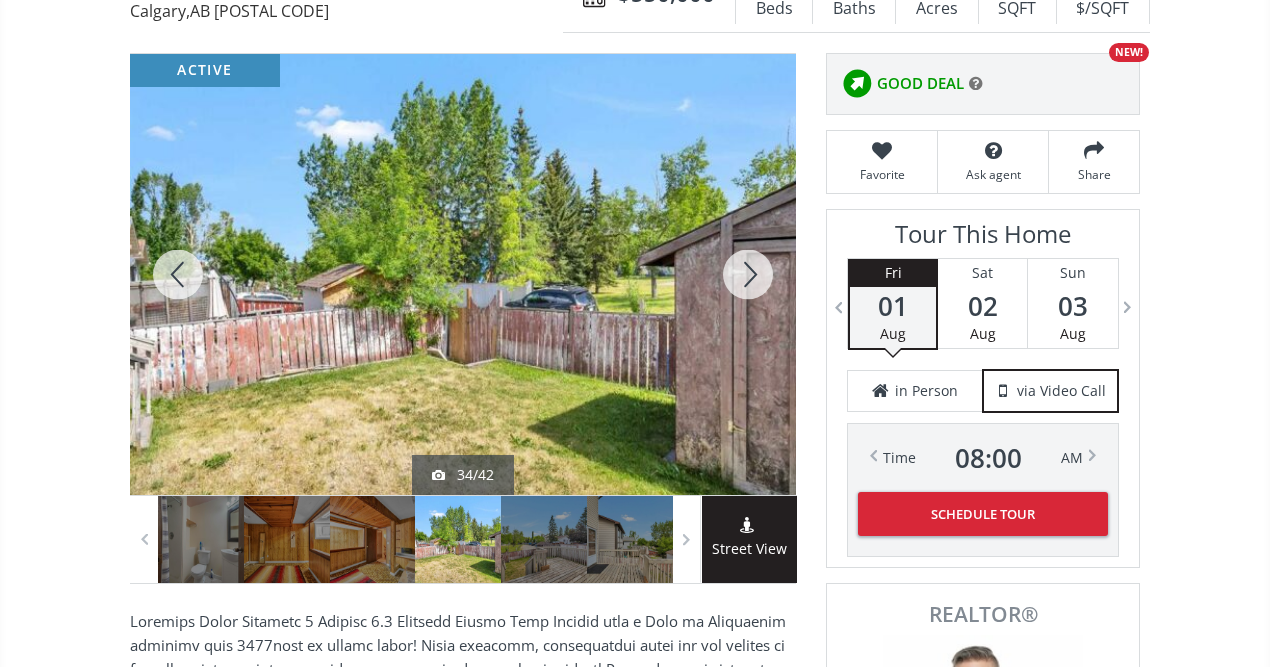 click at bounding box center (748, 274) 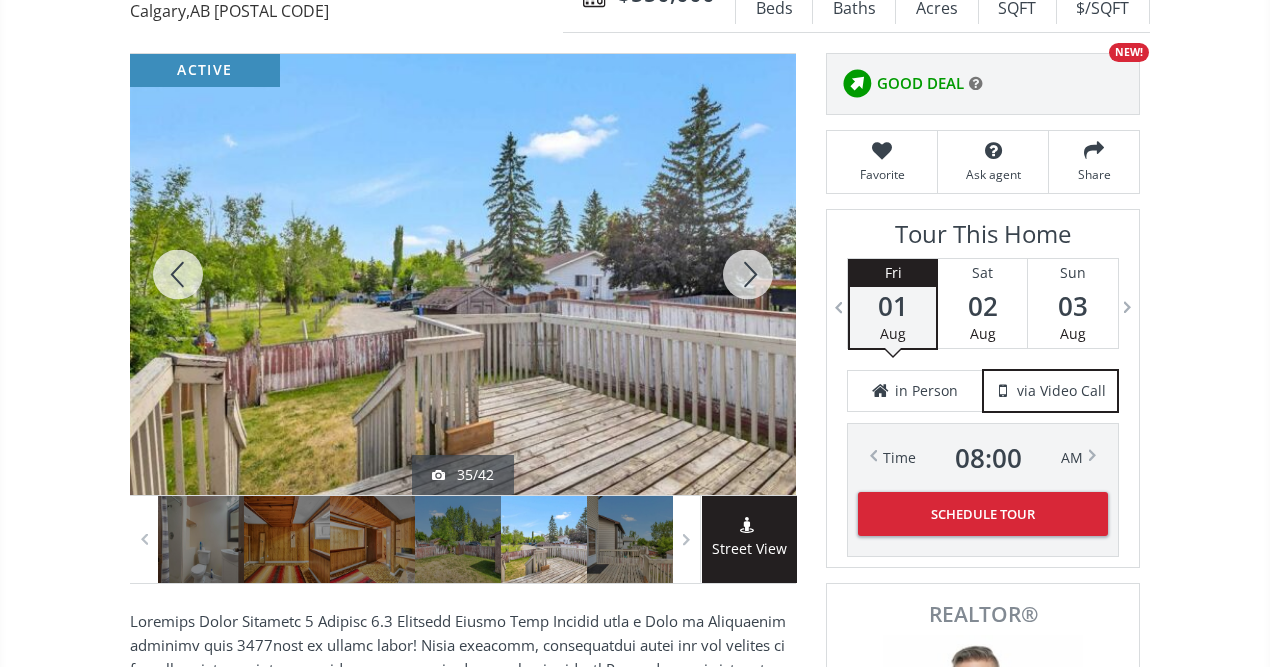 click at bounding box center [748, 274] 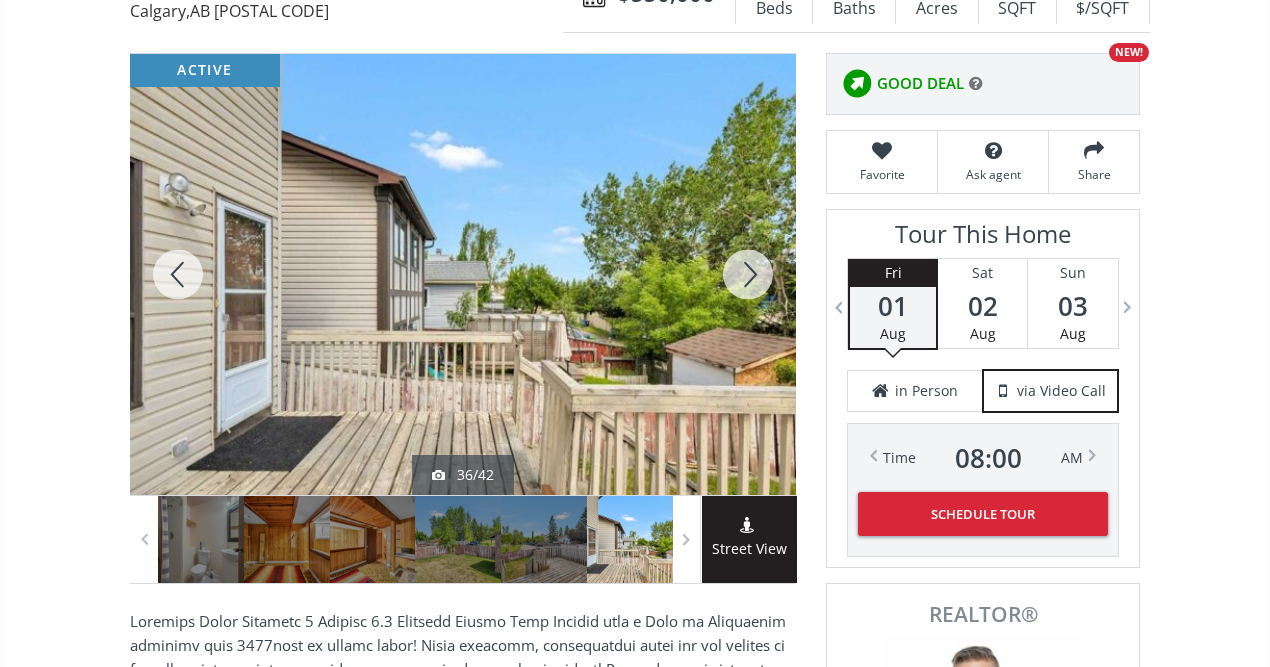 click at bounding box center (748, 274) 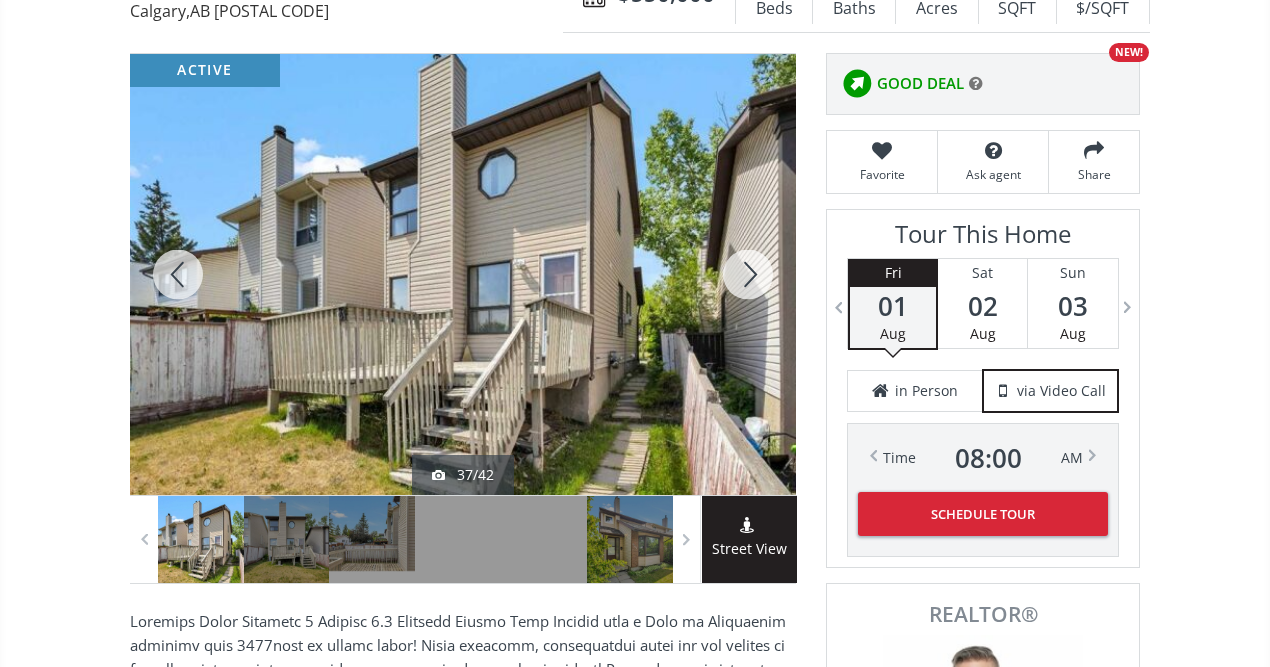 click at bounding box center (748, 274) 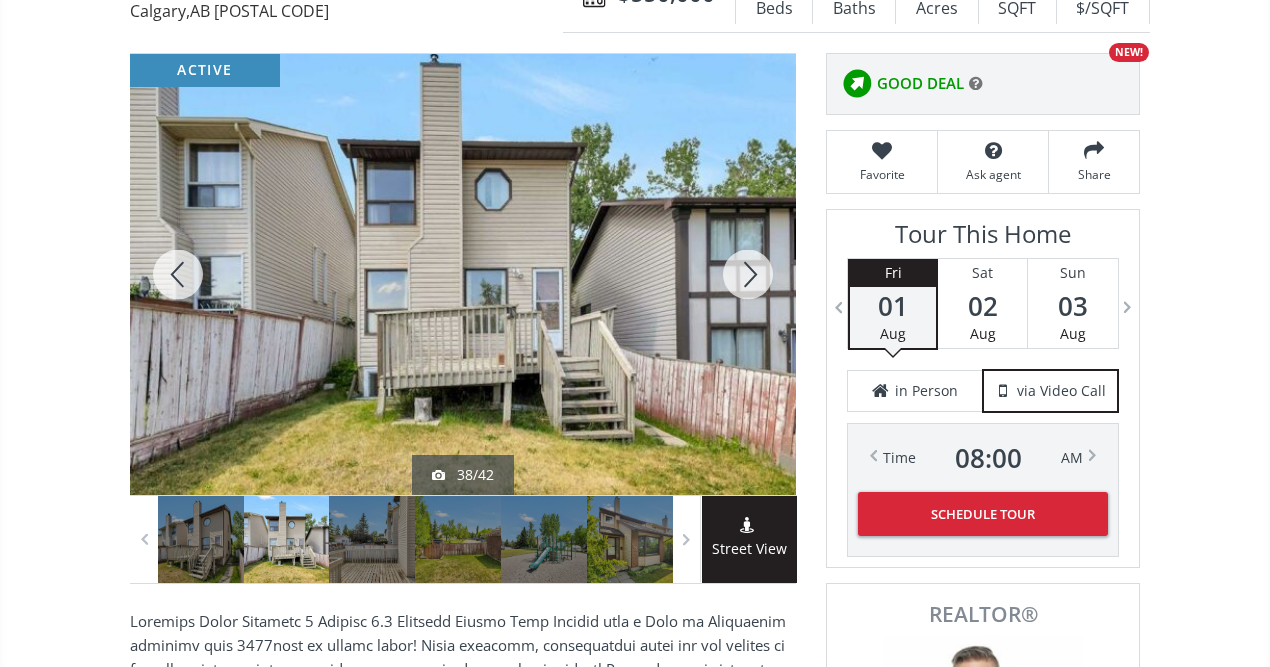 click at bounding box center (748, 274) 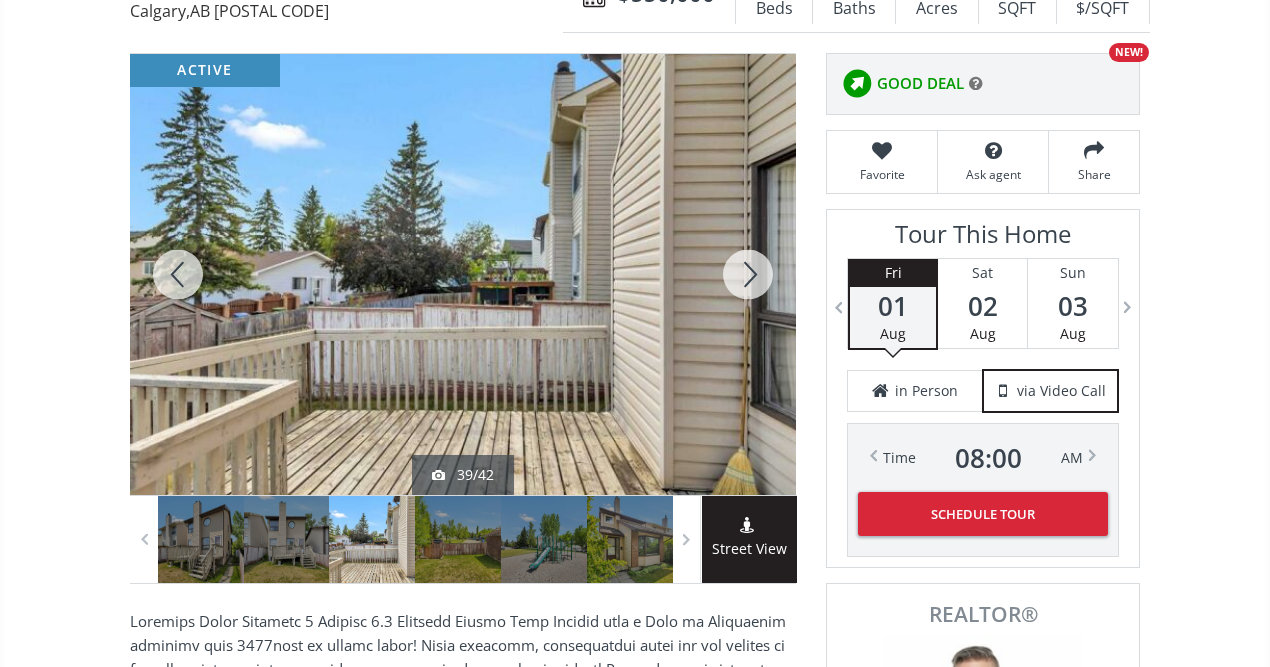 click at bounding box center (748, 274) 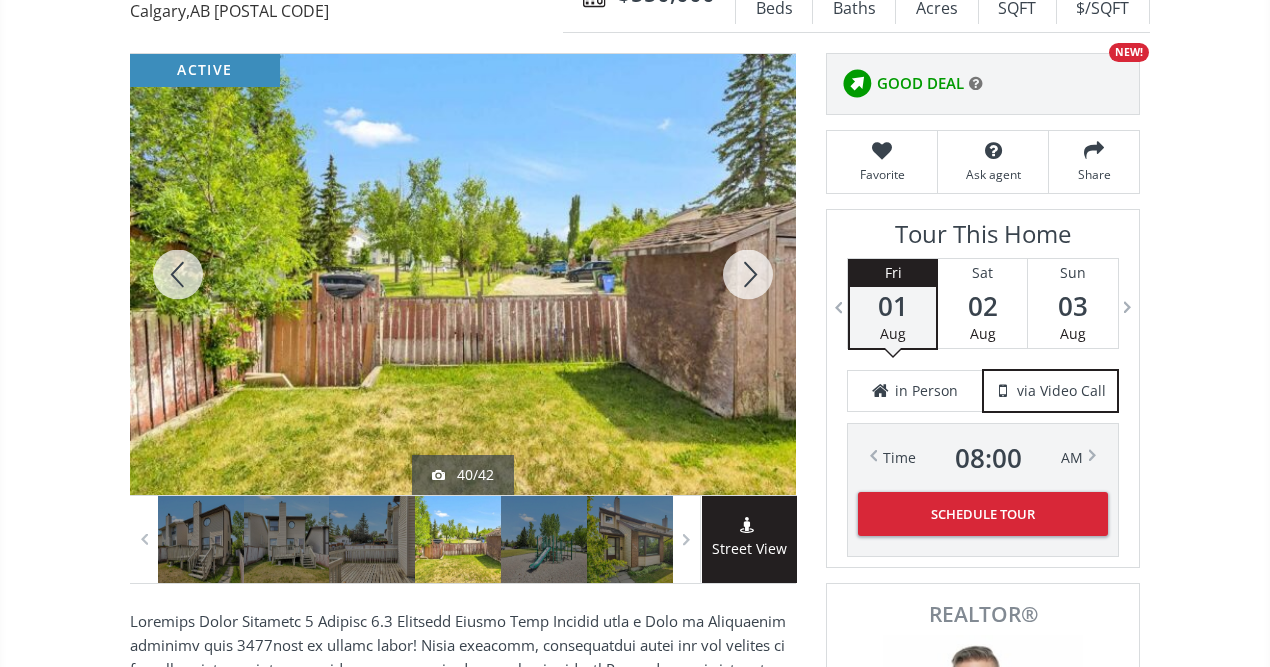click at bounding box center [748, 274] 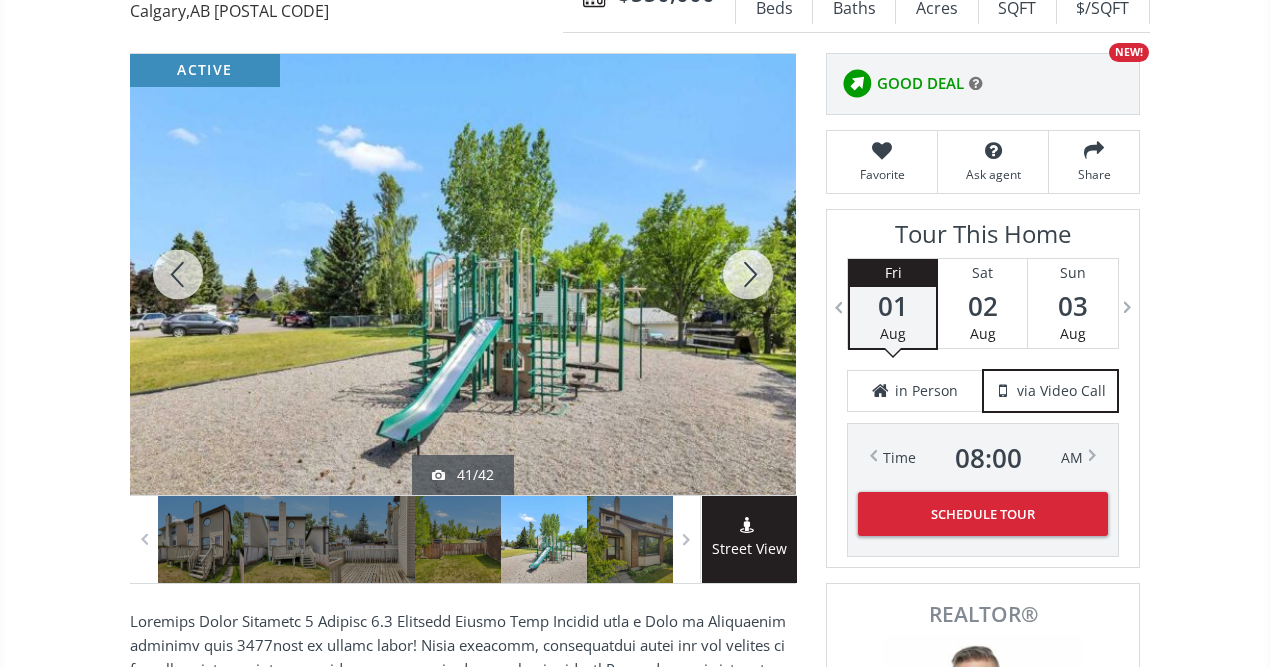 click at bounding box center [748, 274] 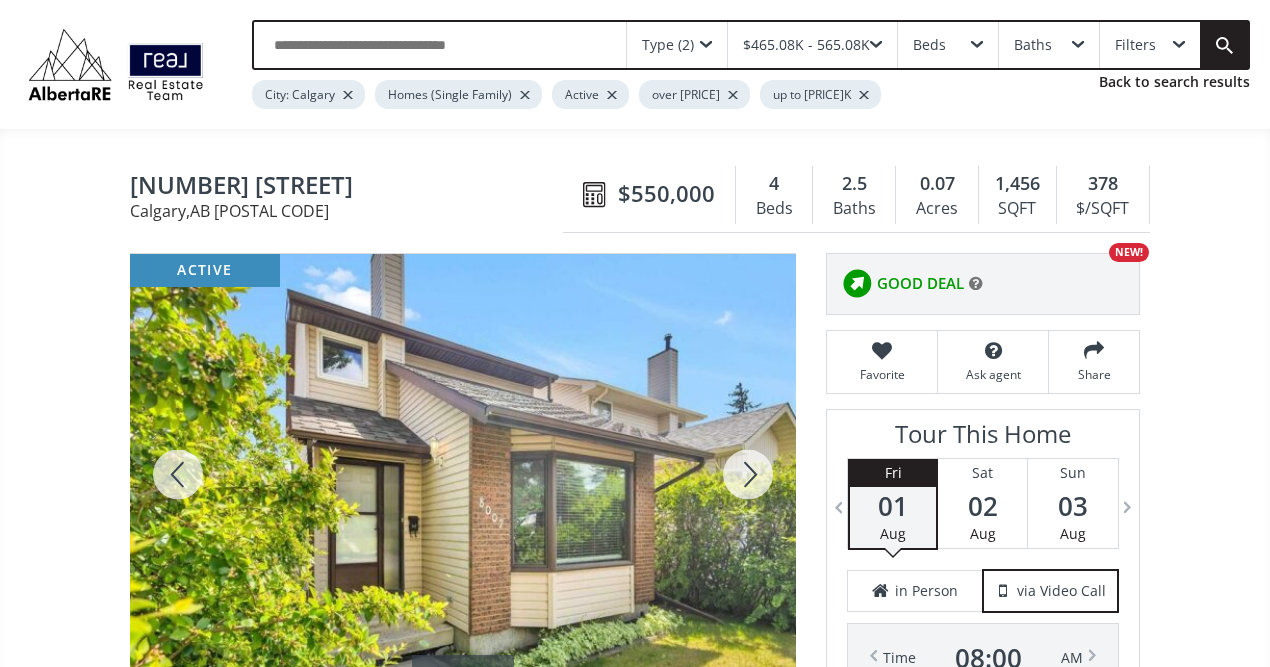 scroll, scrollTop: 0, scrollLeft: 0, axis: both 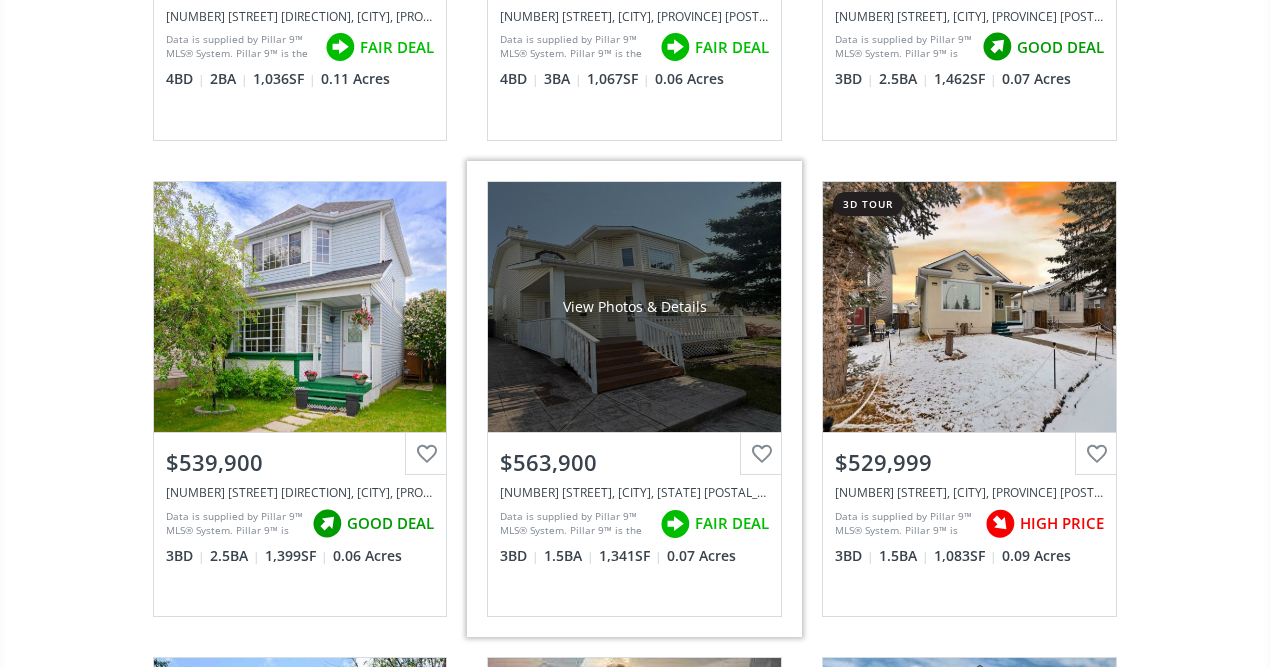 click on "View Photos & Details" at bounding box center (634, 307) 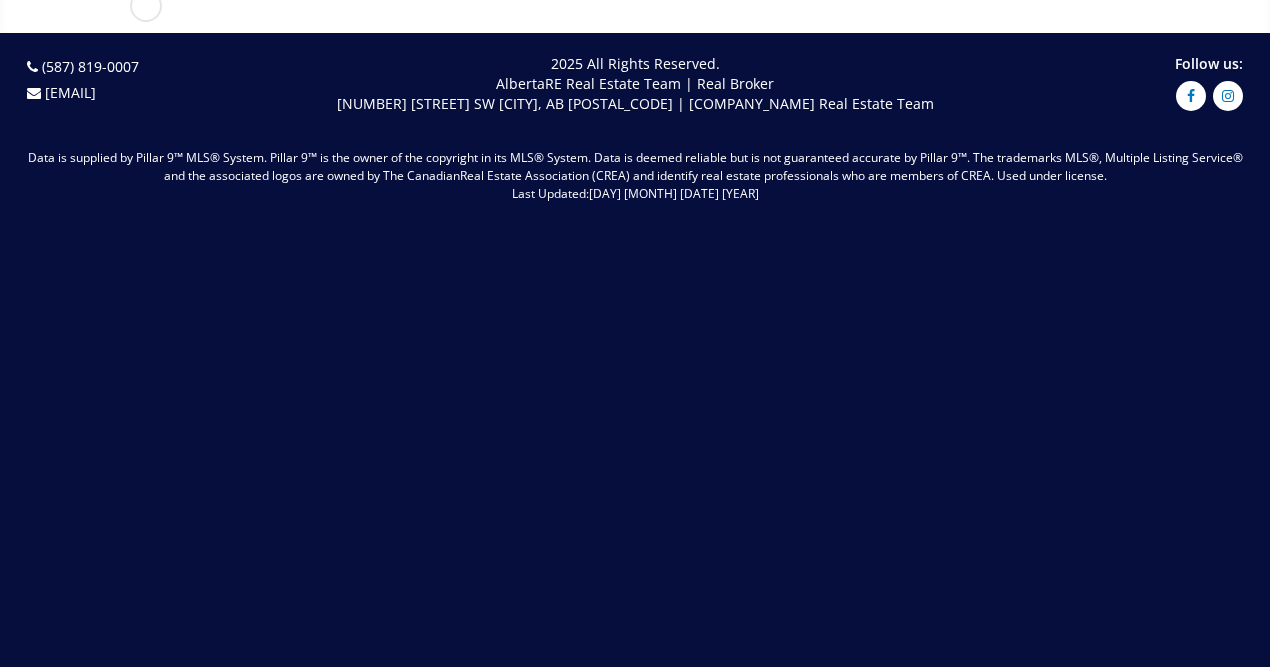 scroll, scrollTop: 0, scrollLeft: 0, axis: both 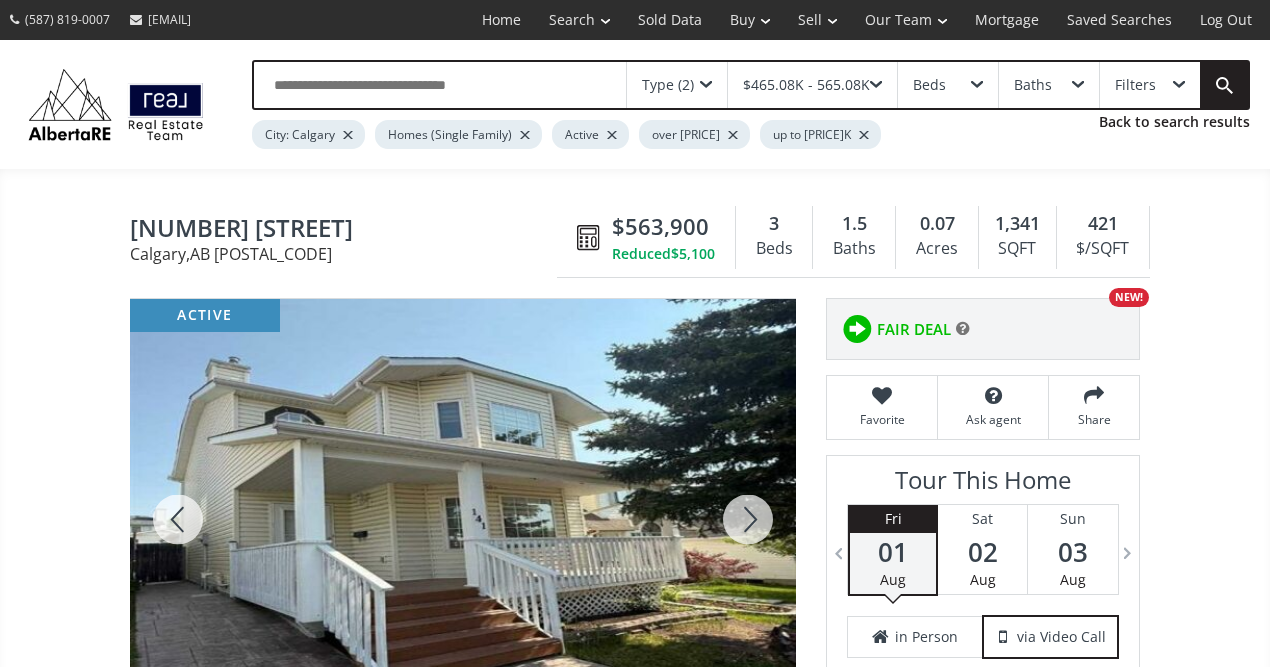 click at bounding box center (748, 519) 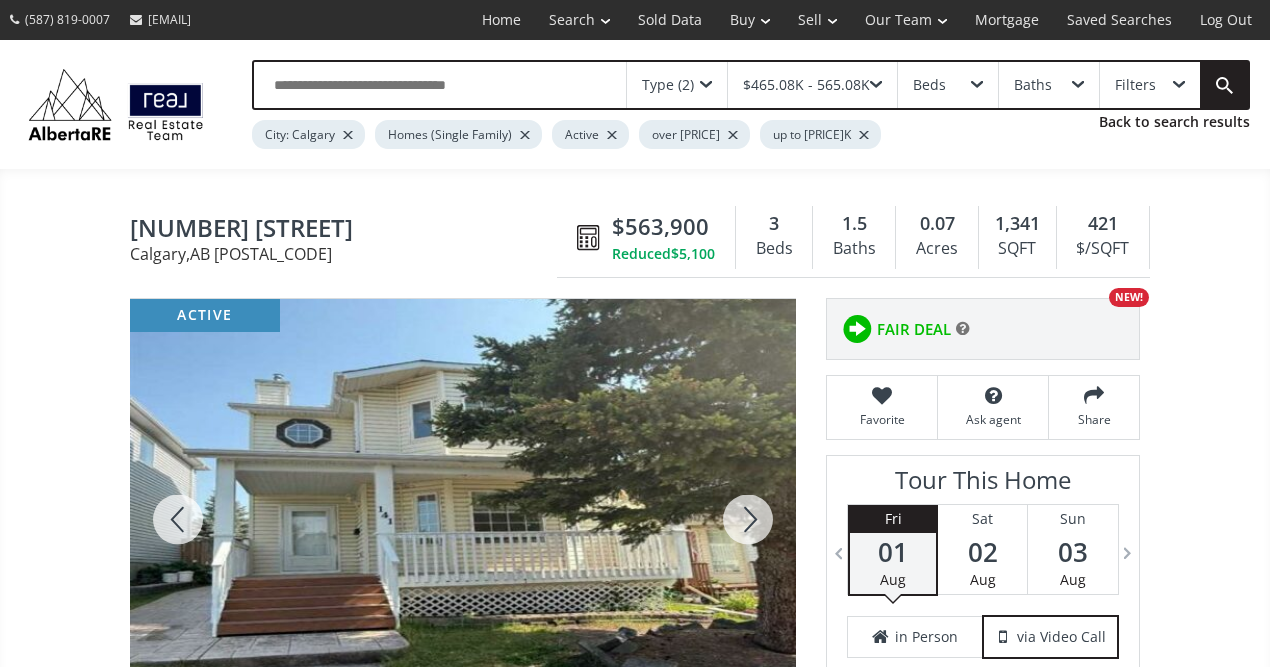 click at bounding box center (748, 519) 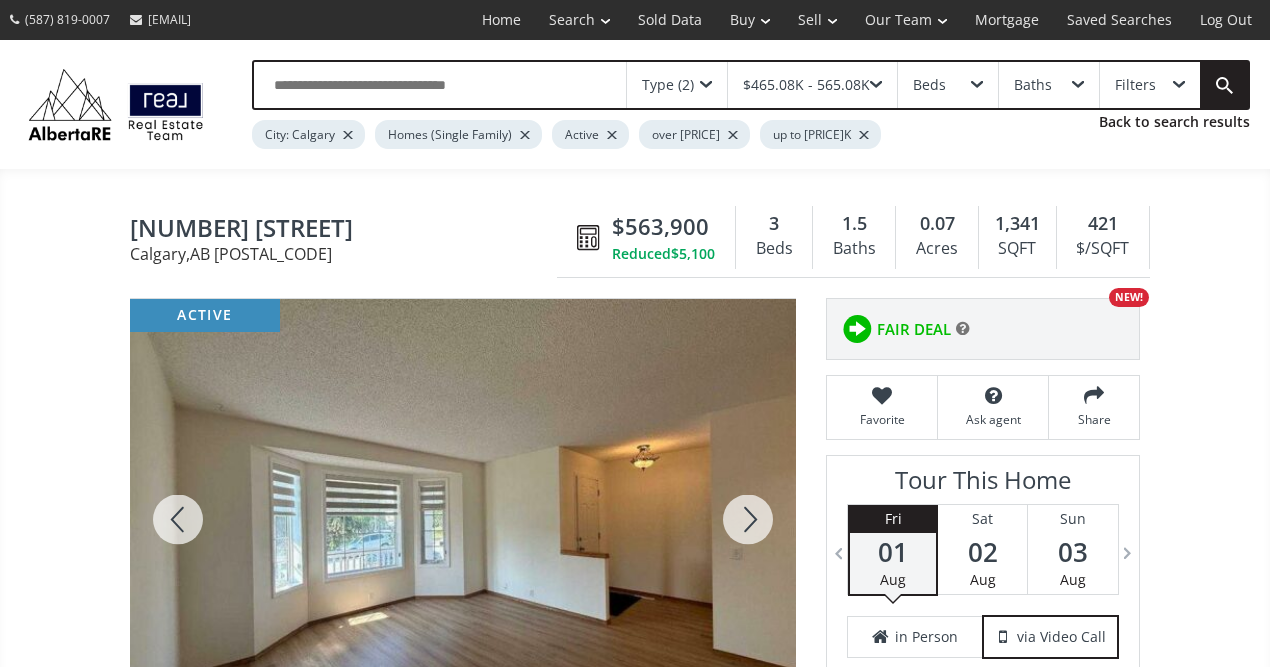click at bounding box center (748, 519) 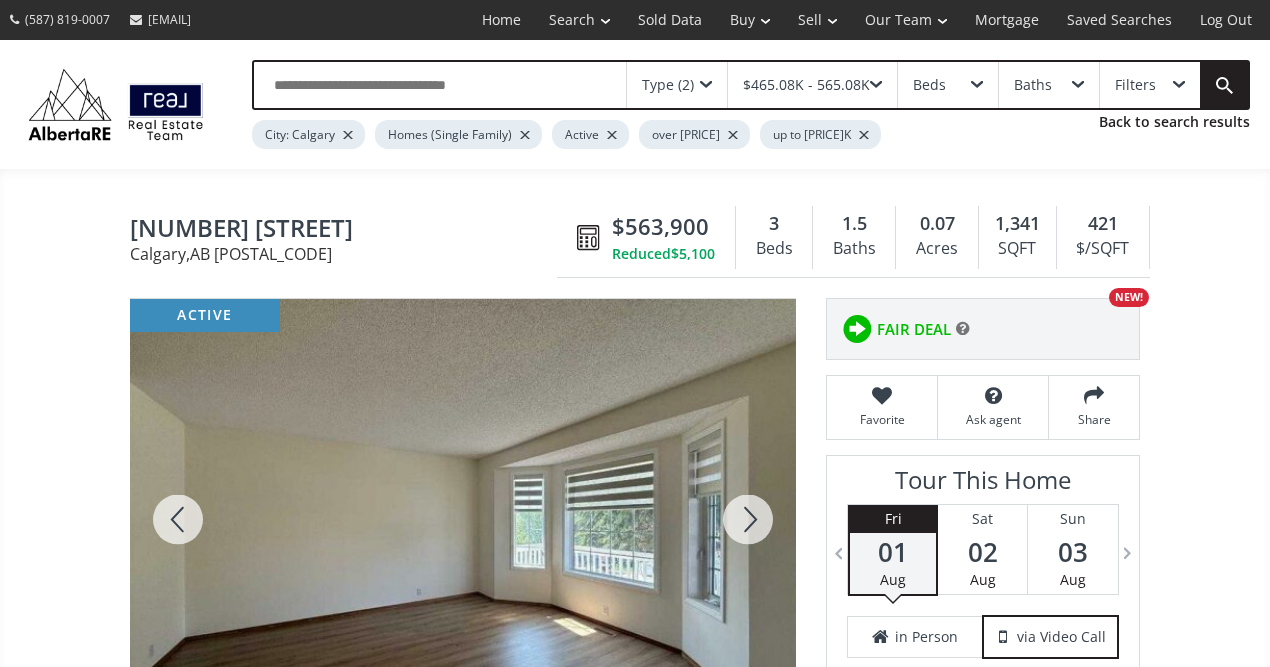click at bounding box center (748, 519) 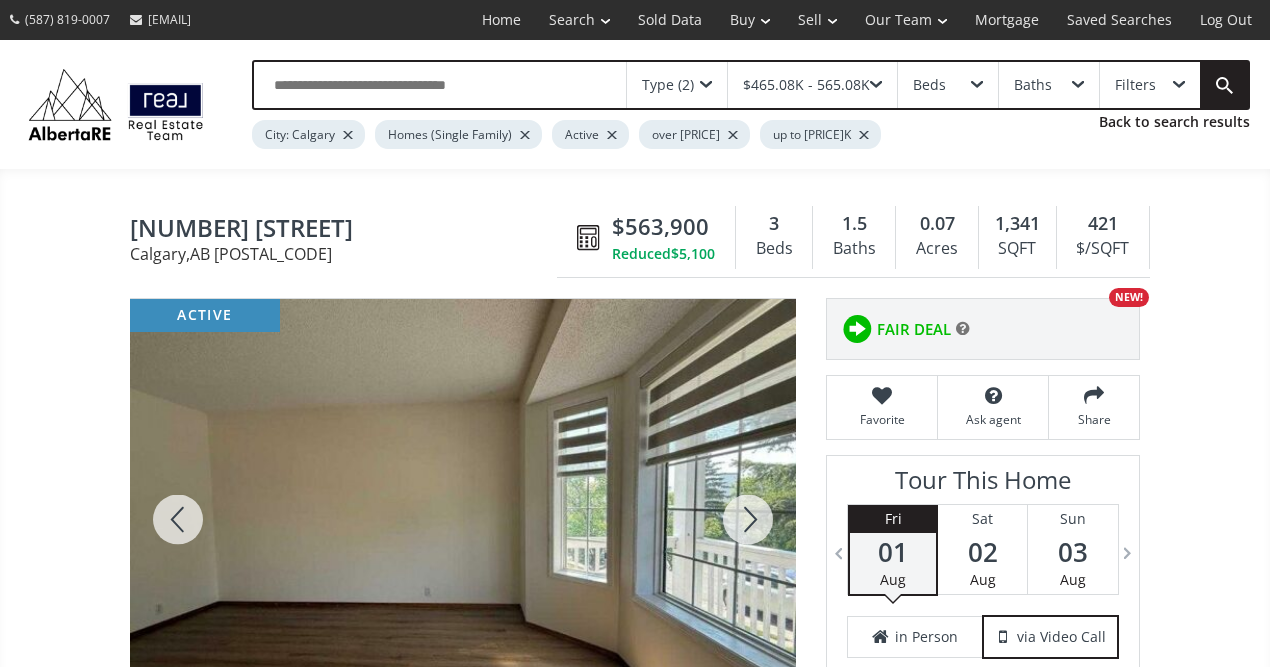 click at bounding box center [748, 519] 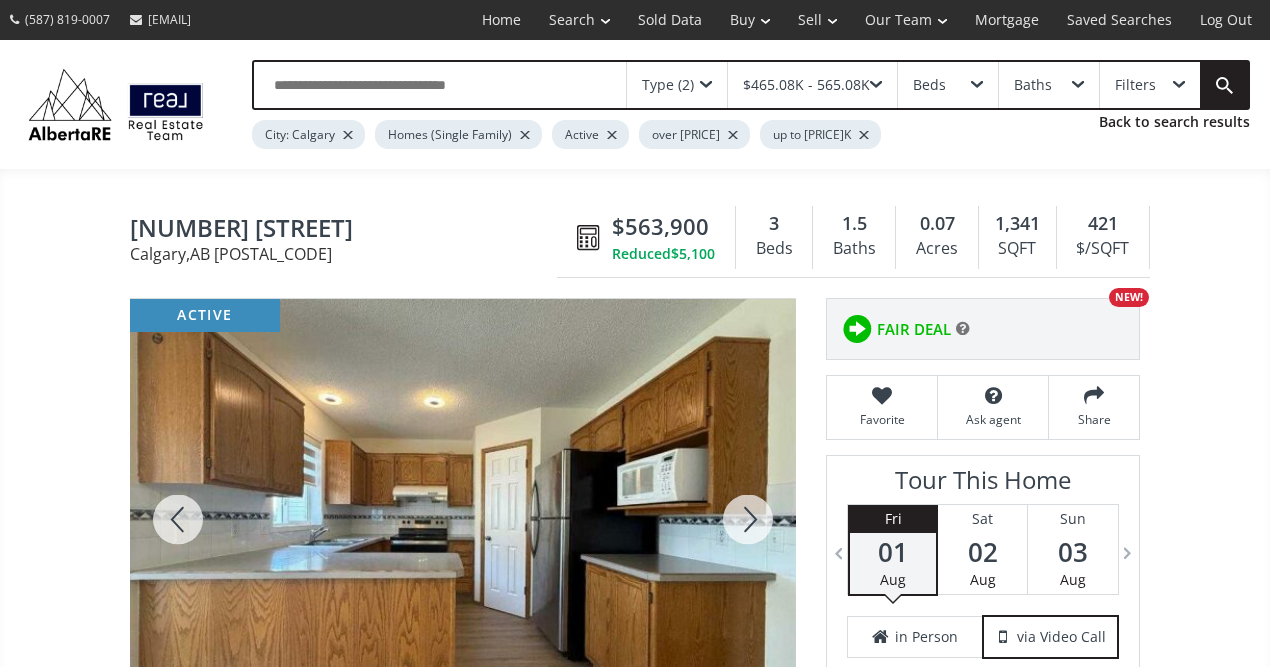 click at bounding box center [748, 519] 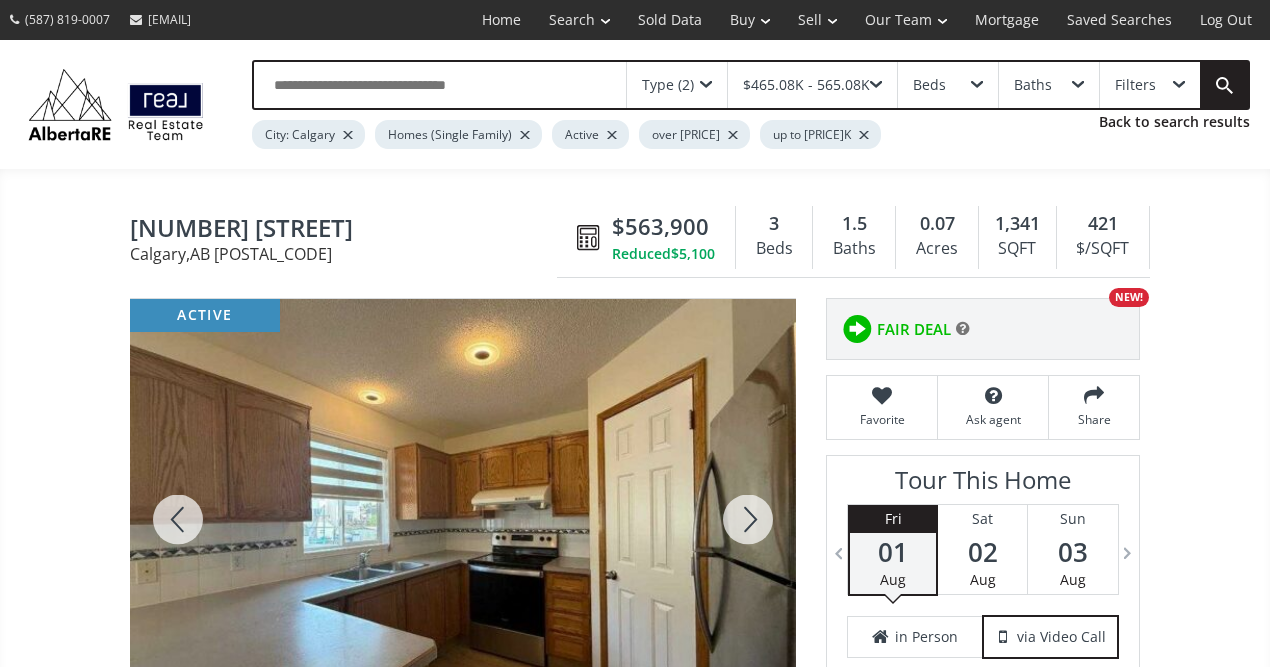 click at bounding box center [748, 519] 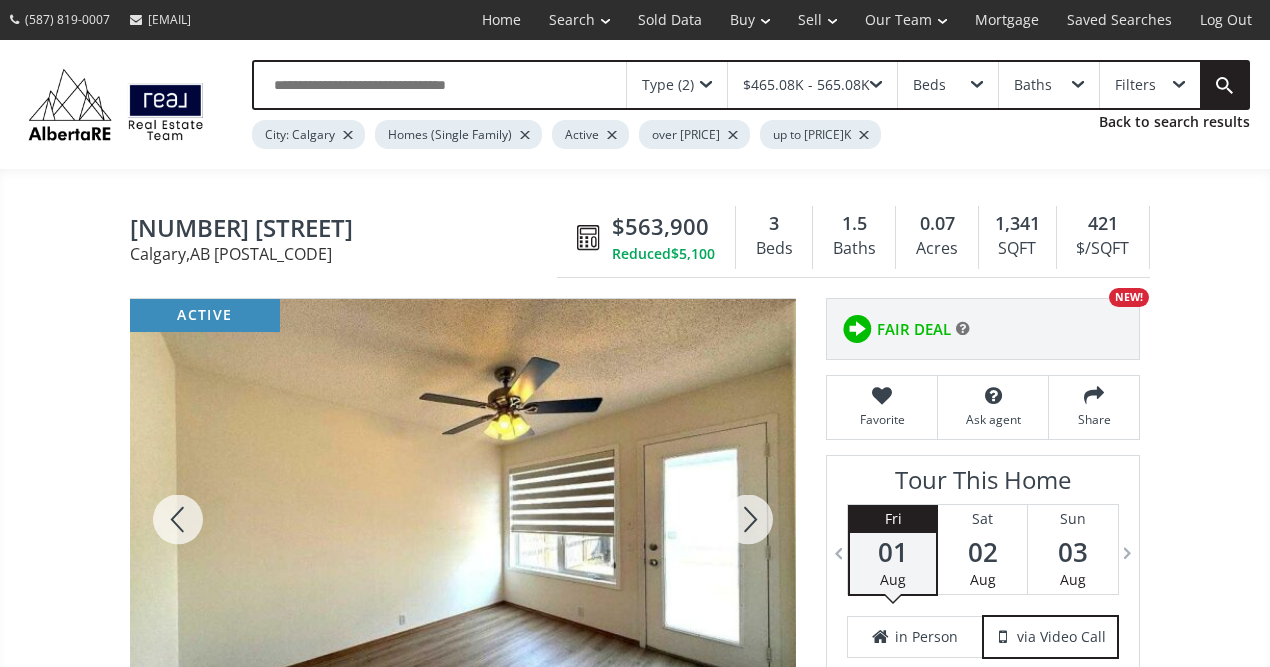 click at bounding box center [748, 519] 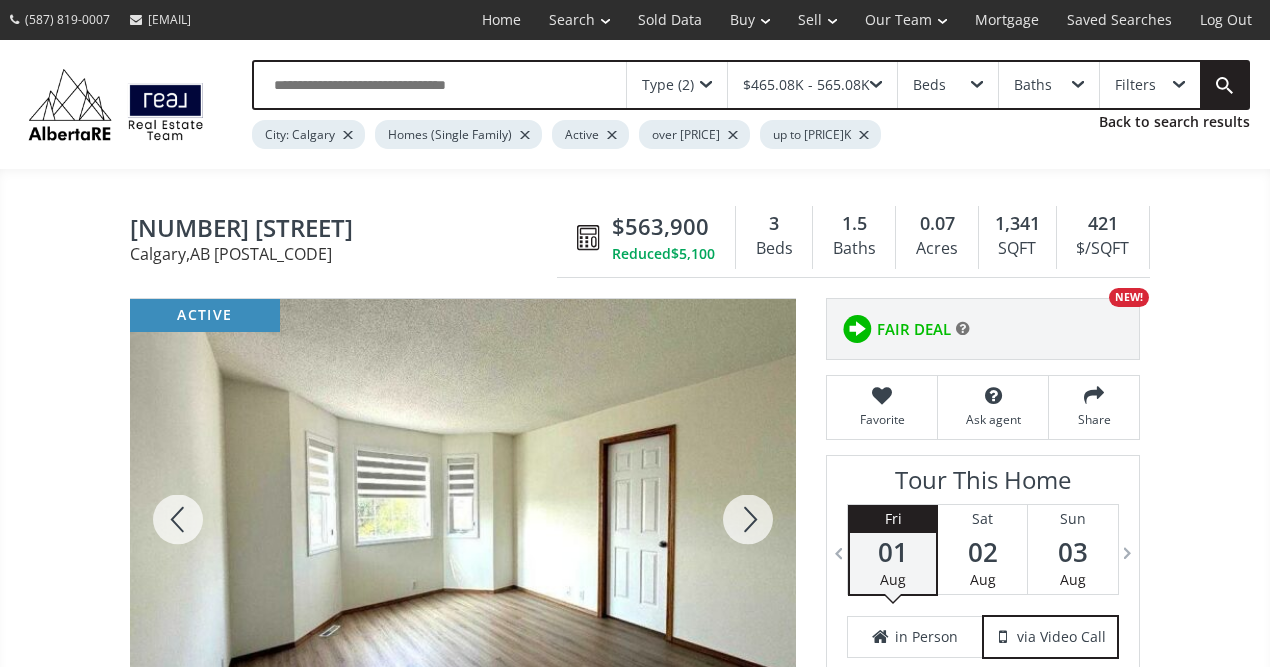 click at bounding box center [748, 519] 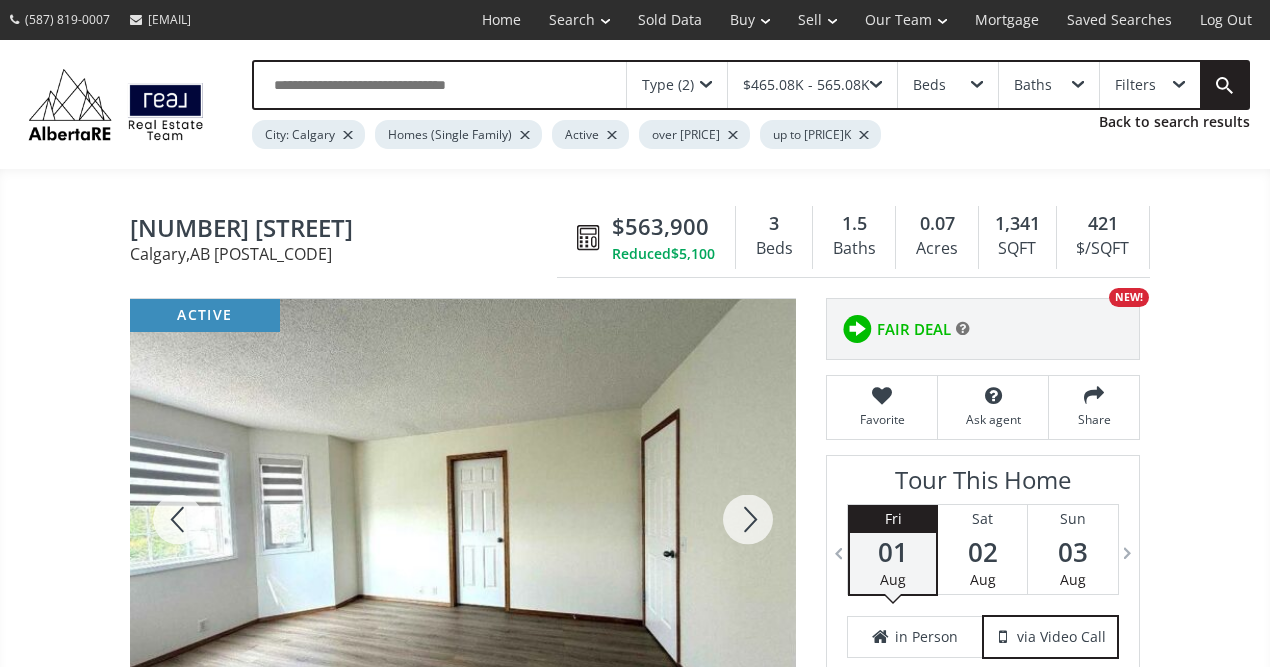 click at bounding box center [748, 519] 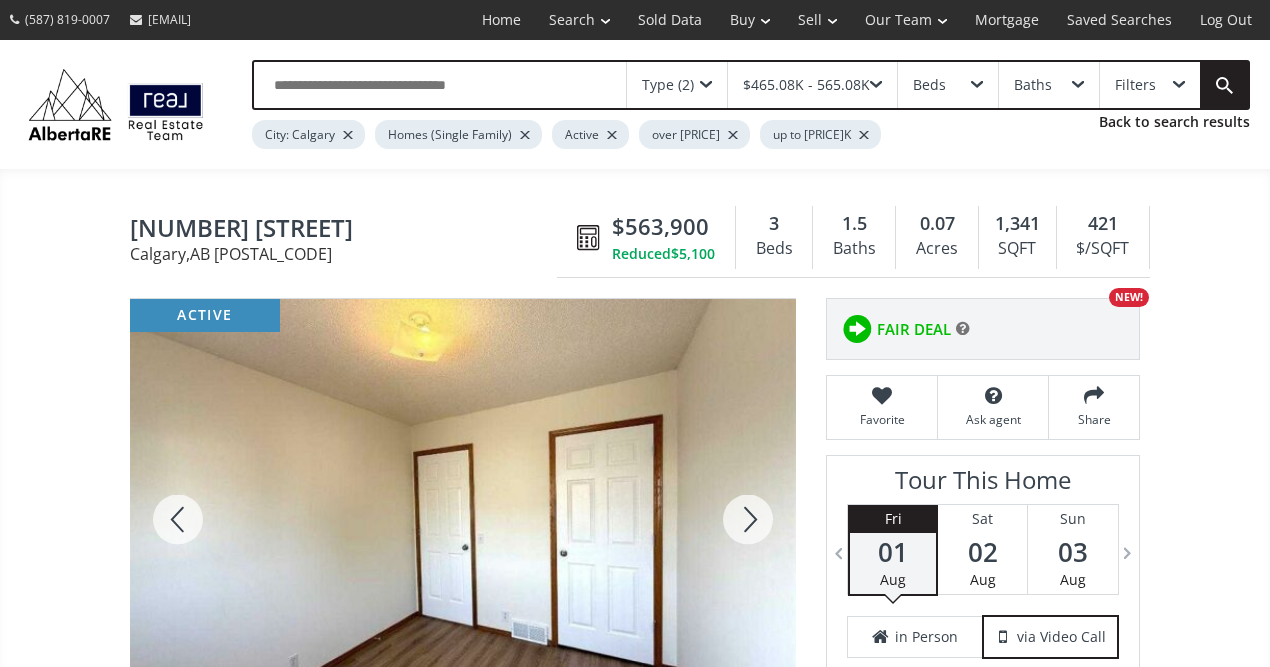click at bounding box center (748, 519) 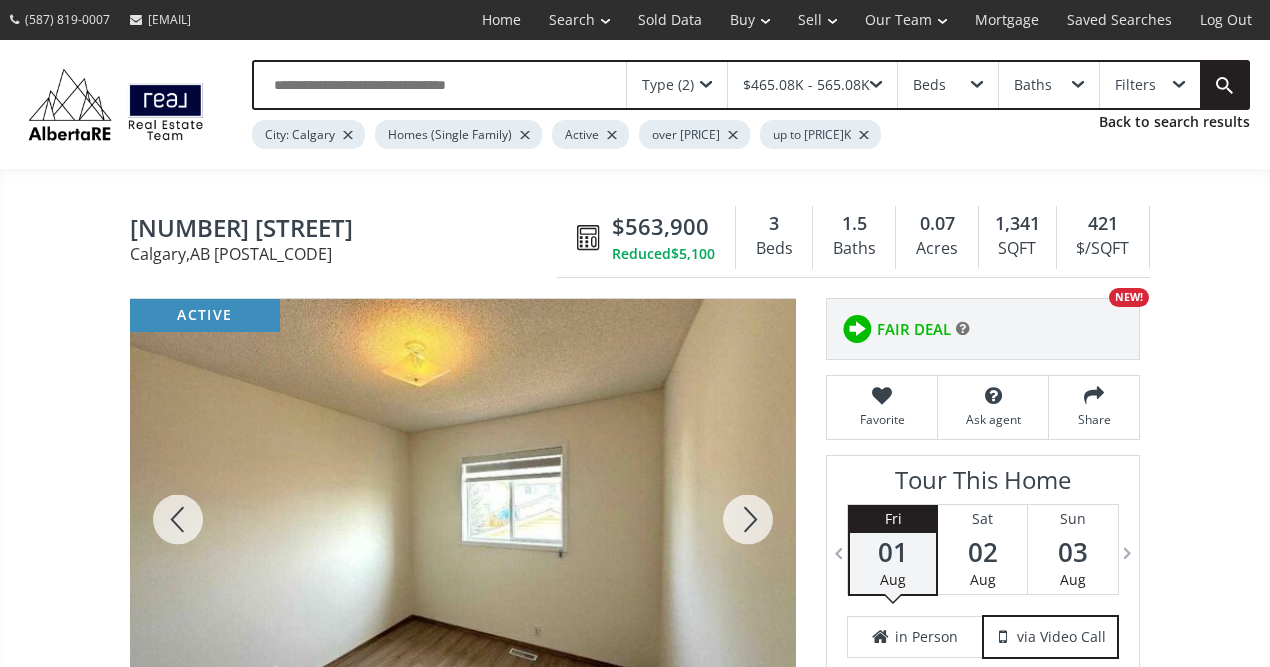 click at bounding box center [748, 519] 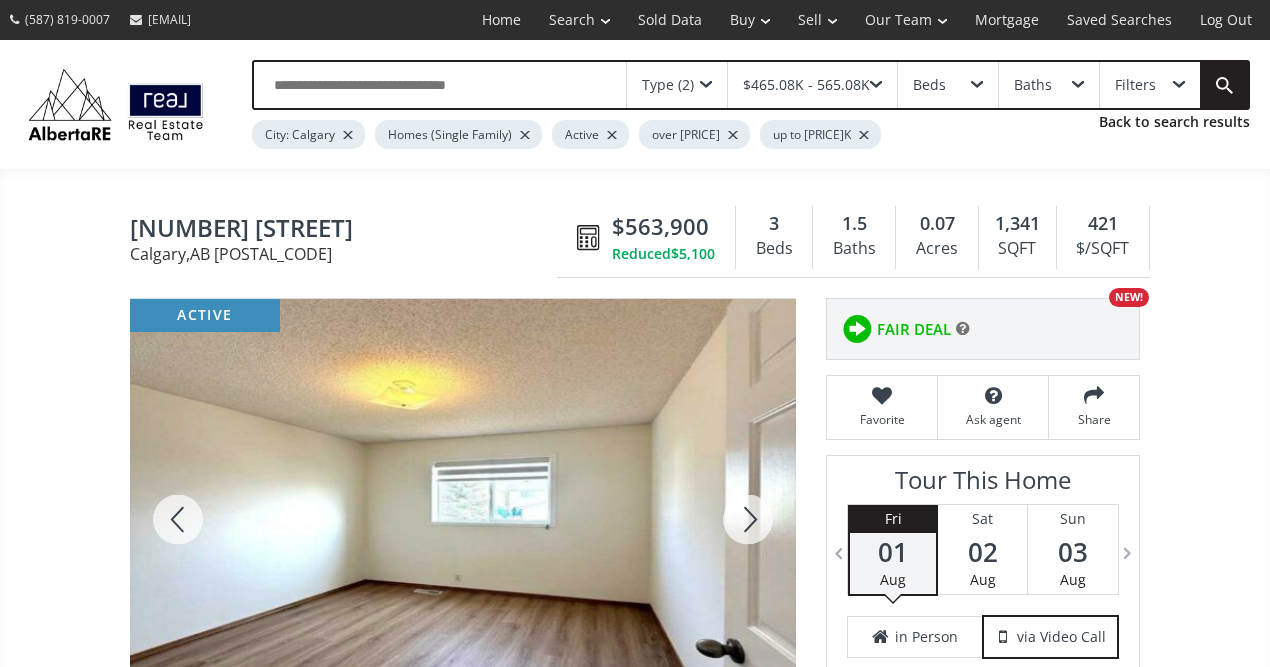 click at bounding box center [748, 519] 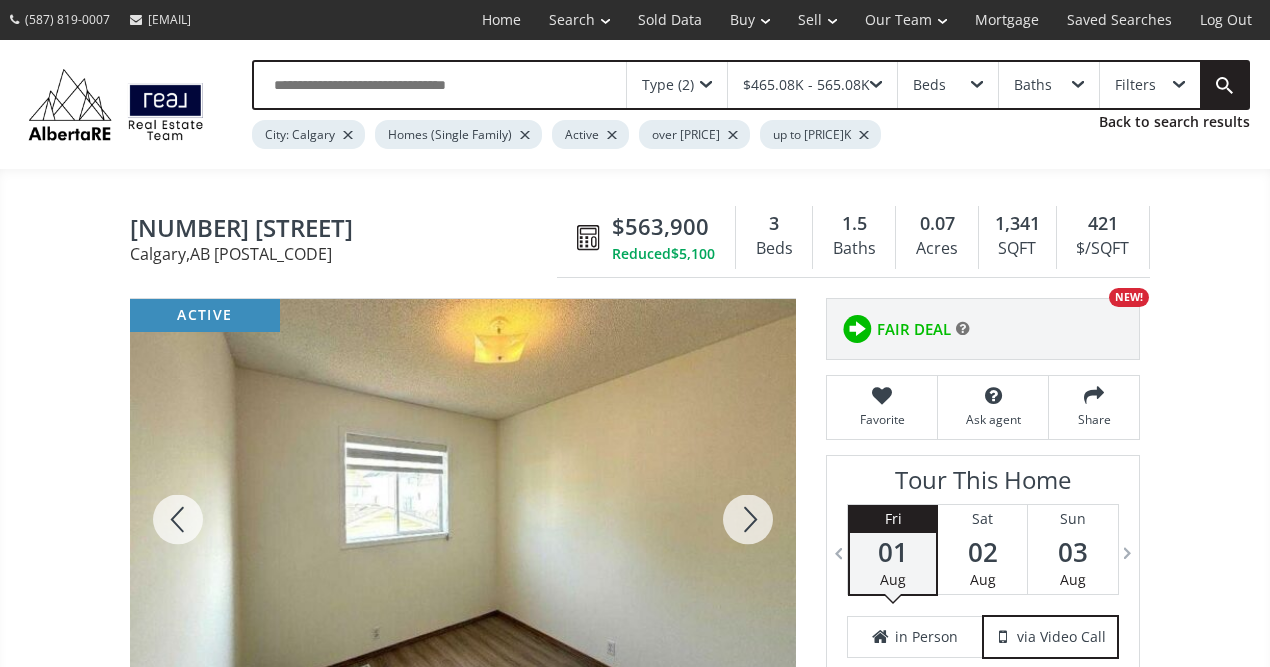 click at bounding box center (748, 519) 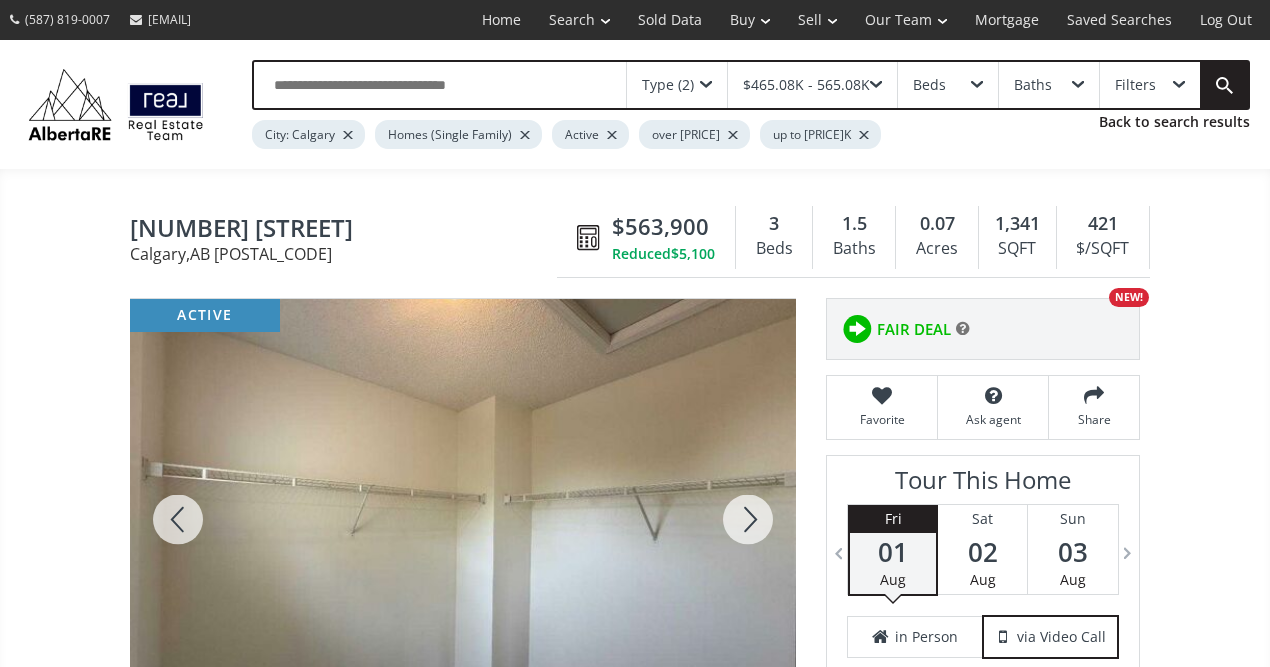 click at bounding box center [748, 519] 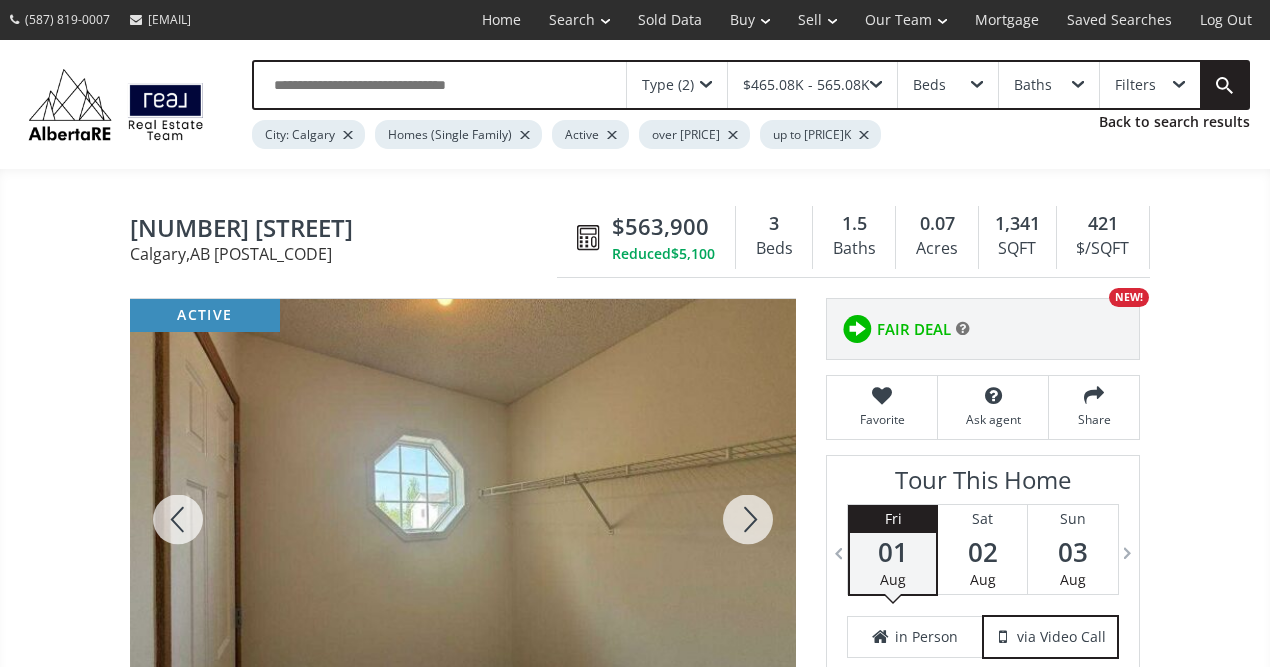 click at bounding box center (748, 519) 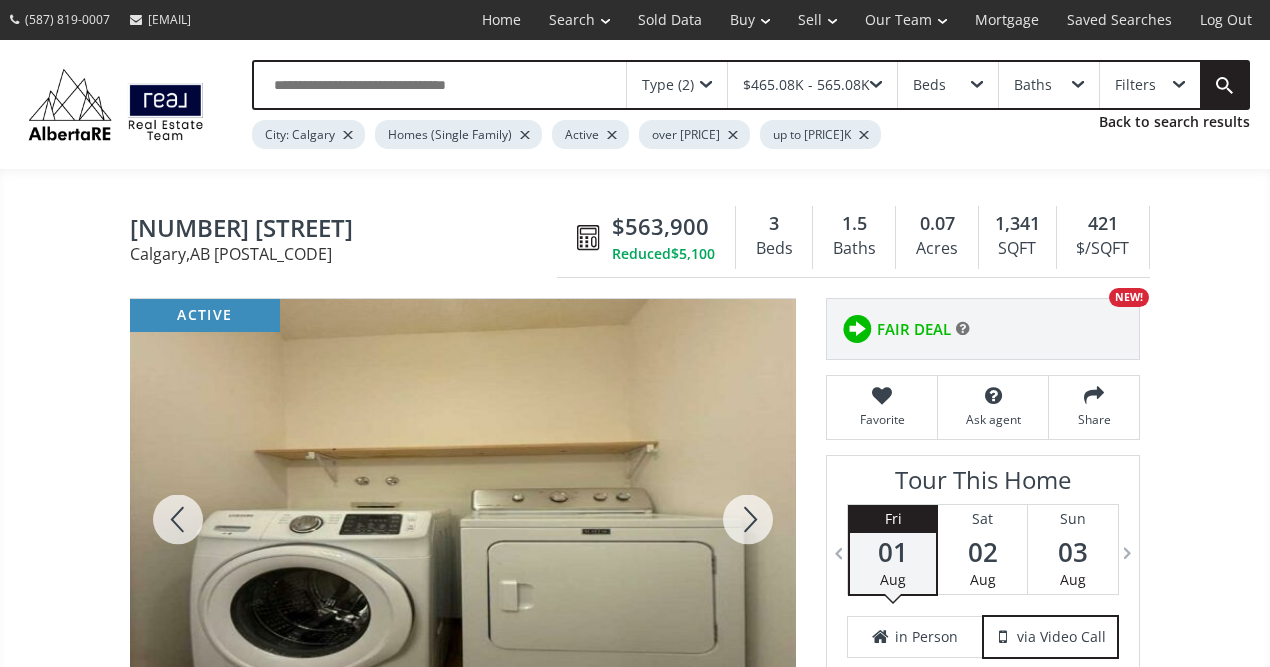 click at bounding box center (748, 519) 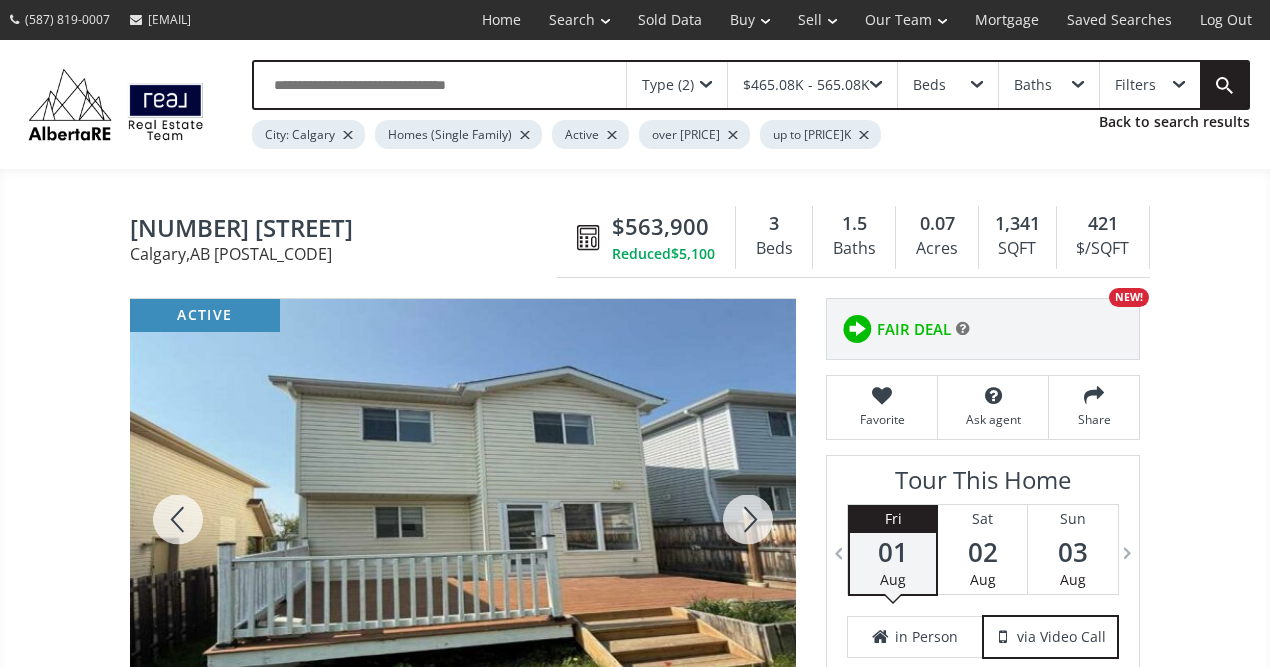 click at bounding box center (748, 519) 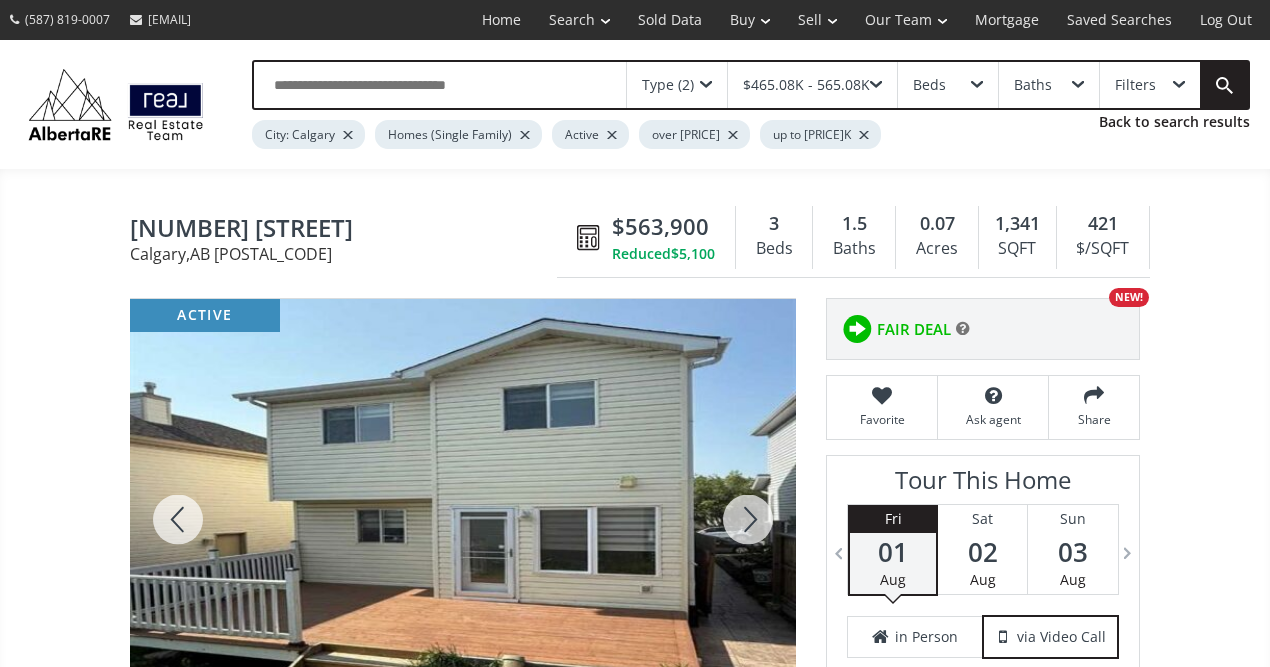 click at bounding box center (748, 519) 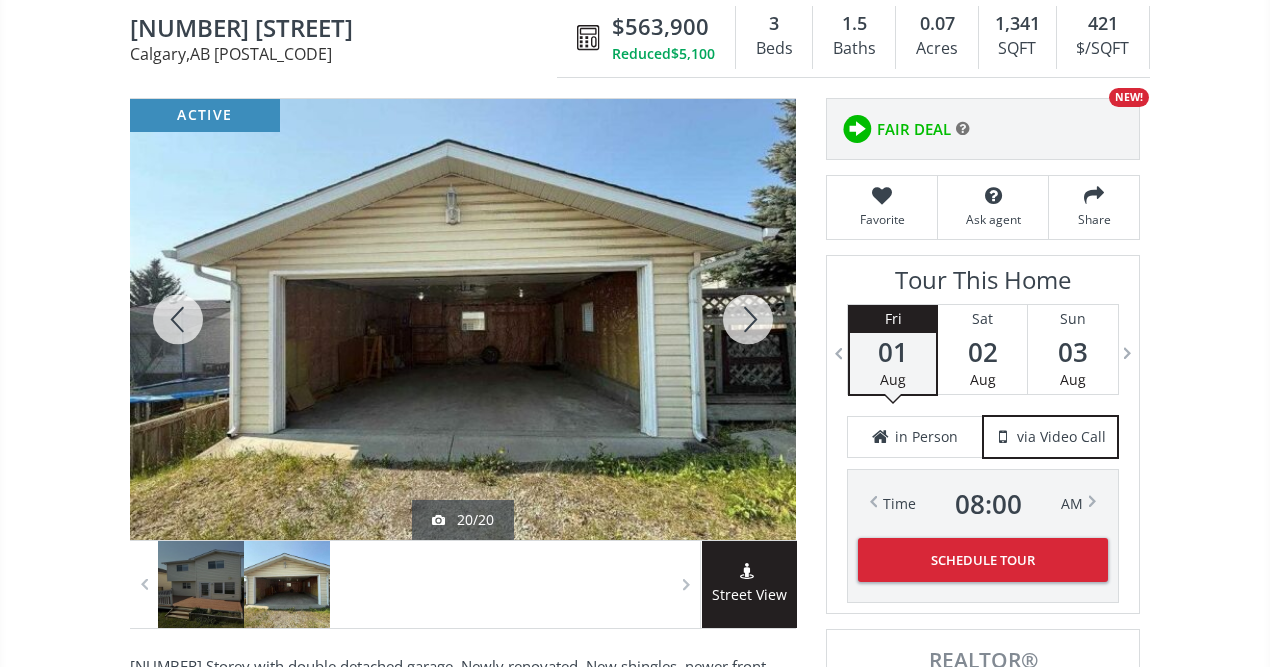 scroll, scrollTop: 240, scrollLeft: 0, axis: vertical 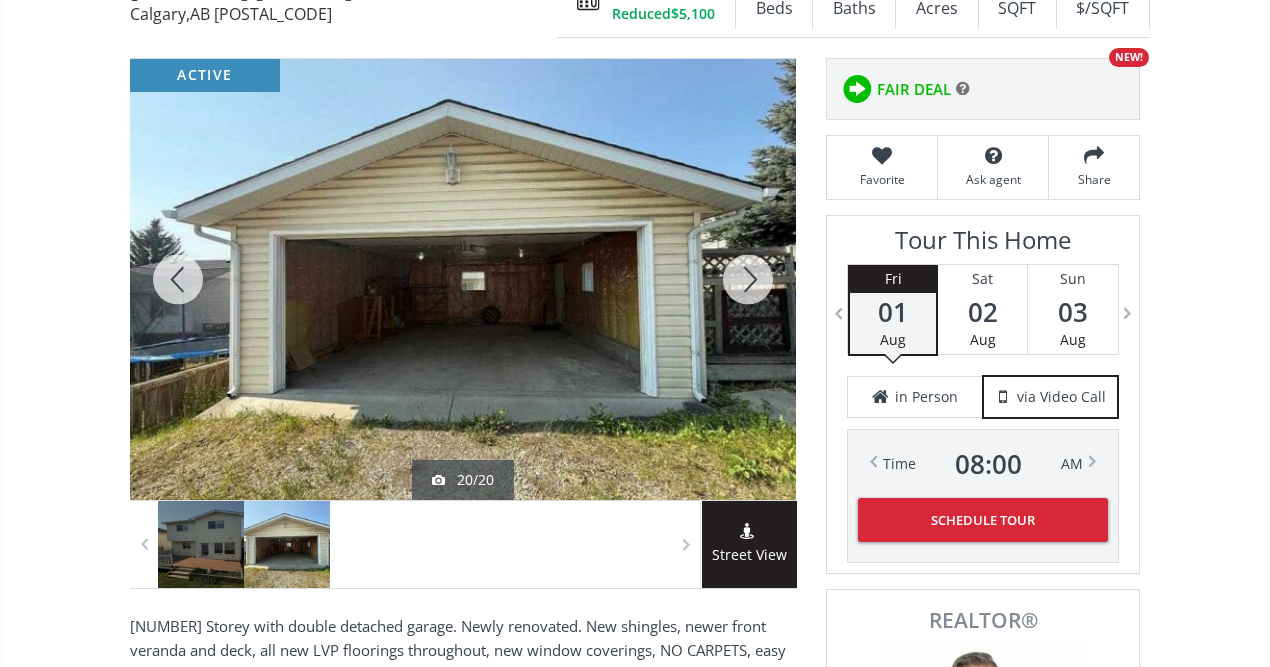 click at bounding box center (748, 279) 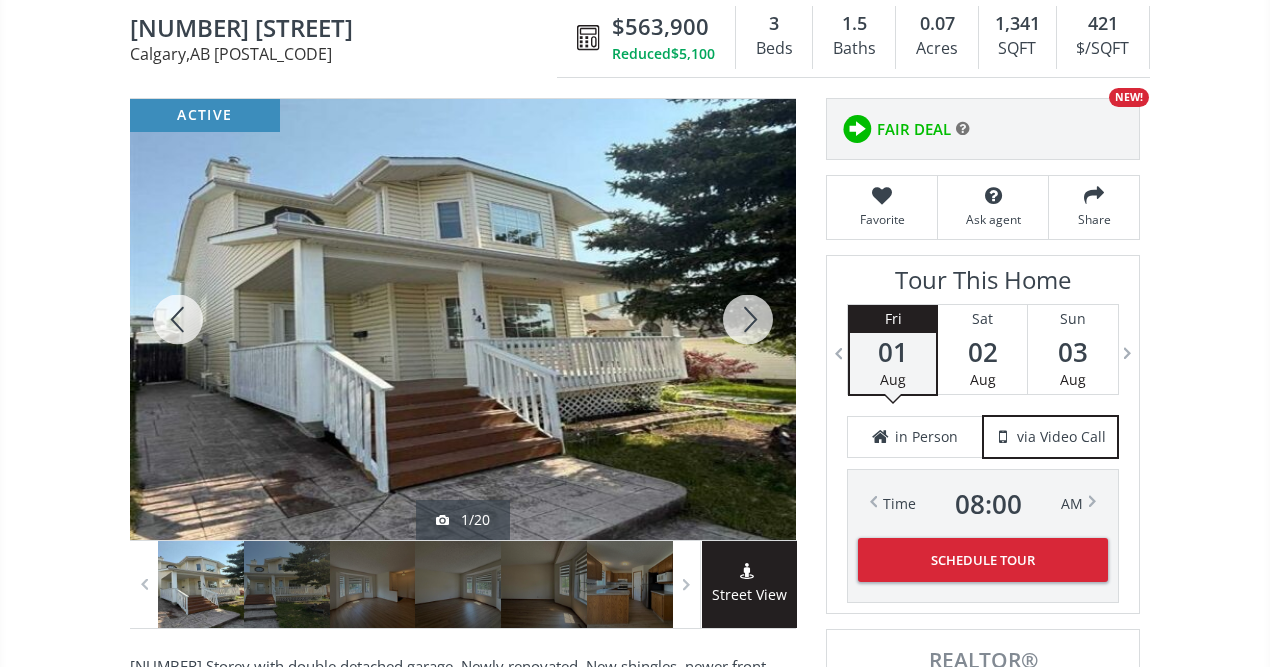 scroll, scrollTop: 160, scrollLeft: 0, axis: vertical 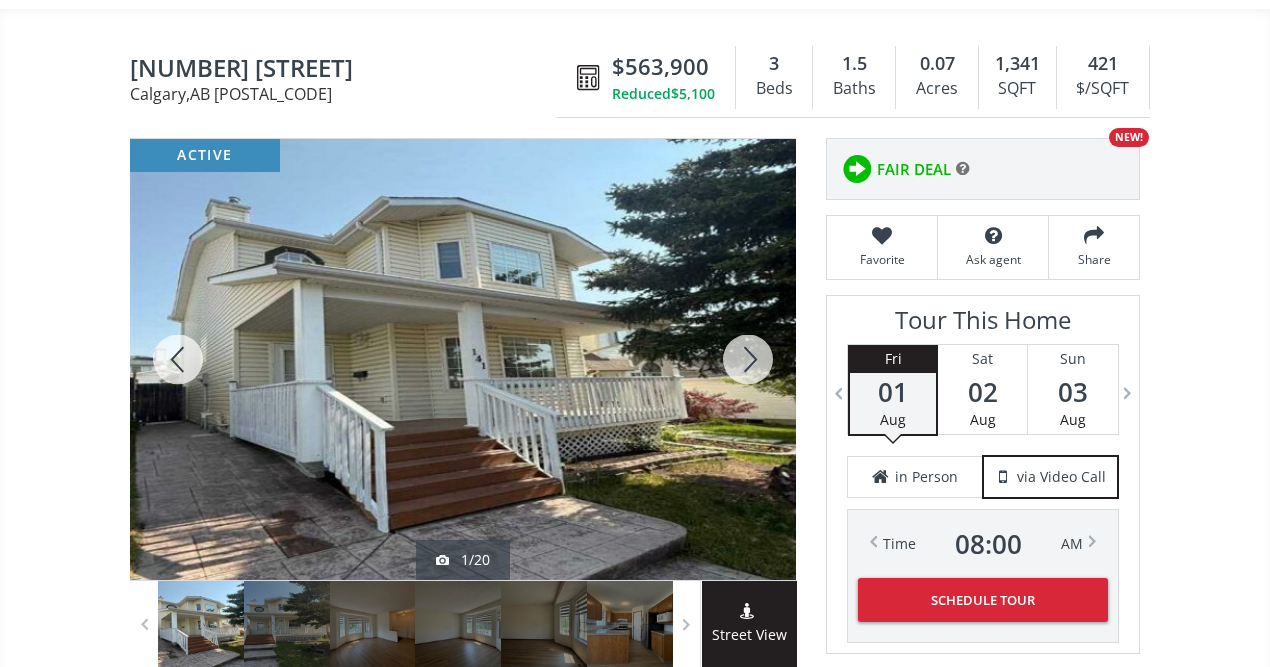 click at bounding box center (749, 613) 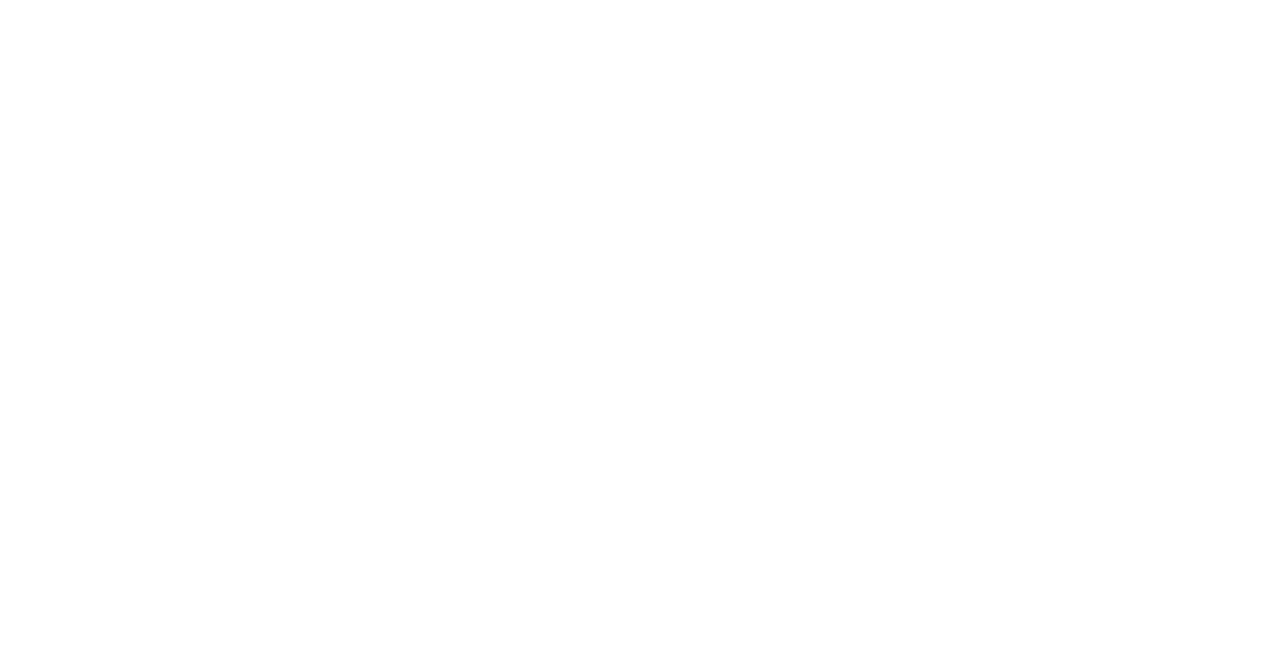 scroll, scrollTop: 0, scrollLeft: 0, axis: both 